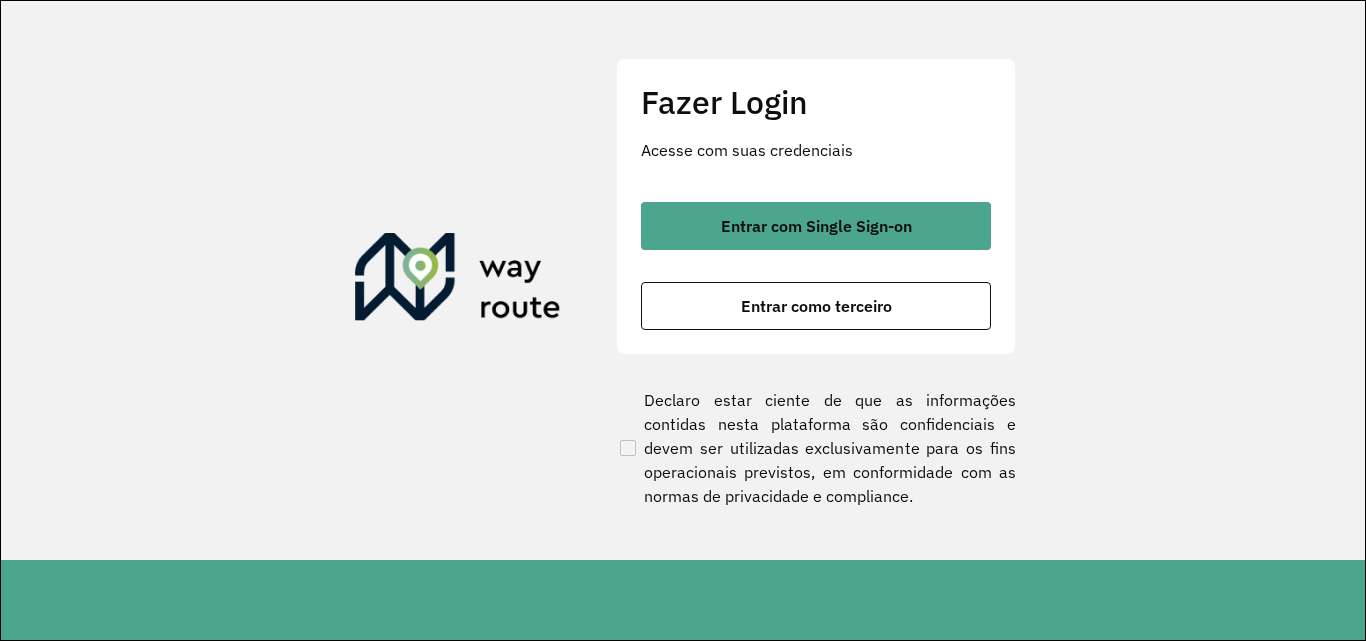 scroll, scrollTop: 0, scrollLeft: 0, axis: both 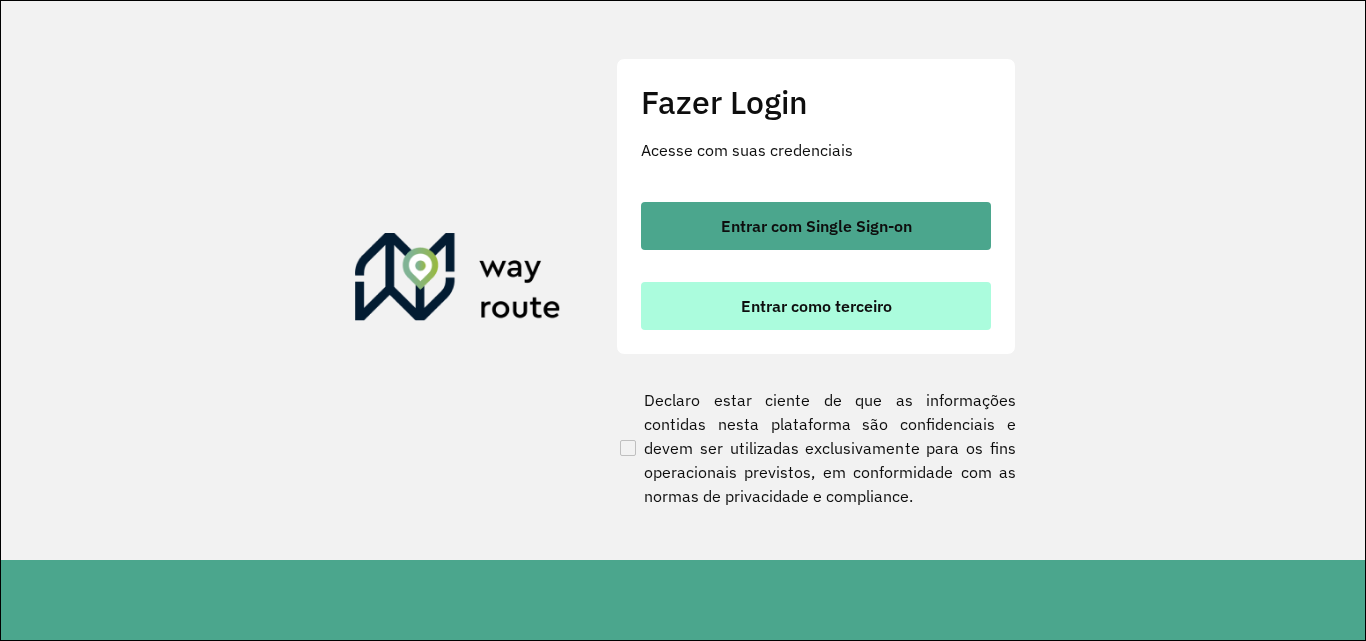 click on "Entrar como terceiro" at bounding box center (816, 306) 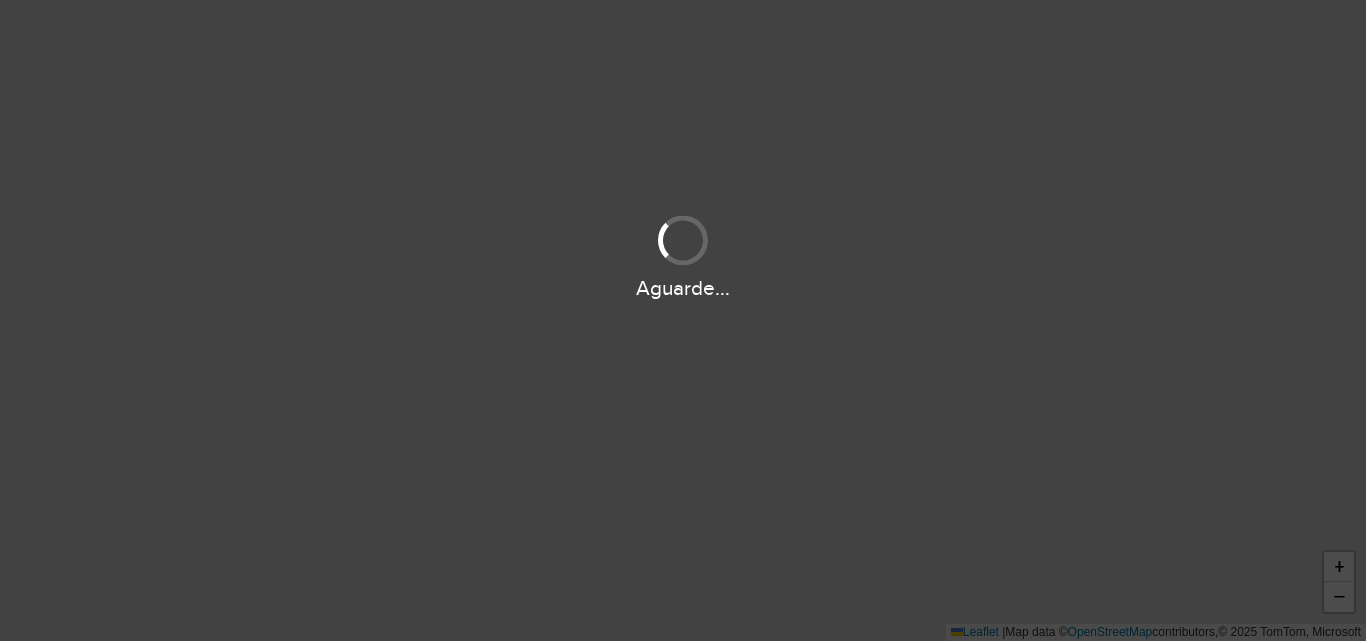 scroll, scrollTop: 0, scrollLeft: 0, axis: both 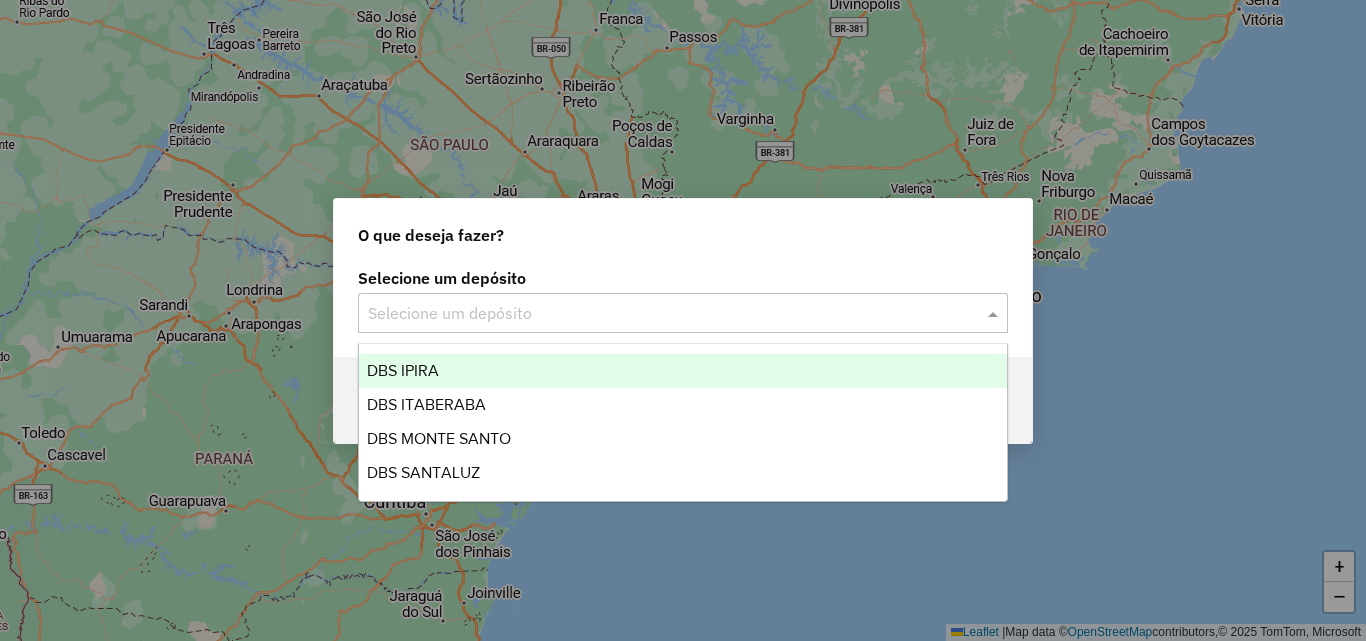 click on "Selecione um depósito" 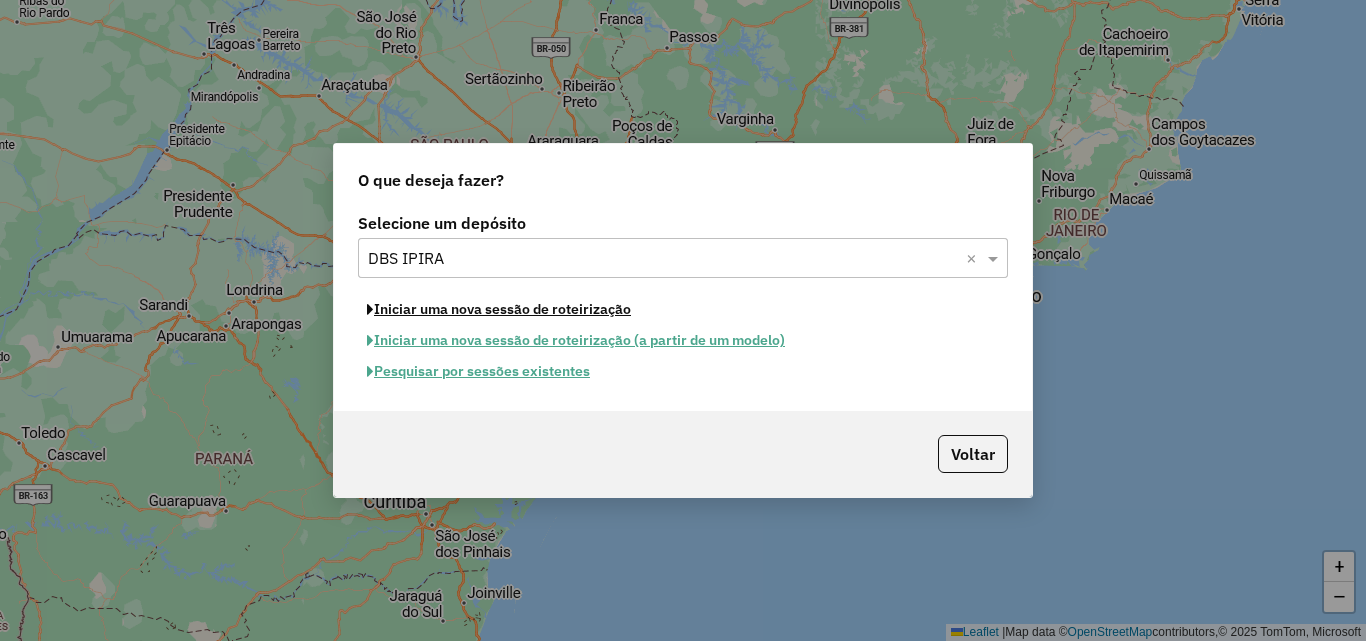 click on "Iniciar uma nova sessão de roteirização" 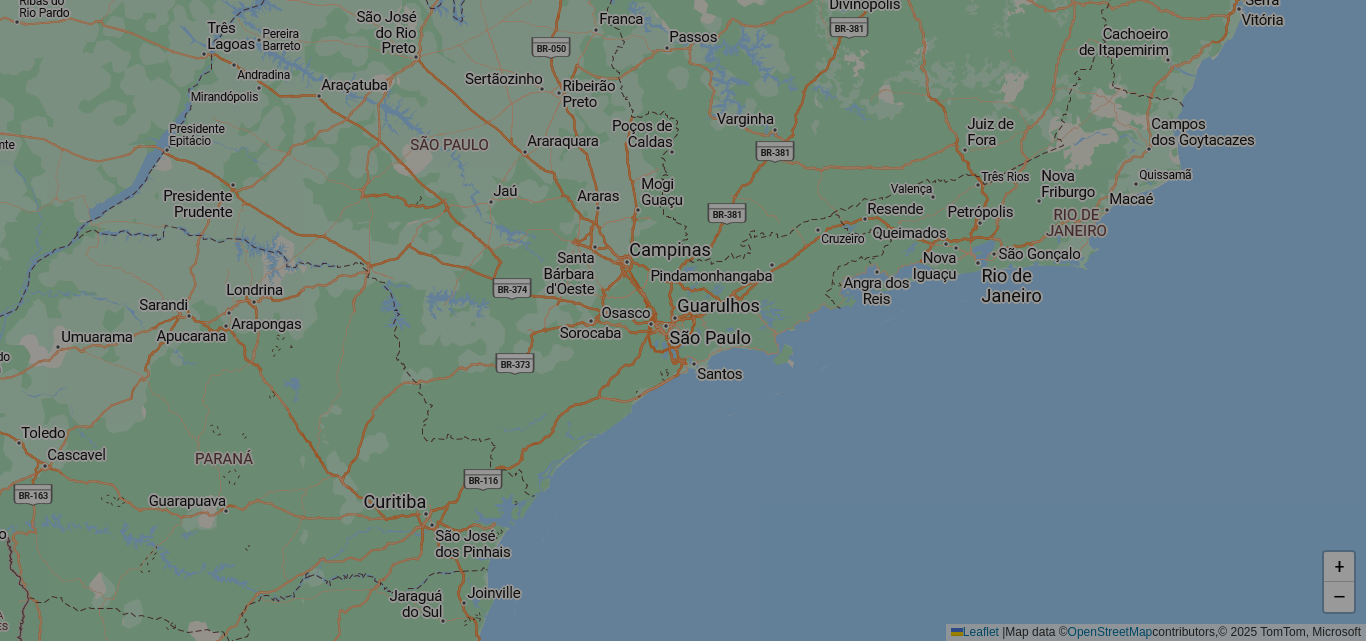 select on "*" 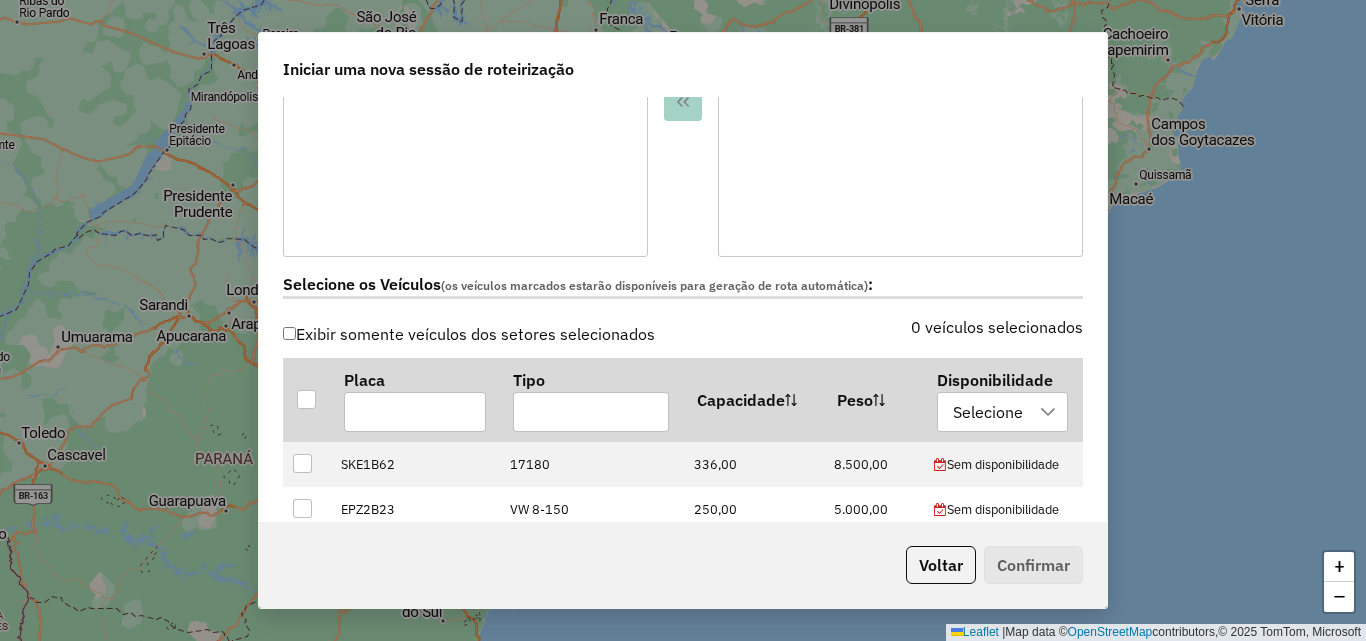 scroll, scrollTop: 600, scrollLeft: 0, axis: vertical 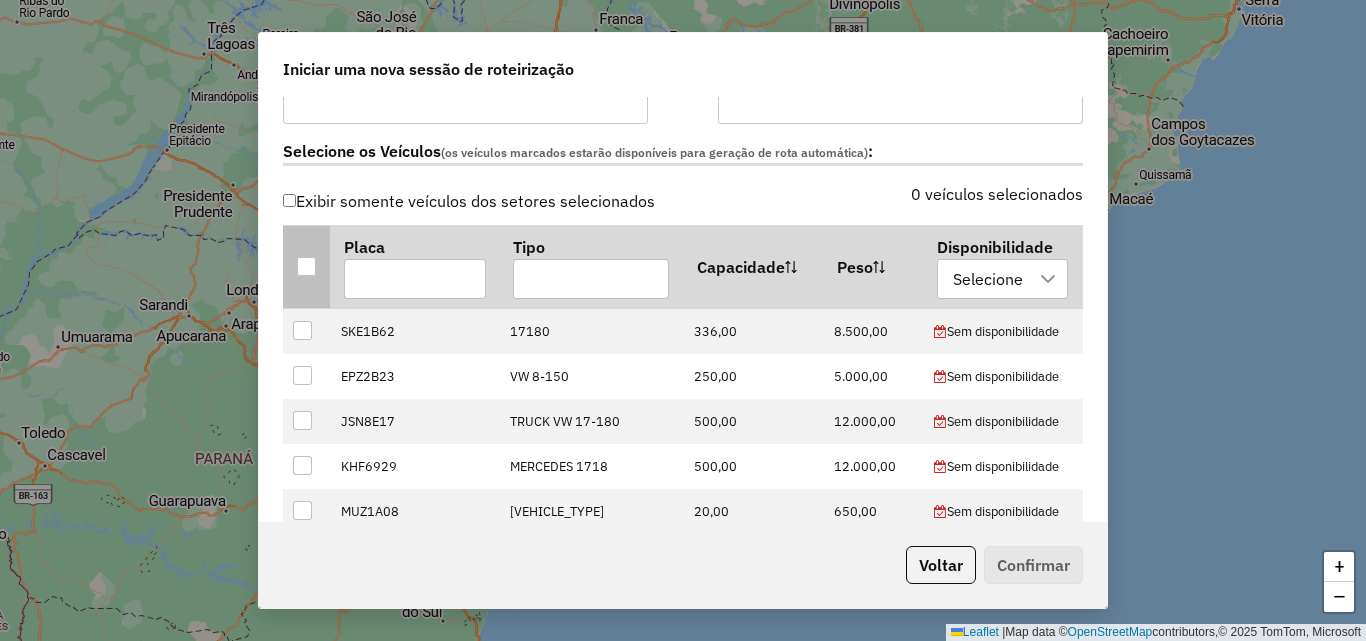 click at bounding box center (306, 266) 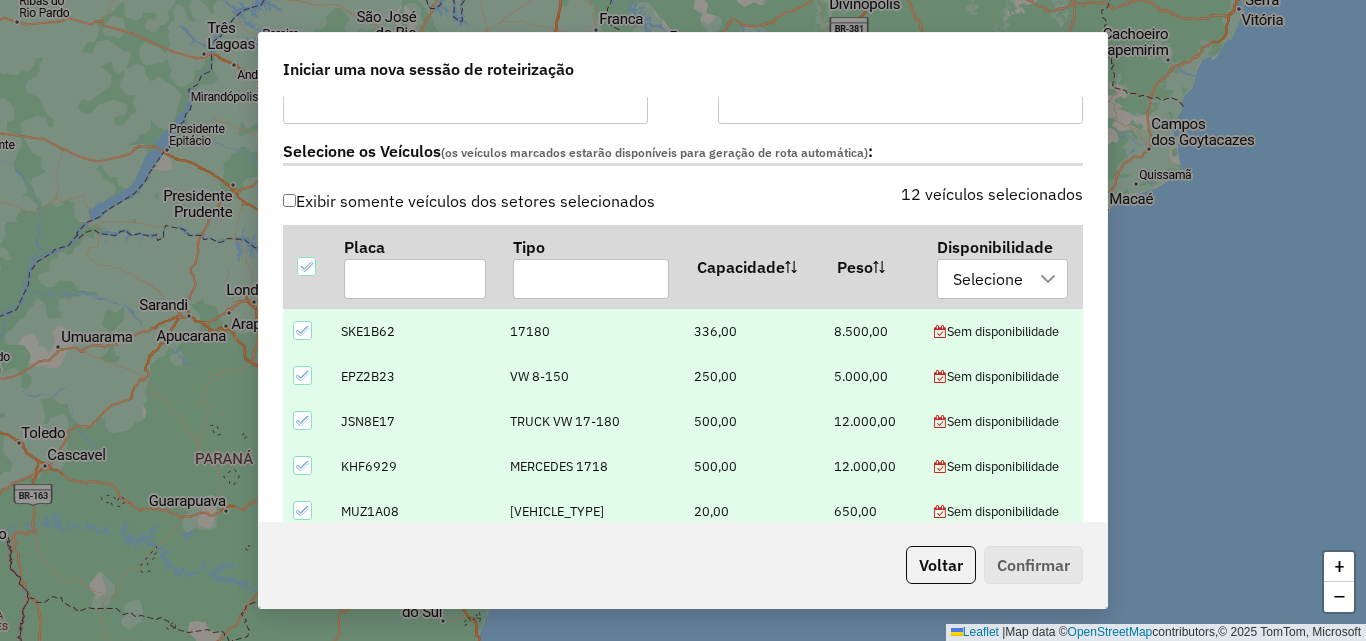 scroll, scrollTop: 324, scrollLeft: 0, axis: vertical 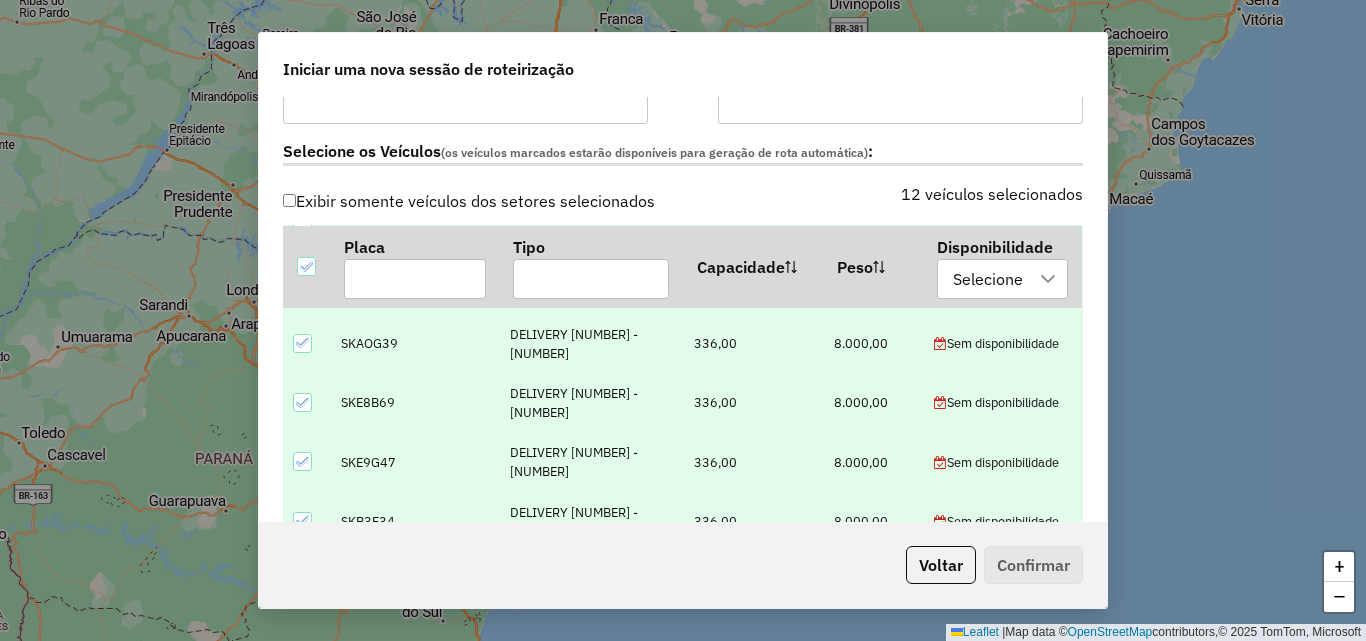 click at bounding box center [302, 402] 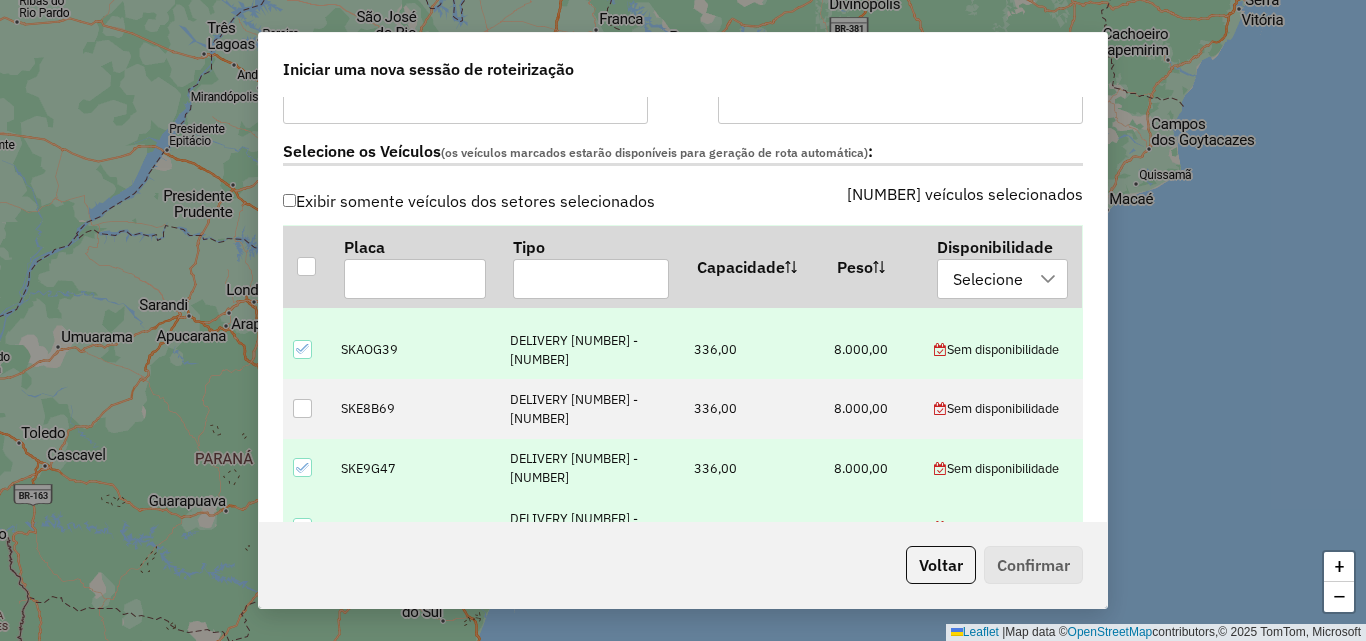 scroll, scrollTop: 324, scrollLeft: 0, axis: vertical 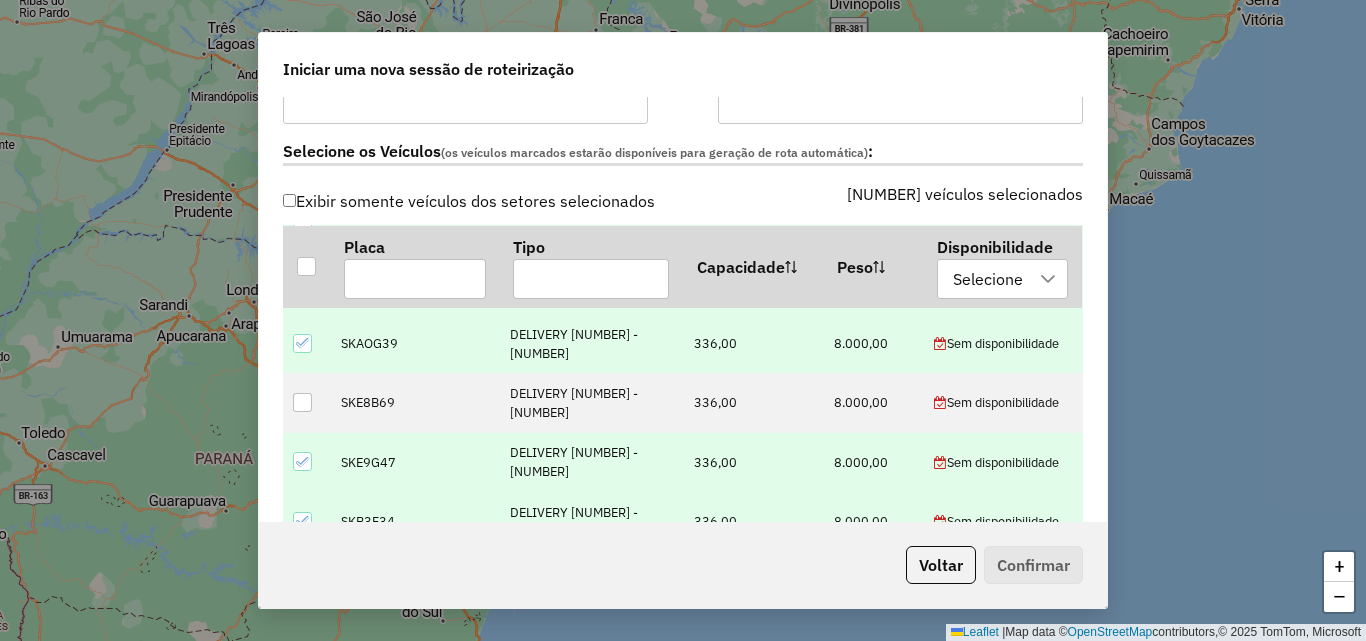 click 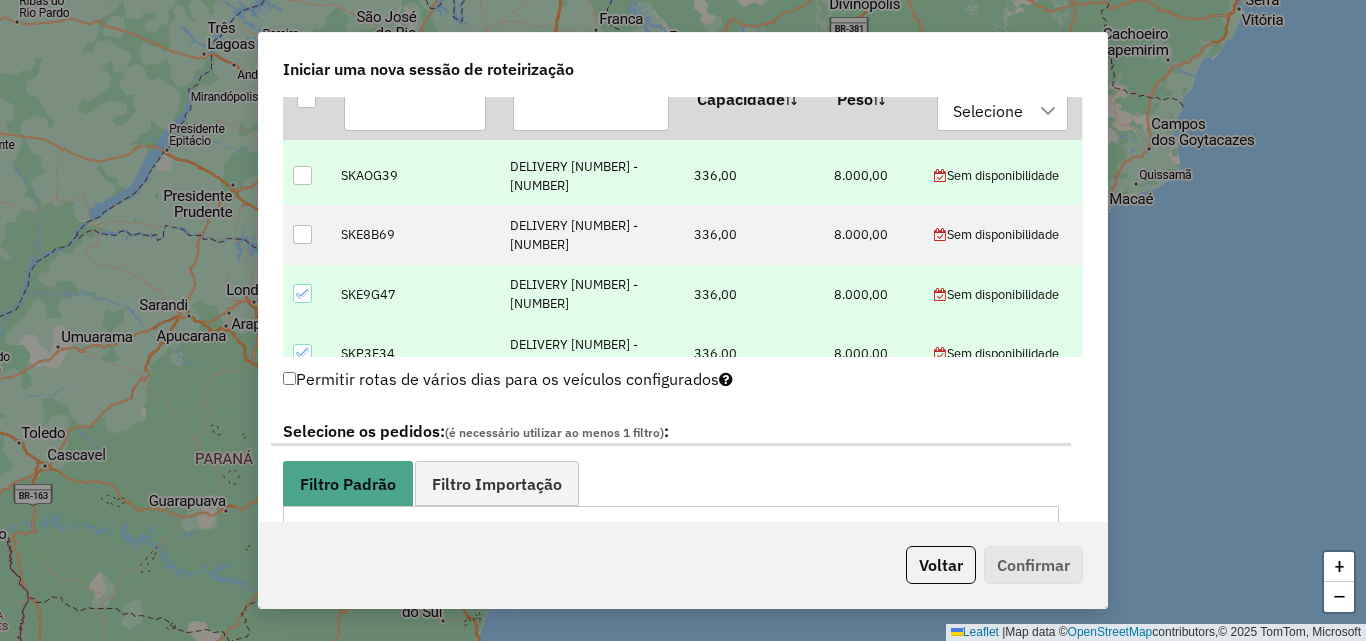 scroll, scrollTop: 800, scrollLeft: 0, axis: vertical 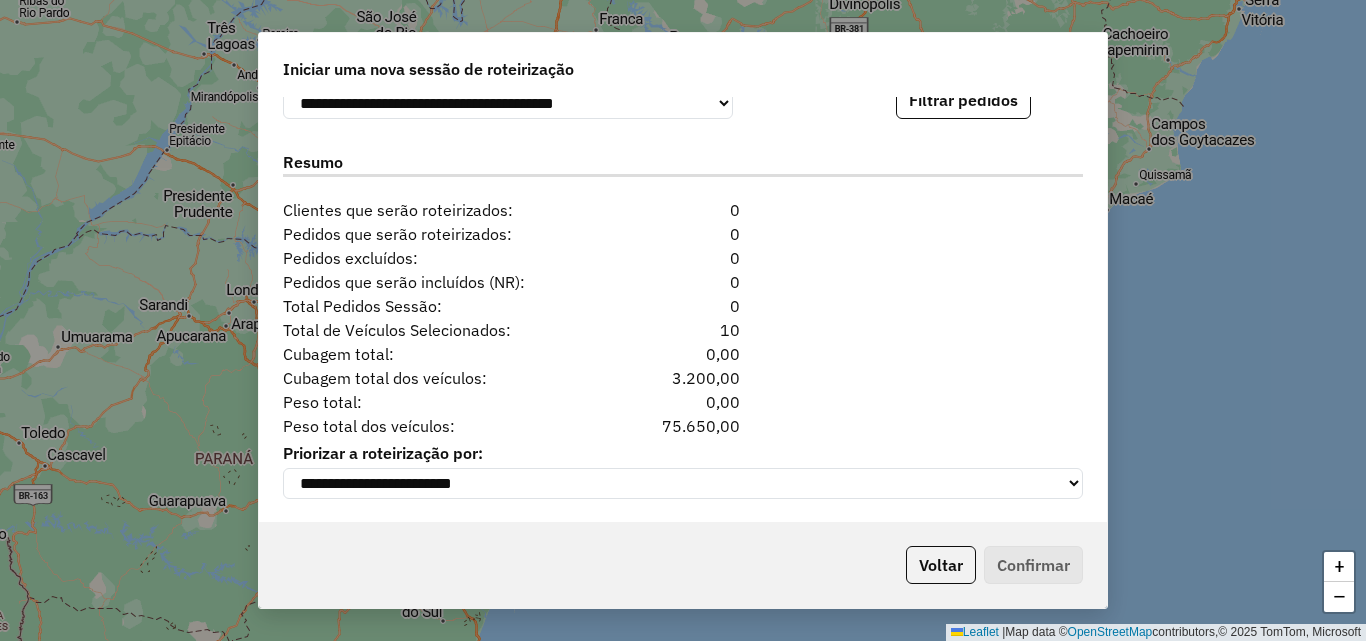 click on "**********" 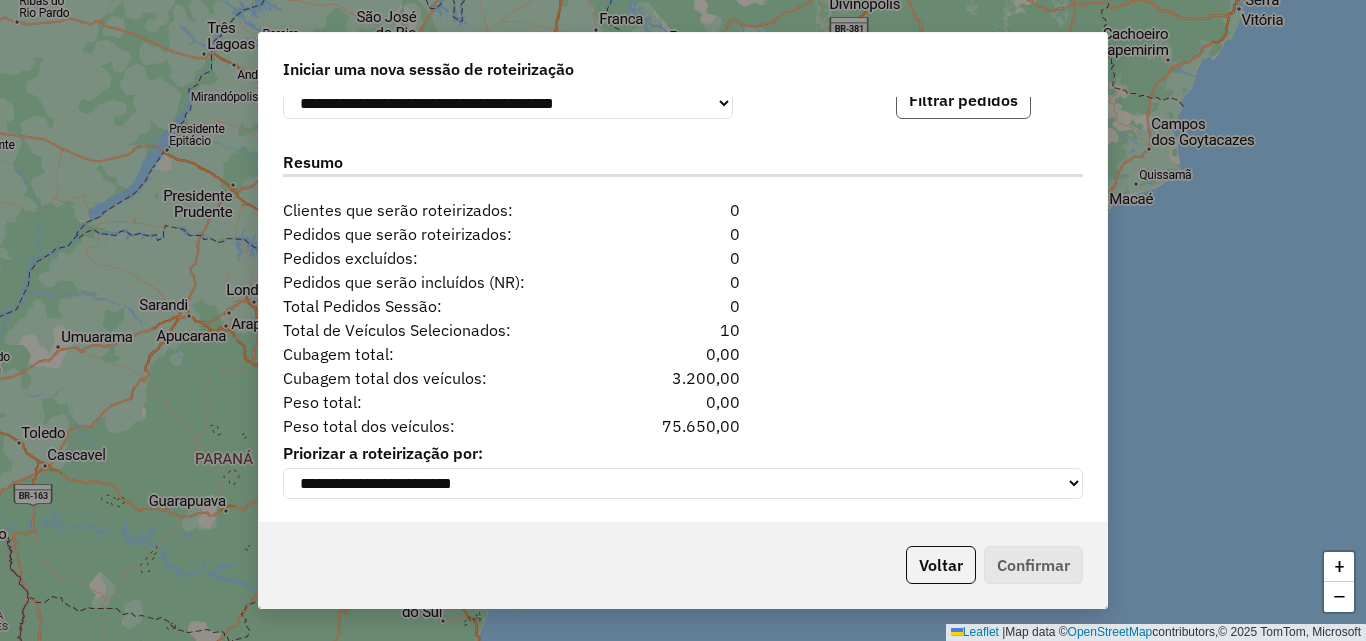 click on "Filtrar pedidos" 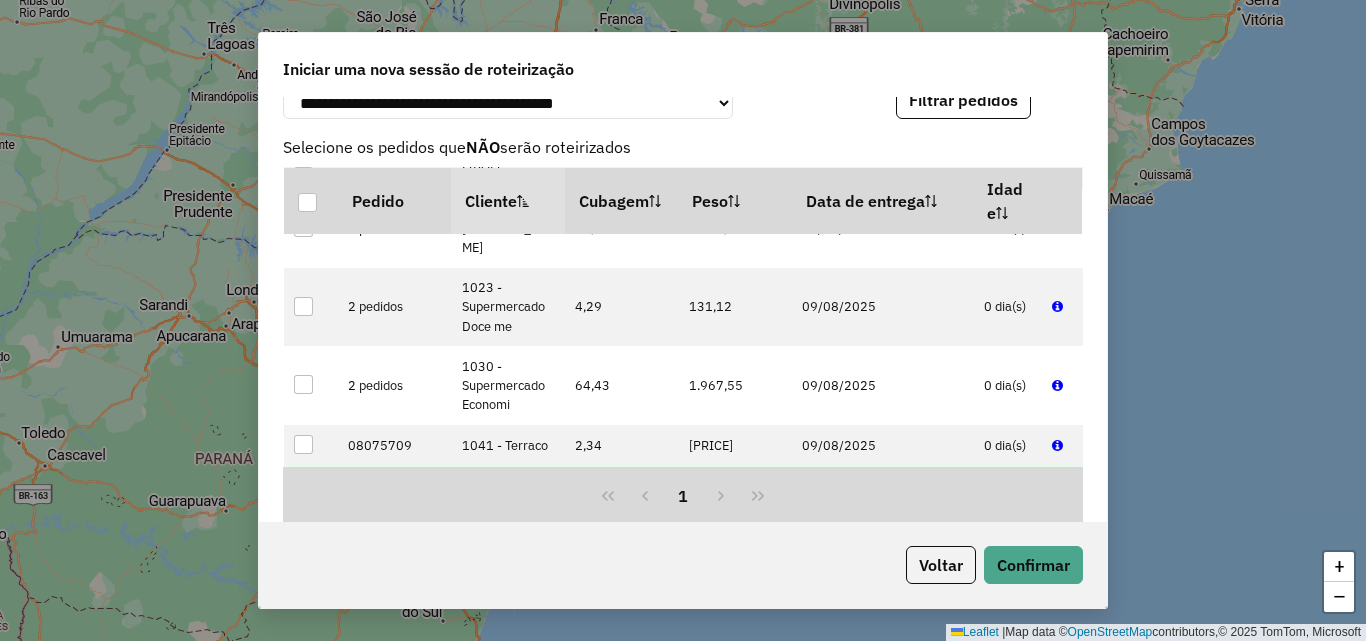 scroll, scrollTop: 200, scrollLeft: 0, axis: vertical 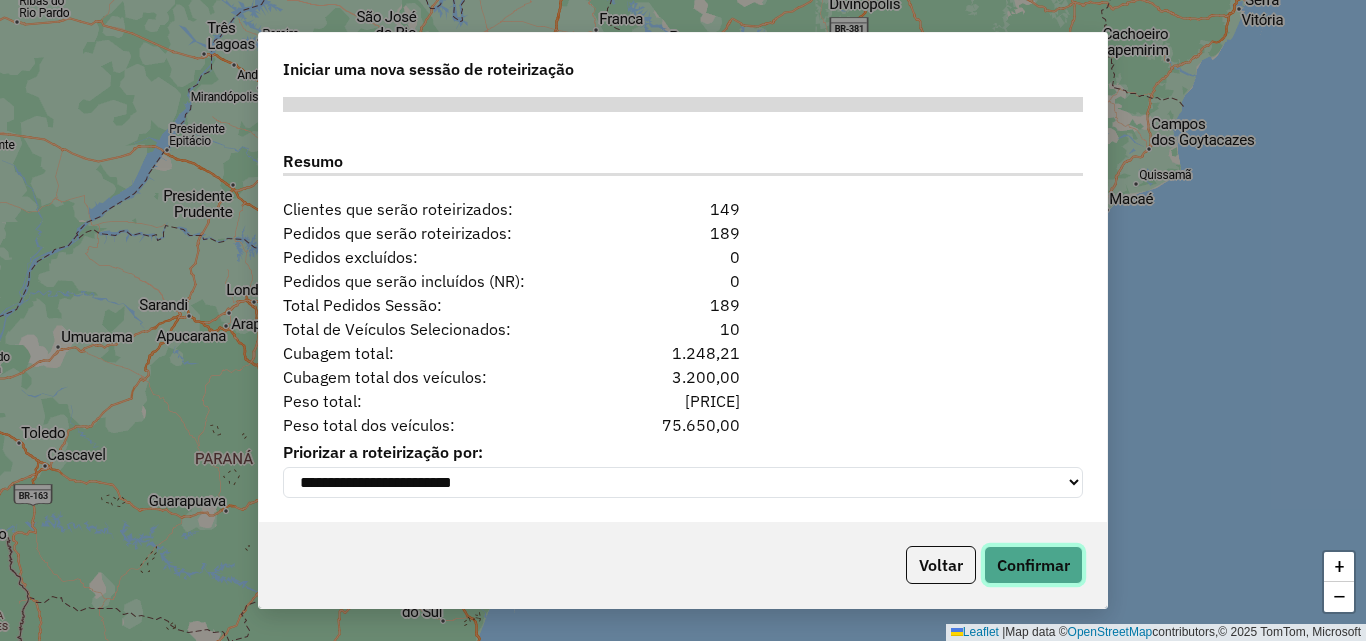 click on "Confirmar" 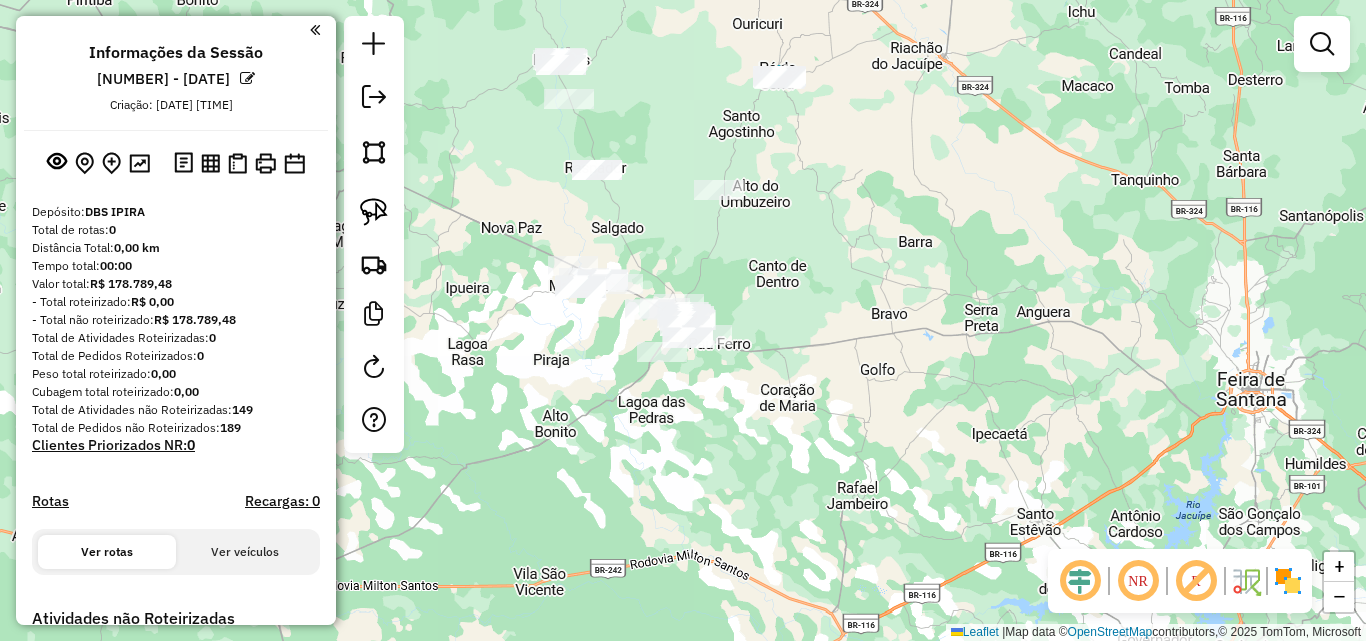 drag, startPoint x: 1018, startPoint y: 534, endPoint x: 1004, endPoint y: 526, distance: 16.124516 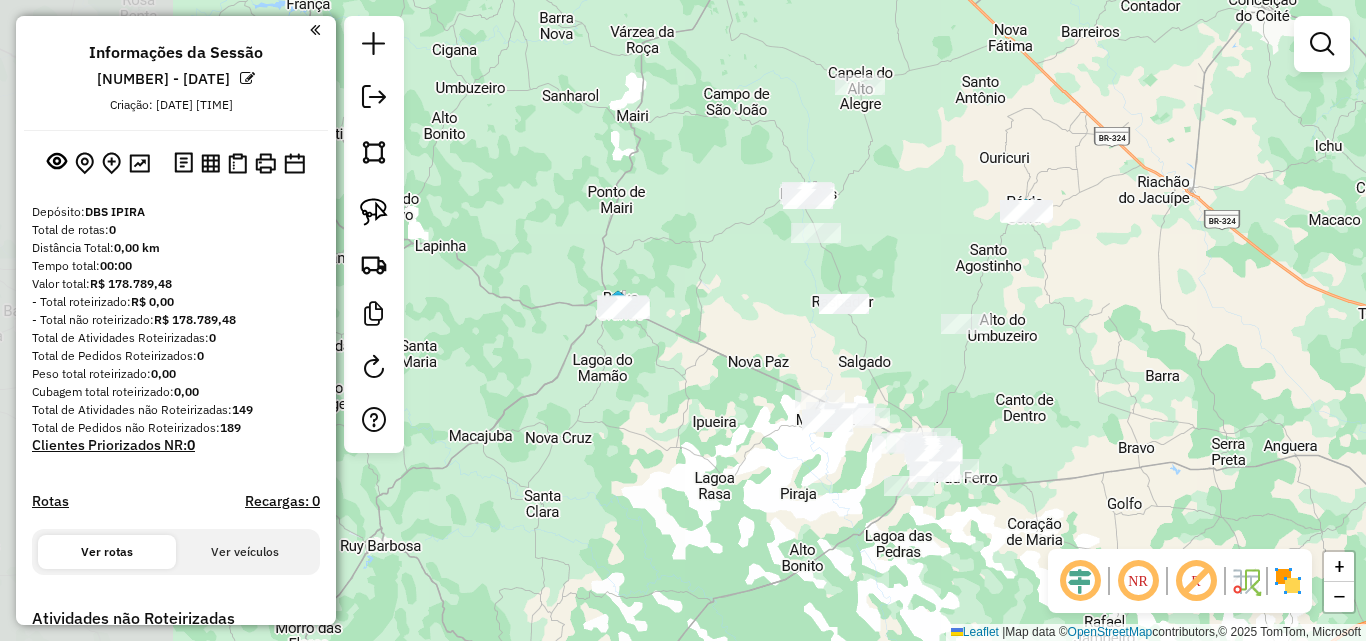 drag, startPoint x: 897, startPoint y: 353, endPoint x: 1114, endPoint y: 462, distance: 242.83739 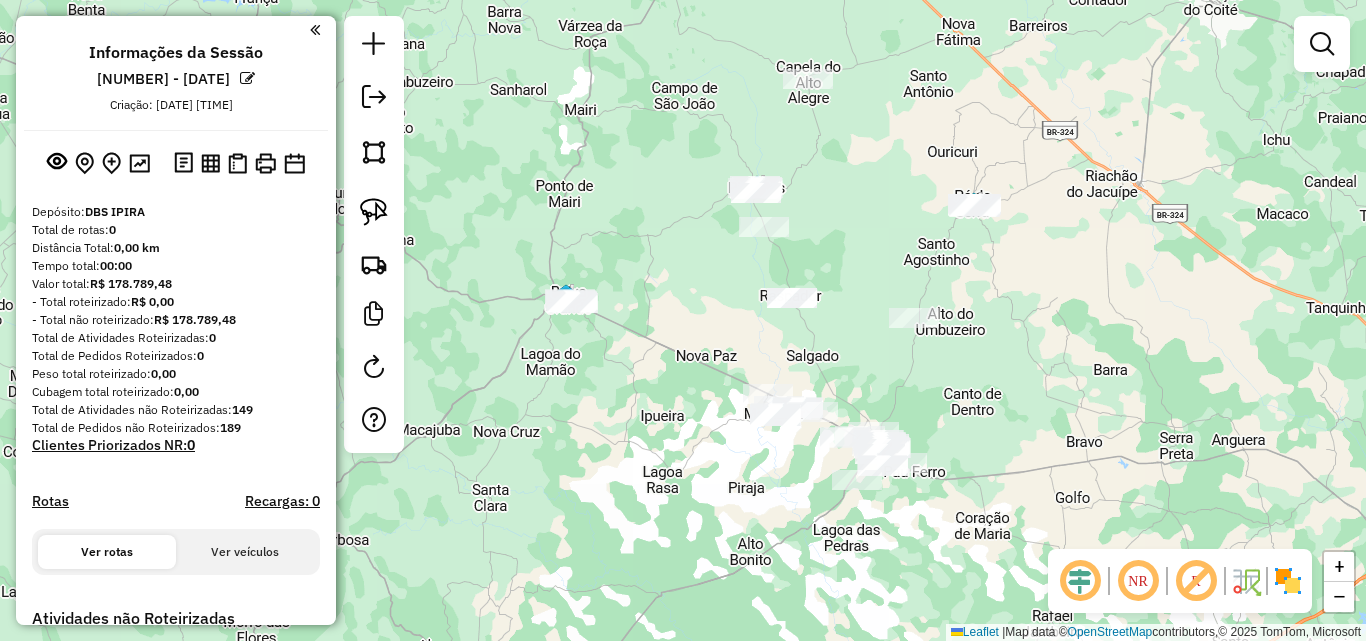 drag, startPoint x: 647, startPoint y: 388, endPoint x: 634, endPoint y: 386, distance: 13.152946 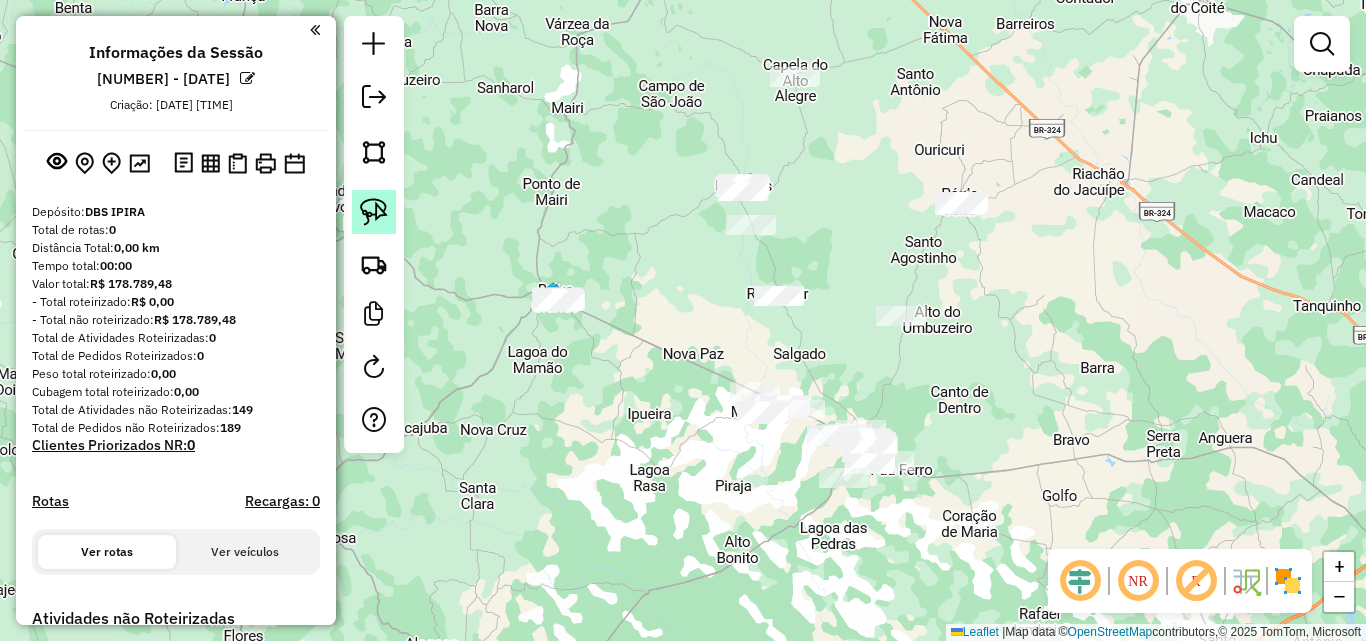 click 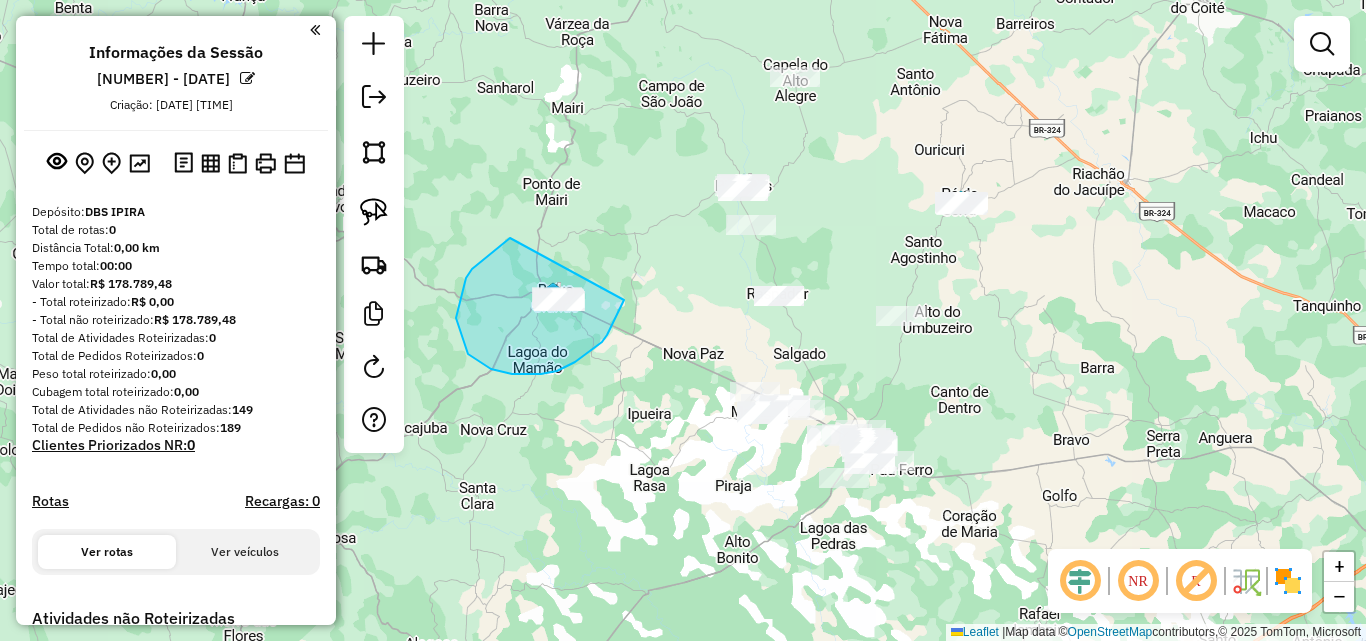 drag, startPoint x: 510, startPoint y: 238, endPoint x: 624, endPoint y: 300, distance: 129.76903 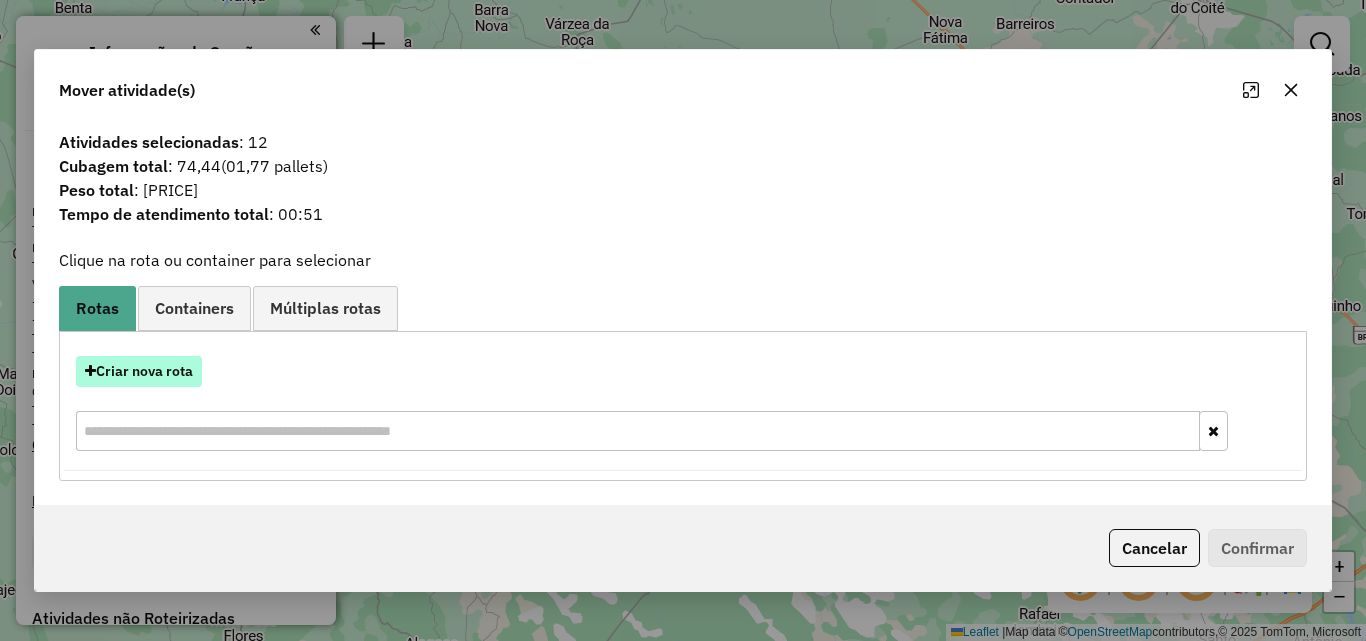click on "Criar nova rota" at bounding box center [139, 371] 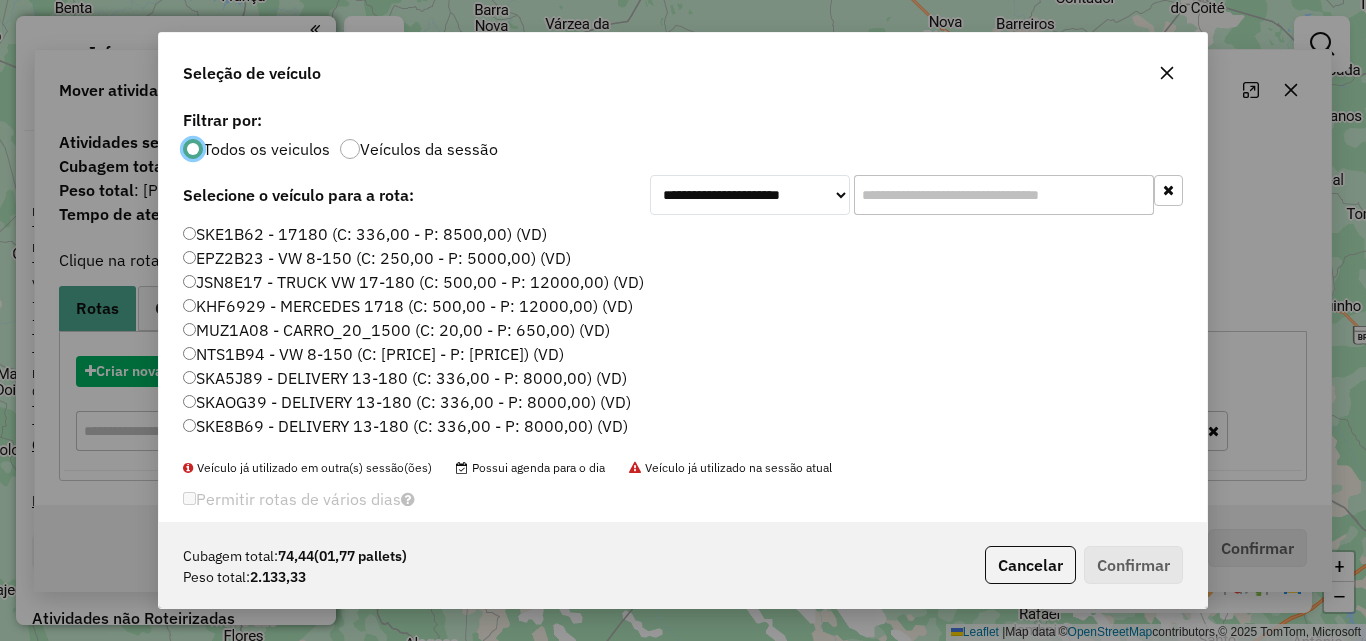 scroll, scrollTop: 11, scrollLeft: 6, axis: both 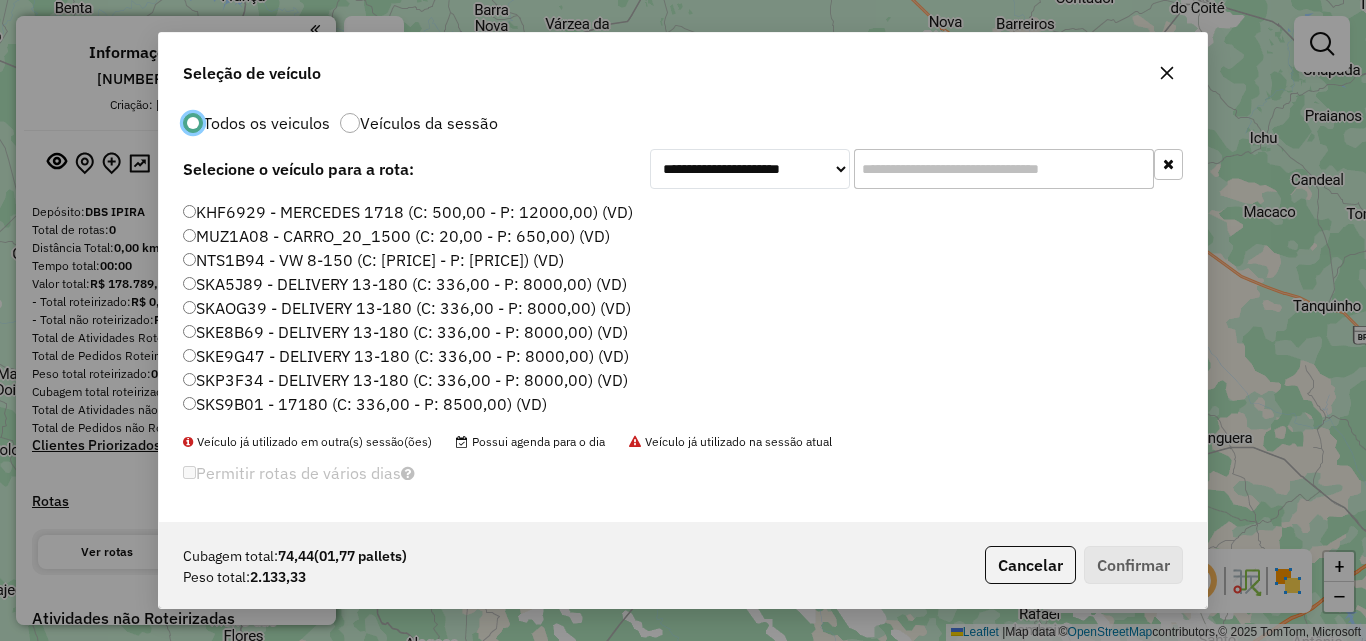 click on "SKE9G47 - DELIVERY 13-180 (C: 336,00 - P: 8000,00) (VD)" 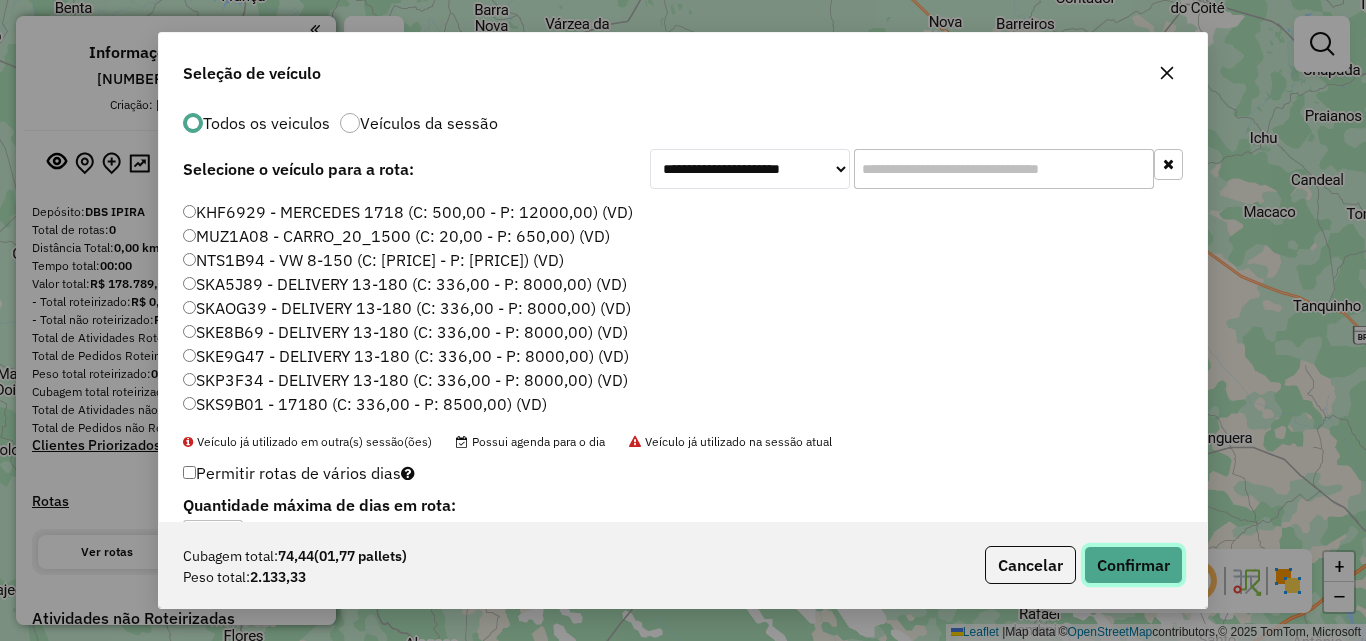 click on "Confirmar" 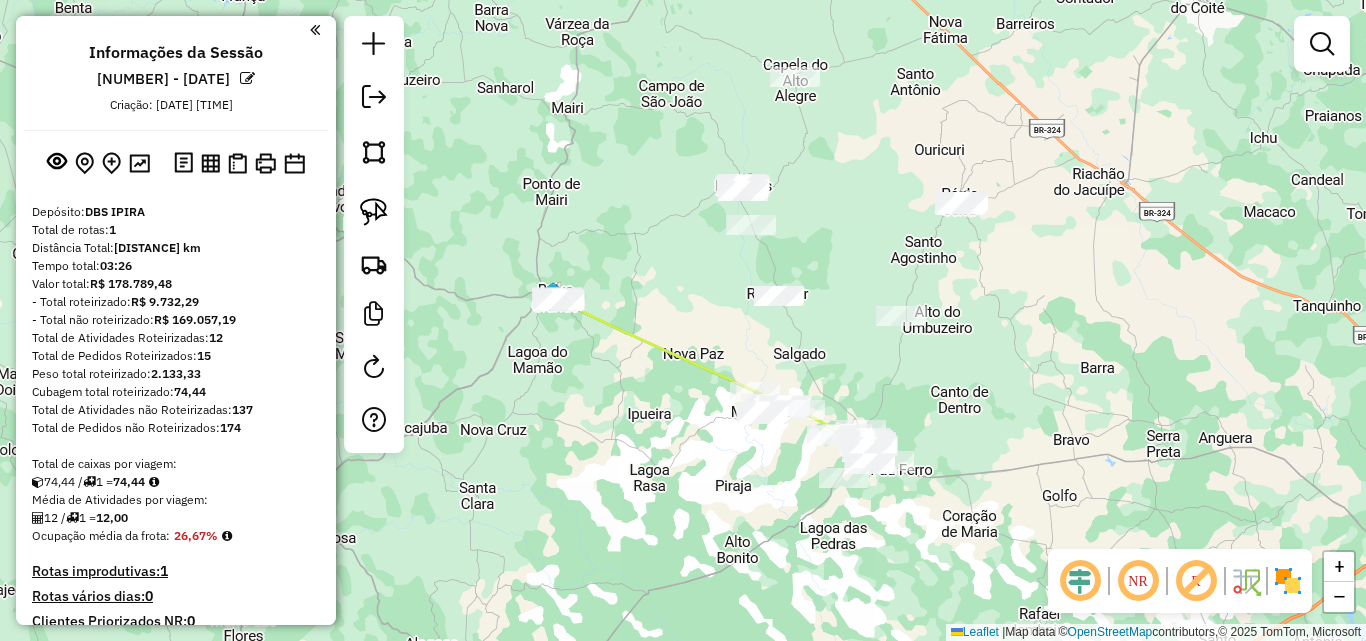 scroll, scrollTop: 0, scrollLeft: 0, axis: both 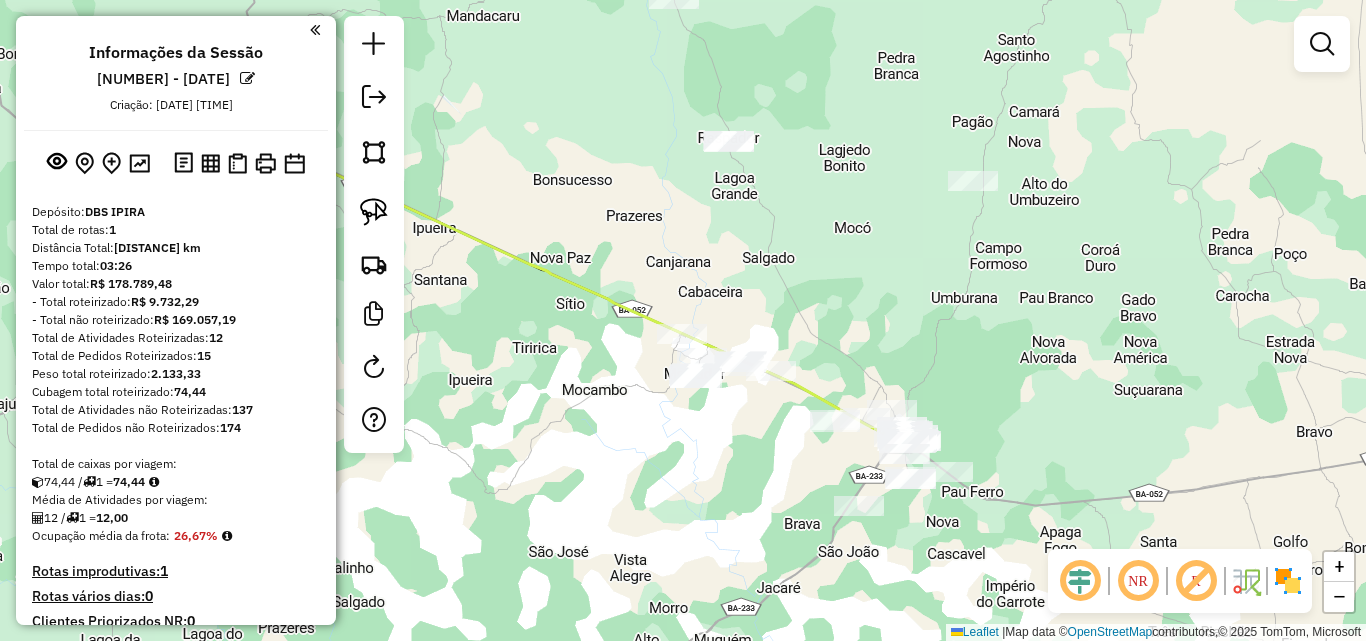 drag, startPoint x: 794, startPoint y: 448, endPoint x: 708, endPoint y: 443, distance: 86.145226 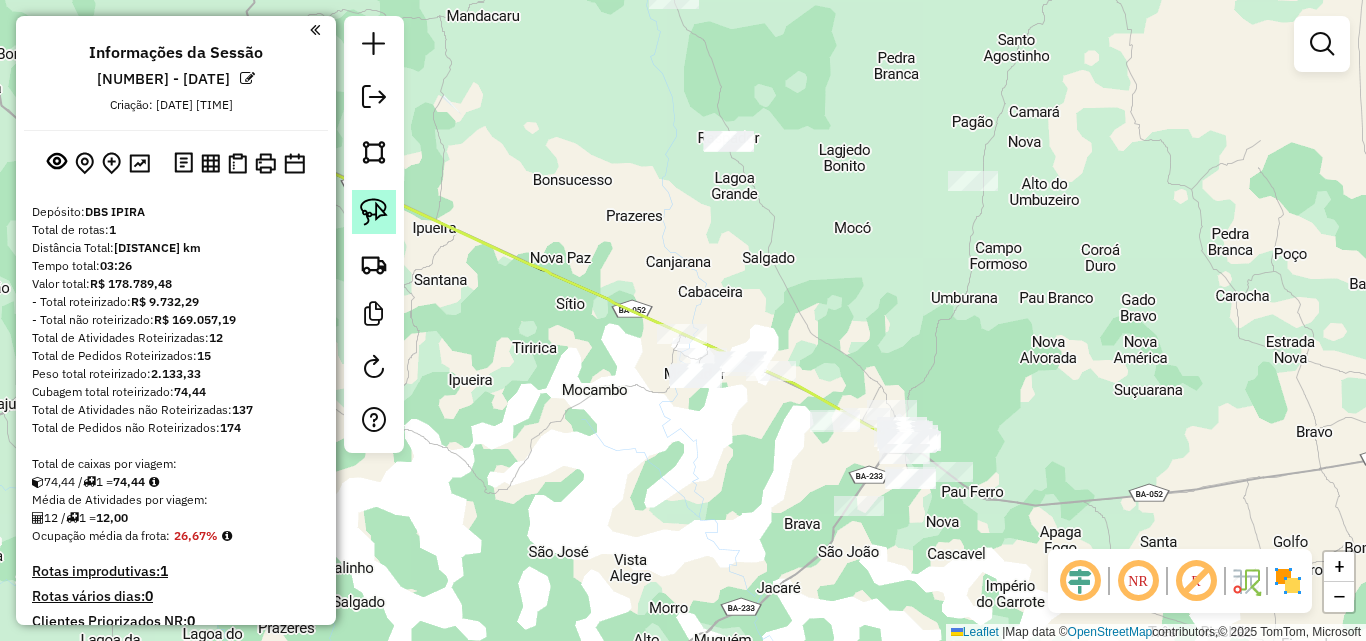 click 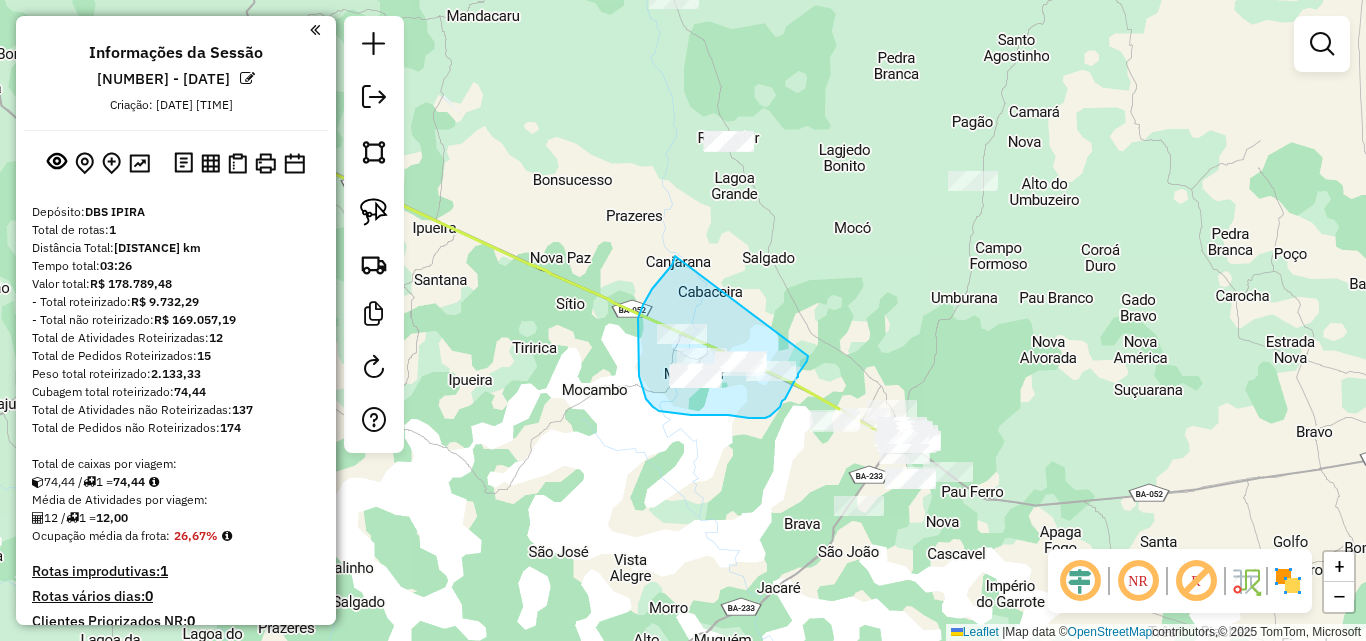 drag, startPoint x: 656, startPoint y: 284, endPoint x: 808, endPoint y: 356, distance: 168.19037 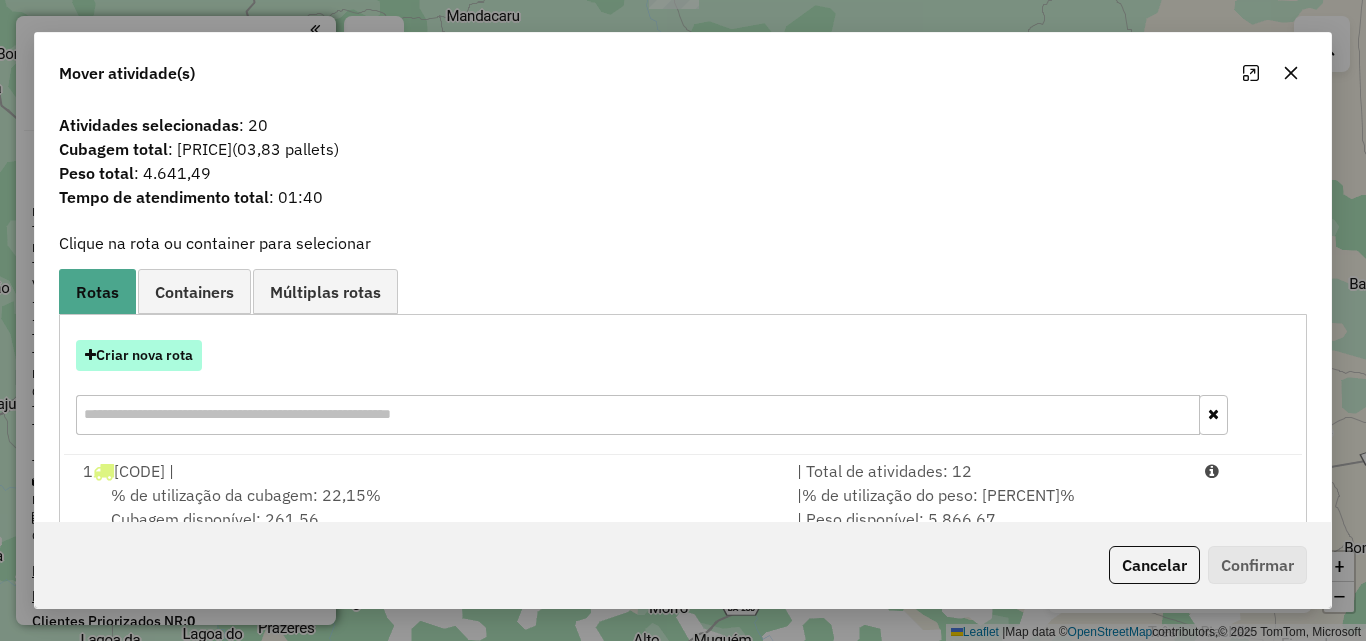 click on "Criar nova rota" at bounding box center (139, 355) 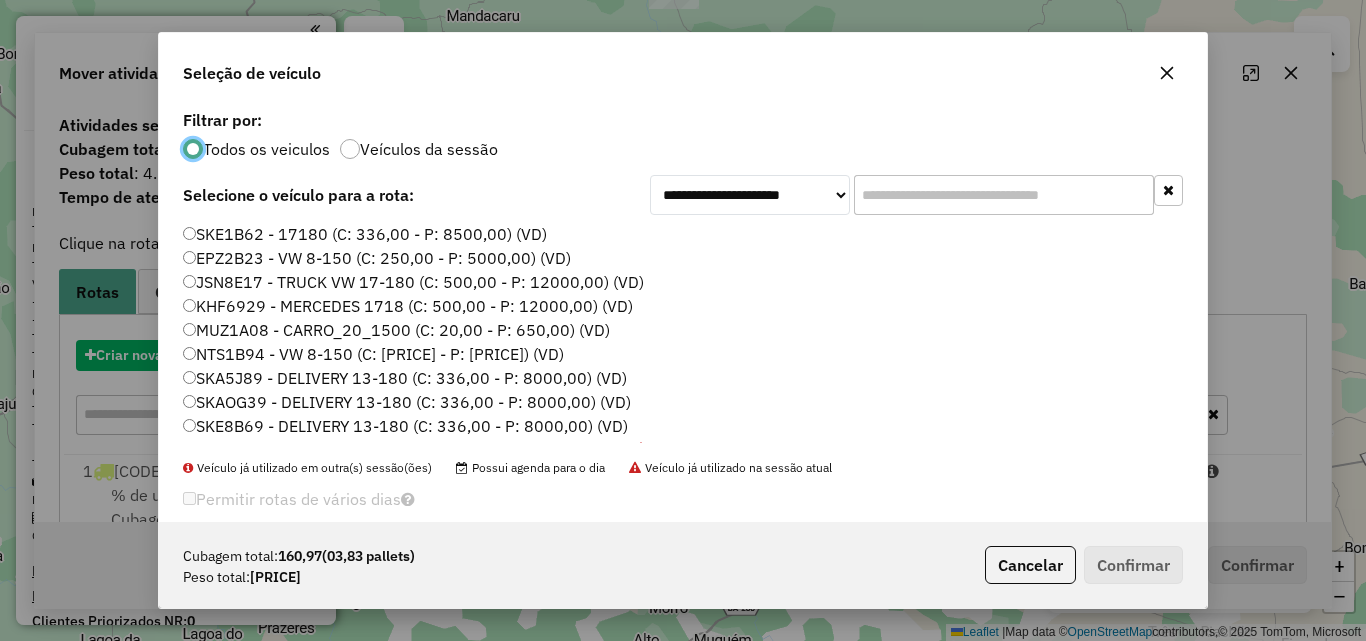 scroll, scrollTop: 11, scrollLeft: 6, axis: both 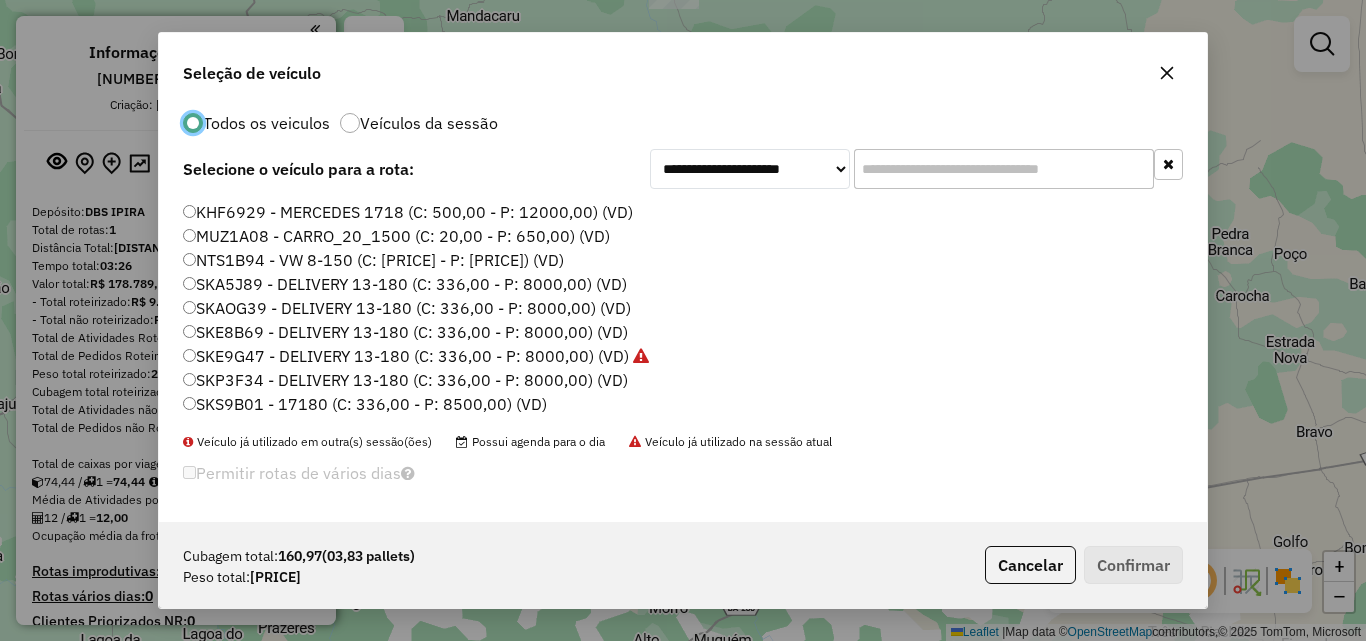 click on "SKA5J89 - DELIVERY 13-180 (C: 336,00 - P: 8000,00) (VD)" 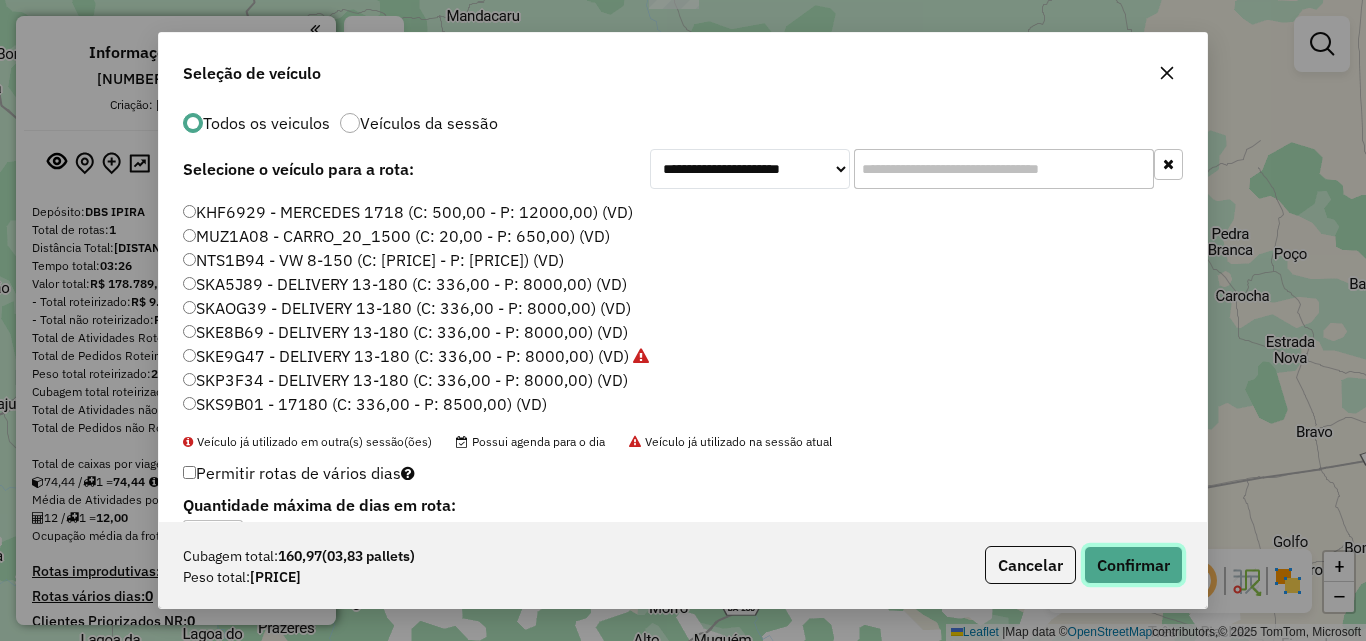 click on "Confirmar" 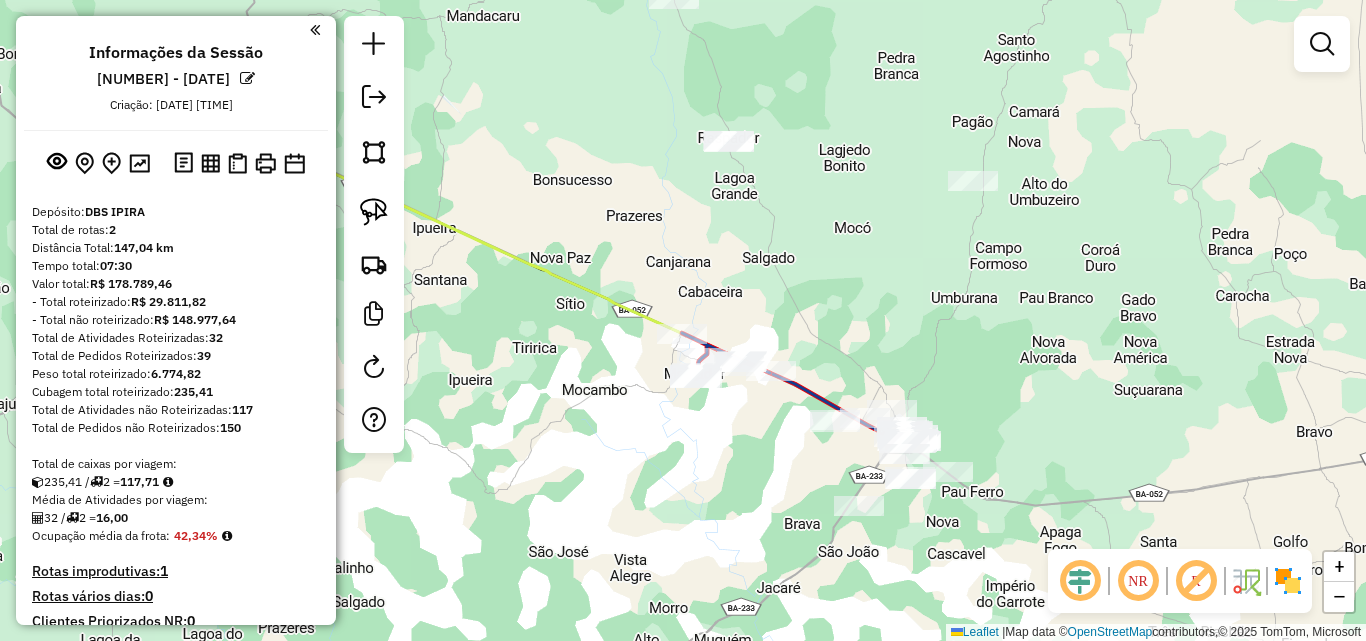 scroll, scrollTop: 0, scrollLeft: 0, axis: both 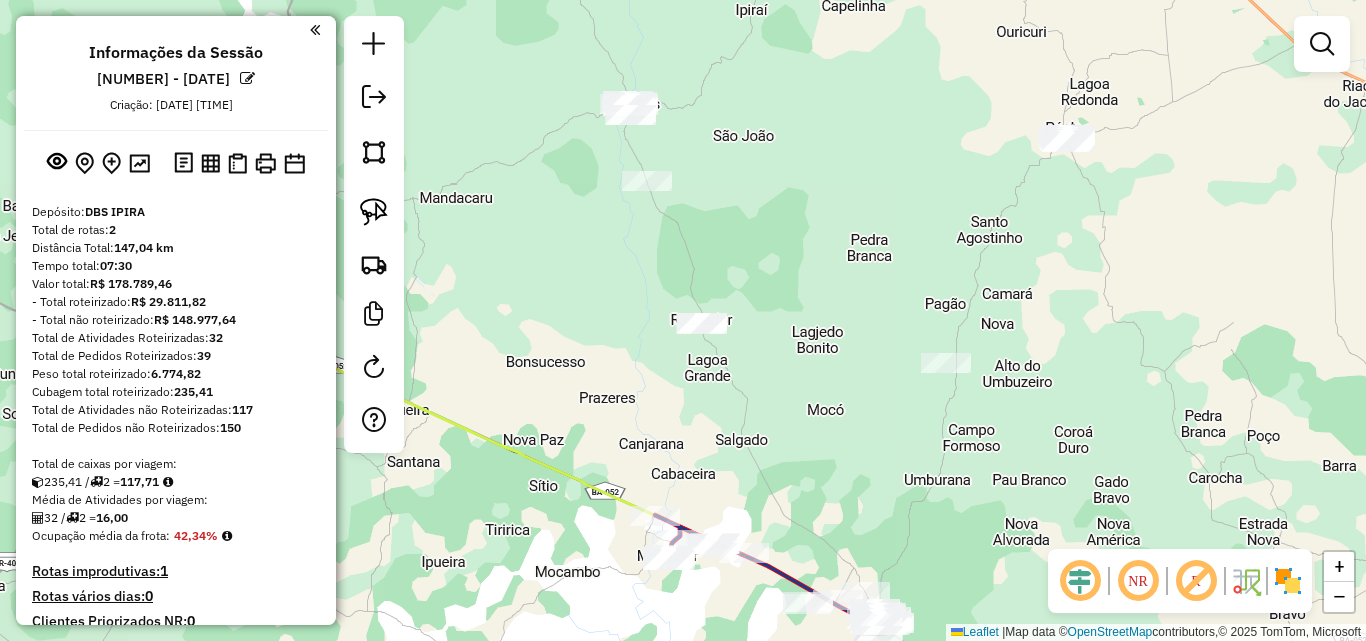 drag, startPoint x: 929, startPoint y: 329, endPoint x: 890, endPoint y: 539, distance: 213.59073 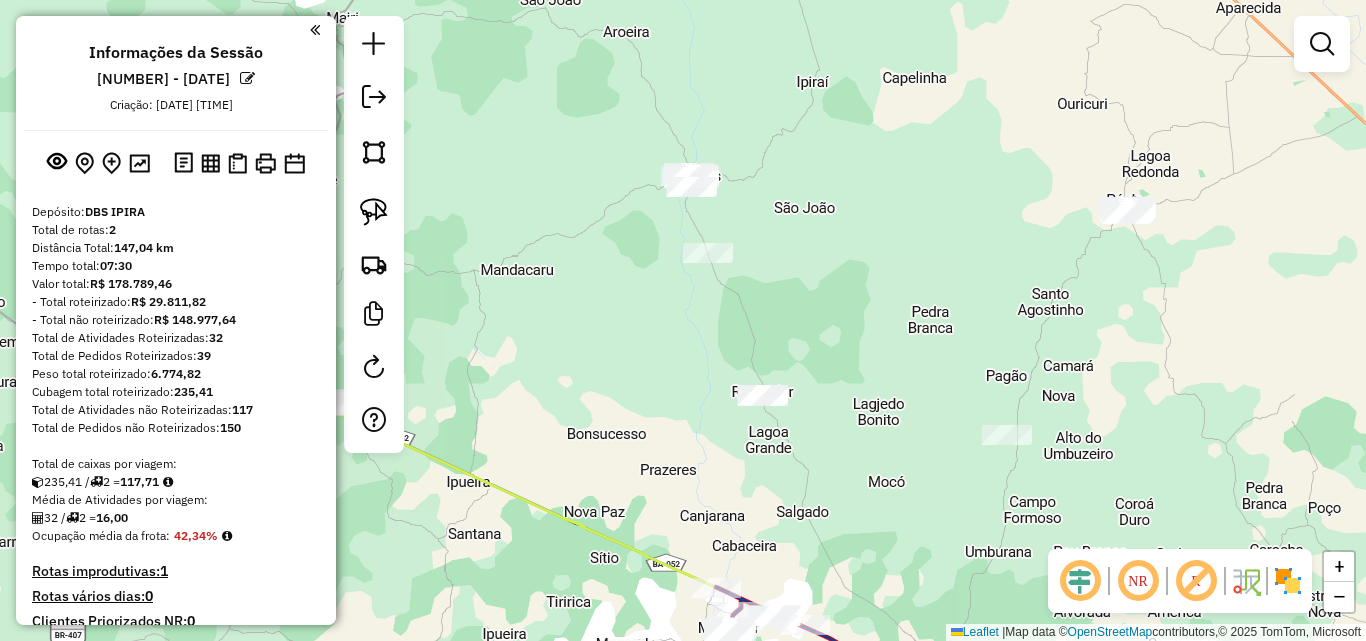 drag, startPoint x: 871, startPoint y: 468, endPoint x: 891, endPoint y: 483, distance: 25 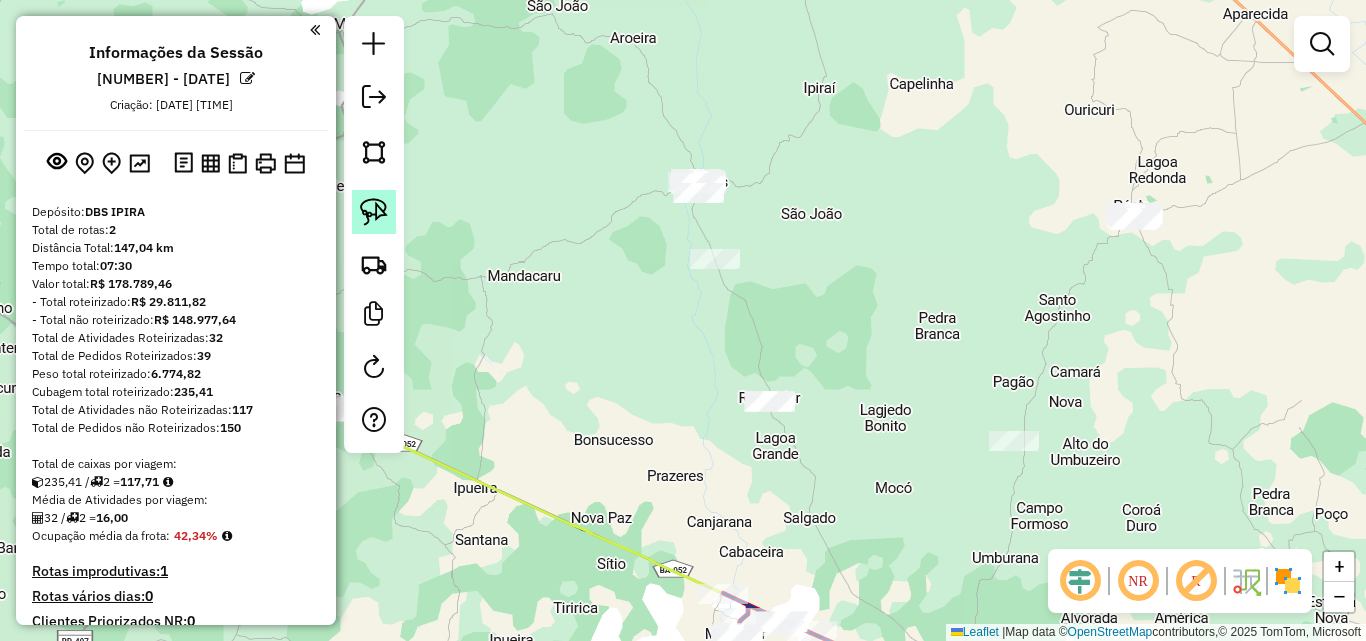 click 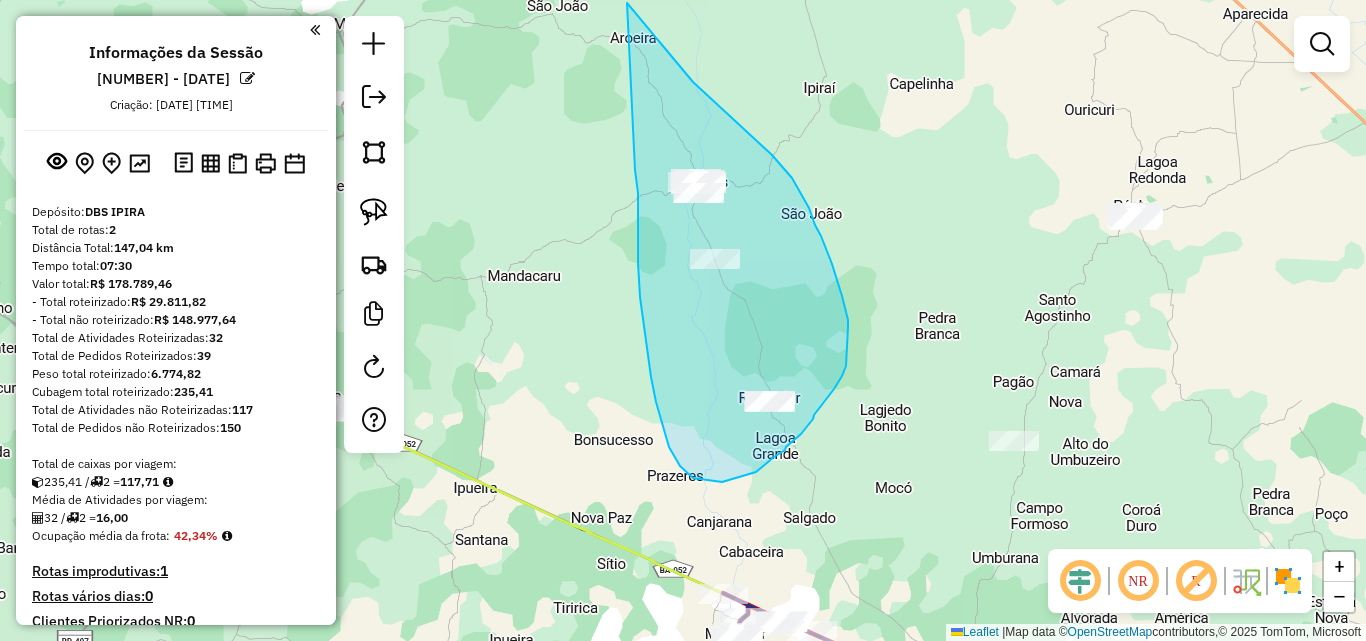drag, startPoint x: 636, startPoint y: 178, endPoint x: 627, endPoint y: 3, distance: 175.23128 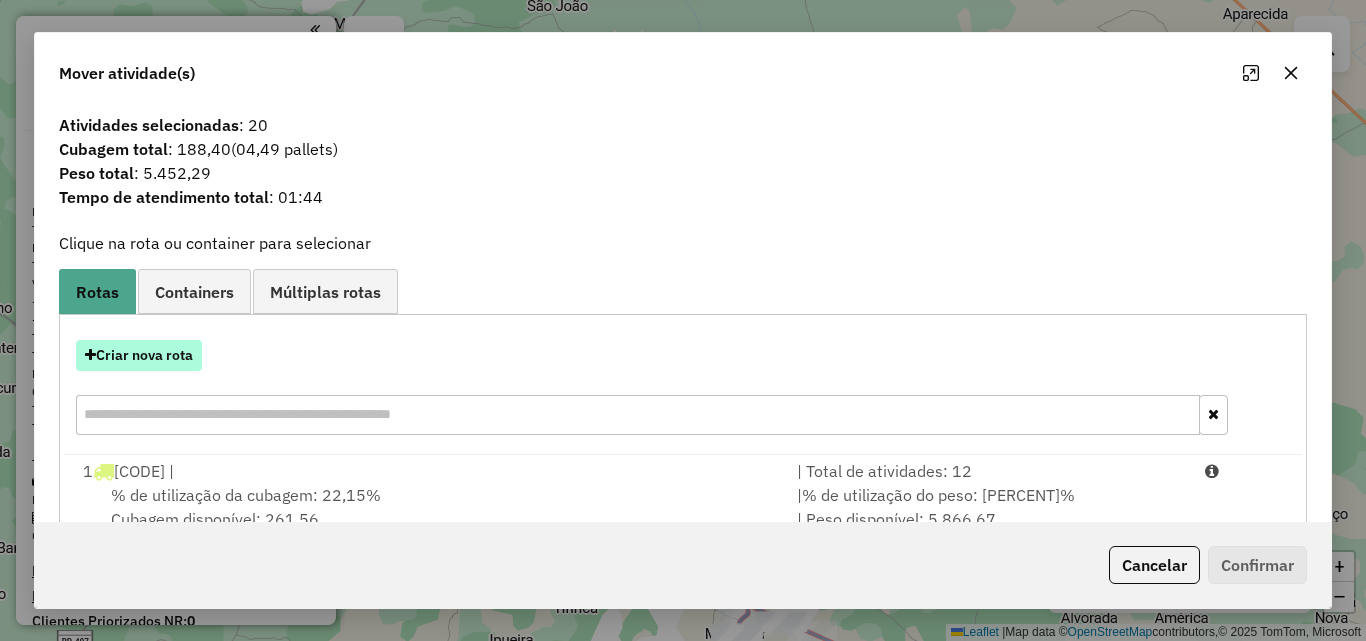 click on "Criar nova rota" at bounding box center [139, 355] 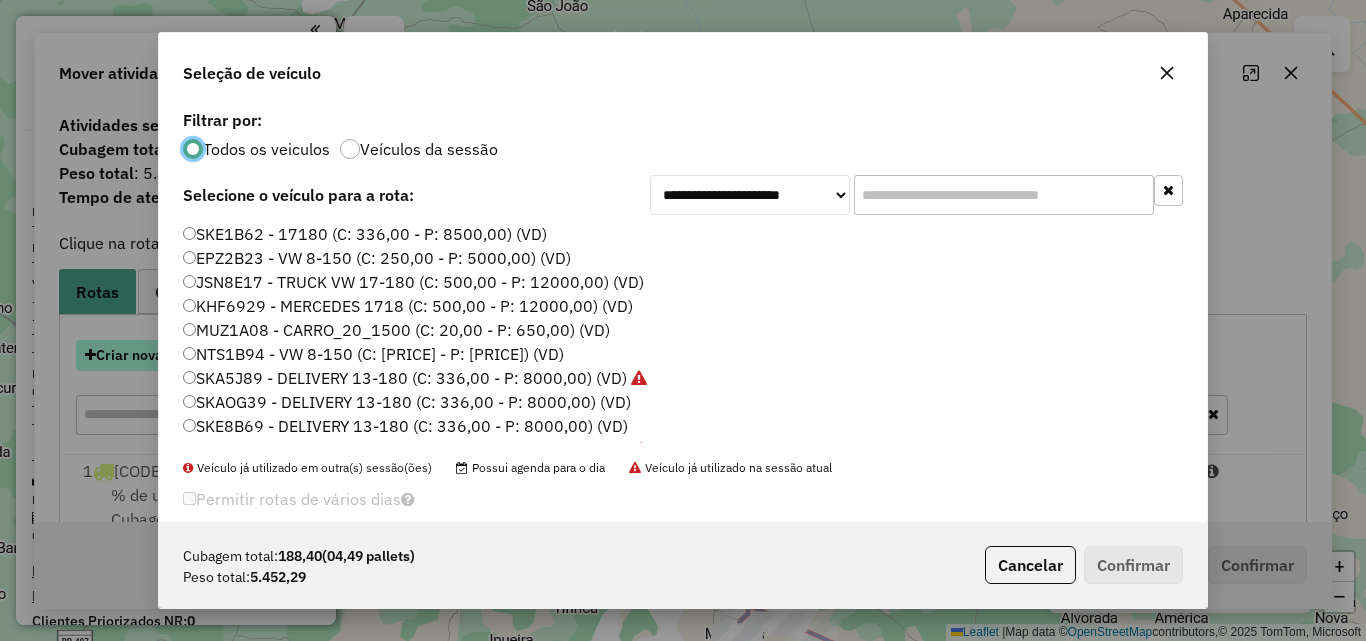 scroll, scrollTop: 11, scrollLeft: 6, axis: both 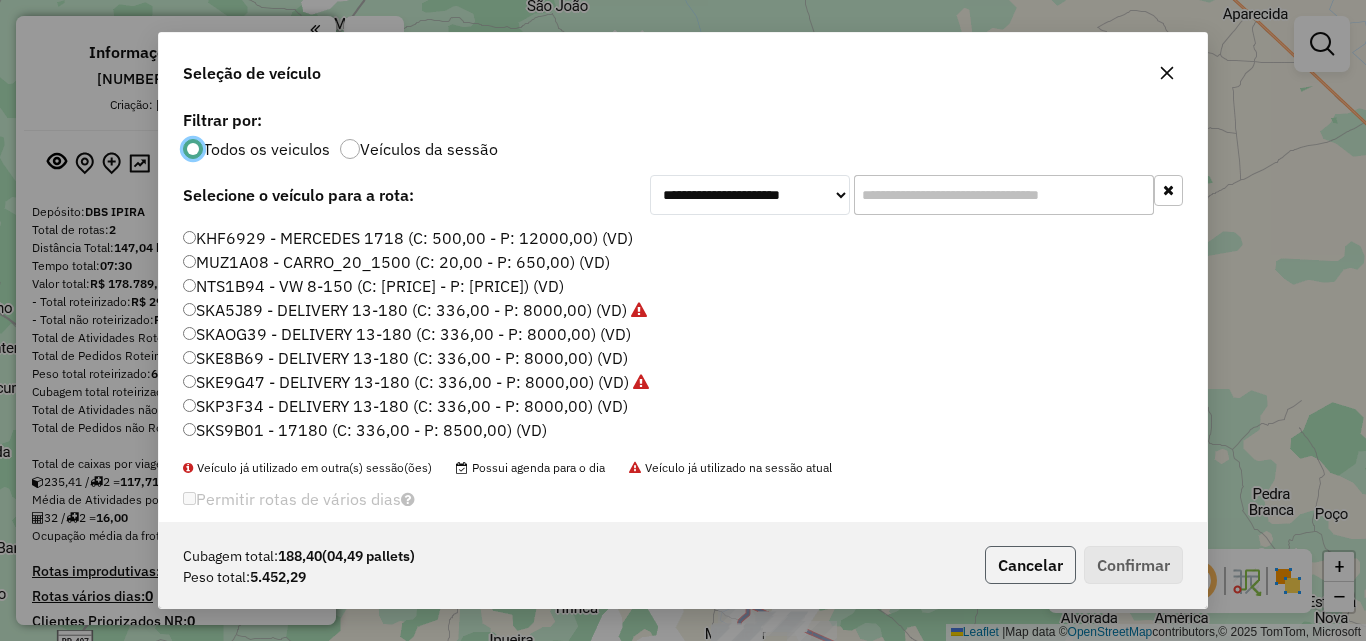 click on "Cancelar" 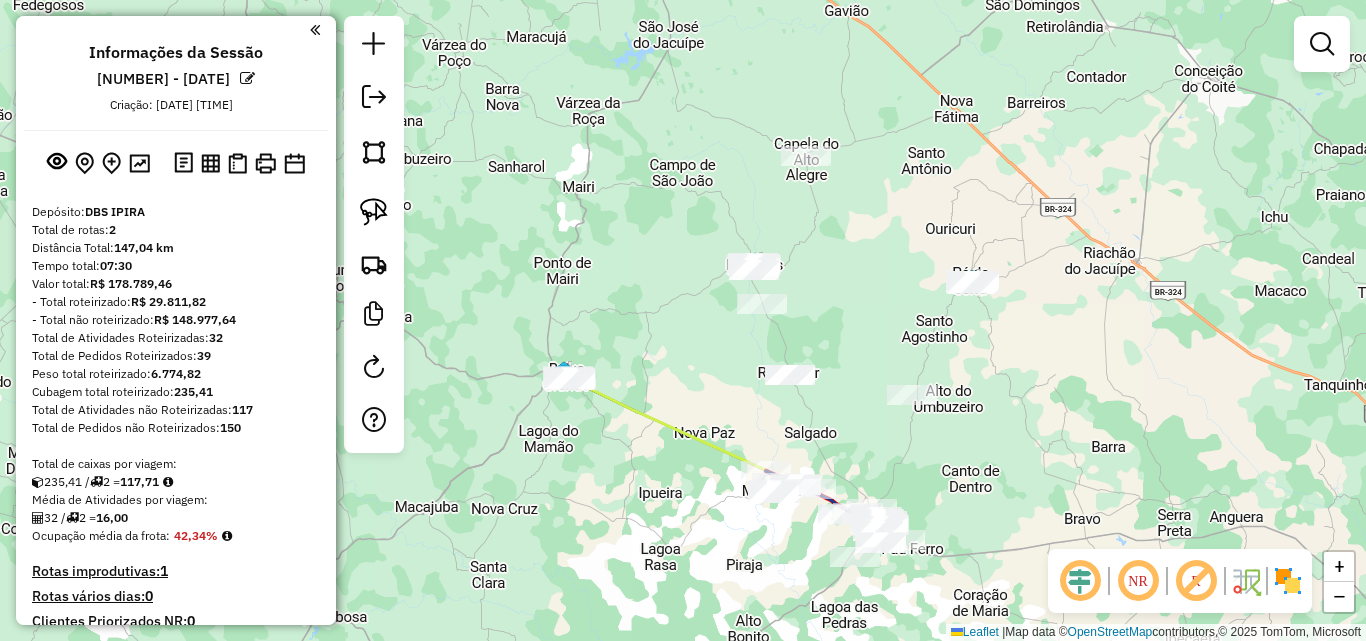 drag, startPoint x: 689, startPoint y: 407, endPoint x: 734, endPoint y: 382, distance: 51.47815 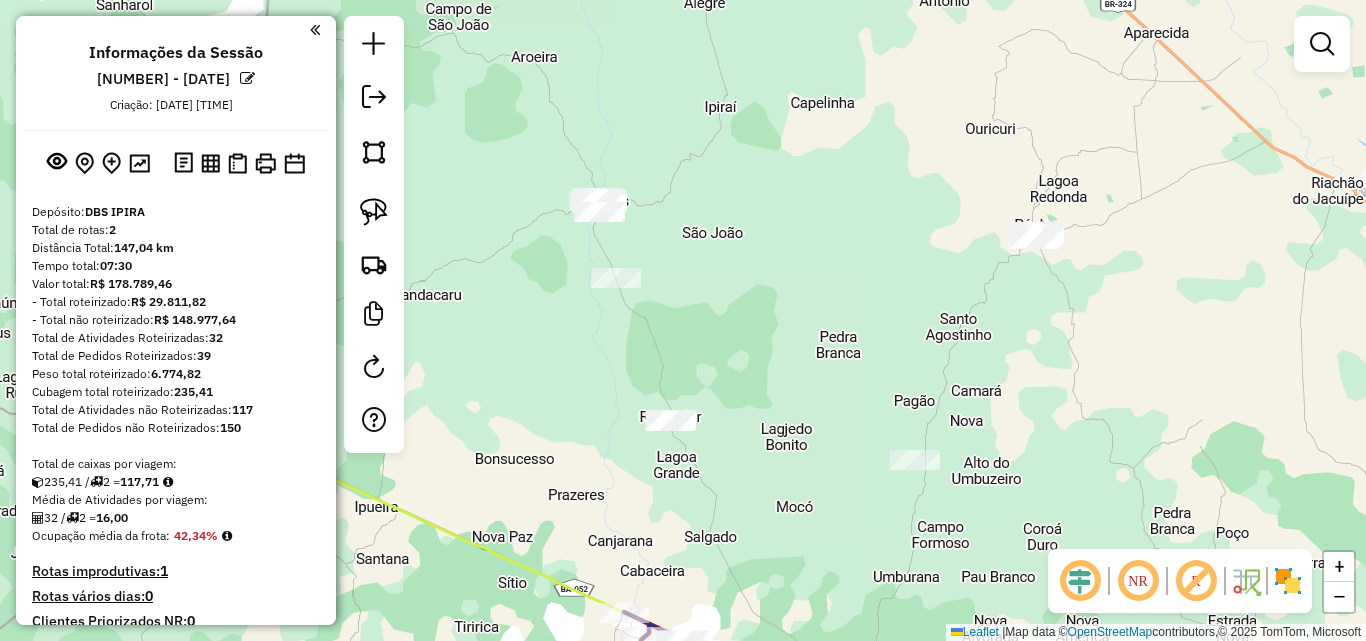 drag, startPoint x: 858, startPoint y: 336, endPoint x: 792, endPoint y: 343, distance: 66.37017 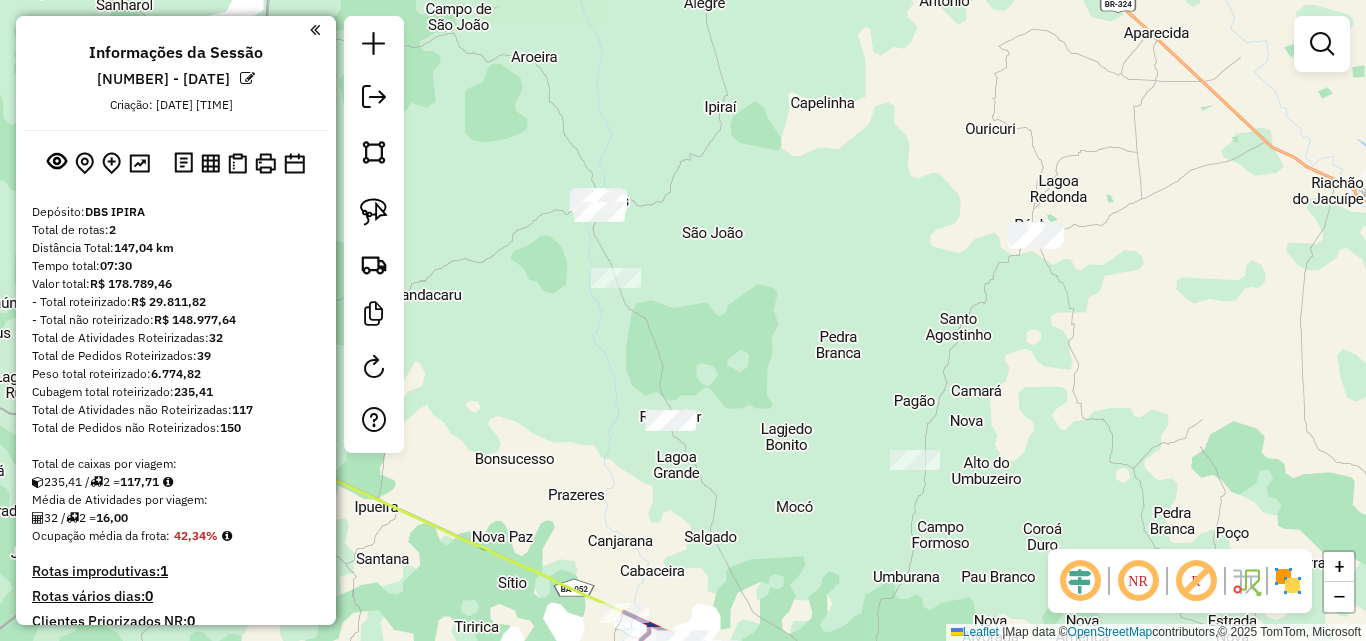 click 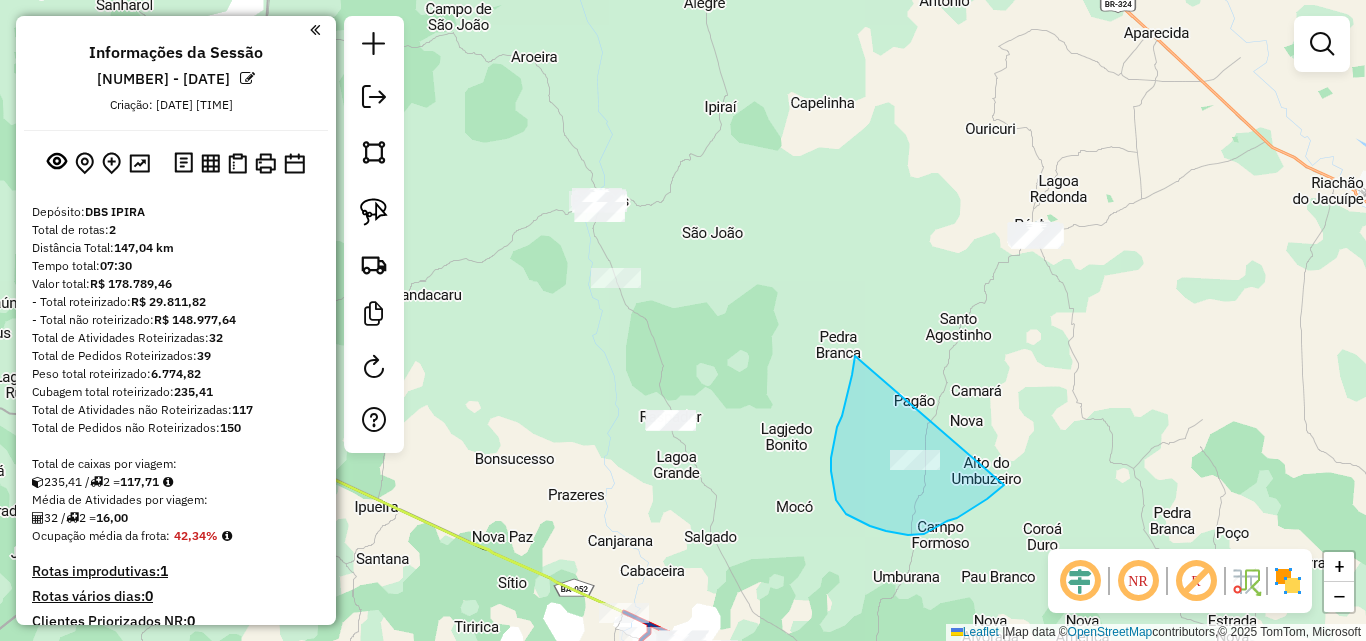 drag, startPoint x: 838, startPoint y: 425, endPoint x: 1142, endPoint y: 276, distance: 338.55133 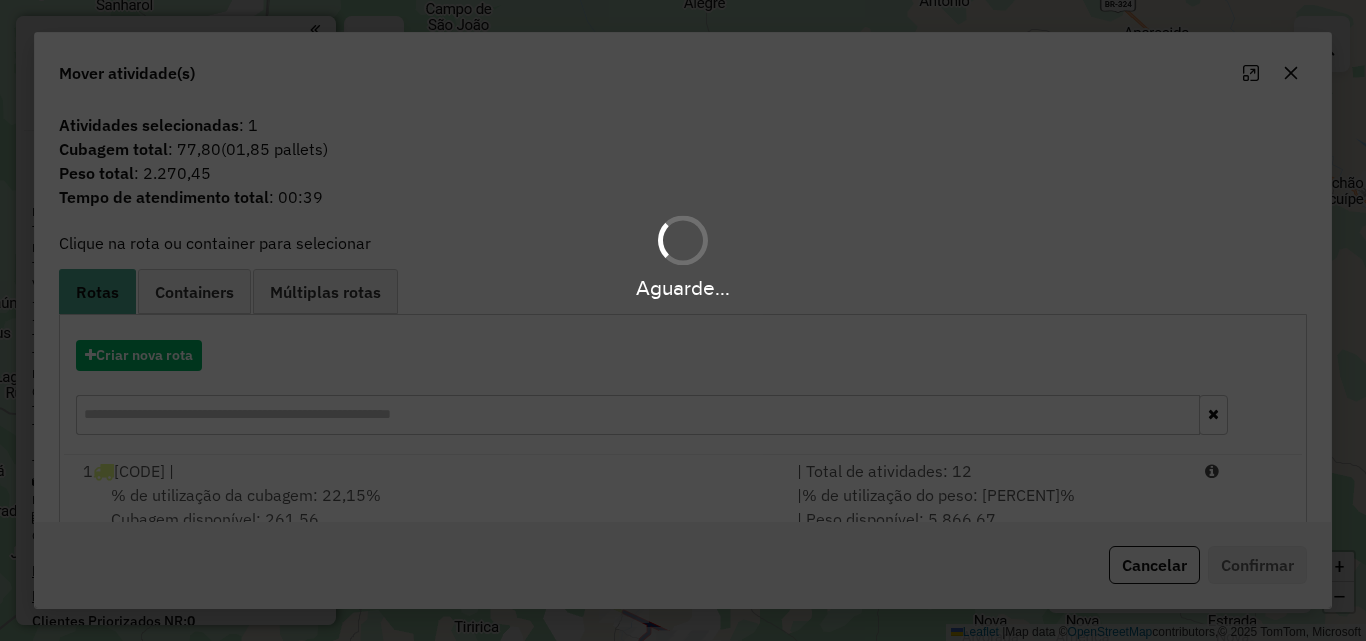 scroll, scrollTop: 13, scrollLeft: 0, axis: vertical 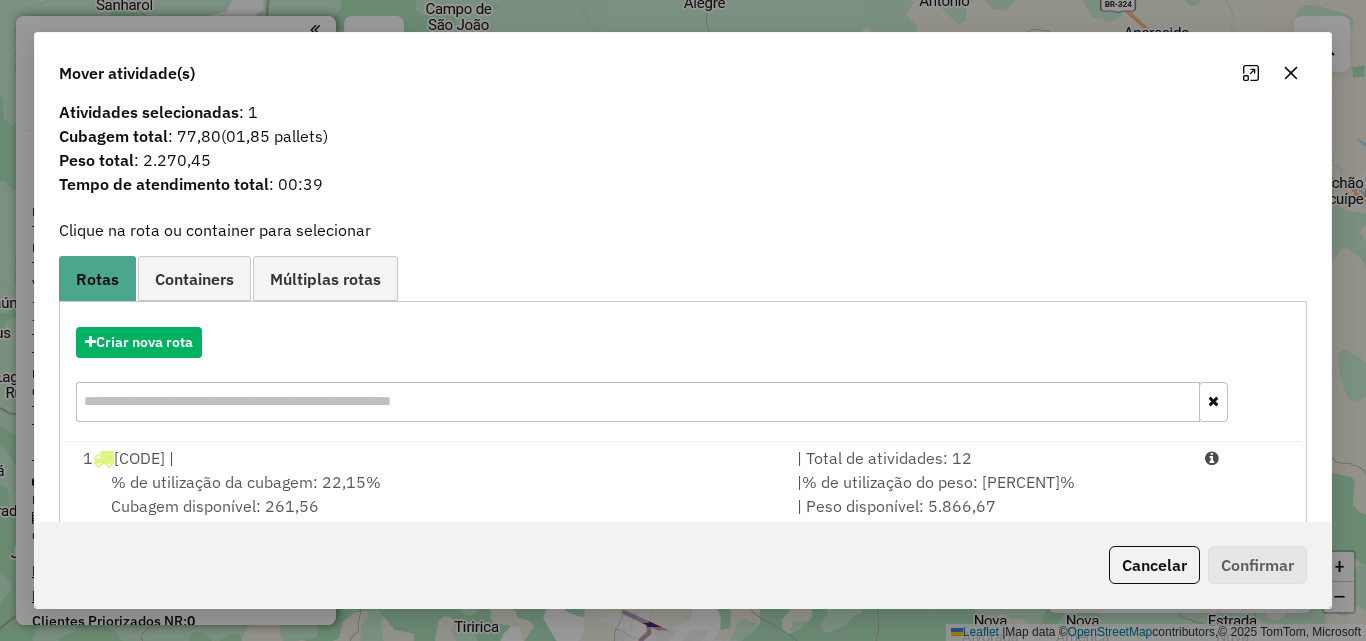 click 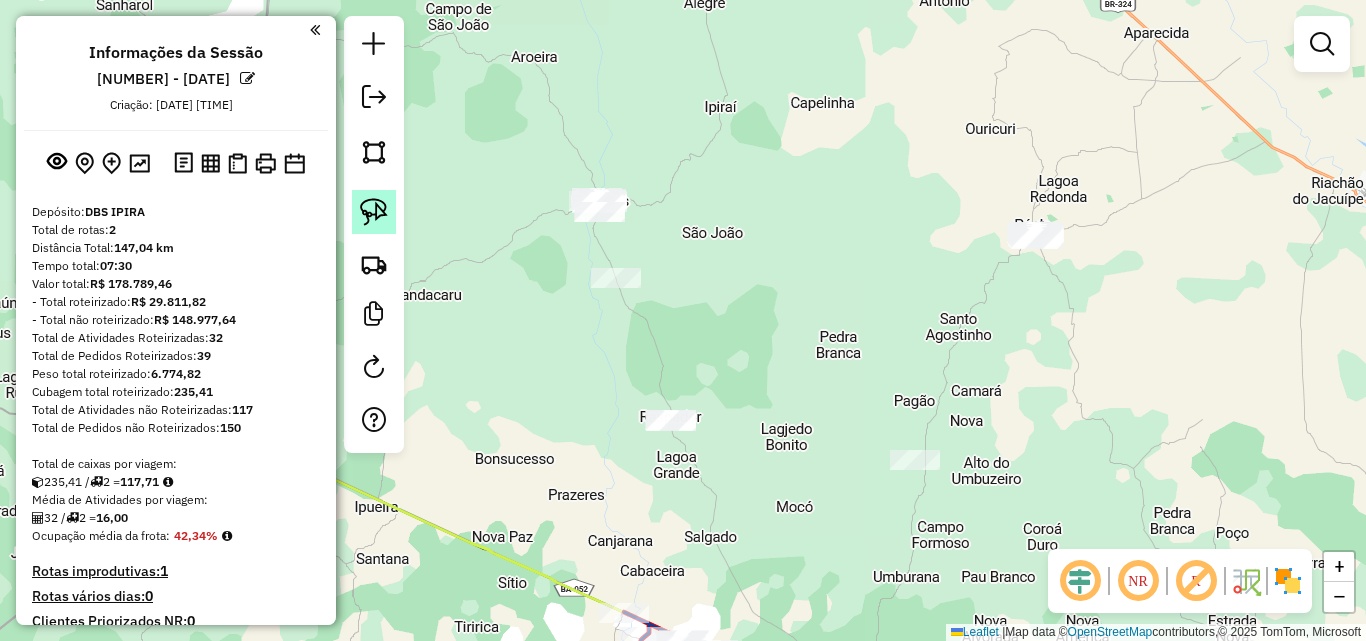 click 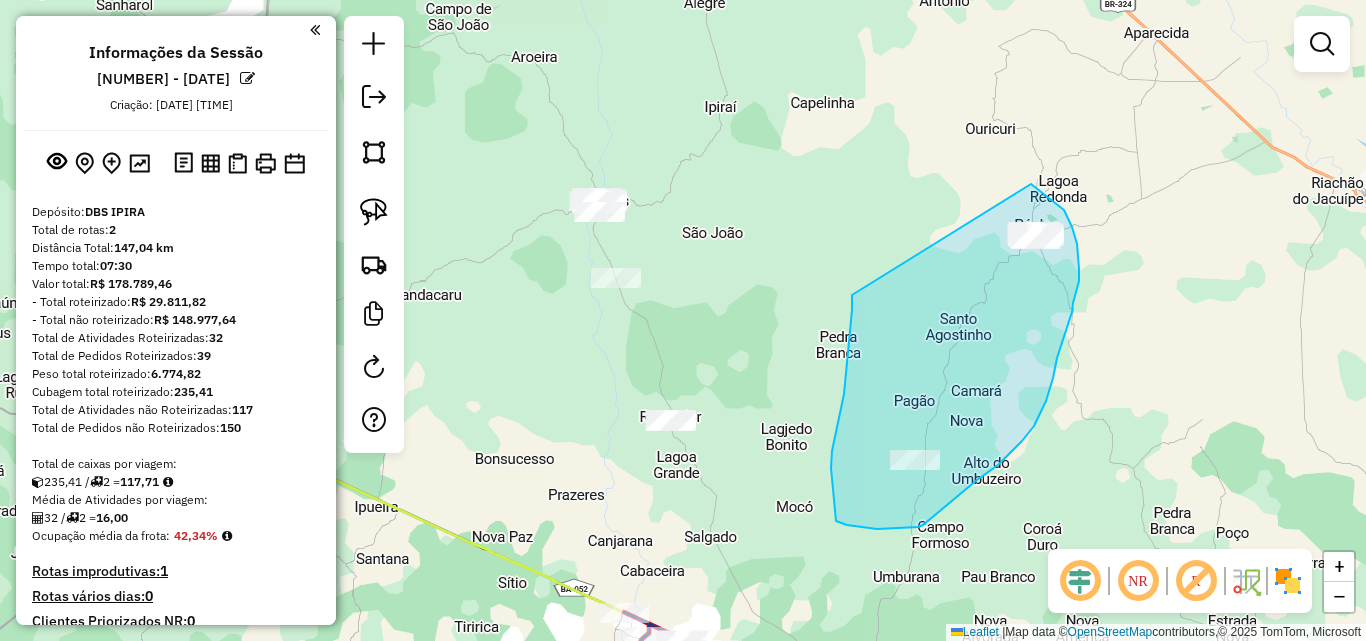 drag, startPoint x: 852, startPoint y: 295, endPoint x: 1031, endPoint y: 184, distance: 210.62288 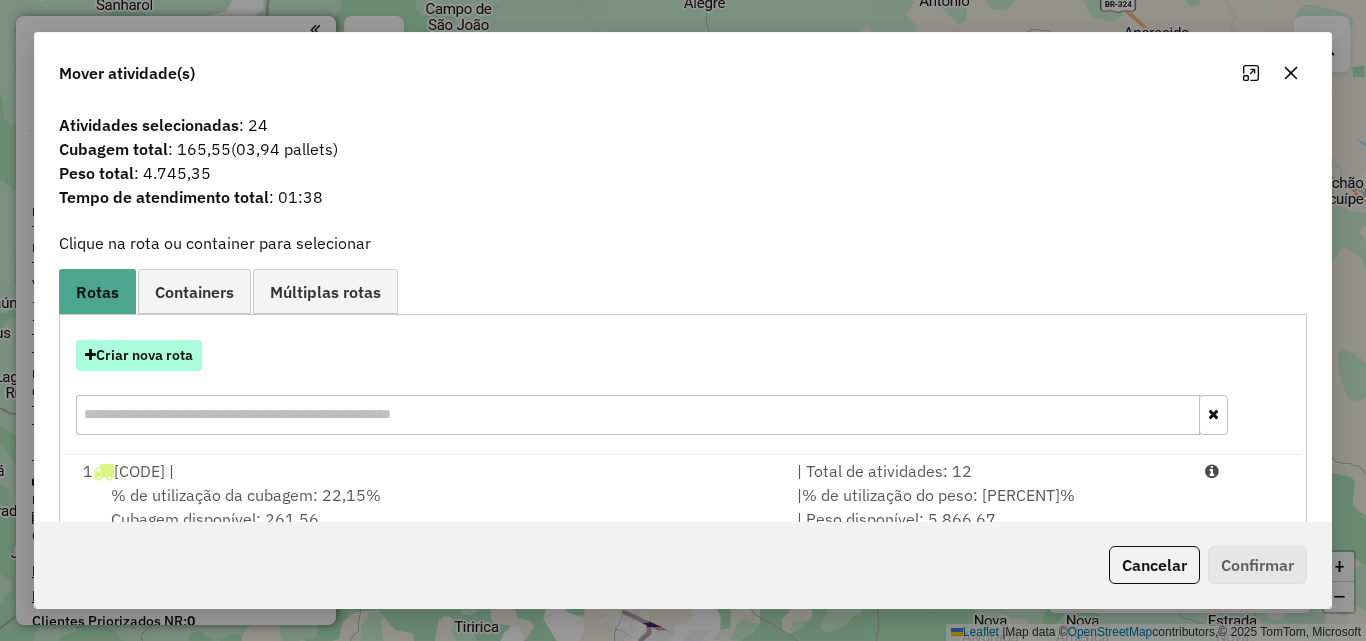 click on "Criar nova rota" at bounding box center [139, 355] 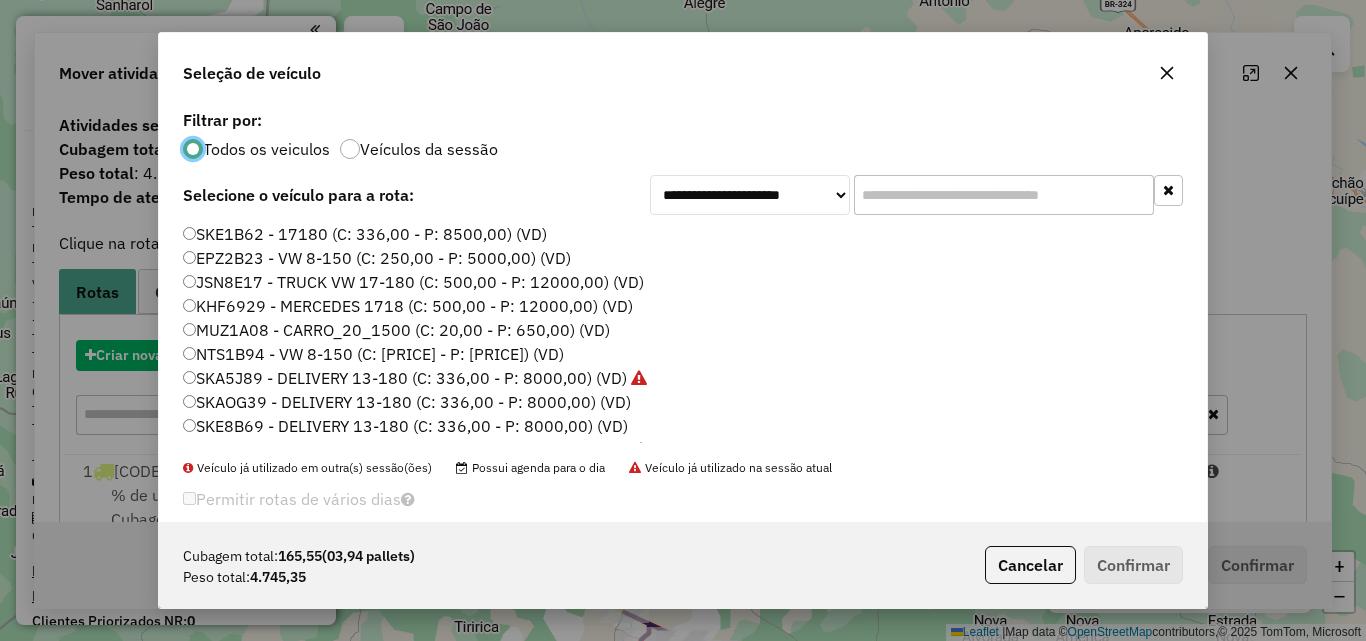 scroll, scrollTop: 11, scrollLeft: 6, axis: both 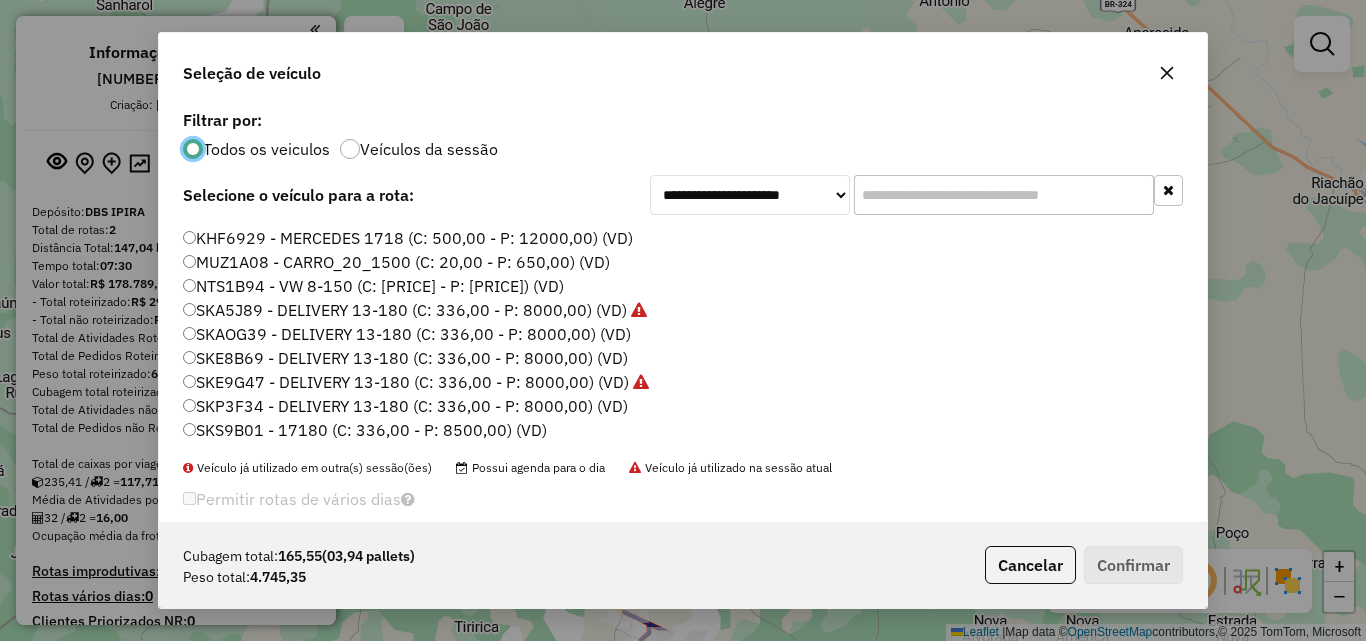 click on "SKS9B01 - 17180 (C: 336,00 - P: 8500,00) (VD)" 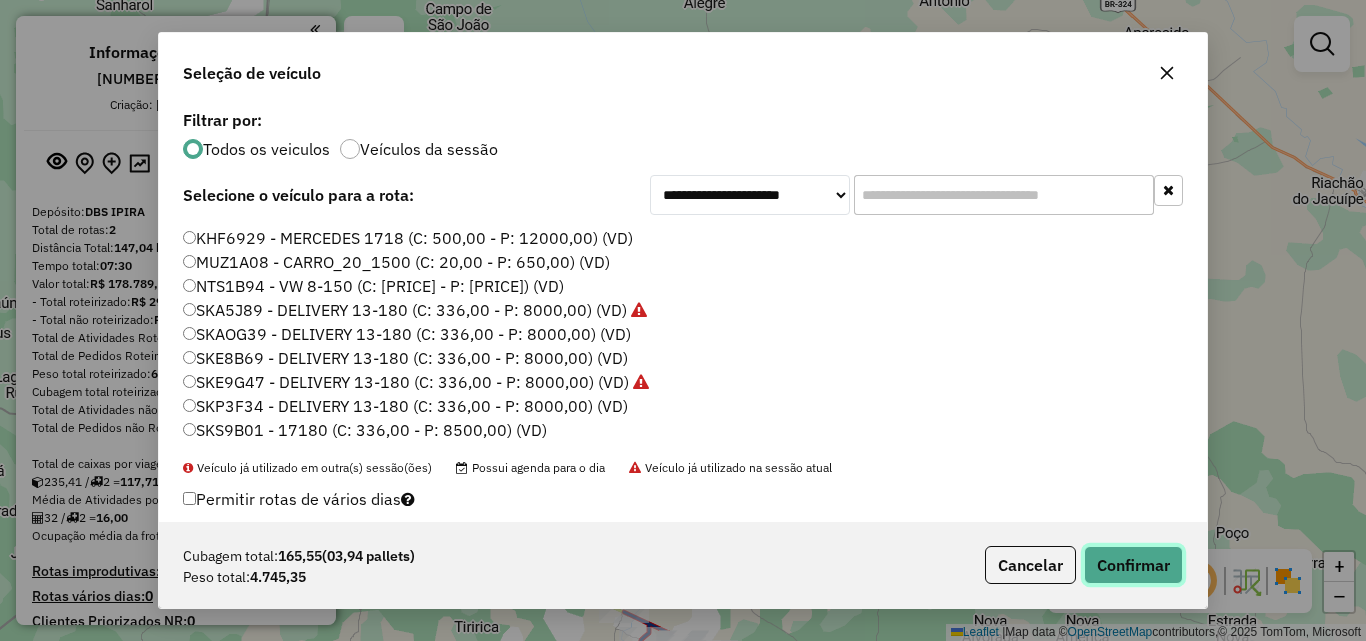click on "Confirmar" 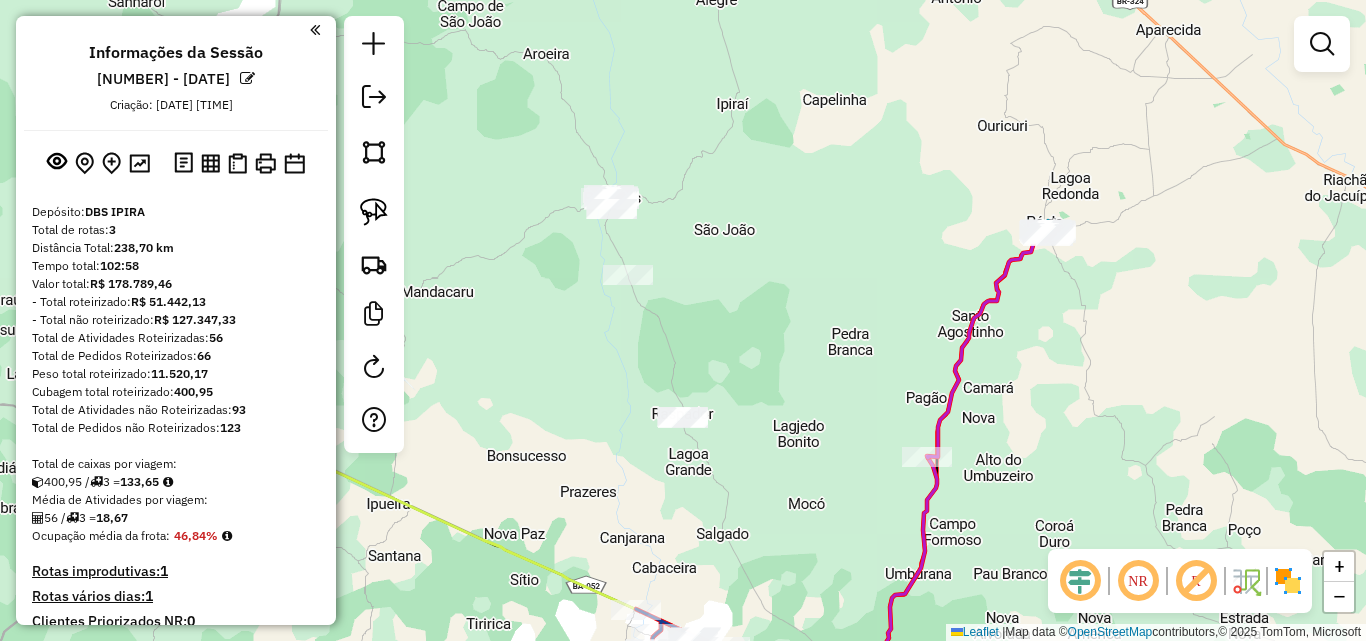 drag, startPoint x: 710, startPoint y: 327, endPoint x: 773, endPoint y: 305, distance: 66.730804 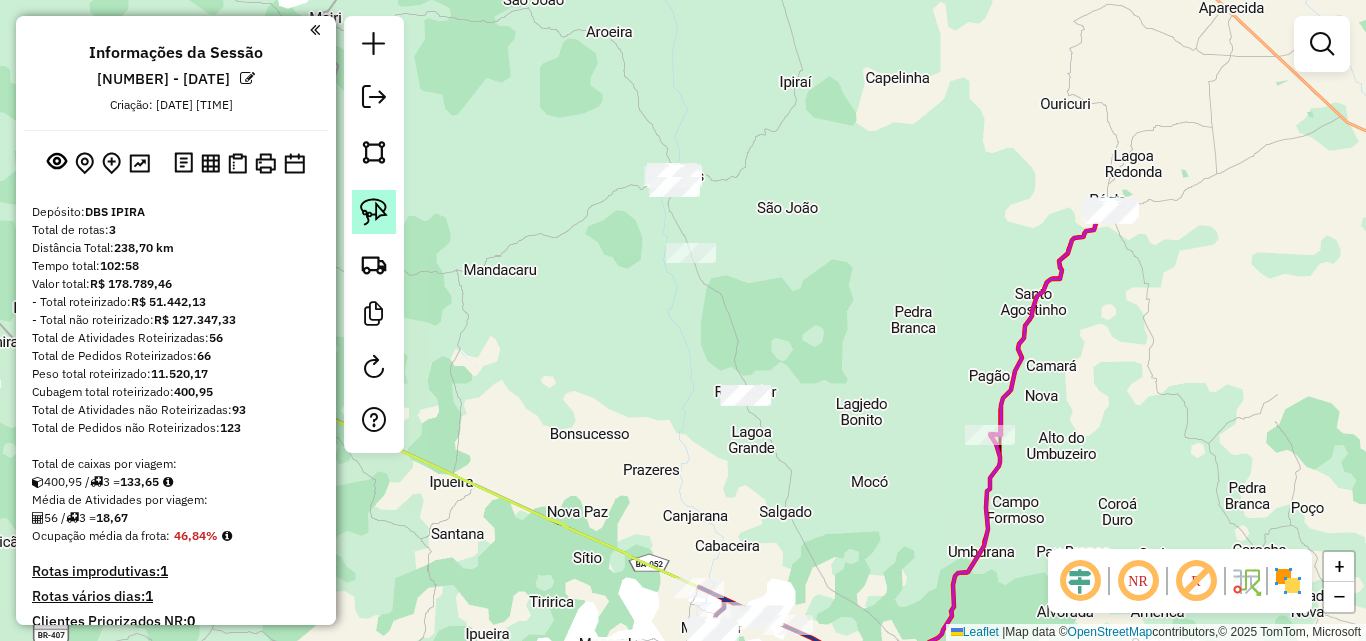 click 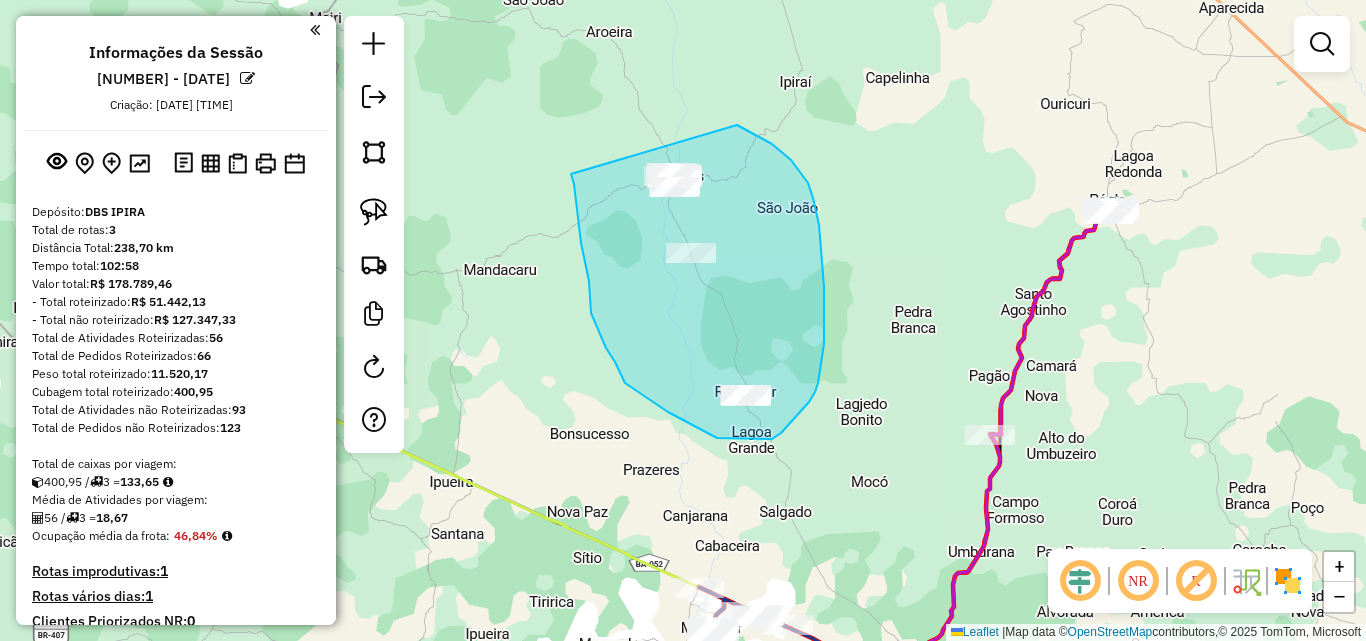 drag, startPoint x: 572, startPoint y: 177, endPoint x: 737, endPoint y: 125, distance: 173 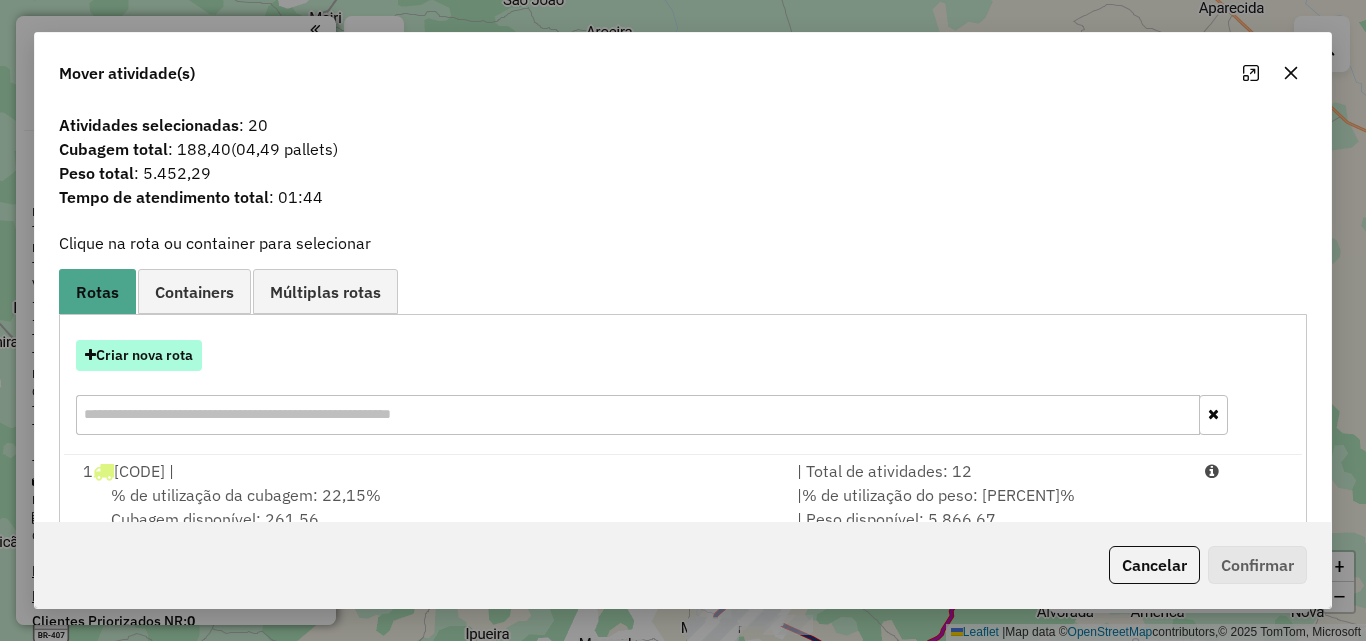 click on "Criar nova rota" at bounding box center [139, 355] 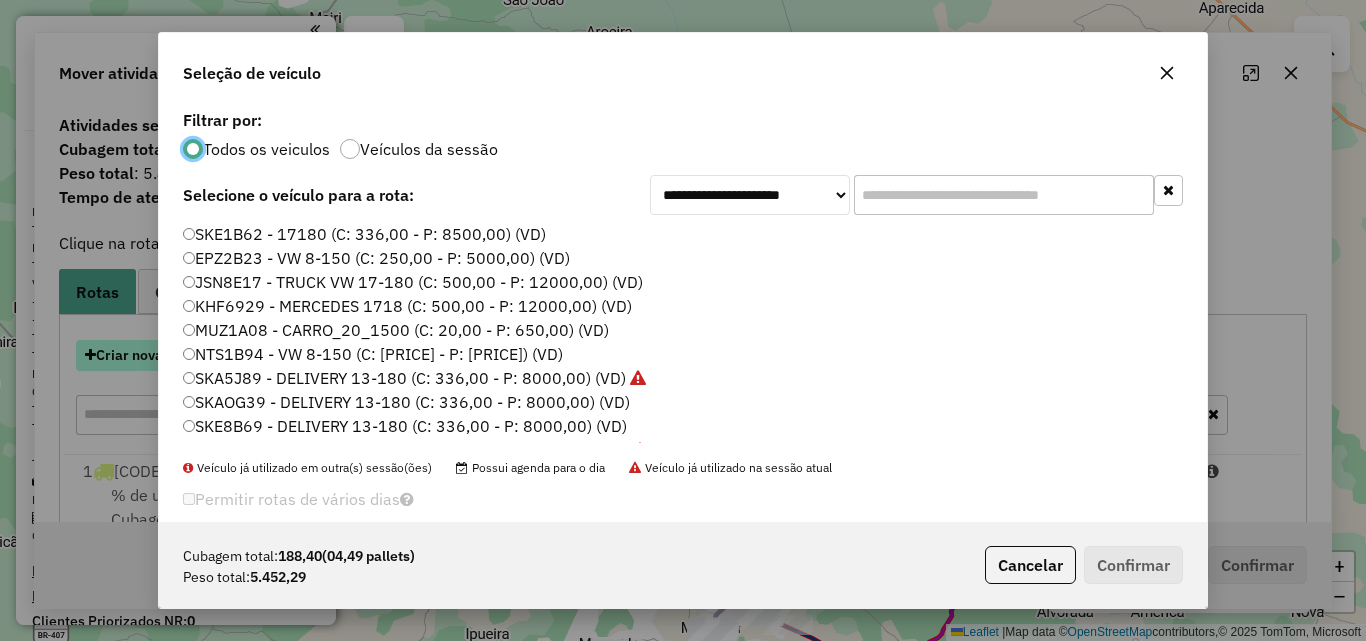 scroll, scrollTop: 11, scrollLeft: 6, axis: both 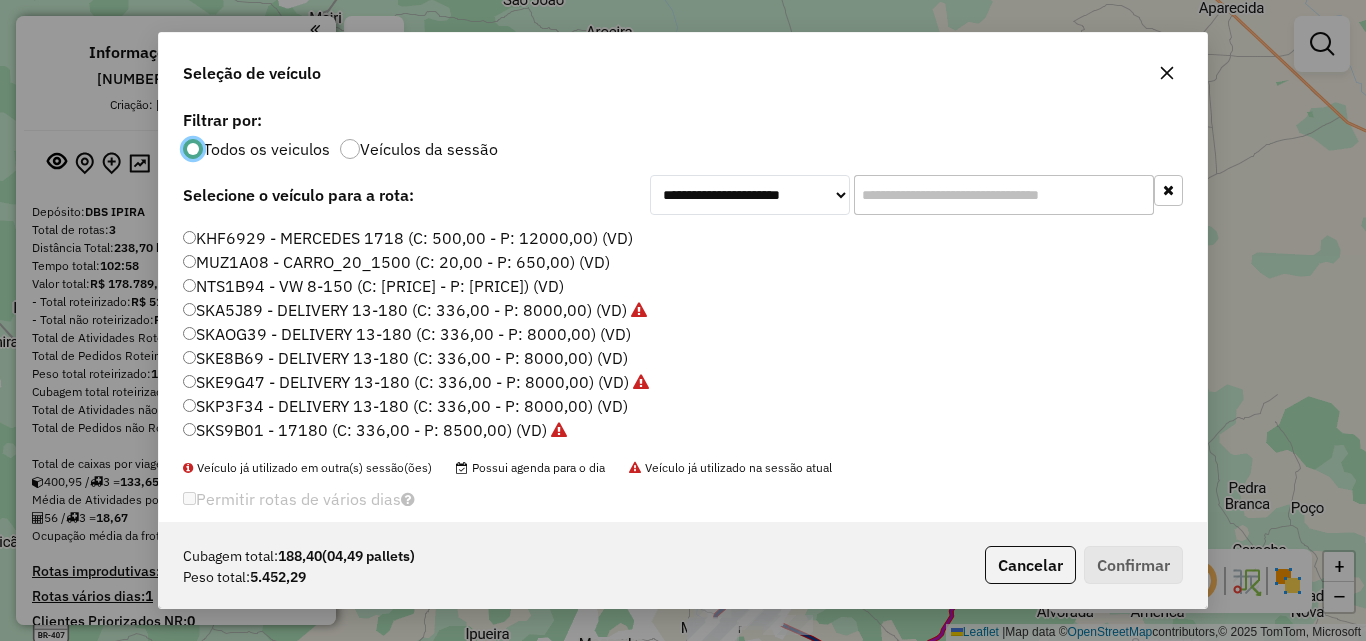 click on "SKP3F34 - DELIVERY 13-180 (C: 336,00 - P: 8000,00) (VD)" 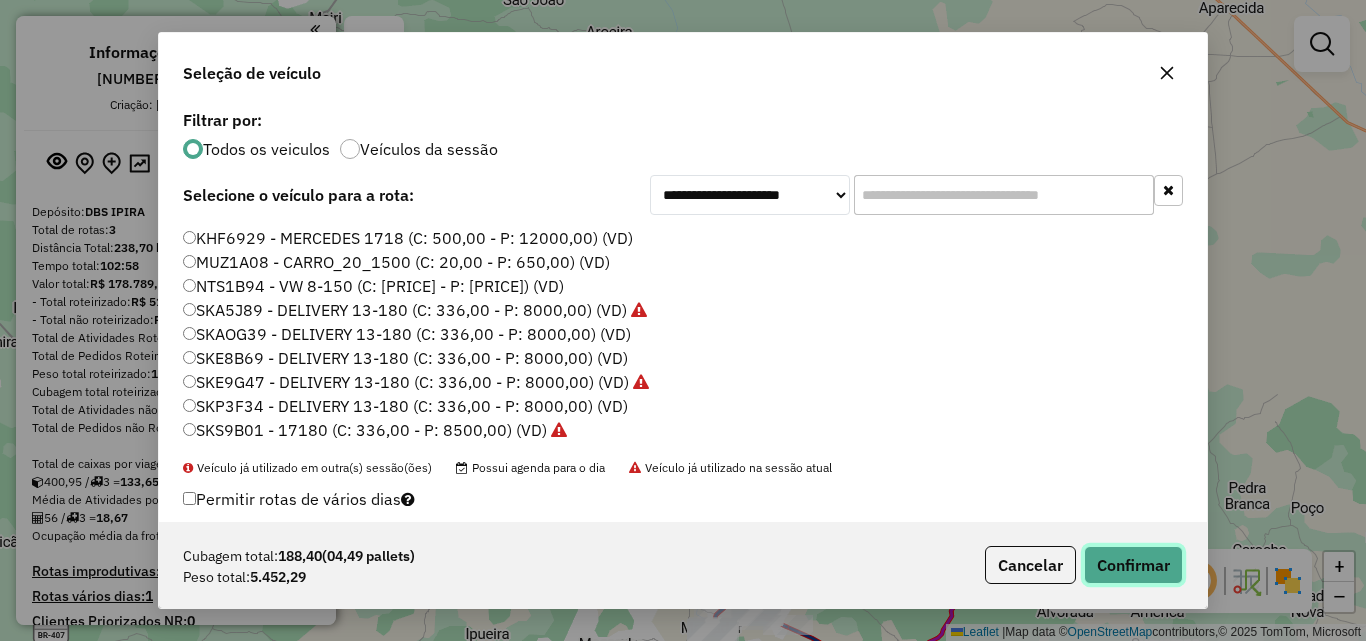 click on "Confirmar" 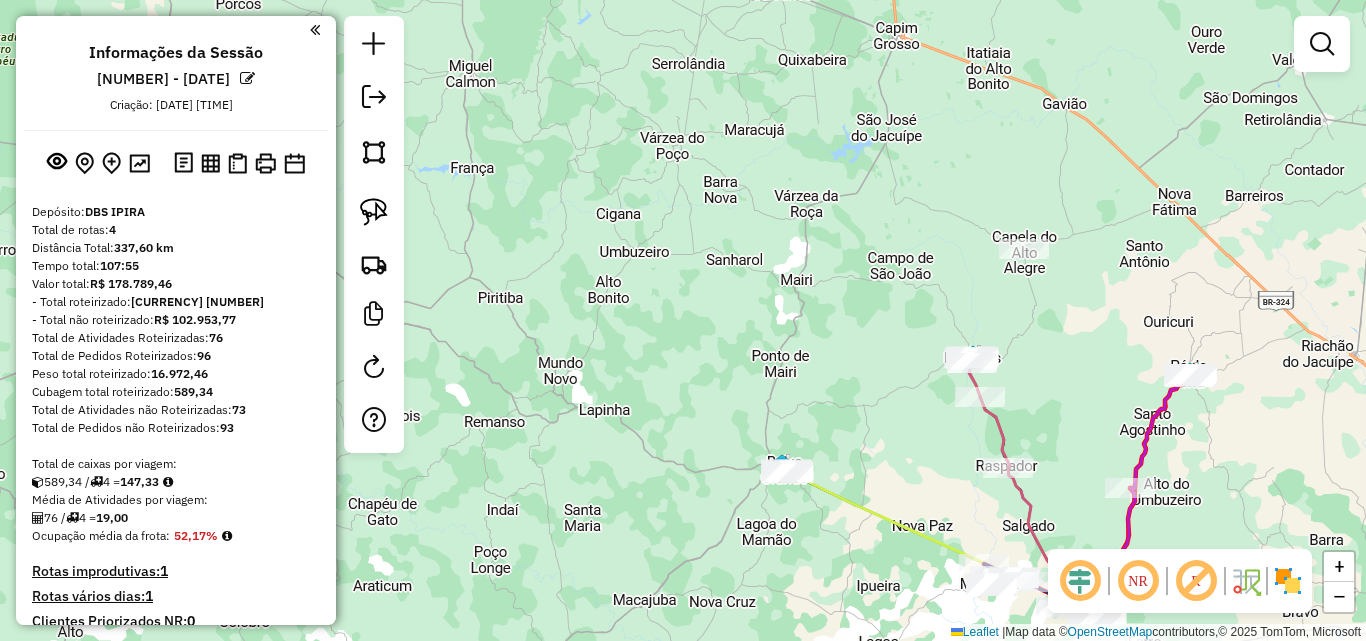 drag, startPoint x: 1038, startPoint y: 312, endPoint x: 936, endPoint y: 274, distance: 108.84852 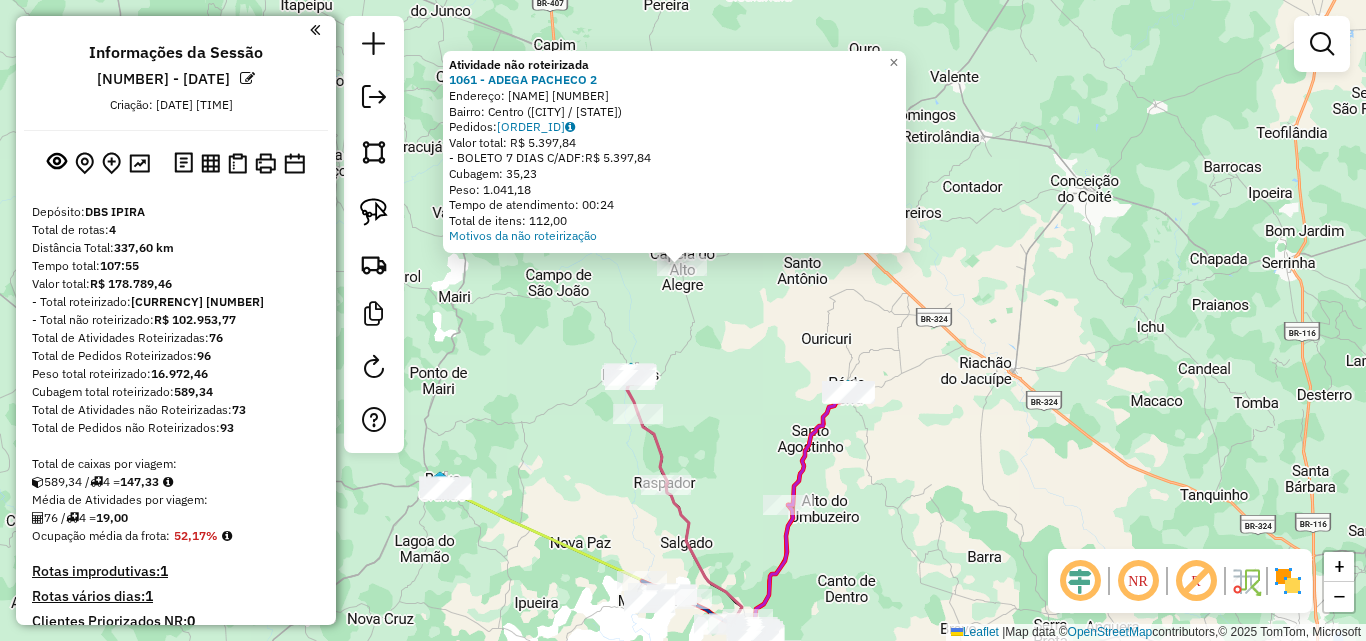 drag, startPoint x: 695, startPoint y: 406, endPoint x: 694, endPoint y: 347, distance: 59.008472 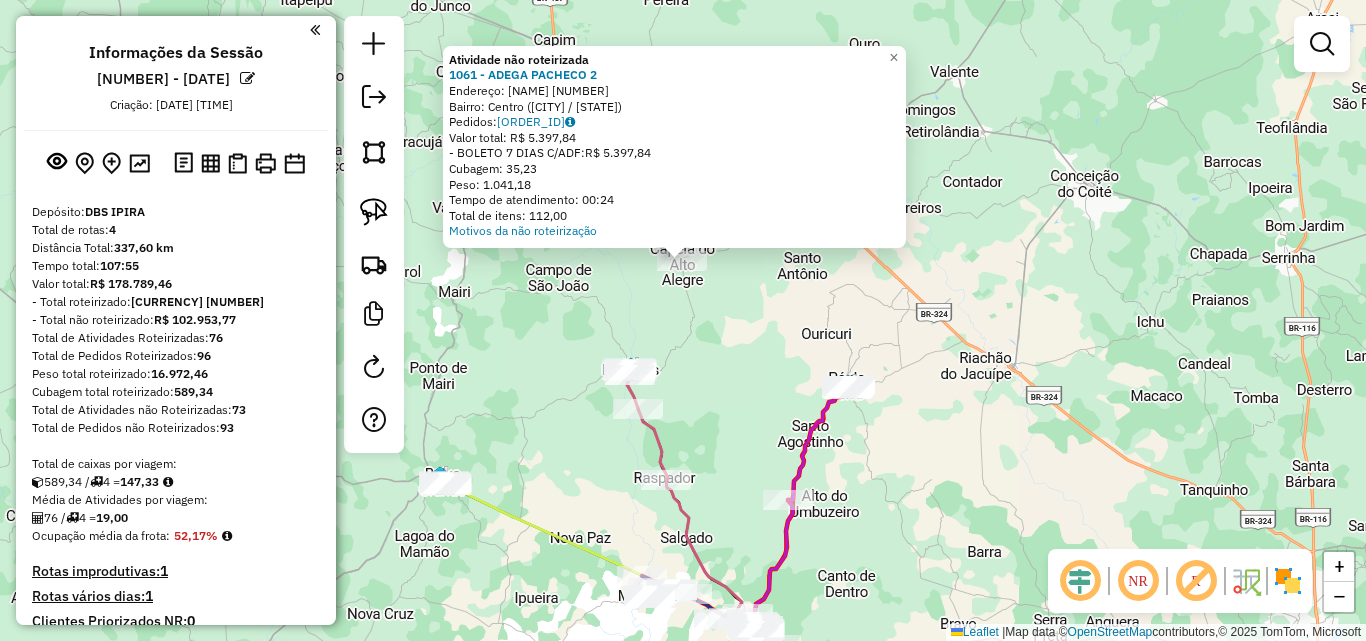 click on "Atividade não roteirizada [NUMBER] - [NAME] Endereço: [NAME] [NUMBER] Bairro: [NAME] ([CITY] / [STATE]) Pedidos: [NUMBER] Valor total: R$ [PRICE] - BOLETO [NUMBER] DIAS C/ADF: R$ [PRICE] Cubagem: [NUMBER] Peso: [NUMBER] Tempo de atendimento: [TIME] Total de itens: [NUMBER] Motivos da não roteirização × Janela de atendimento Grade de atendimento Capacidade Transportadoras Veículos Cliente Pedidos Rotas Selecione os dias de semana para filtrar as janelas de atendimento Seg Ter Qua Qui Sex Sáb Dom Informe o período da janela de atendimento: De: [TIME] Até: [TIME] Filtrar exatamente a janela do cliente Considerar janela de atendimento padrão Selecione os dias de semana para filtrar as grades de atendimento Seg Ter Qua Qui Sex Sáb Dom Considerar clientes sem dia de atendimento cadastrado Clientes fora do dia de atendimento selecionado Filtrar as atividades entre os valores definidos abaixo: Peso mínimo: **** Peso máximo: **** Cubagem mínima: Cubagem máxima: De: [TIME] Até: [TIME]" 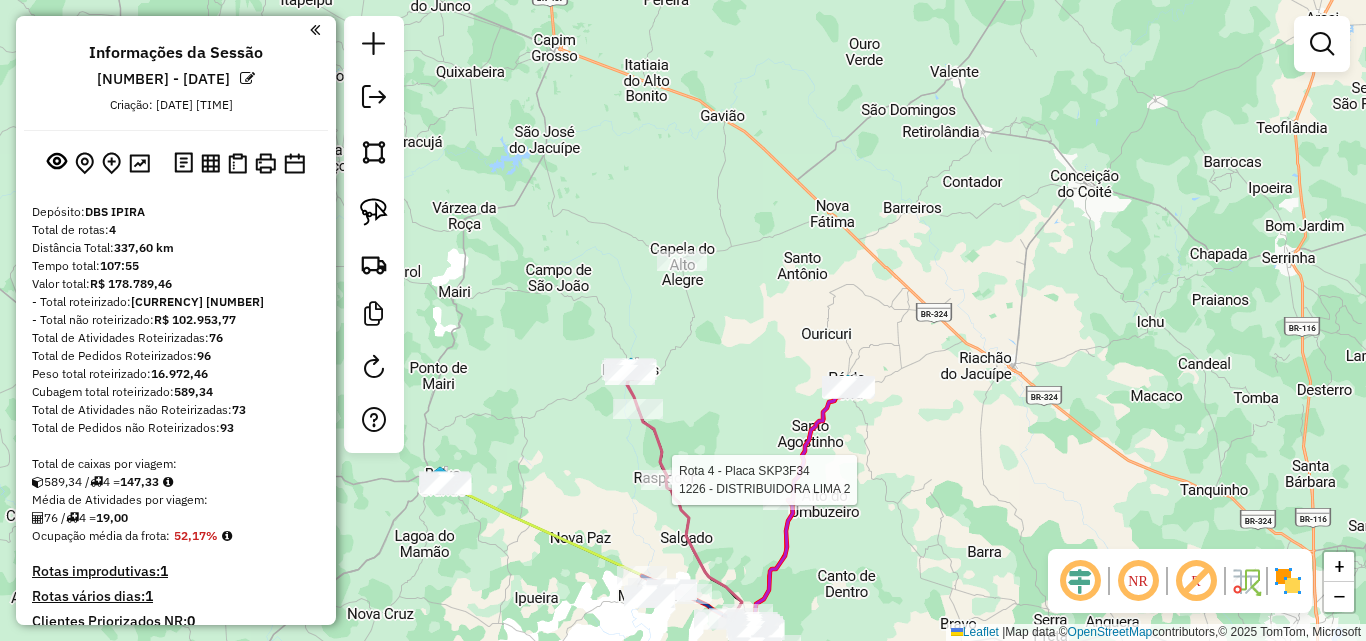 select on "**********" 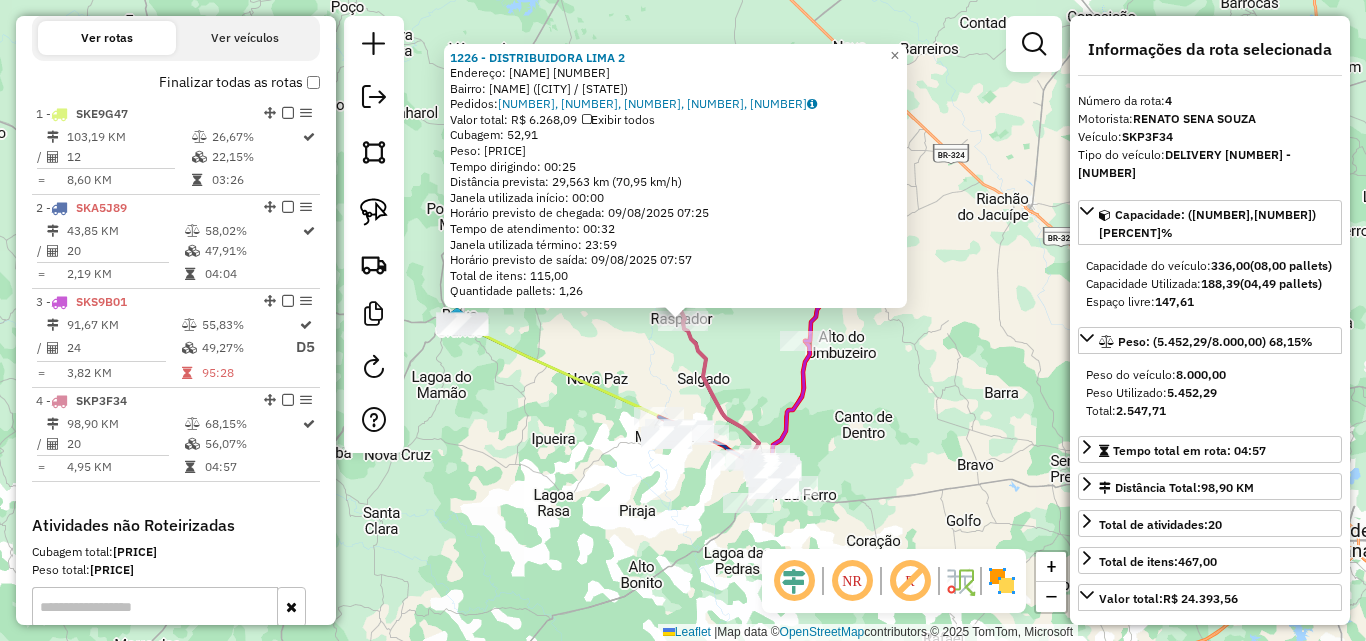 scroll, scrollTop: 940, scrollLeft: 0, axis: vertical 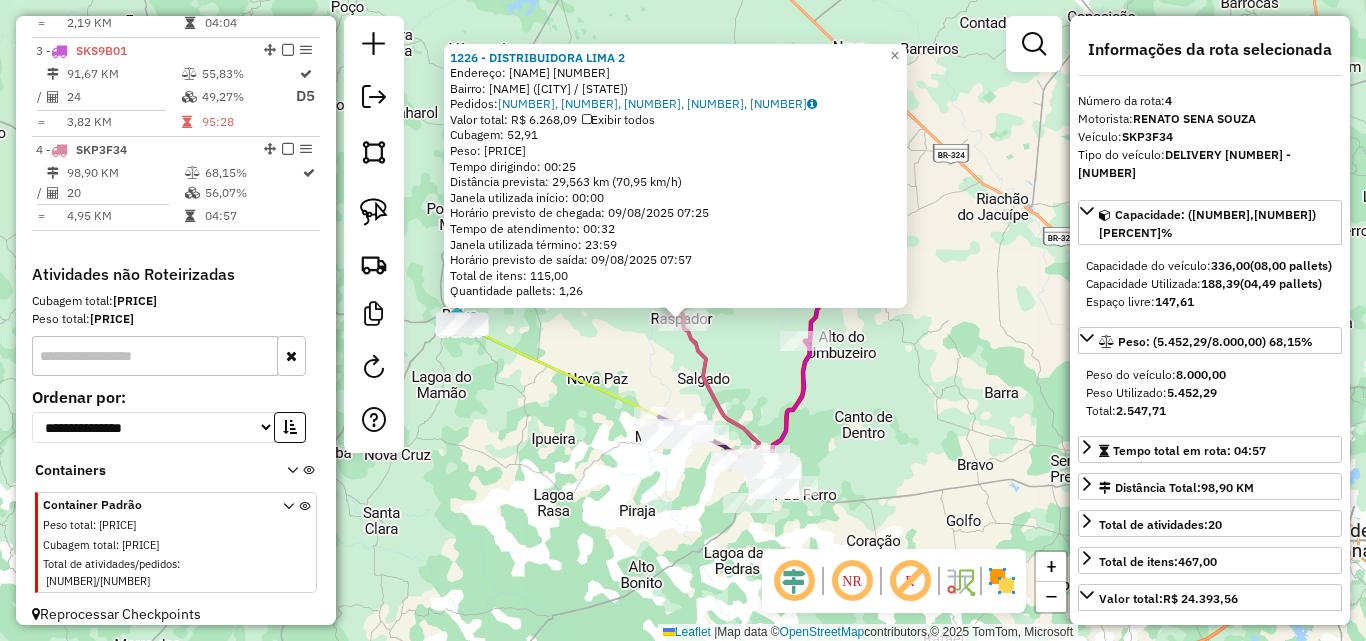click on "Endereço: [NAME] [NUMBER] Bairro: [NAME] ([CITY] / [STATE]) Pedidos: [NUMBER], [NUMBER], [NUMBER], [NUMBER], [NUMBER] Valor total: R$ [PRICE] Exibir todos Cubagem: [NUMBER] Peso: [NUMBER] Tempo dirigindo: [TIME] Distância prevista: [NUMBER] km ([NUMBER] km/h) Janela utilizada início: [TIME] Horário previsto de chegada: [DATE] [TIME] Tempo de atendimento: [TIME] Janela utilizada término: [TIME] Horário previsto de saída: [DATE] [TIME] Total de itens: [NUMBER] Quantidade pallets: [NUMBER] × Janela de atendimento Grade de atendimento Capacidade Transportadoras Veículos Cliente Pedidos Rotas Selecione os dias de semana para filtrar as janelas de atendimento Seg Ter Qua Qui Sex Sáb Dom Informe o período da janela de atendimento: De: [TIME] Até: [TIME] Filtrar exatamente a janela do cliente Considerar janela de atendimento padrão Selecione os dias de semana para filtrar as grades de atendimento Seg Ter Qua Qui Sex Sáb Dom De: [TIME]" 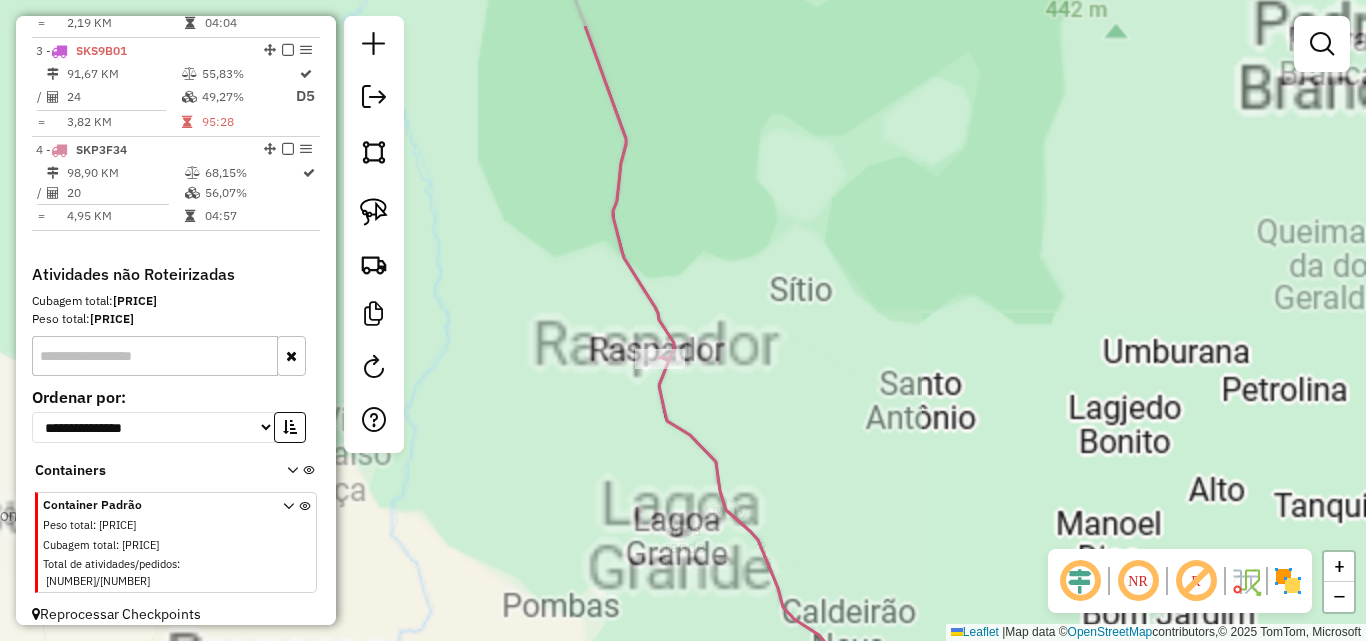 drag, startPoint x: 687, startPoint y: 336, endPoint x: 763, endPoint y: 405, distance: 102.64989 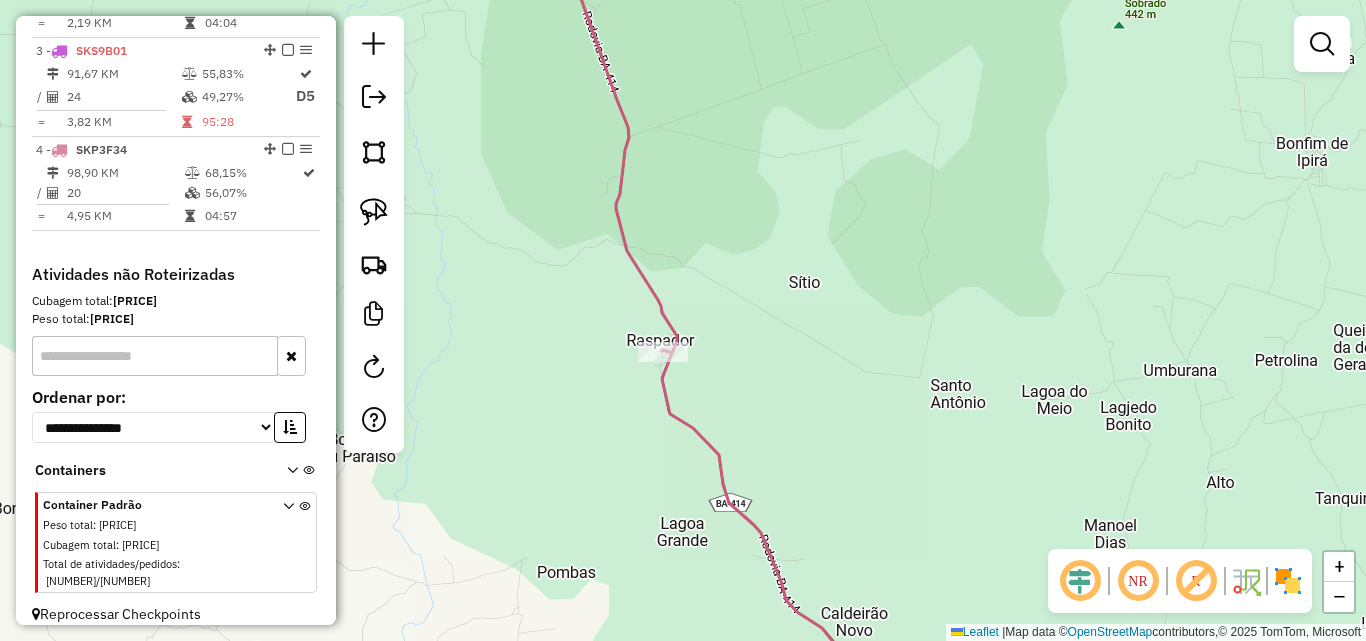 drag, startPoint x: 744, startPoint y: 246, endPoint x: 786, endPoint y: 439, distance: 197.51709 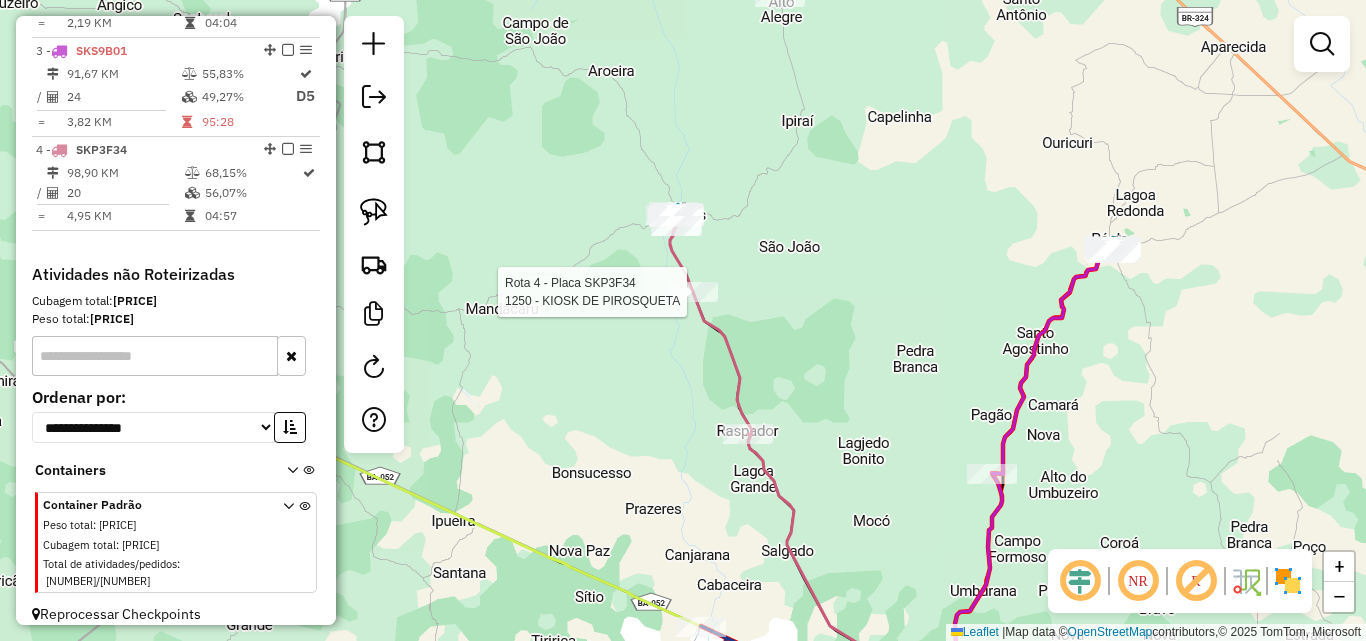select on "**********" 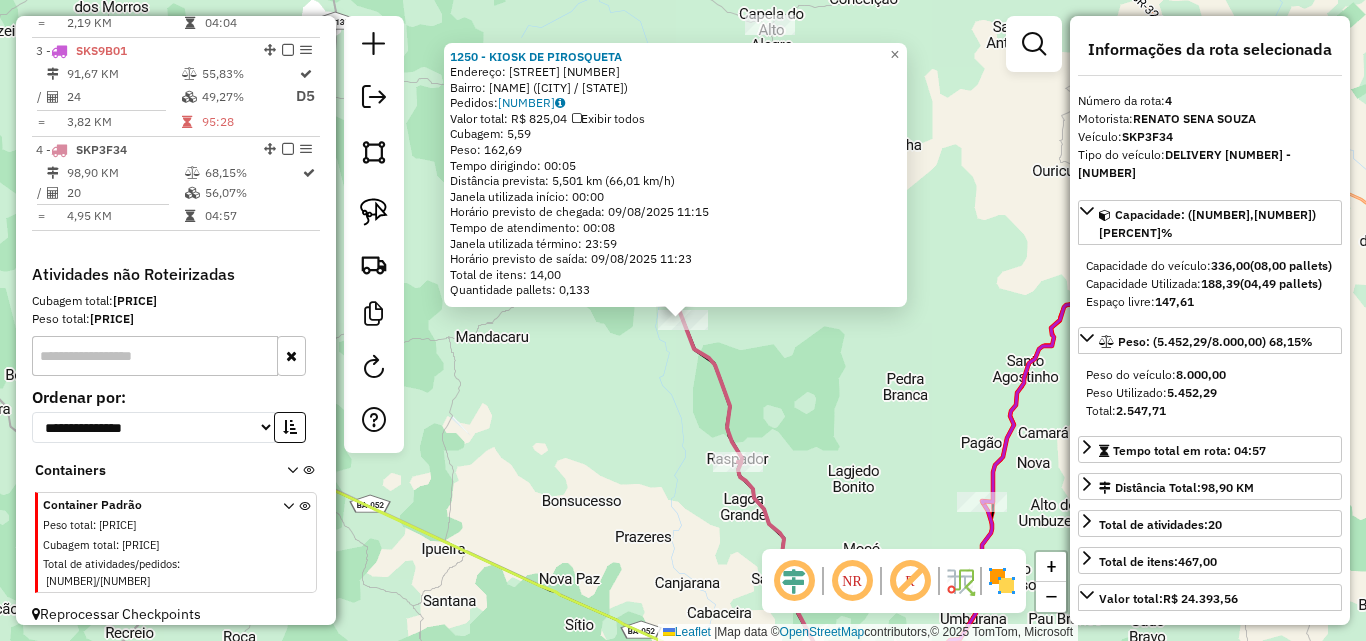click on "1250 - KIOSK DE PIROSQUETA Endereço: RODOVIA BA [NUMBER] [NUMBER] Bairro: Centro (PINTADAS / BA) Pedidos: [NUMBER] Valor total: [CURRENCY] [PRICE] Cubagem: [PRICE] Peso: [PRICE] Tempo dirigindo: [TIME] Distância prevista: [PRICE] km ([PRICE] km/h) Janela utilizada início: [TIME] Horário previsto de chegada: [DATE] [TIME] Tempo de atendimento: [TIME] Janela utilizada término: [TIME] Horário previsto de saída: [DATE] [TIME] Total de itens: [PRICE] Quantidade pallets: [PRICE] × Janela de atendimento Grade de atendimento Capacidade Transportadoras Veículos Cliente Pedidos Rotas Selecione os dias de semana para filtrar as janelas de atendimento Seg Ter Qua Qui Sex Sáb Dom Informe o período da janela de atendimento: De: [TIME] Até: Filtrar exatamente a janela do cliente Considerar janela de atendimento padrão Selecione os dias de semana para filtrar as grades de atendimento Seg Ter Qua Qui Sex Sáb Dom Considerar clientes sem dia de atendimento cadastrado De:" 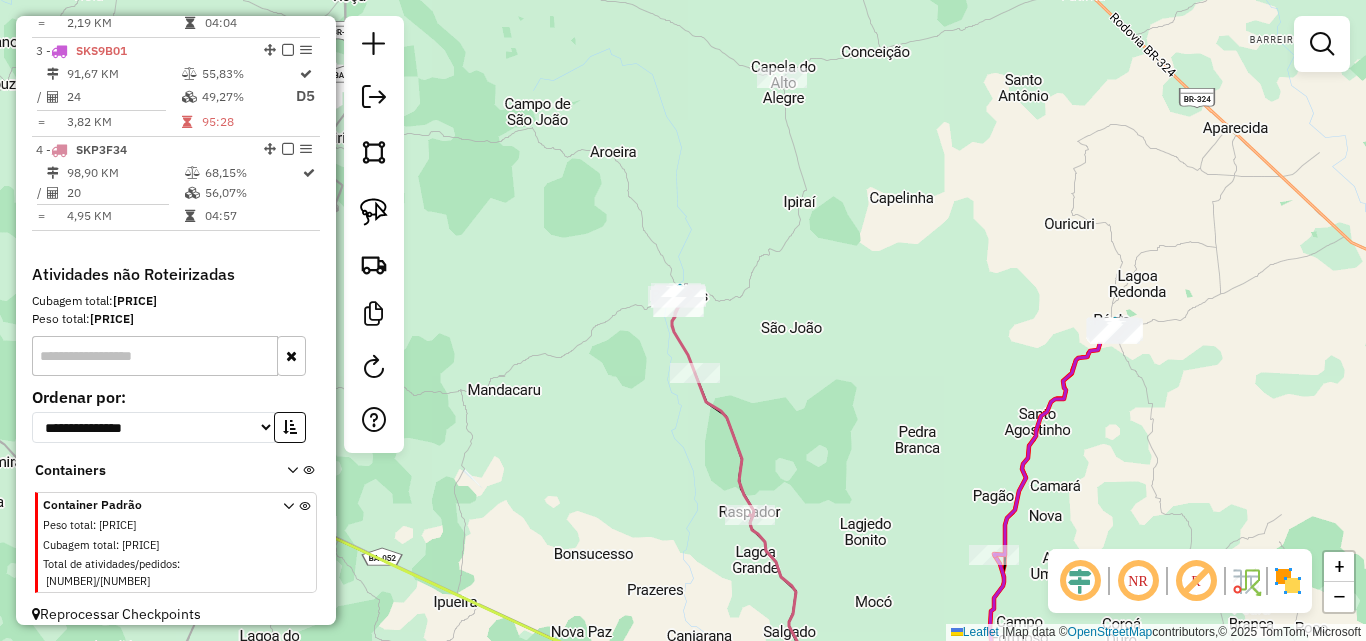 drag, startPoint x: 767, startPoint y: 196, endPoint x: 790, endPoint y: 301, distance: 107.48953 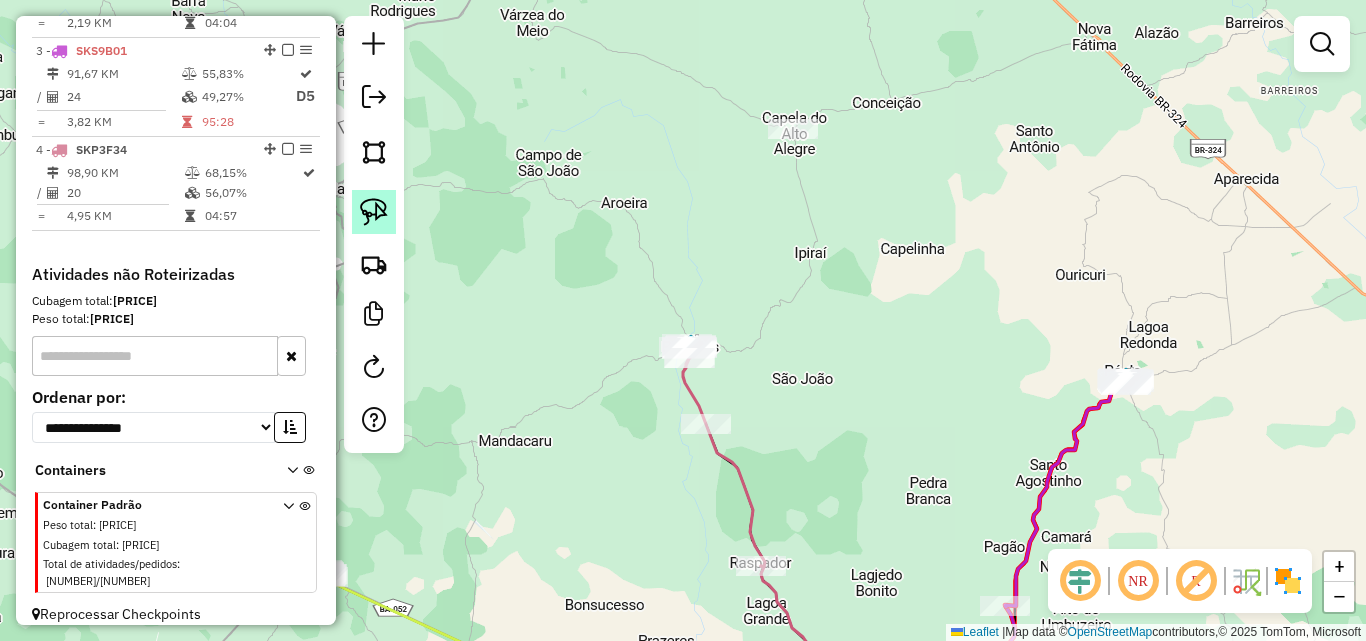click 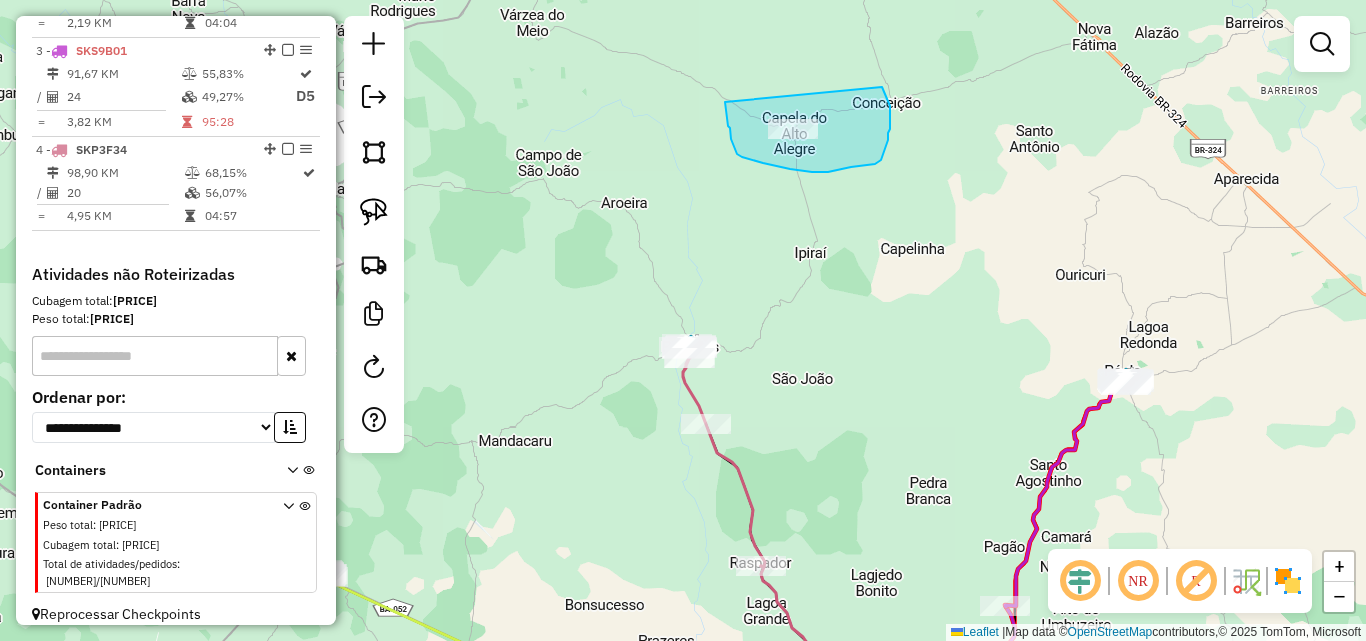 drag, startPoint x: 728, startPoint y: 126, endPoint x: 864, endPoint y: 84, distance: 142.33763 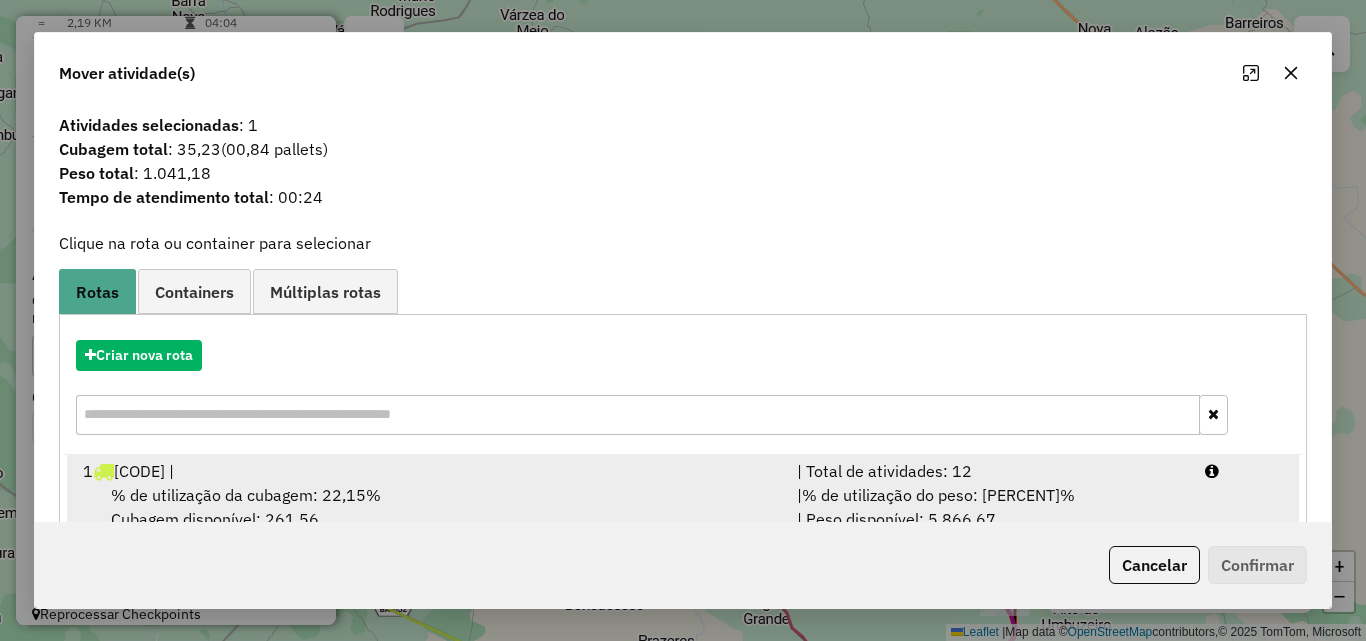 scroll, scrollTop: 291, scrollLeft: 0, axis: vertical 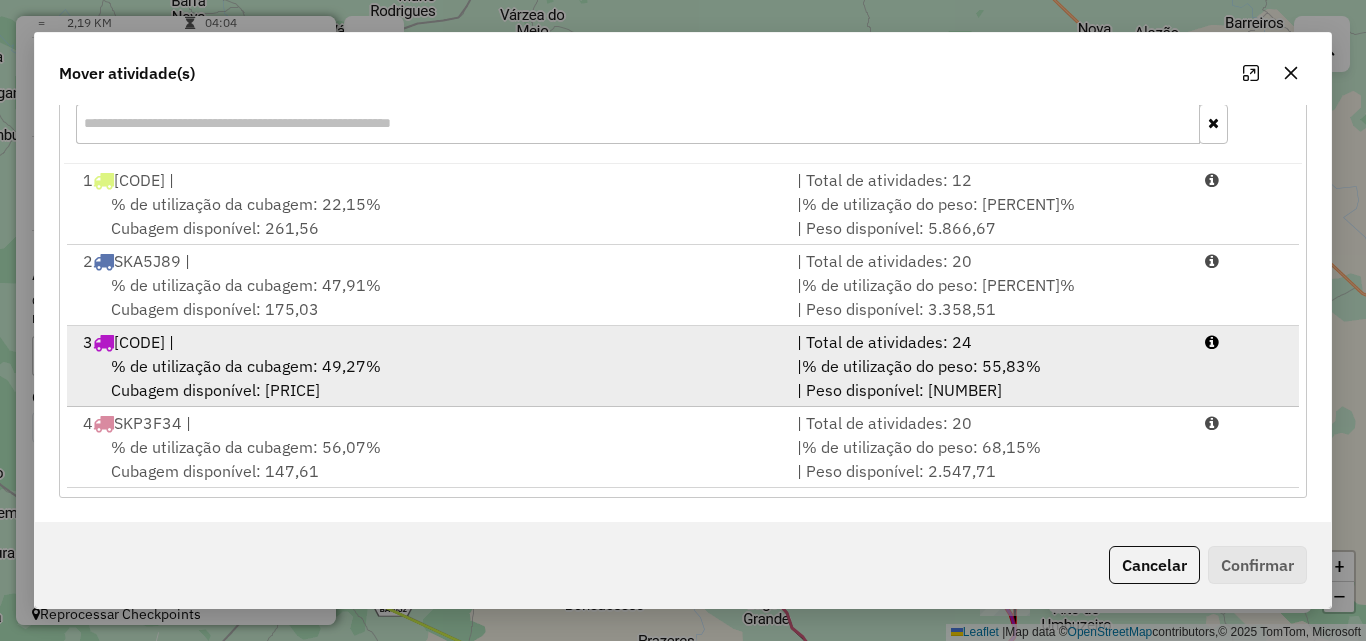 click on "% de utilização da cubagem: 49,27%  Cubagem disponível: 170,46" at bounding box center [428, 378] 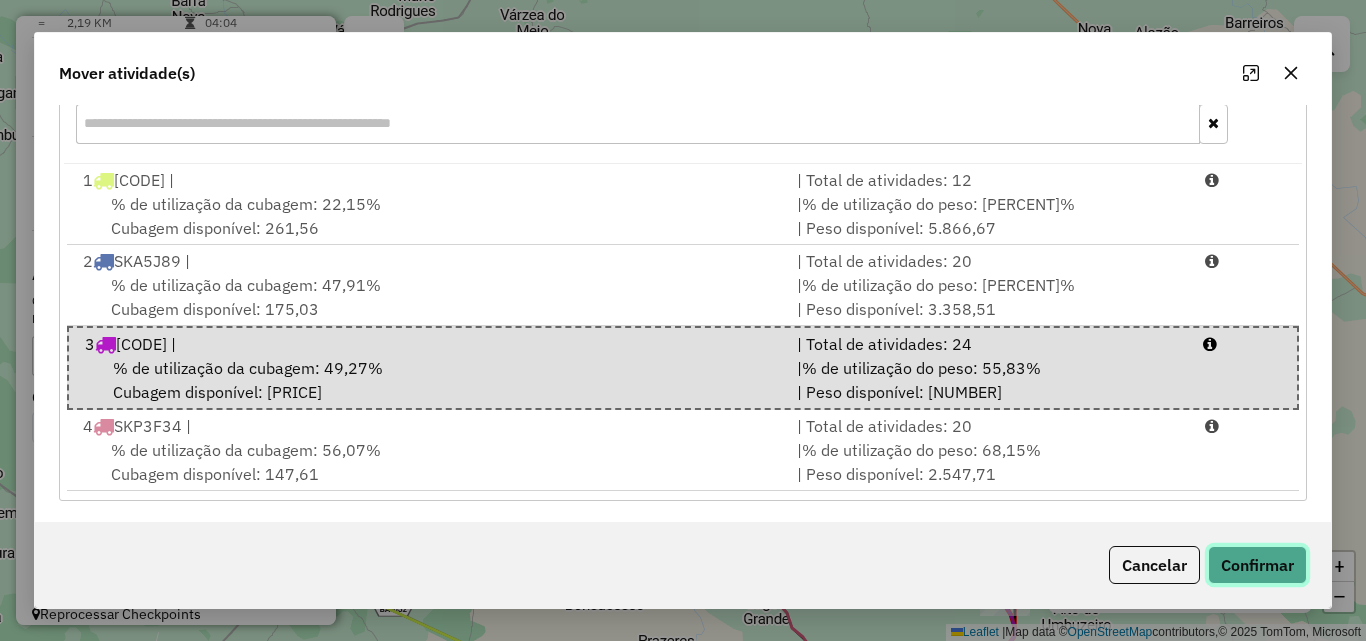 click on "Confirmar" 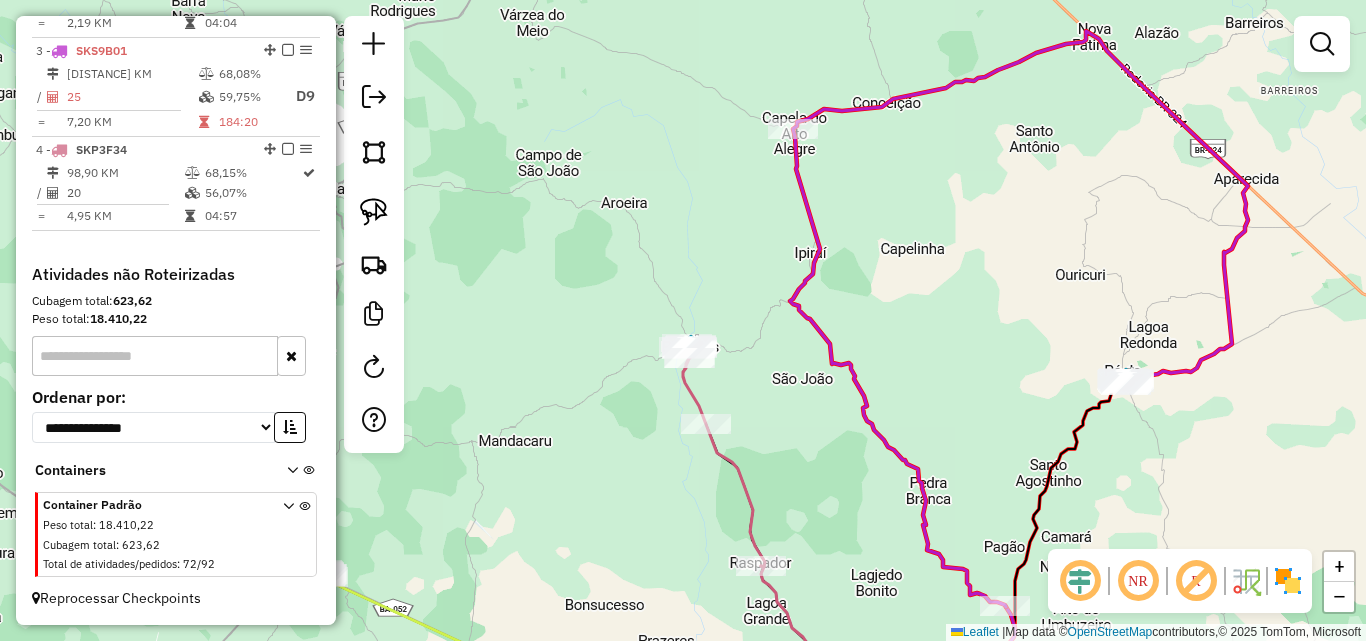 scroll, scrollTop: 0, scrollLeft: 0, axis: both 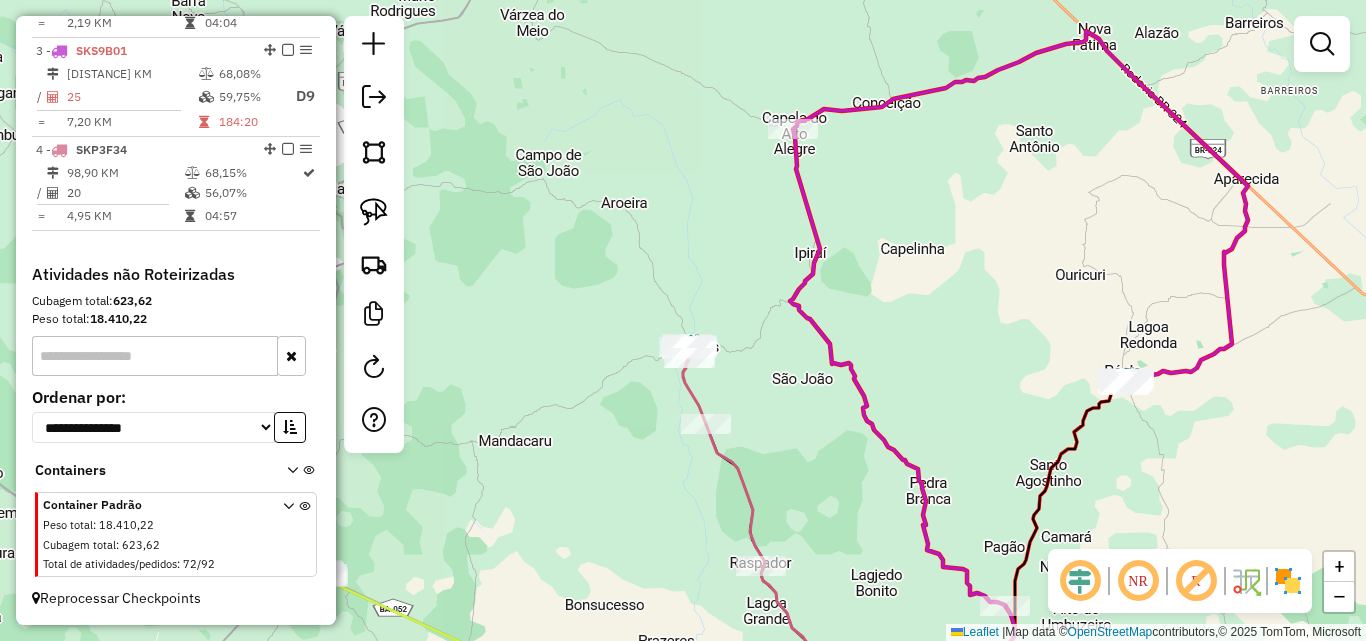 drag, startPoint x: 835, startPoint y: 508, endPoint x: 806, endPoint y: 282, distance: 227.85303 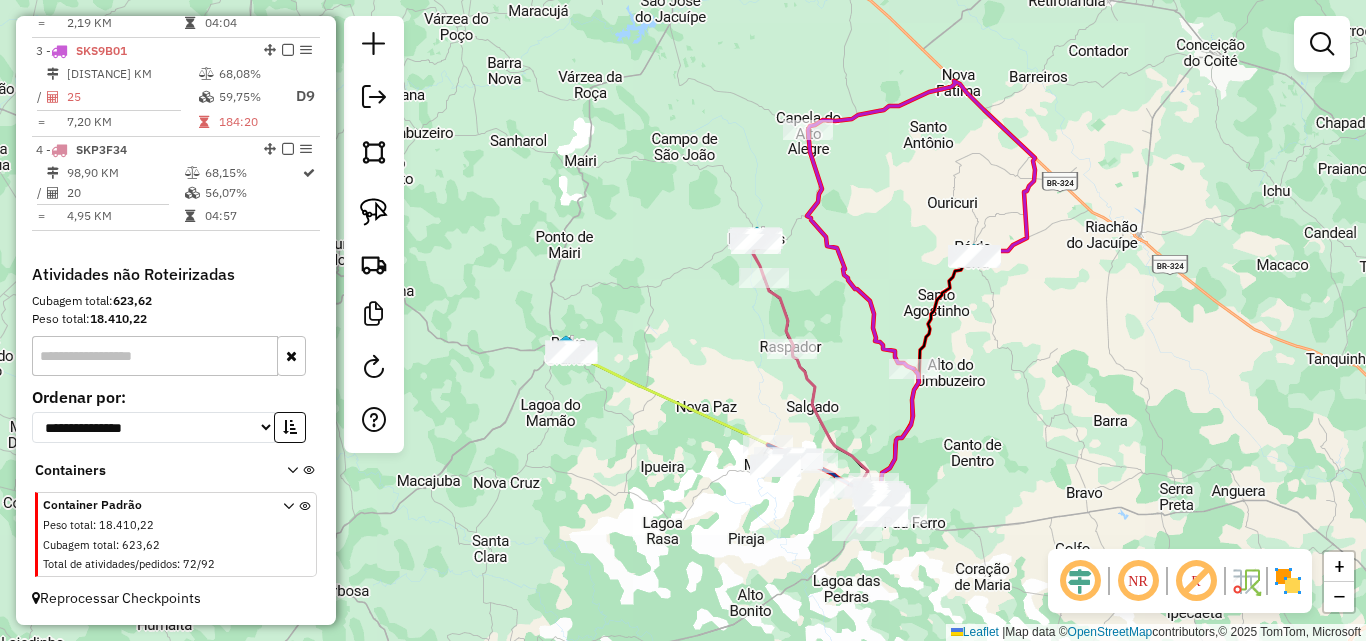drag, startPoint x: 893, startPoint y: 245, endPoint x: 901, endPoint y: 285, distance: 40.792156 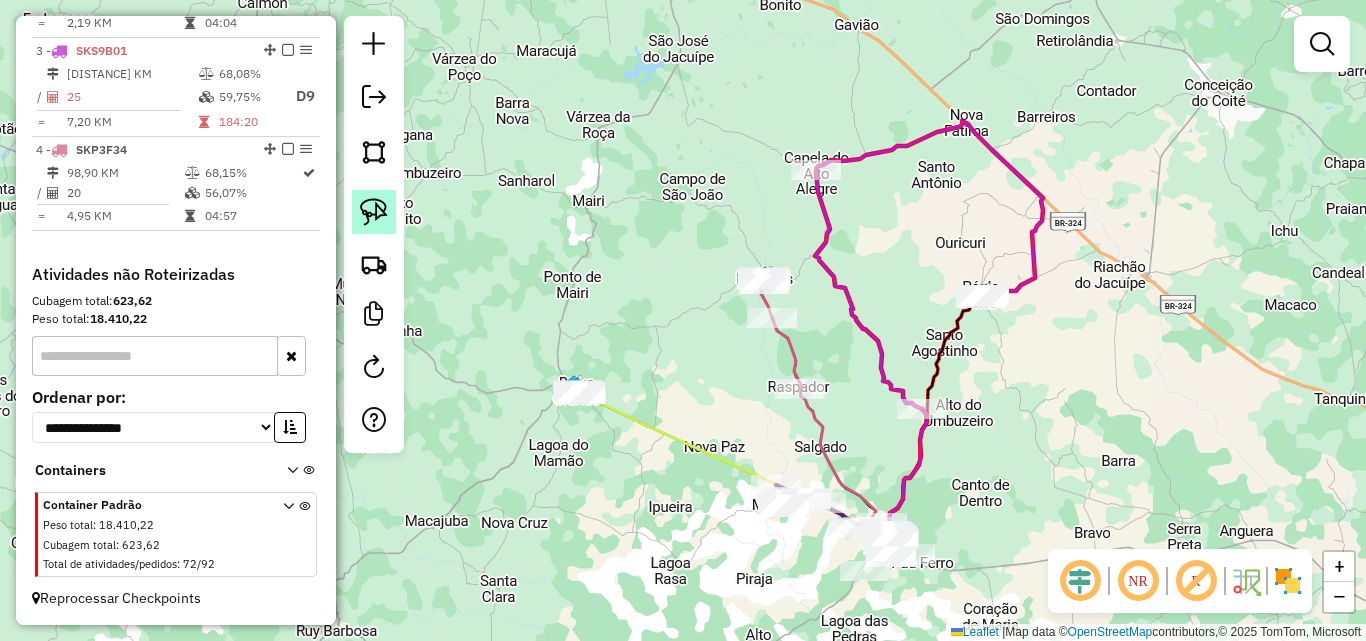 click 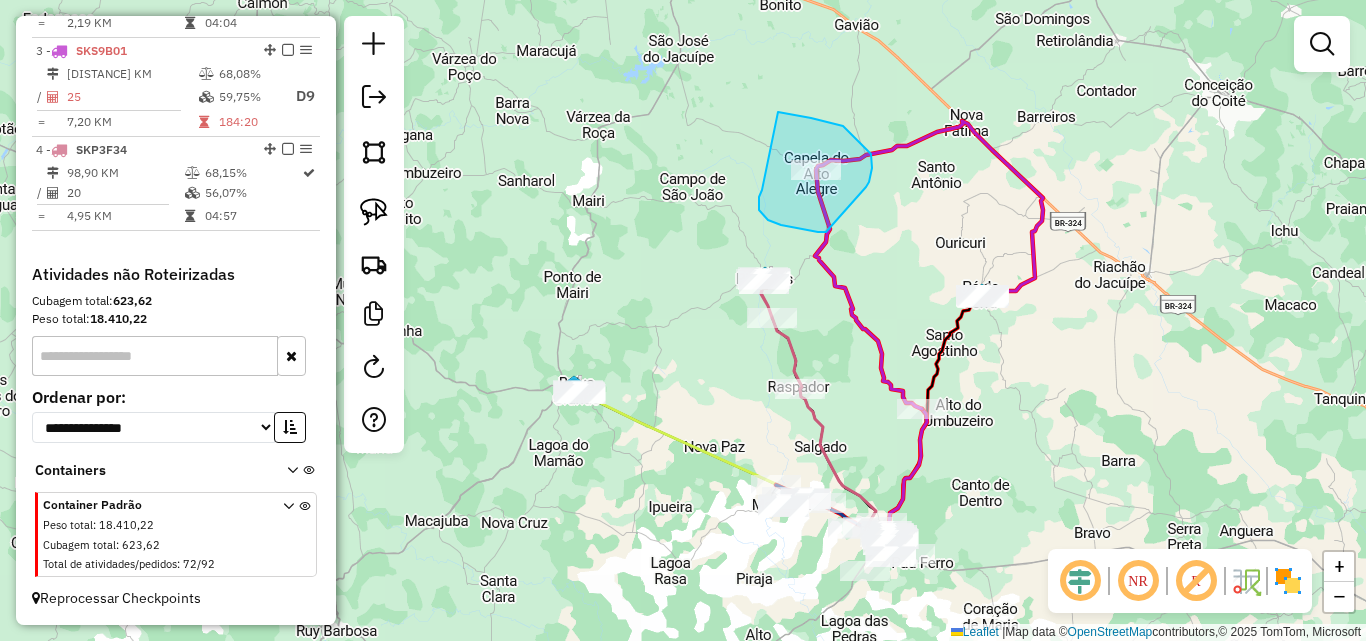 drag, startPoint x: 759, startPoint y: 201, endPoint x: 778, endPoint y: 112, distance: 91.00549 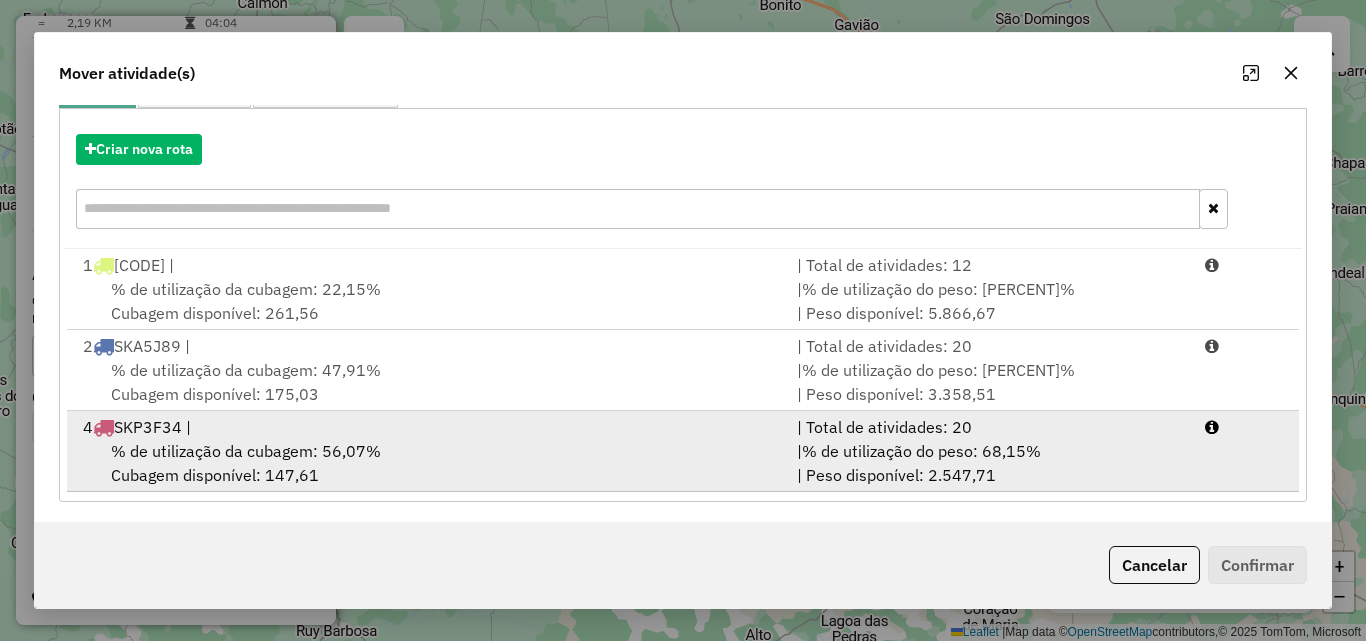 scroll, scrollTop: 210, scrollLeft: 0, axis: vertical 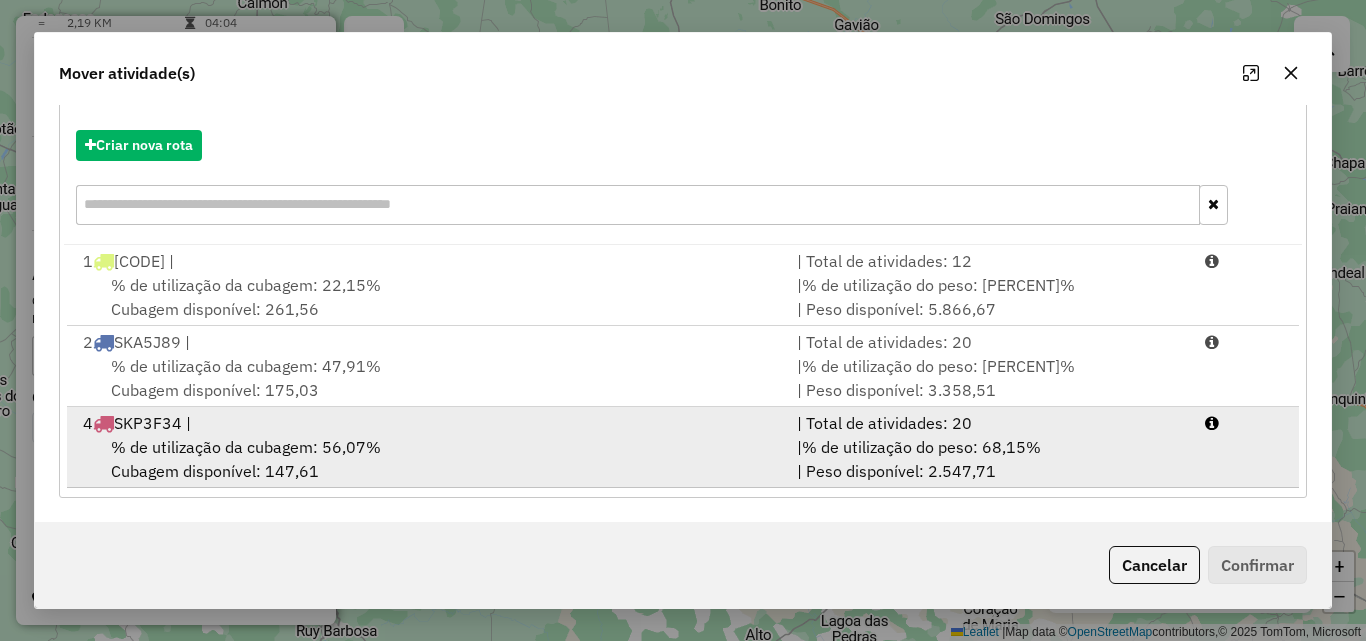 click on "% de utilização da cubagem: [PRICE]% Cubagem disponível: [PRICE]" at bounding box center [428, 459] 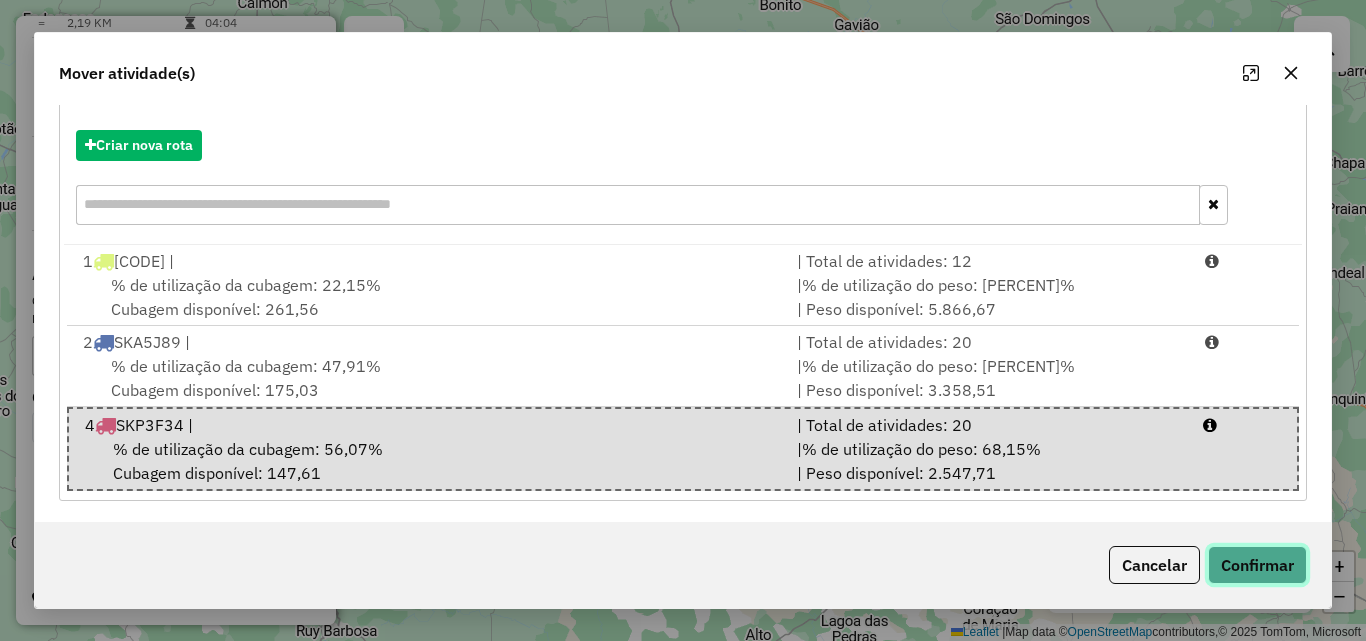 click on "Confirmar" 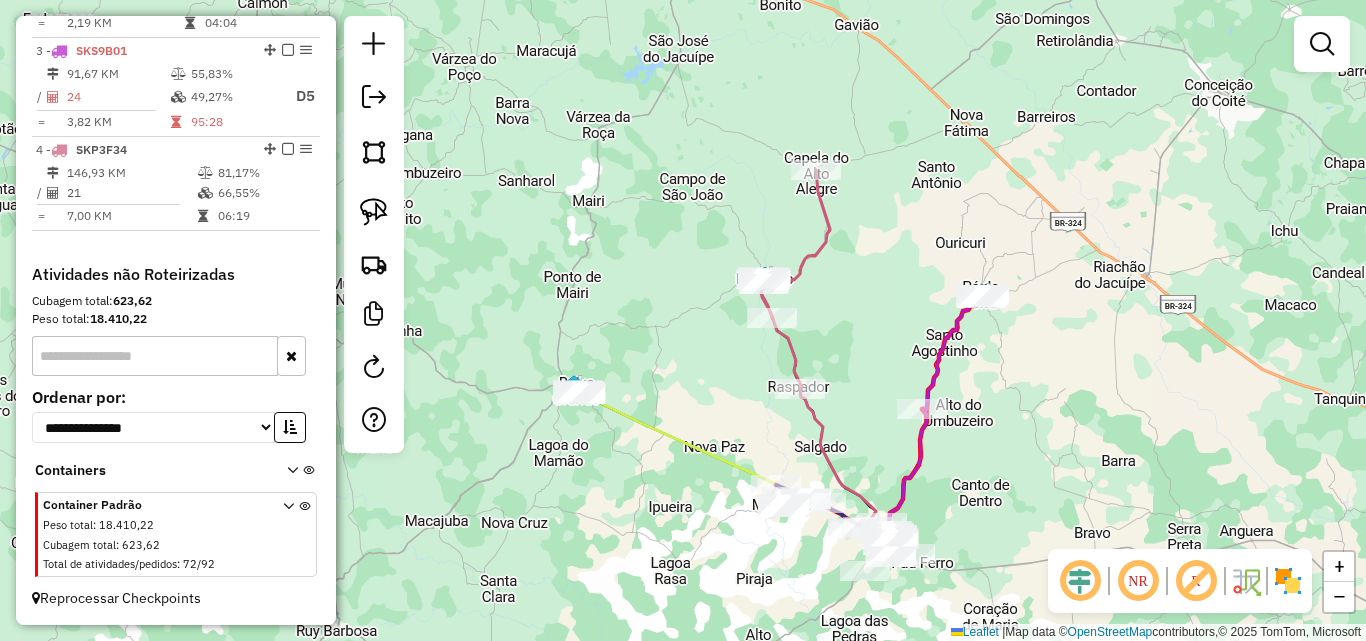 scroll, scrollTop: 0, scrollLeft: 0, axis: both 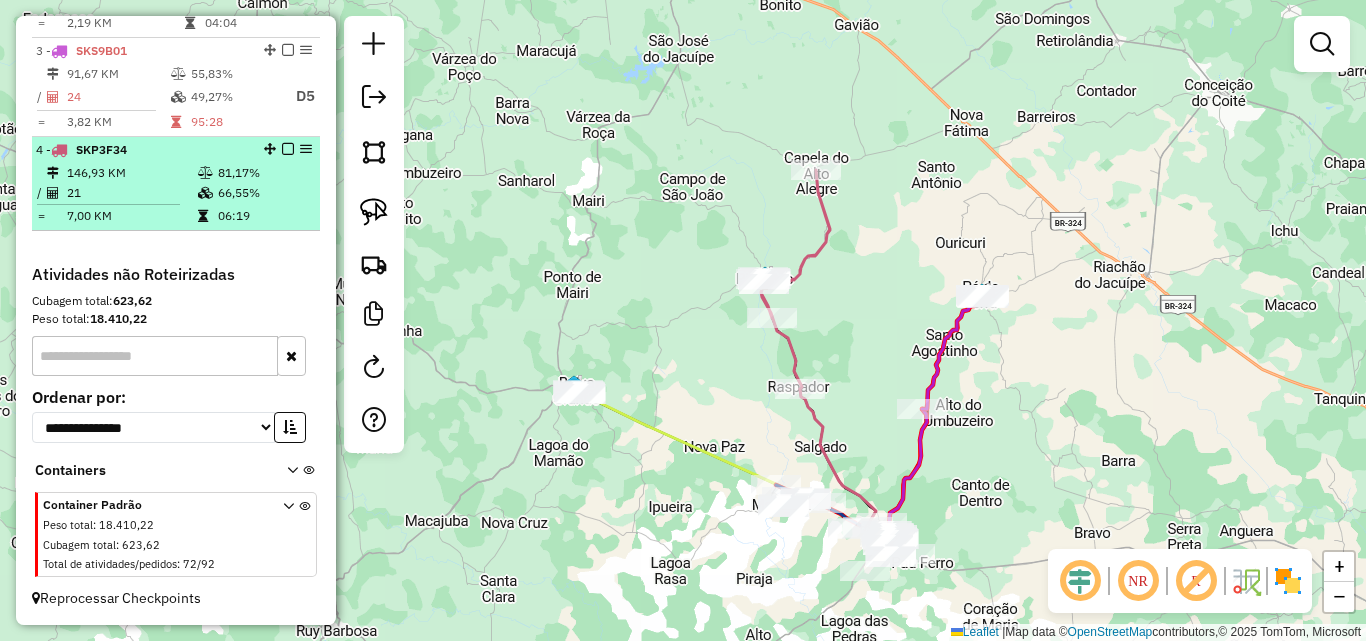 click on "21" at bounding box center (131, 193) 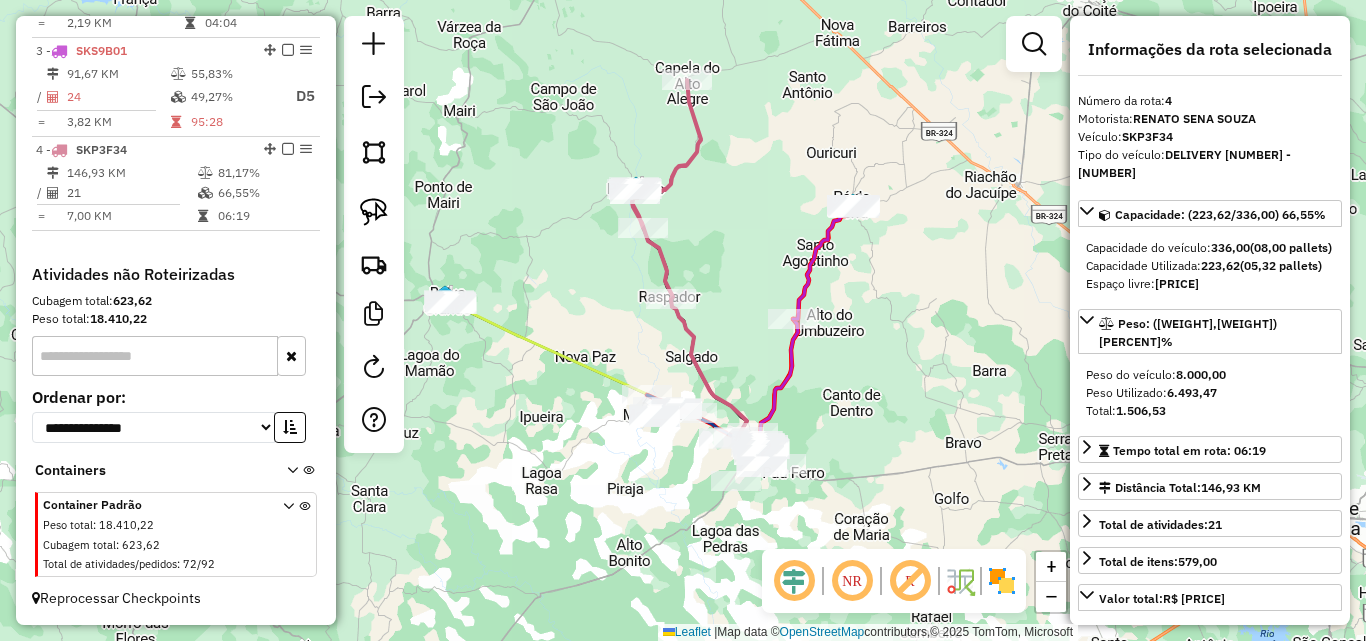 drag, startPoint x: 815, startPoint y: 466, endPoint x: 855, endPoint y: 327, distance: 144.64093 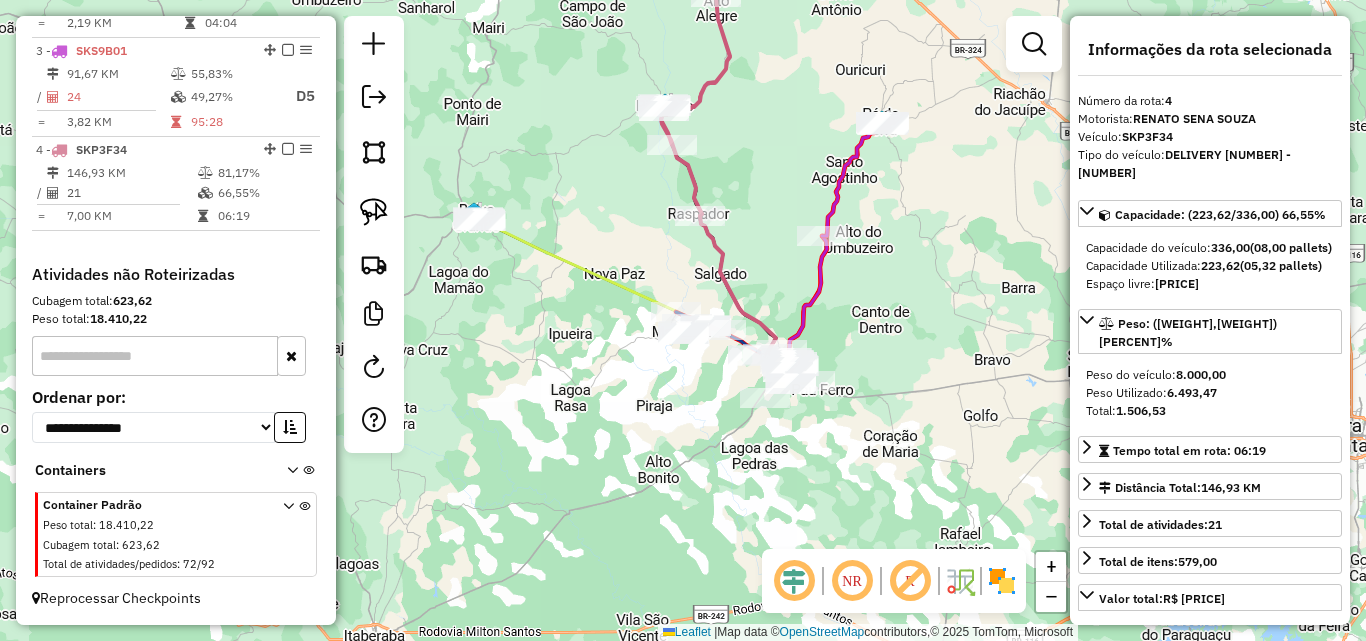 click on "Janela de atendimento Grade de atendimento Capacidade Transportadoras Veículos Cliente Pedidos  Rotas Selecione os dias de semana para filtrar as janelas de atendimento  Seg   Ter   Qua   Qui   Sex   Sáb   Dom  Informe o período da janela de atendimento: De: Até:  Filtrar exatamente a janela do cliente  Considerar janela de atendimento padrão  Selecione os dias de semana para filtrar as grades de atendimento  Seg   Ter   Qua   Qui   Sex   Sáb   Dom   Considerar clientes sem dia de atendimento cadastrado  Clientes fora do dia de atendimento selecionado Filtrar as atividades entre os valores definidos abaixo:  Peso mínimo:   Peso máximo:   Cubagem mínima:   Cubagem máxima:   De:   Até:  Filtrar as atividades entre o tempo de atendimento definido abaixo:  De:   Até:   Considerar capacidade total dos clientes não roteirizados Transportadora: Selecione um ou mais itens Tipo de veículo: Selecione um ou mais itens Veículo: Selecione um ou mais itens Motorista: Selecione um ou mais itens Nome: Rótulo:" 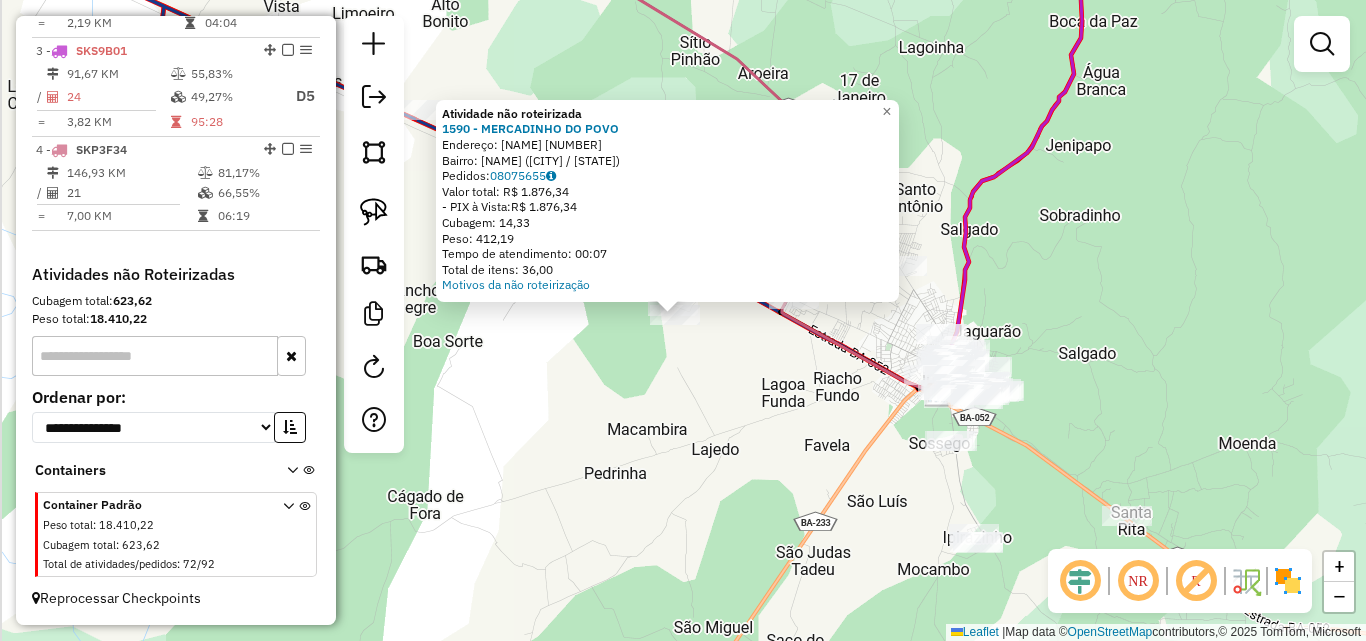 drag, startPoint x: 697, startPoint y: 345, endPoint x: 716, endPoint y: 421, distance: 78.339005 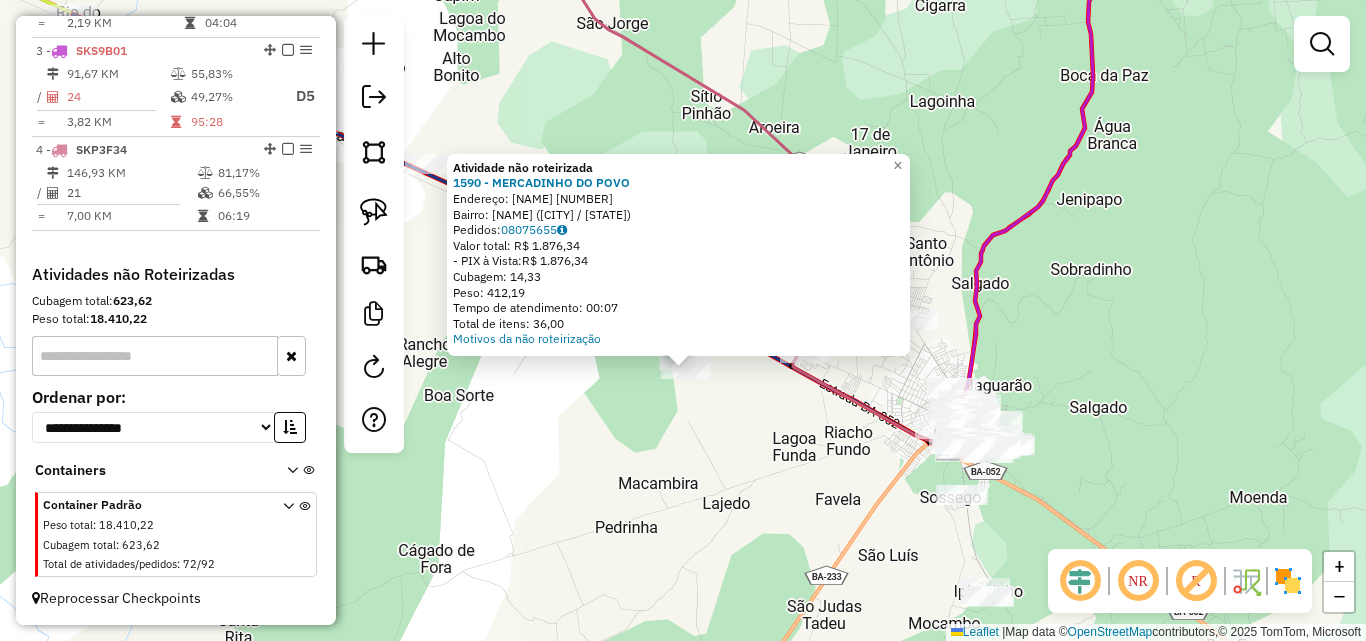 click on "Atividade não roteirizada [NUMBER] - MERCADINHO DO POVO  Endereço:  Povoado kagados de dentro [NUMBER]   Bairro: POVOADO KAGADOS DE DENTRO ([CITY] / [STATE])   Pedidos:  [ORDER_ID]   Valor total: R$ 1.876,34   - PIX à Vista:  R$ 1.876,34   Cubagem: 14,33   Peso: 412,19   Tempo de atendimento: 00:07   Total de itens: 36,00  Motivos da não roteirização × Janela de atendimento Grade de atendimento Capacidade Transportadoras Veículos Cliente Pedidos  Rotas Selecione os dias de semana para filtrar as janelas de atendimento  Seg   Ter   Qua   Qui   Sex   Sáb   Dom  Informe o período da janela de atendimento: De: Até:  Filtrar exatamente a janela do cliente  Considerar janela de atendimento padrão  Selecione os dias de semana para filtrar as grades de atendimento  Seg   Ter   Qua   Qui   Sex   Sáb   Dom   Considerar clientes sem dia de atendimento cadastrado  Clientes fora do dia de atendimento selecionado Filtrar as atividades entre os valores definidos abaixo:  Peso mínimo:   Peso máximo:   Cubagem mínima:   De:  +" 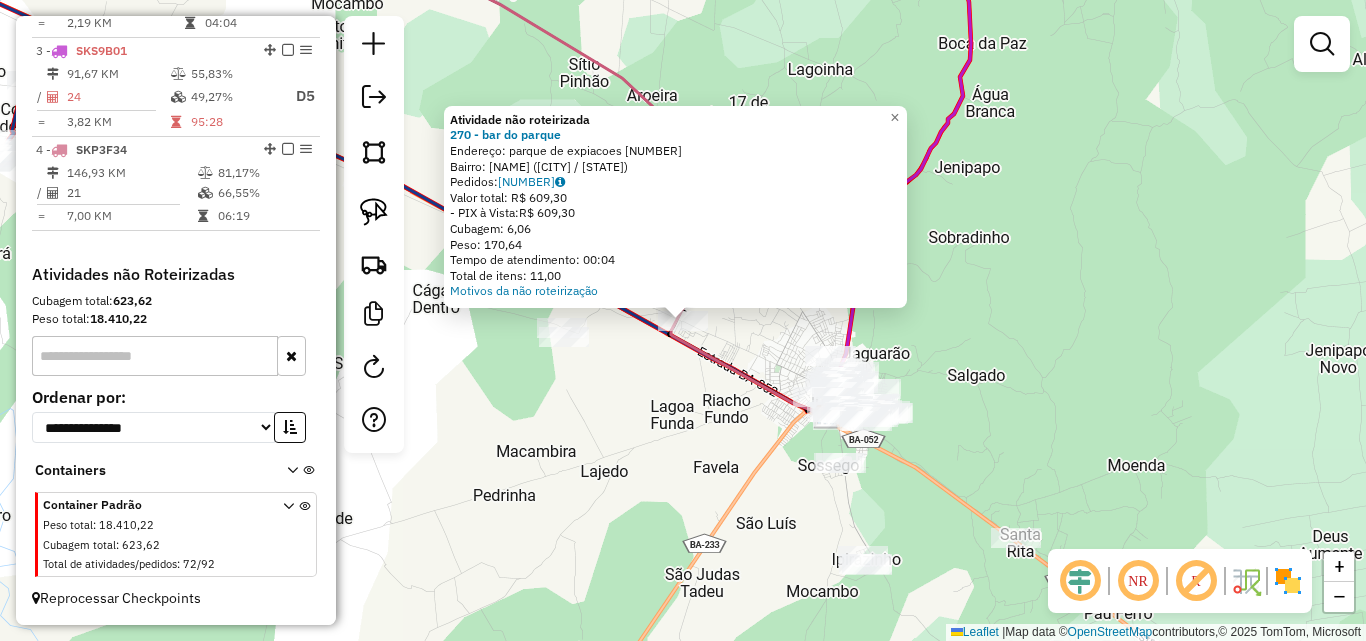 click on "Atividade não roteirizada [NUMBER] - bar do parque Endereço: parque de expiacoes [NUMBER] Bairro: Parque De Exposicoes (IPIRA / BA) Pedidos: [NUMBER] Valor total: [CURRENCY] [PRICE] - PIX à Vista: [CURRENCY] [PRICE] Cubagem: [PRICE] Peso: [PRICE] Tempo de atendimento: [TIME] Total de itens: [PRICE] Motivos da não roteirização × Janela de atendimento Grade de atendimento Capacidade Transportadoras Veículos Cliente Pedidos Rotas Selecione os dias de semana para filtrar as janelas de atendimento Seg Ter Qua Qui Sex Sáb Dom Informe o período da janela de atendimento: De: [TIME] Até: Filtrar exatamente a janela do cliente Considerar janela de atendimento padrão Selecione os dias de semana para filtrar as grades de atendimento Seg Ter Qua Qui Sex Sáb Dom Considerar clientes sem dia de atendimento cadastrado Clientes fora do dia de atendimento selecionado Filtrar as atividades entre os valores definidos abaixo: Peso mínimo: Peso máximo: Cubagem mínima: Cubagem máxima: De: De:" 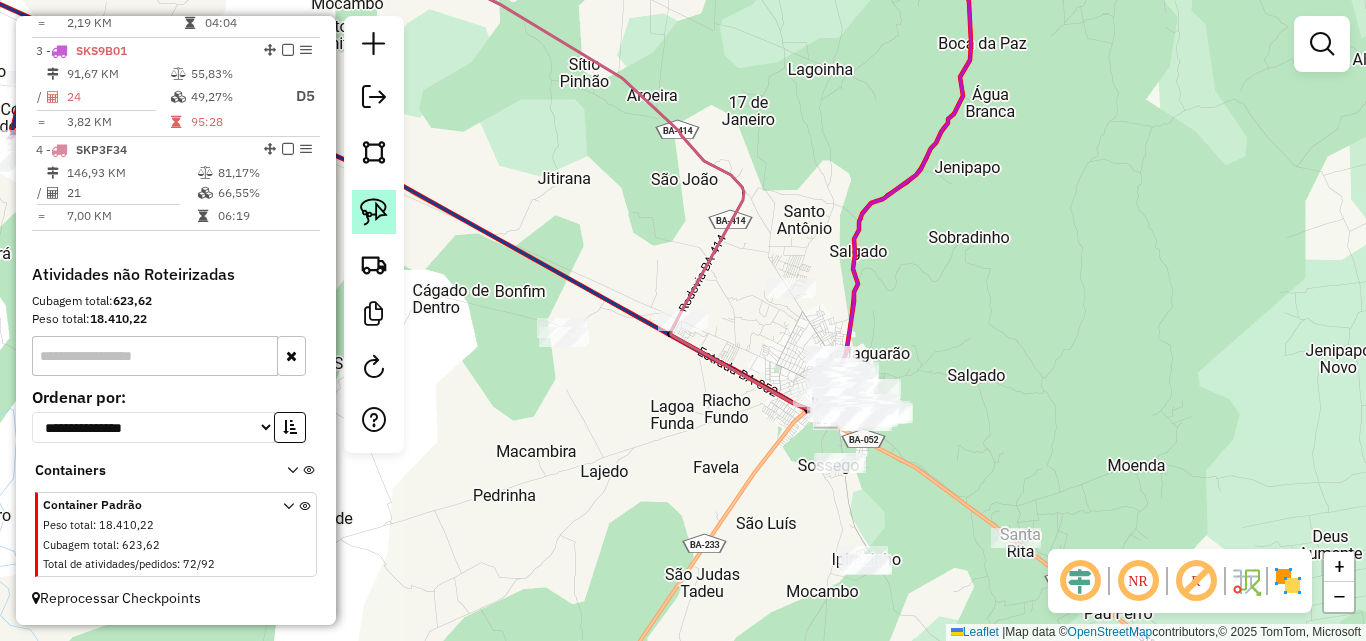 click 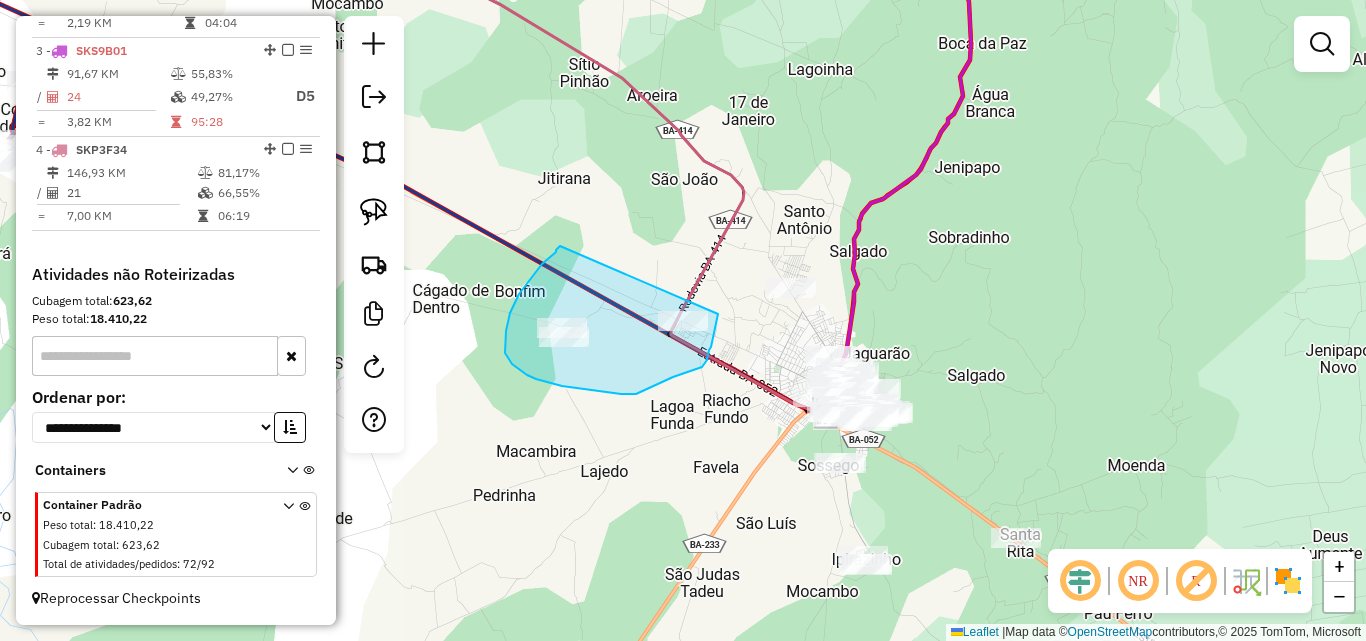 drag, startPoint x: 556, startPoint y: 252, endPoint x: 718, endPoint y: 308, distance: 171.40594 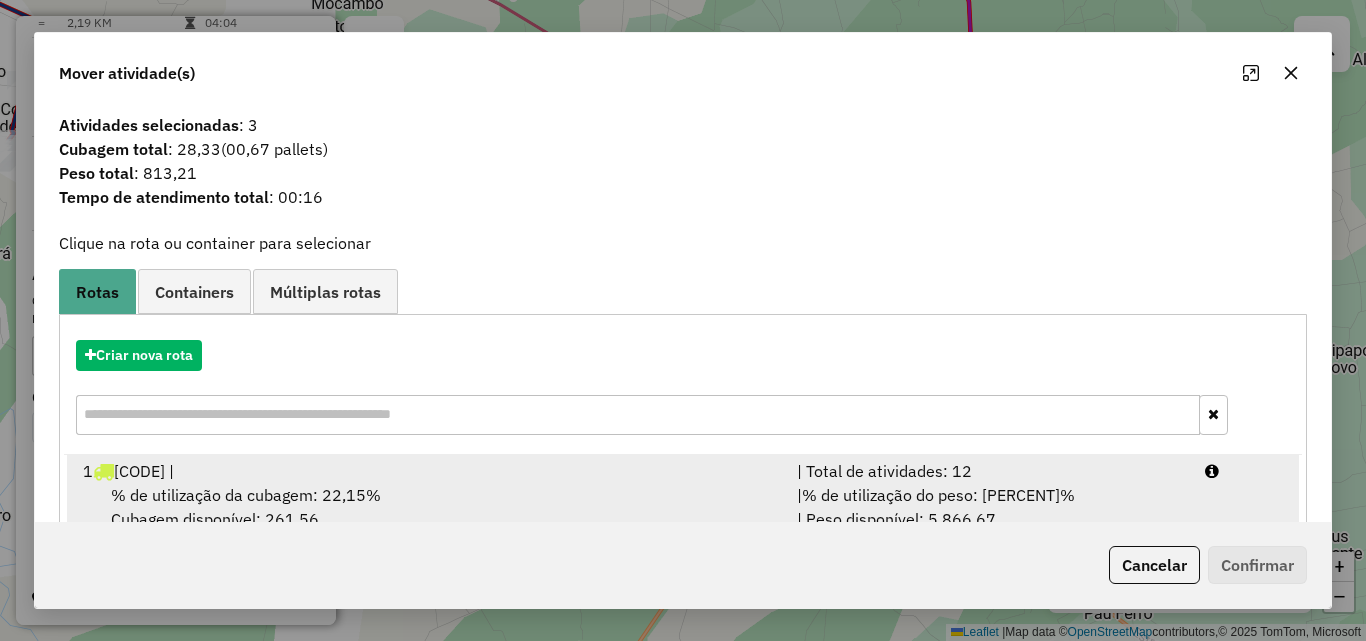scroll, scrollTop: 291, scrollLeft: 0, axis: vertical 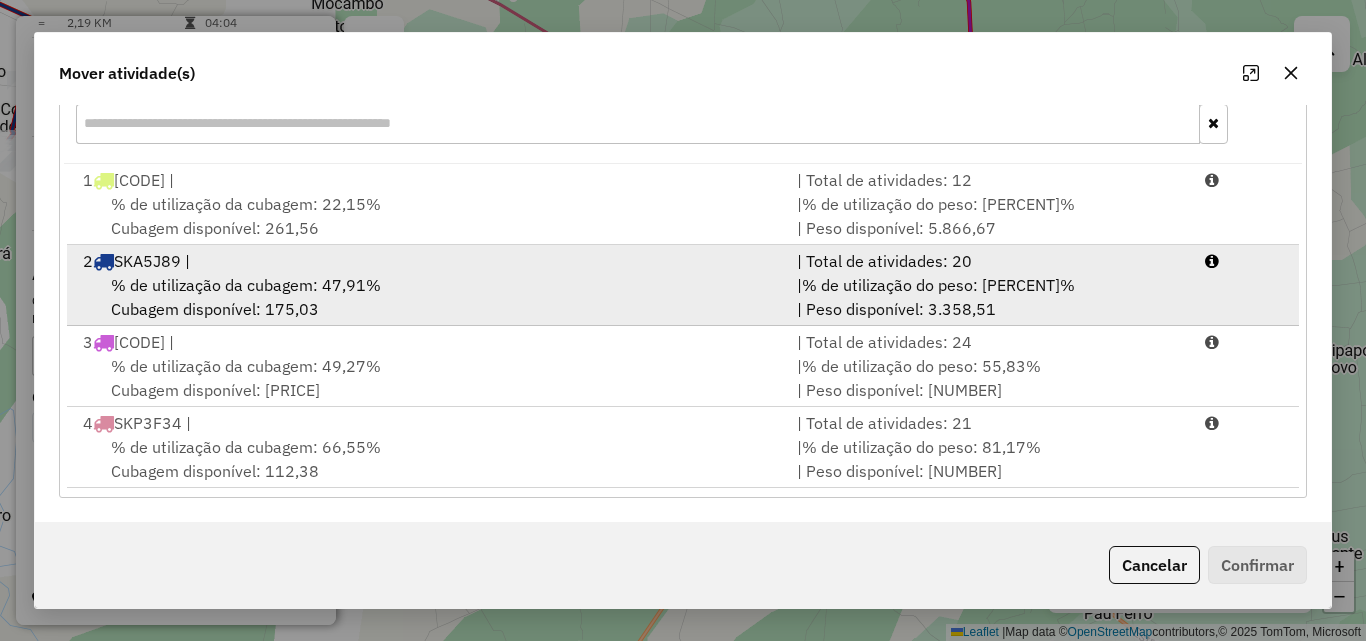 click on "% de utilização da cubagem: 47,91%  Cubagem disponível: 175,03" at bounding box center (428, 297) 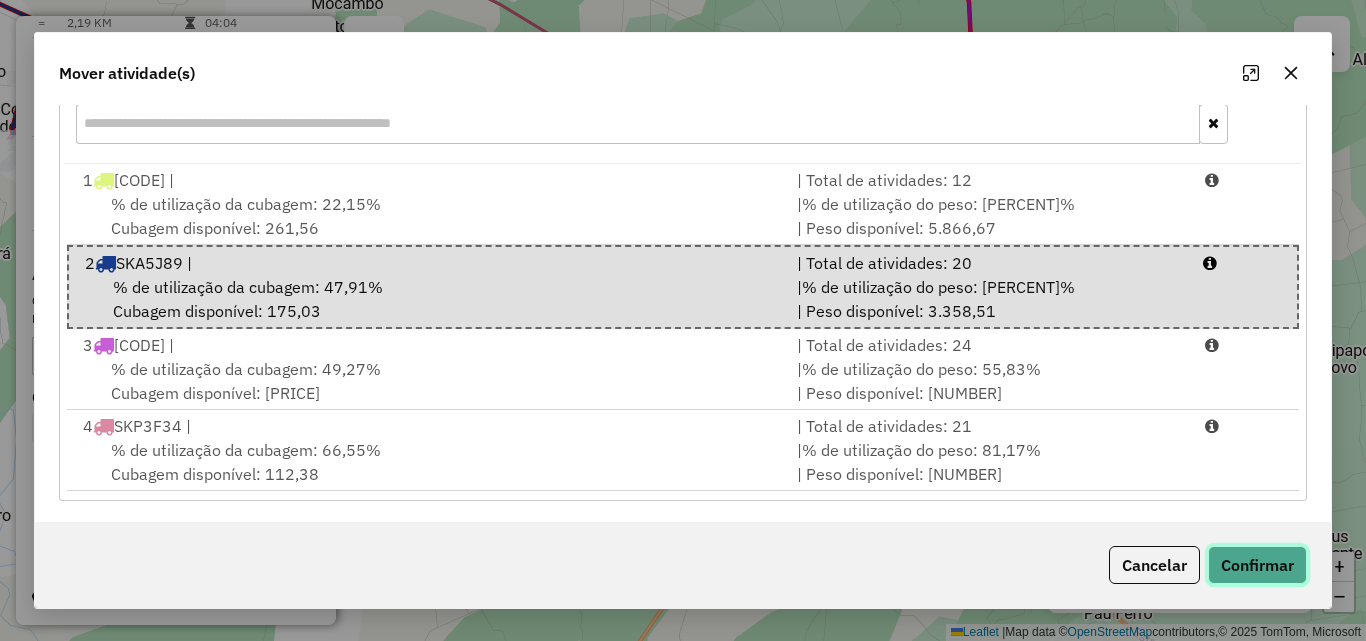 click on "Confirmar" 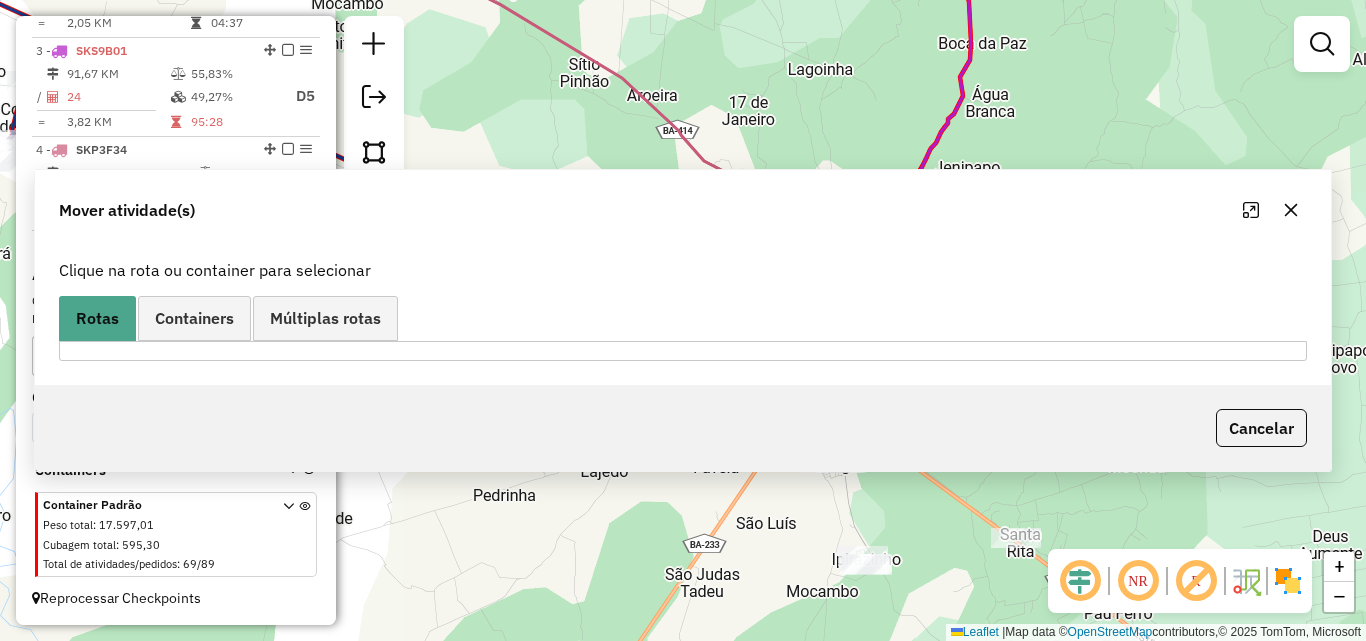 scroll, scrollTop: 0, scrollLeft: 0, axis: both 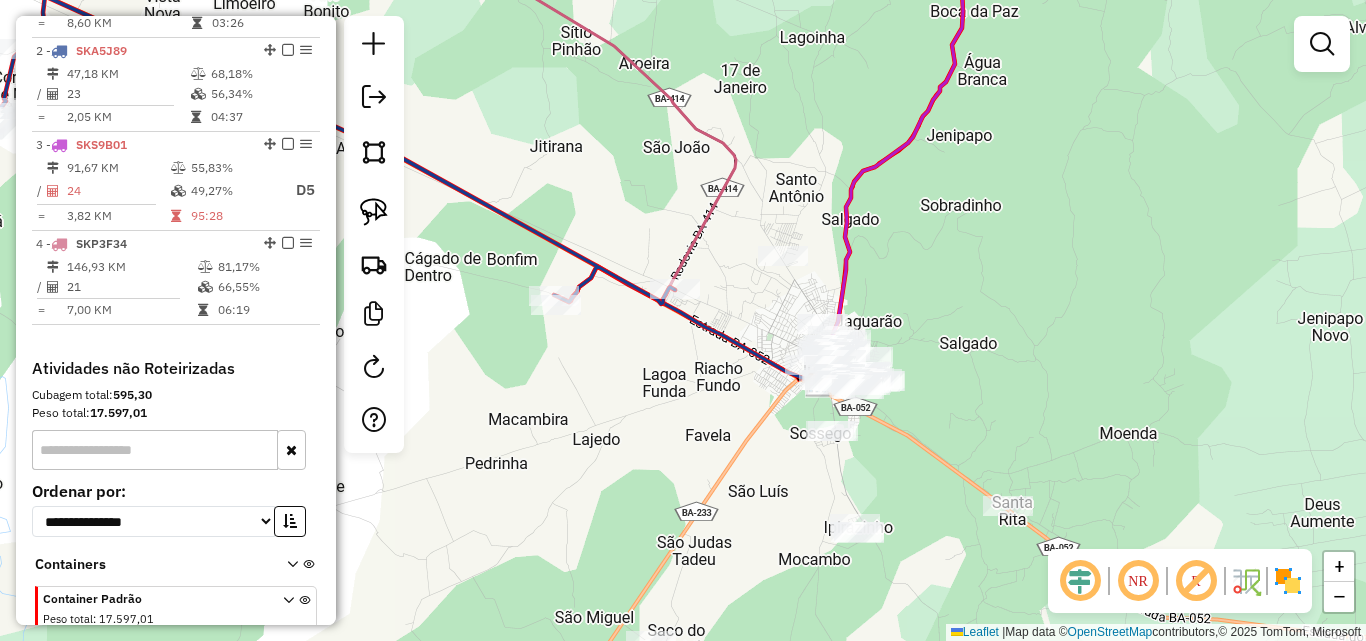 drag, startPoint x: 636, startPoint y: 456, endPoint x: 628, endPoint y: 424, distance: 32.984844 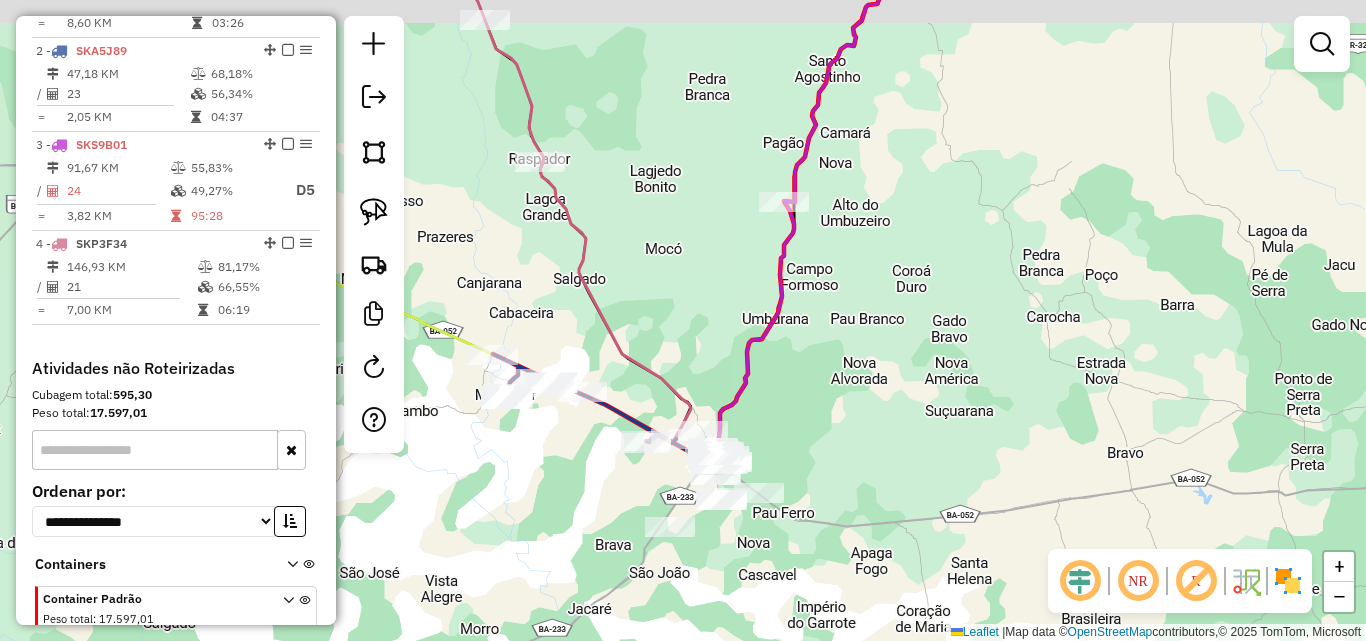 drag, startPoint x: 626, startPoint y: 299, endPoint x: 702, endPoint y: 418, distance: 141.19844 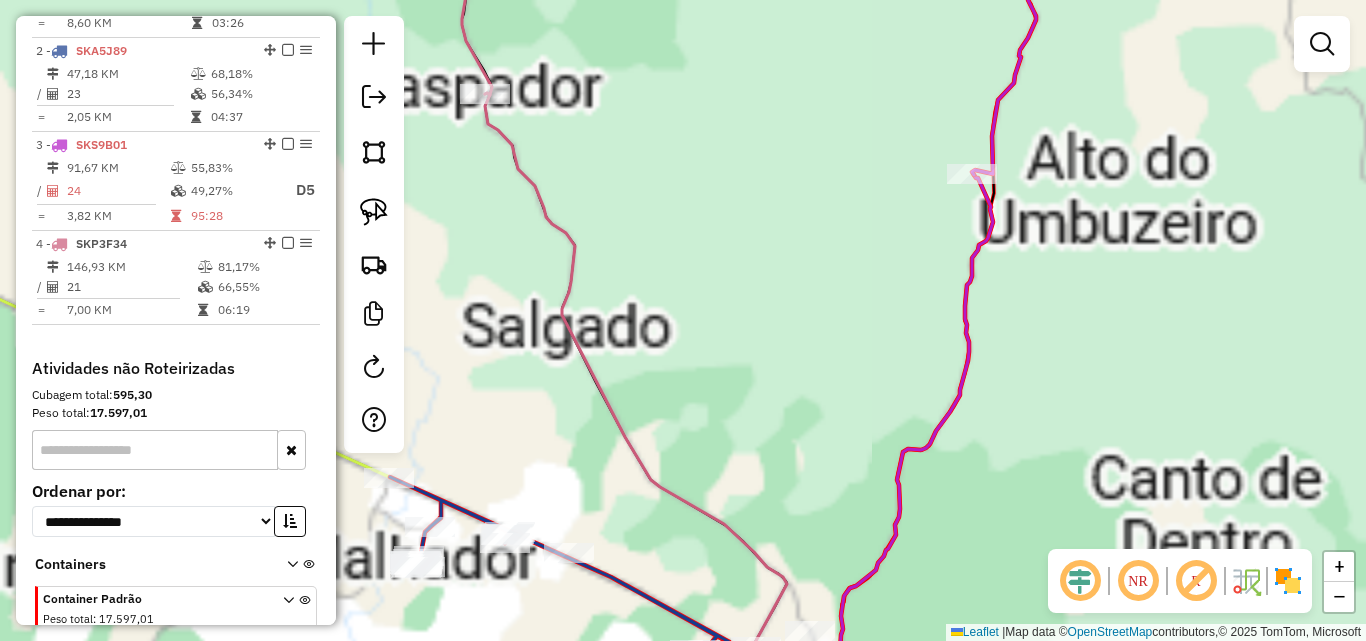 drag, startPoint x: 696, startPoint y: 413, endPoint x: 643, endPoint y: 296, distance: 128.44453 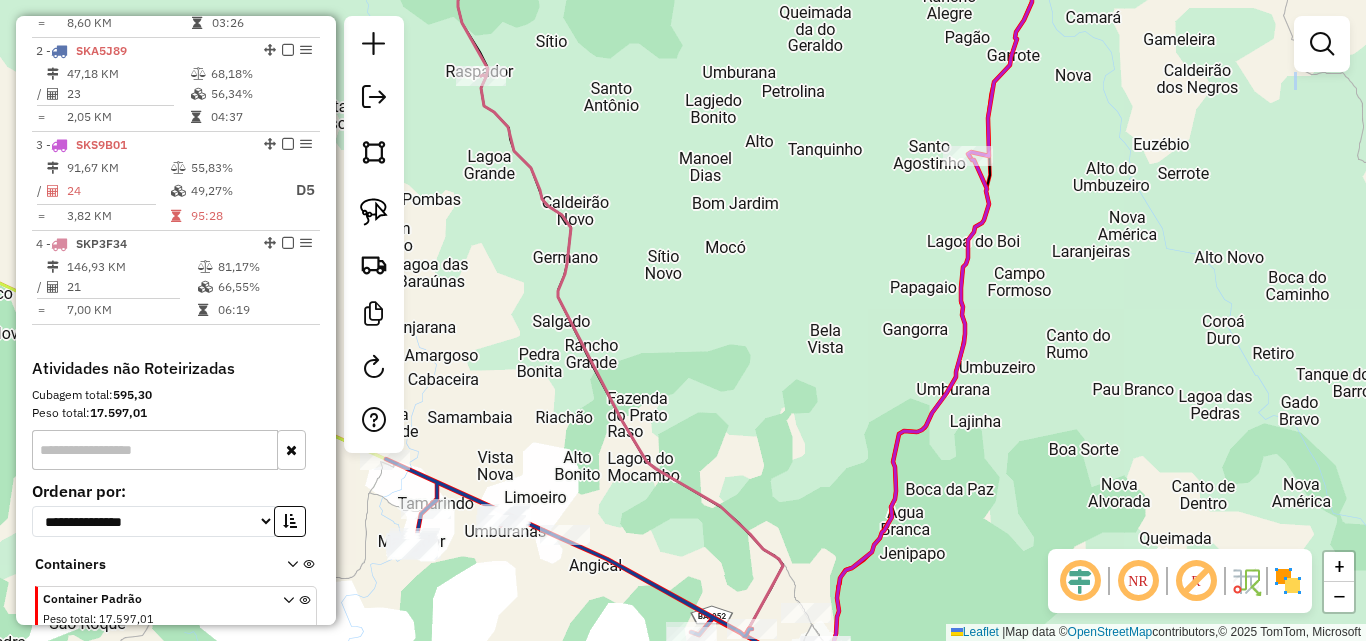 drag, startPoint x: 707, startPoint y: 407, endPoint x: 627, endPoint y: 207, distance: 215.40659 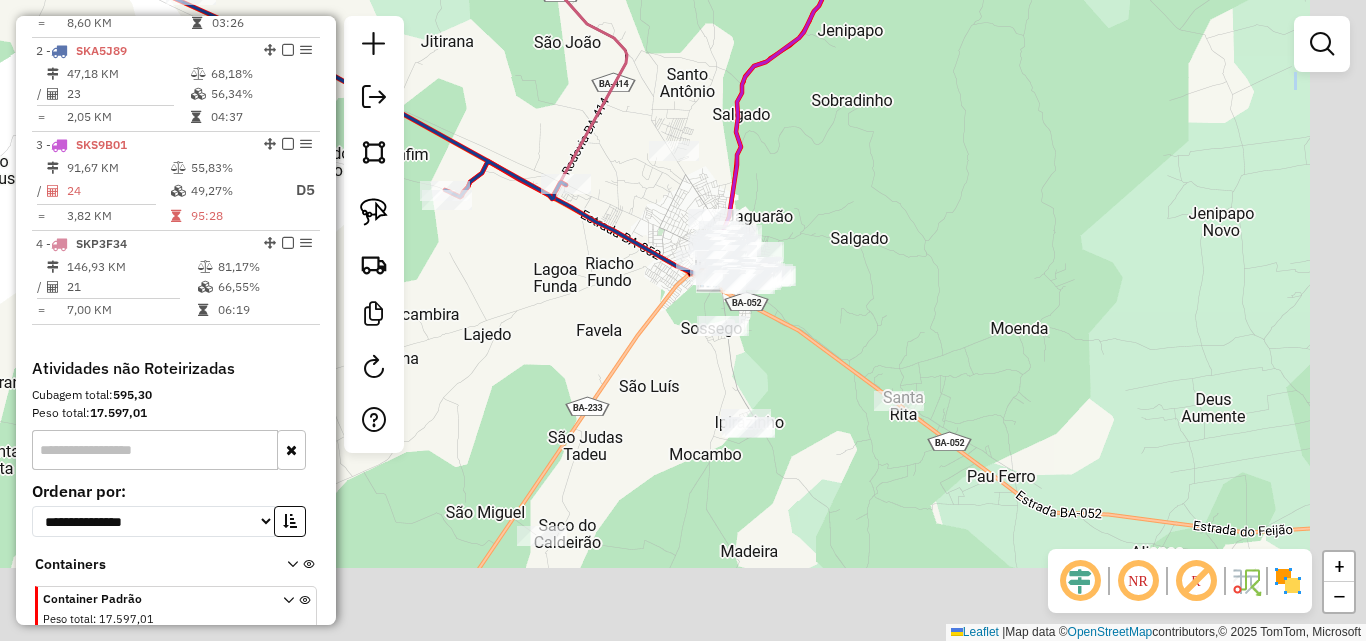 drag, startPoint x: 697, startPoint y: 509, endPoint x: 635, endPoint y: 307, distance: 211.30074 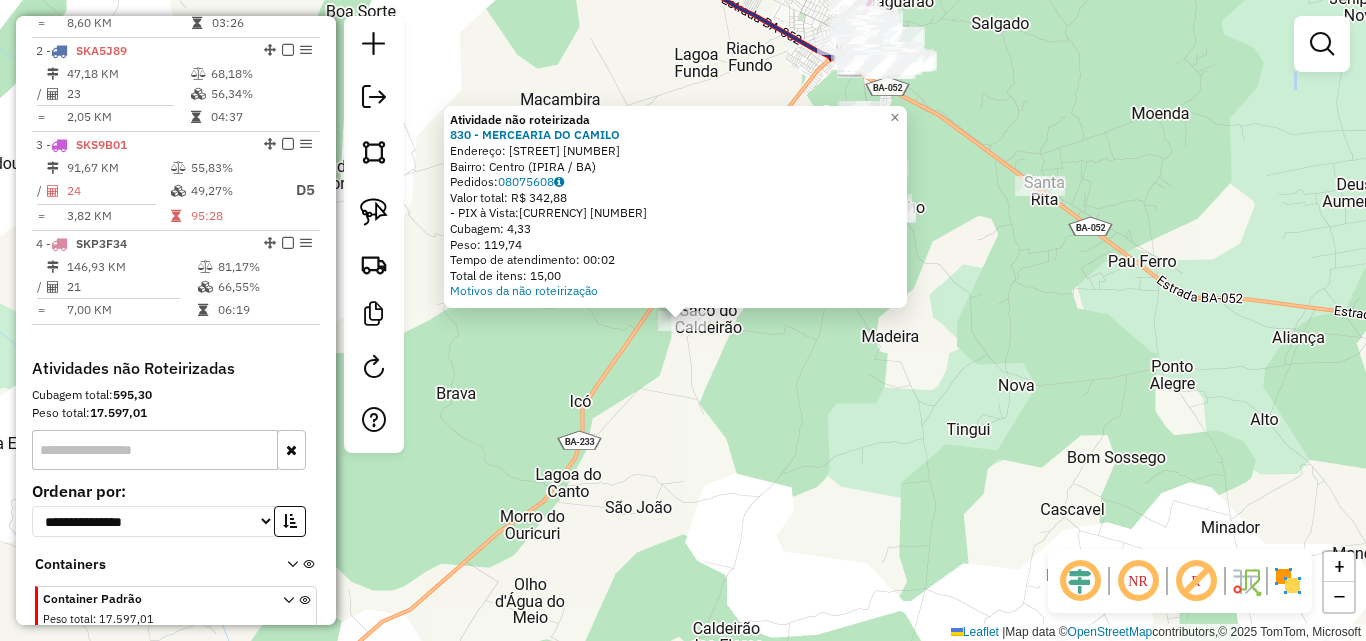 click on "Atividade não roteirizada 830 - MERCEARIA DO CAMILO Endereço: IRAMAIA ESTRADA DE ITABERABA [NUMBER] Bairro: [NAME] ([CITY] / [STATE]) Pedidos: 08075608 Valor total: R$ 342,88 - PIX à Vista: R$ 342,88 Cubagem: 4,33 Peso: 119,74 Tempo de atendimento: 00:02 Total de itens: 15,00 Motivos da não roteirização × Janela de atendimento Grade de atendimento Capacidade Transportadoras Veículos Cliente Pedidos Rotas Selecione os dias de semana para filtrar as janelas de atendimento Seg Ter Qua Qui Sex Sáb Dom Informe o período da janela de atendimento: De: Até: Filtrar exatamente a janela do cliente Considerar janela de atendimento padrão Selecione os dias de semana para filtrar as grades de atendimento Seg Ter Qua Qui Sex Sáb Dom Considerar clientes sem dia de atendimento cadastrado Clientes fora do dia de atendimento selecionado Filtrar as atividades entre os valores definidos abaixo: Peso mínimo: Peso máximo: Cubagem mínima: Cubagem máxima: De: De:" 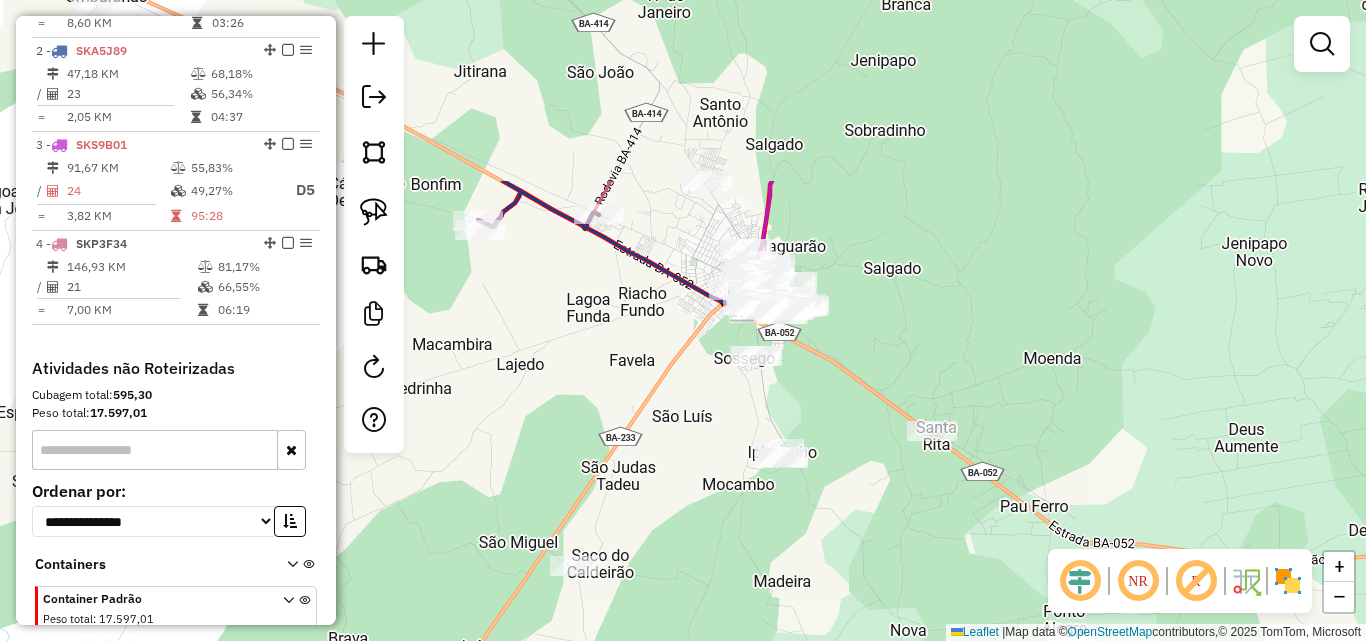 drag, startPoint x: 818, startPoint y: 321, endPoint x: 708, endPoint y: 567, distance: 269.47357 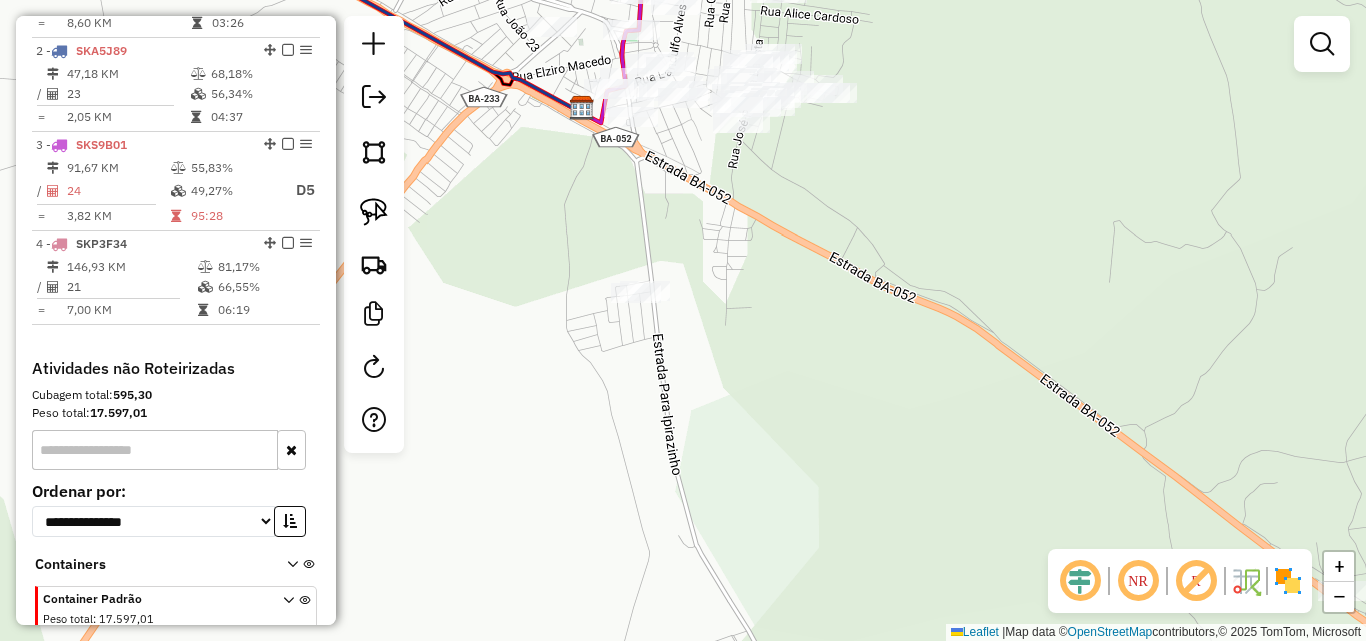 drag, startPoint x: 797, startPoint y: 399, endPoint x: 811, endPoint y: 459, distance: 61.611687 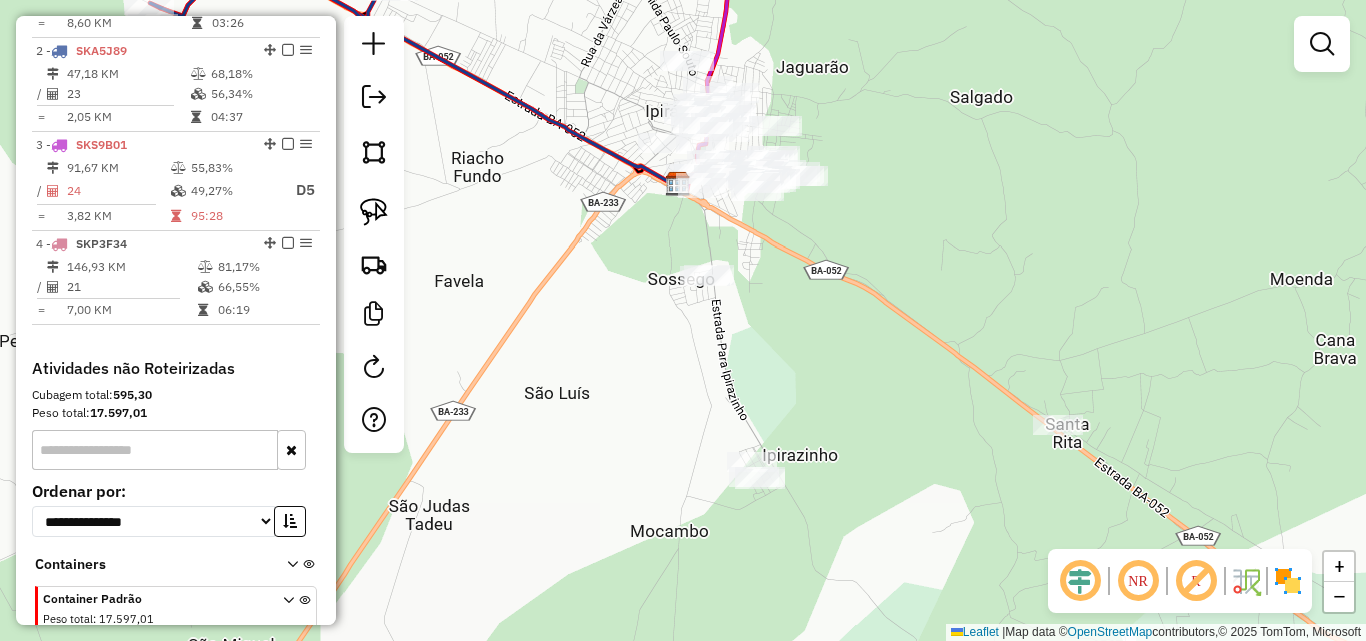 drag, startPoint x: 802, startPoint y: 523, endPoint x: 788, endPoint y: 391, distance: 132.74034 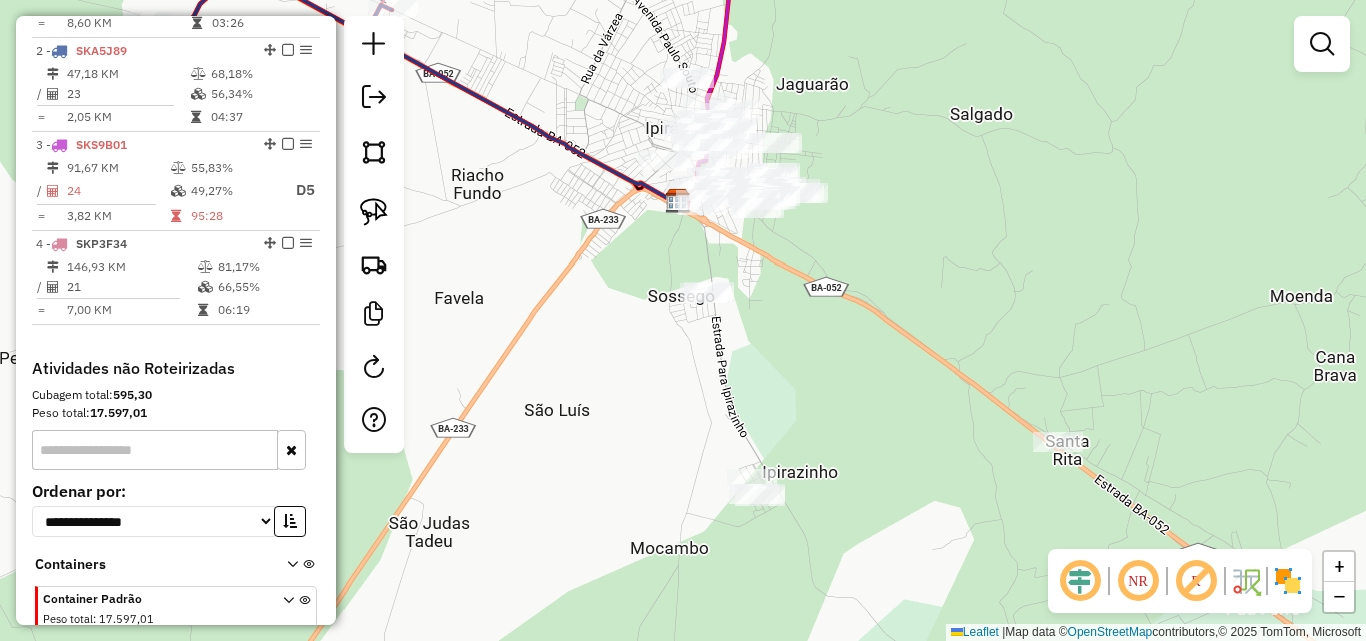 drag, startPoint x: 774, startPoint y: 344, endPoint x: 775, endPoint y: 378, distance: 34.0147 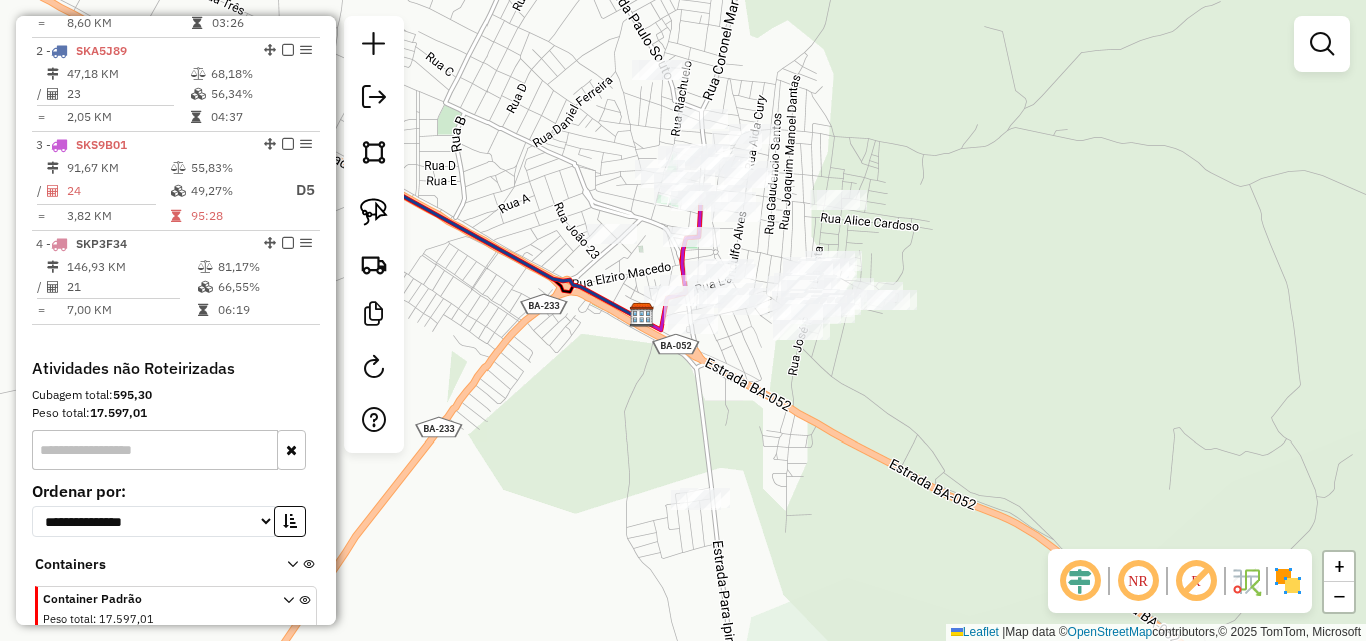 drag, startPoint x: 748, startPoint y: 360, endPoint x: 809, endPoint y: 606, distance: 253.4502 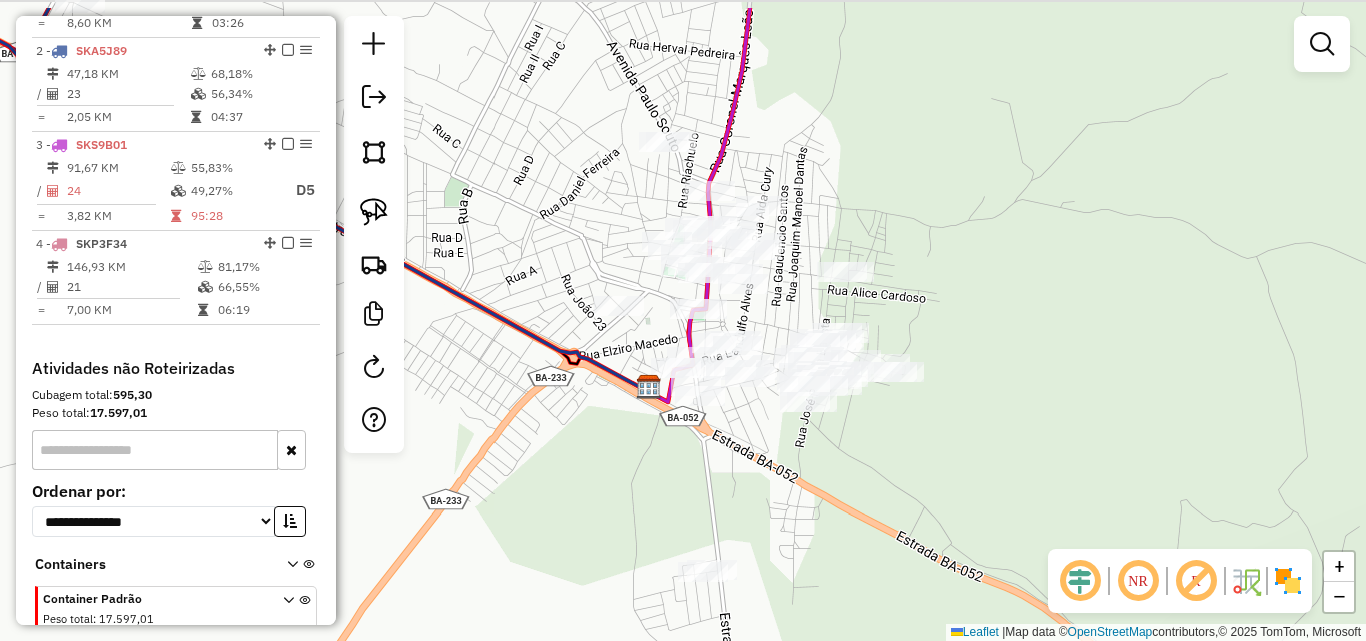 drag, startPoint x: 731, startPoint y: 408, endPoint x: 738, endPoint y: 506, distance: 98.24968 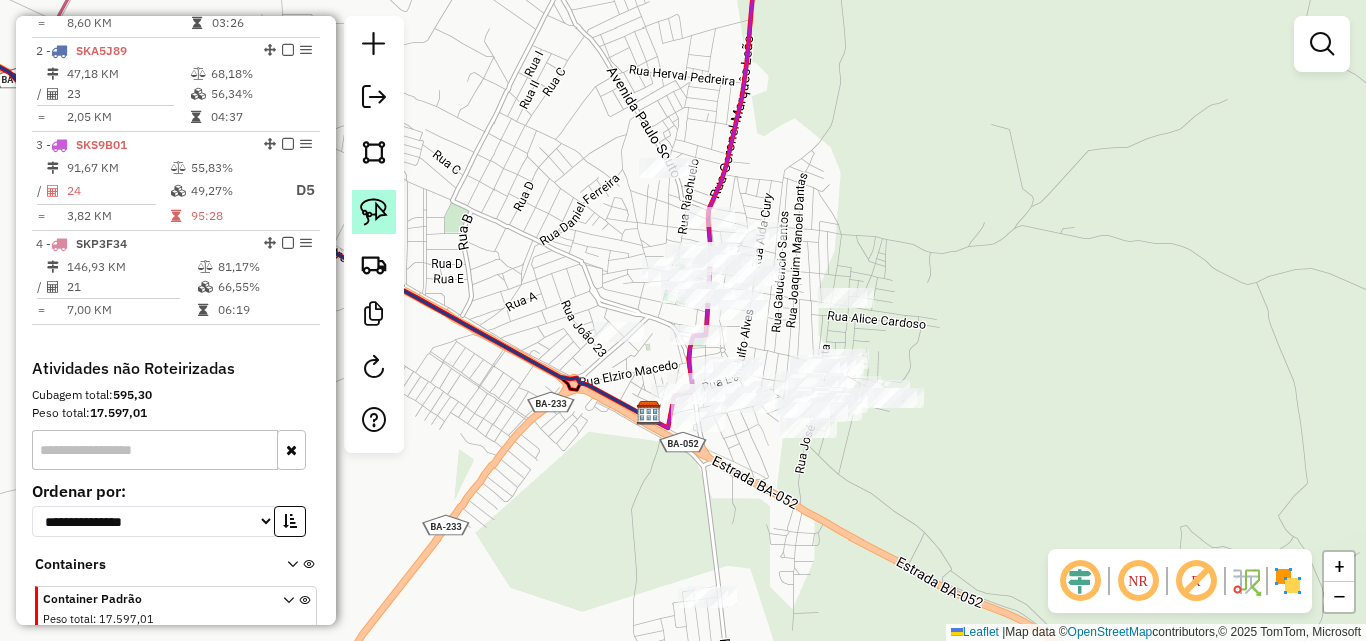 click 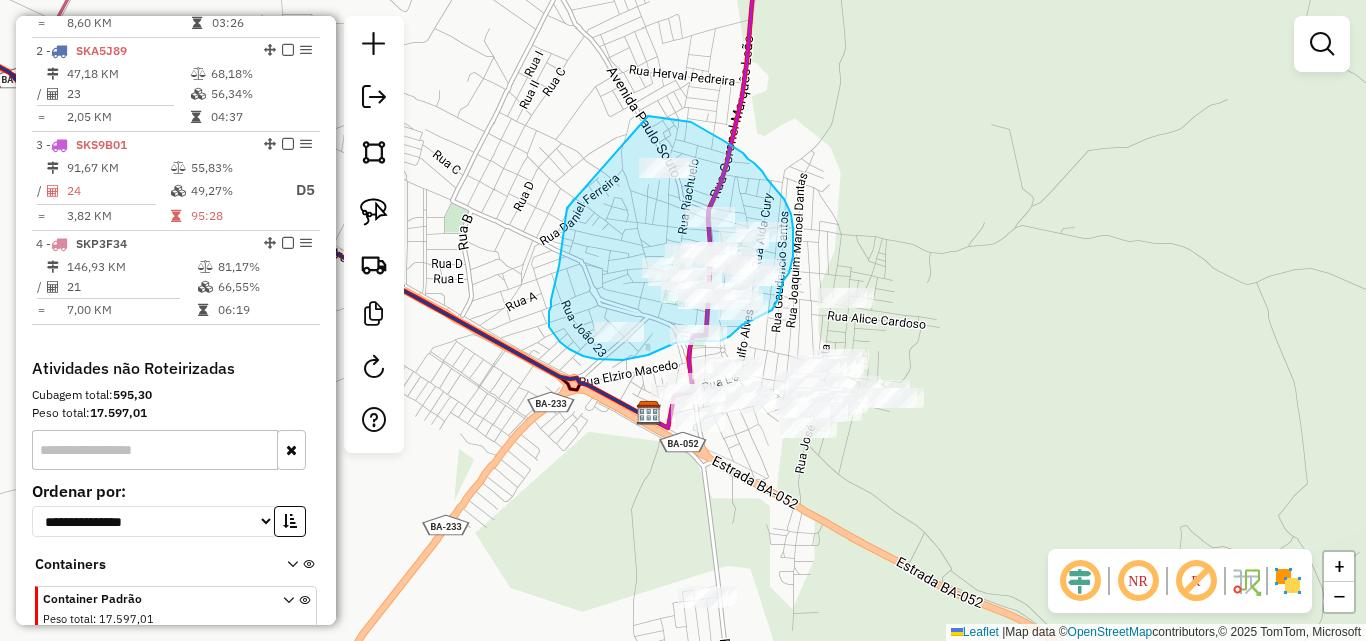 drag, startPoint x: 567, startPoint y: 208, endPoint x: 648, endPoint y: 116, distance: 122.57651 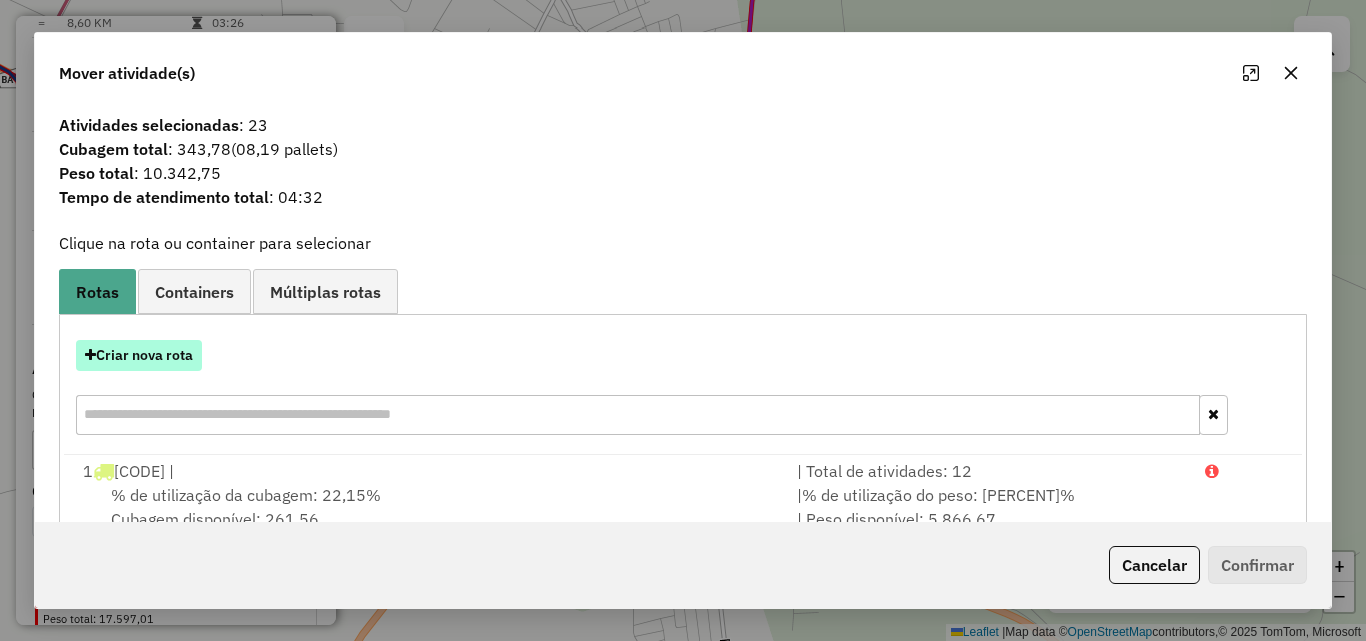 click on "Criar nova rota" at bounding box center (139, 355) 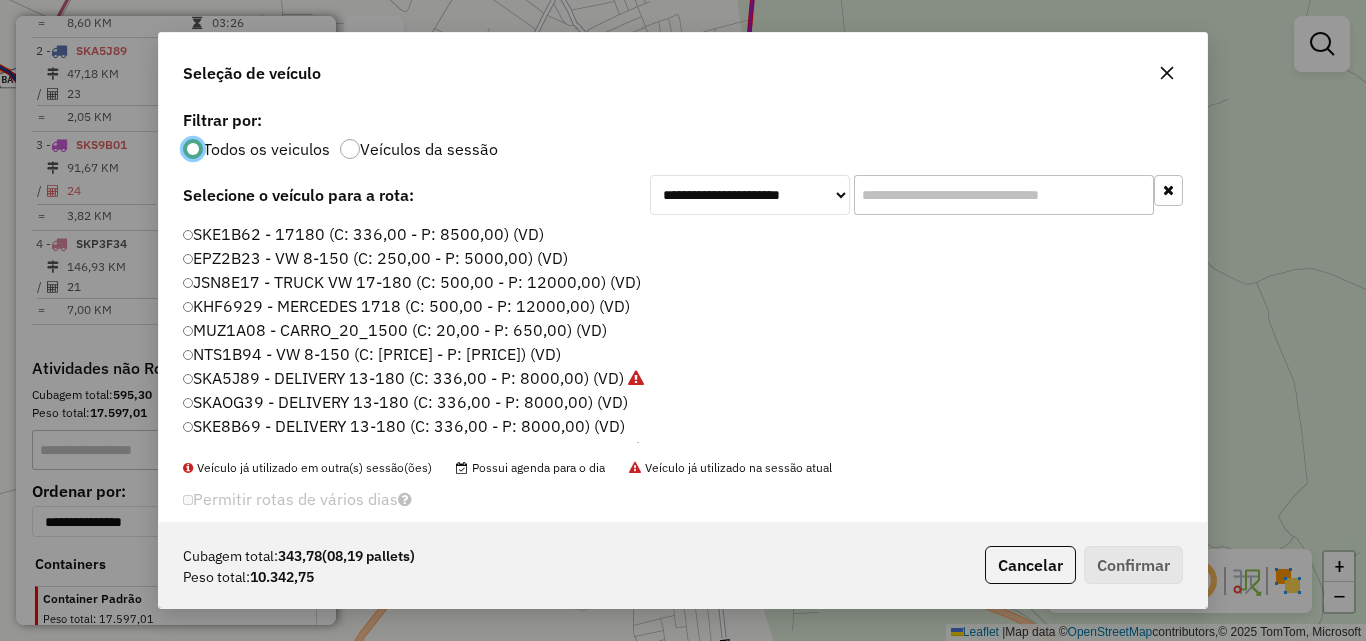 scroll, scrollTop: 11, scrollLeft: 6, axis: both 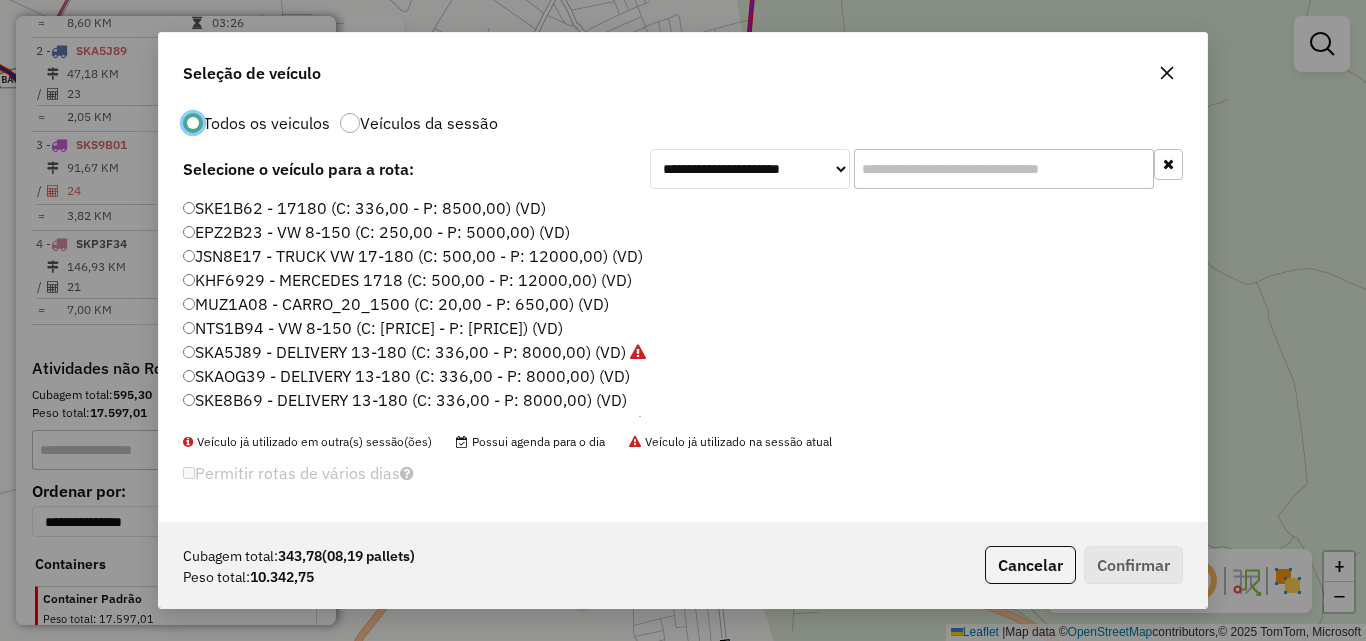 click on "EPZ2B23 - VW 8-150 (C: 250,00 - P: 5000,00) (VD)" 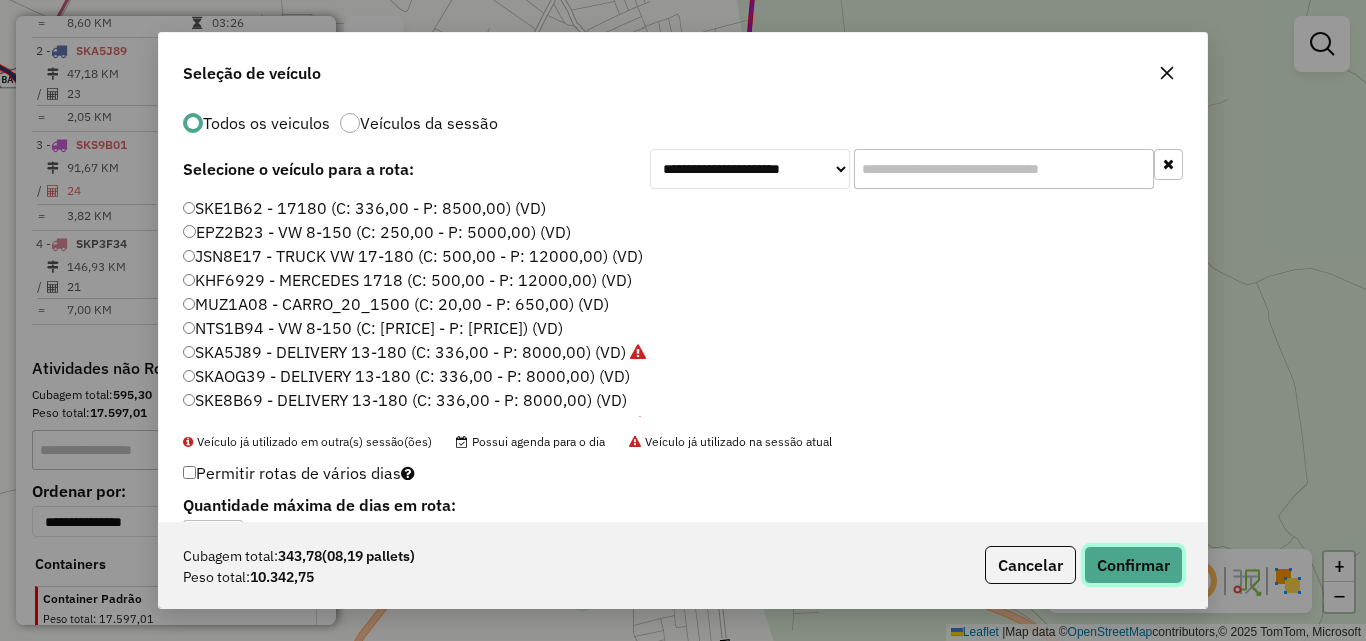 click on "Confirmar" 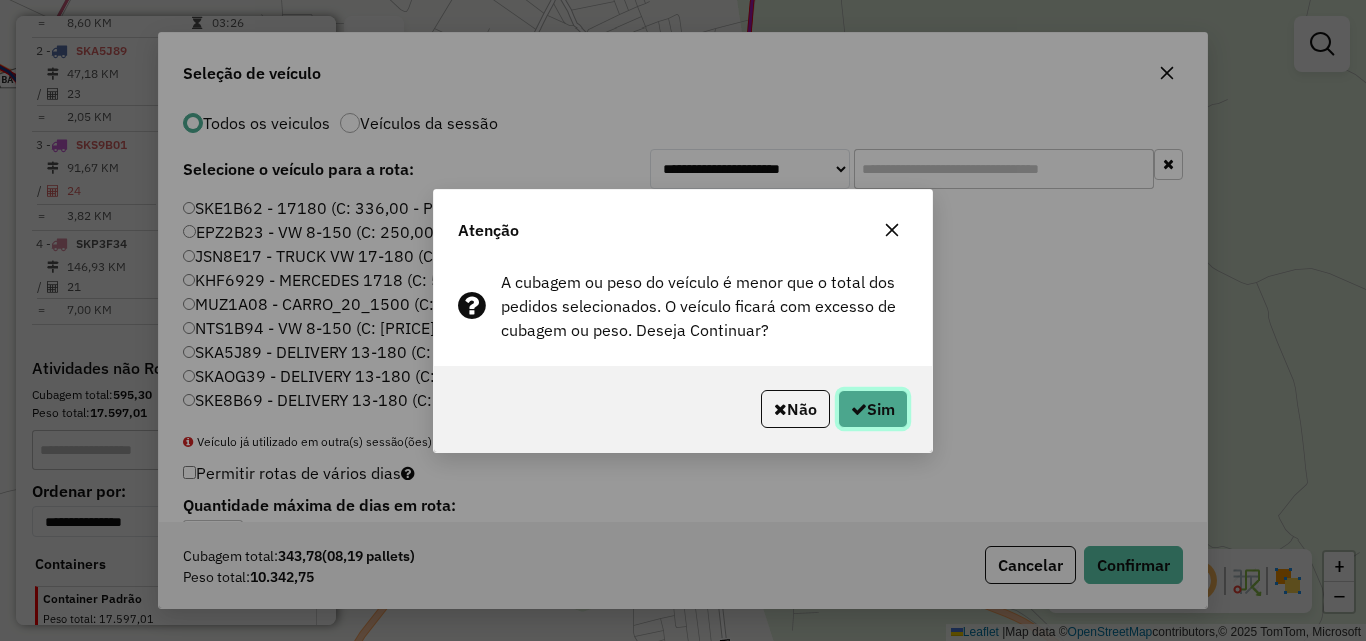 click on "Sim" 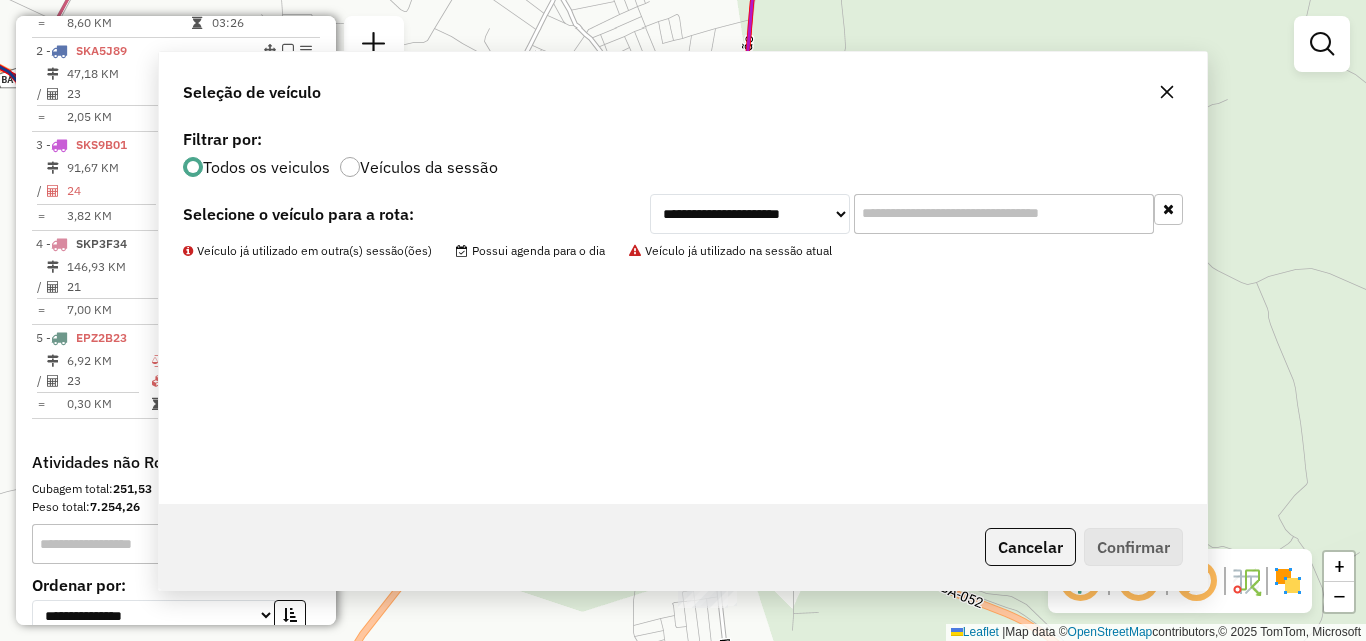 scroll, scrollTop: 0, scrollLeft: 0, axis: both 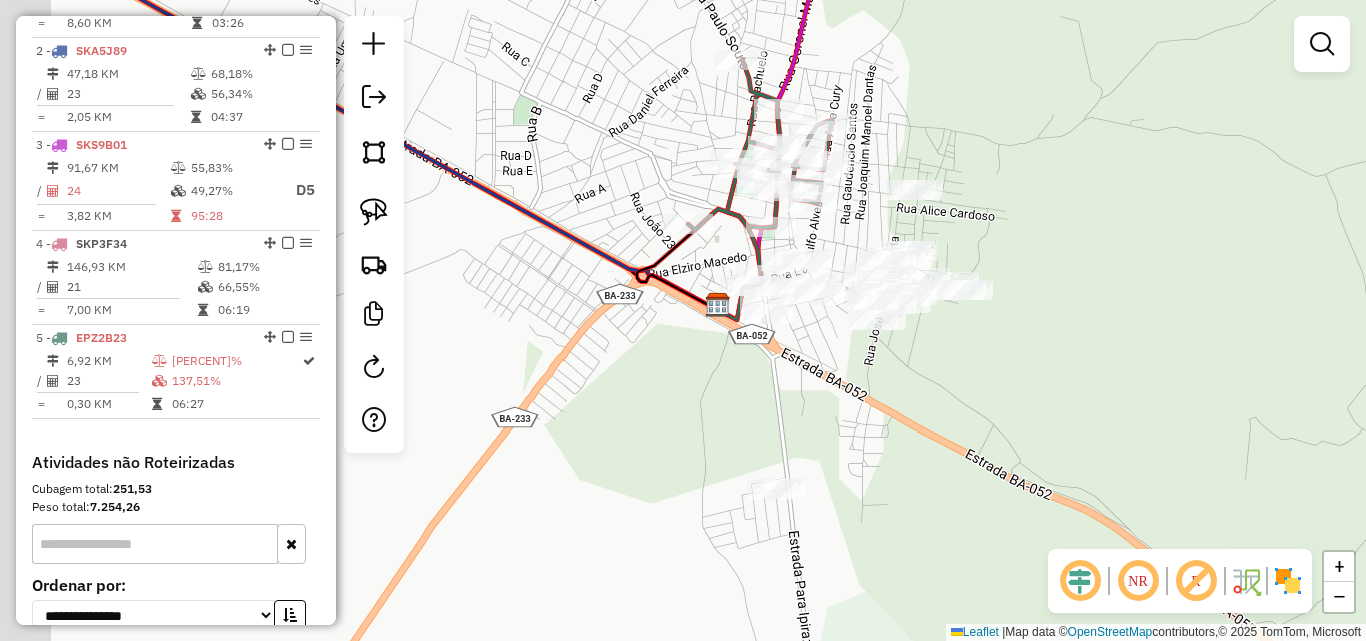 drag, startPoint x: 795, startPoint y: 502, endPoint x: 867, endPoint y: 389, distance: 133.9888 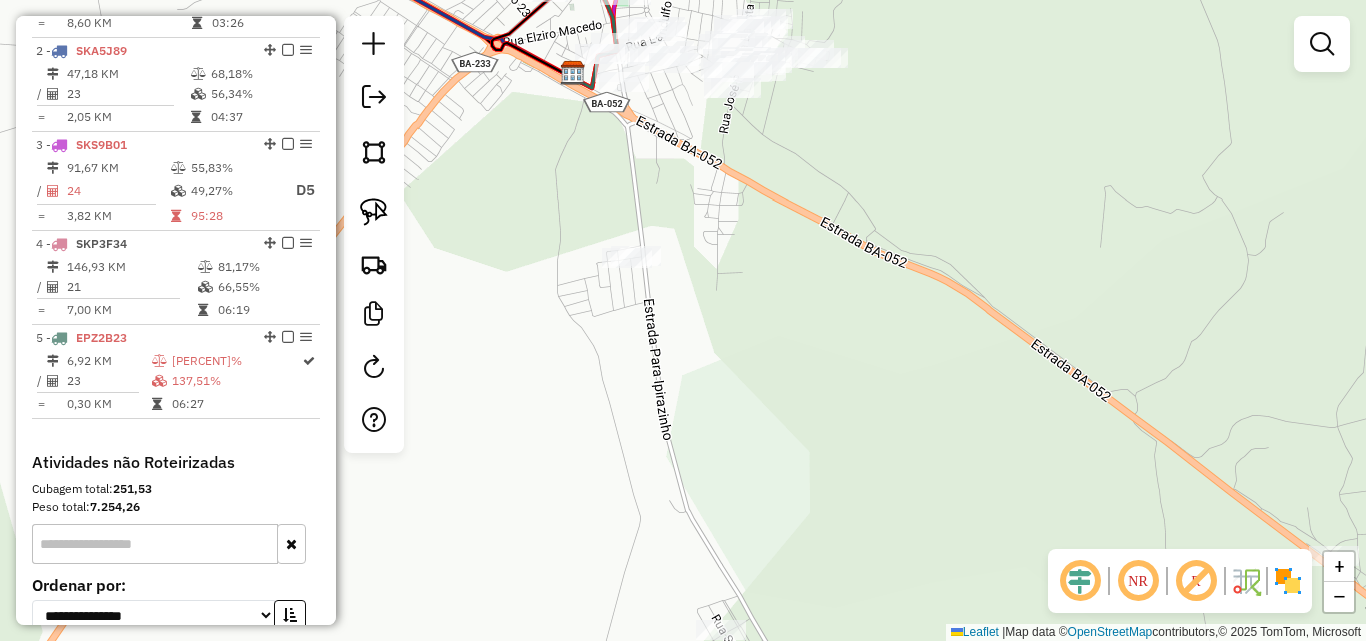 drag, startPoint x: 833, startPoint y: 465, endPoint x: 685, endPoint y: 238, distance: 270.98523 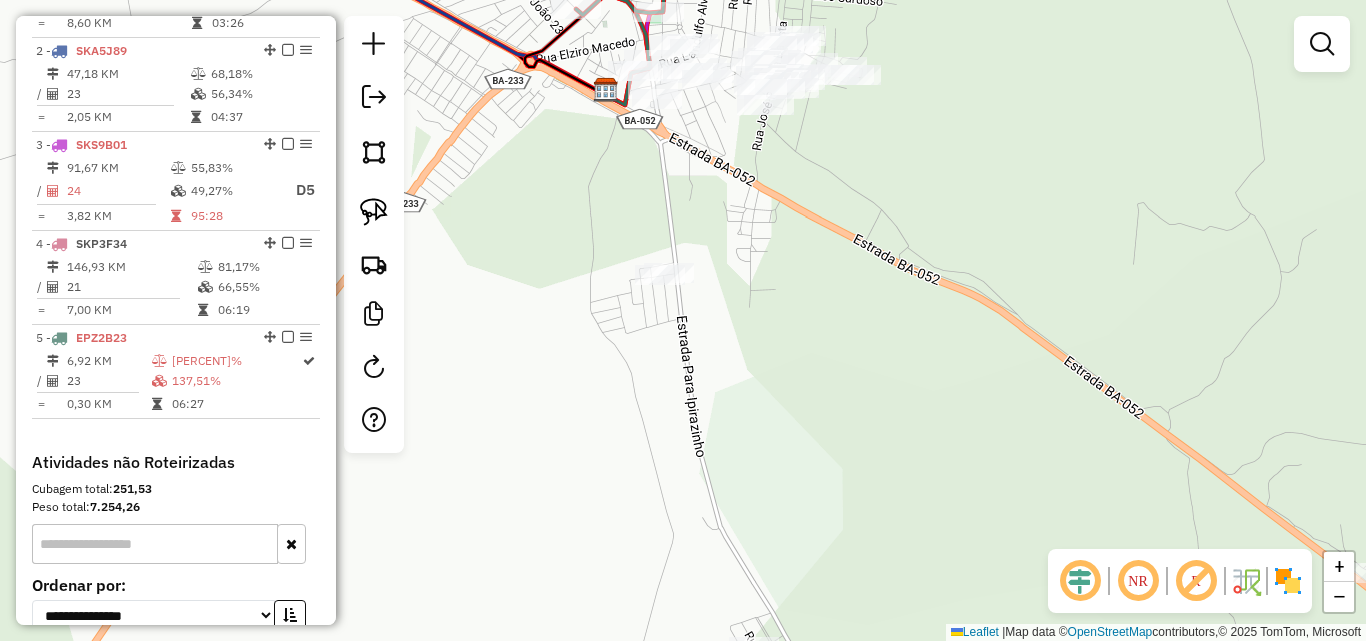 drag, startPoint x: 696, startPoint y: 333, endPoint x: 729, endPoint y: 350, distance: 37.12142 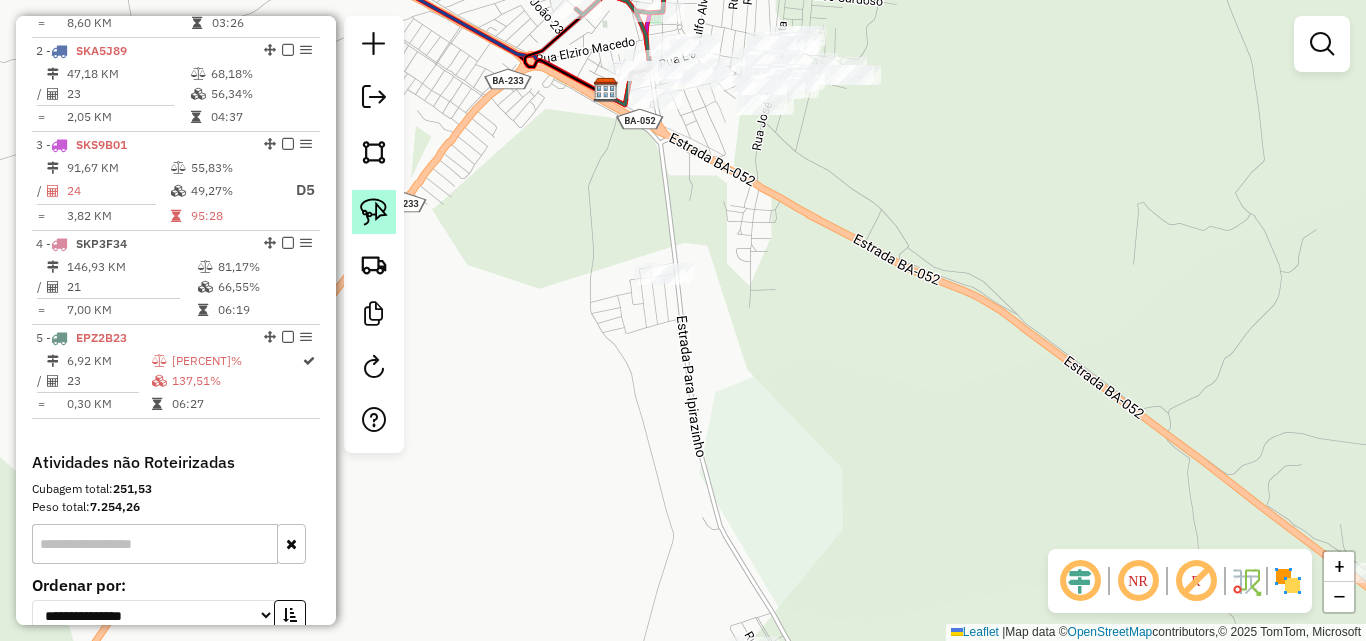 click 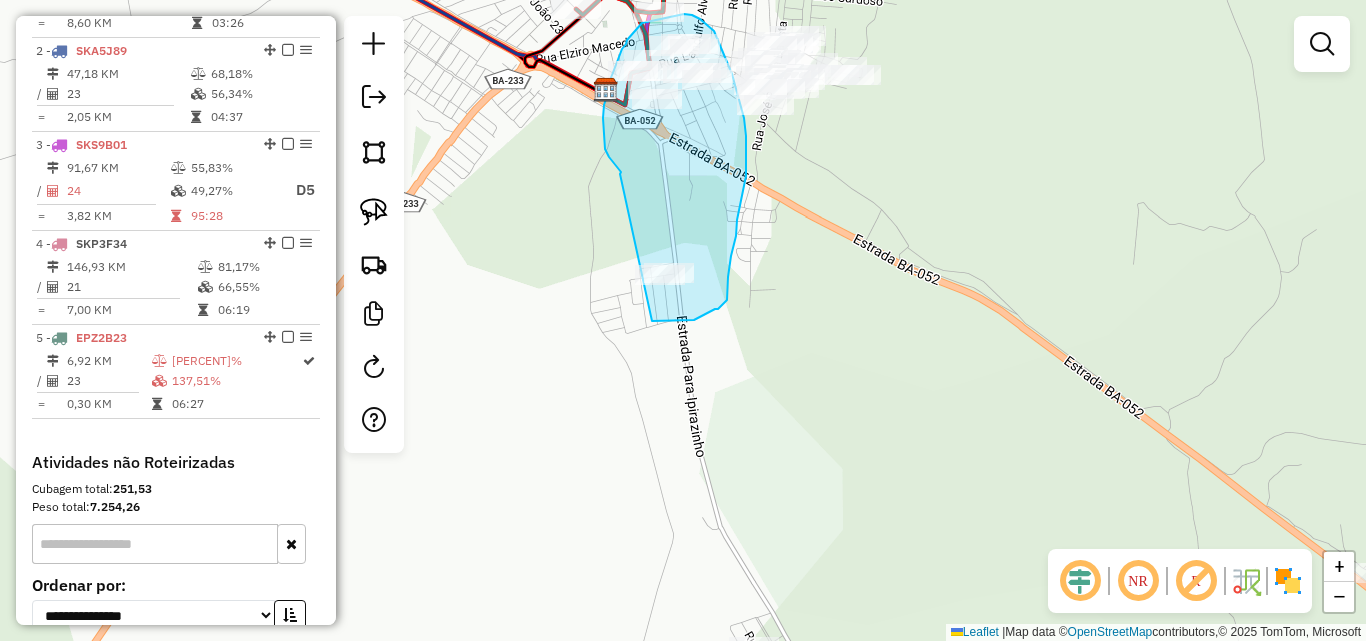 drag, startPoint x: 620, startPoint y: 174, endPoint x: 648, endPoint y: 323, distance: 151.60805 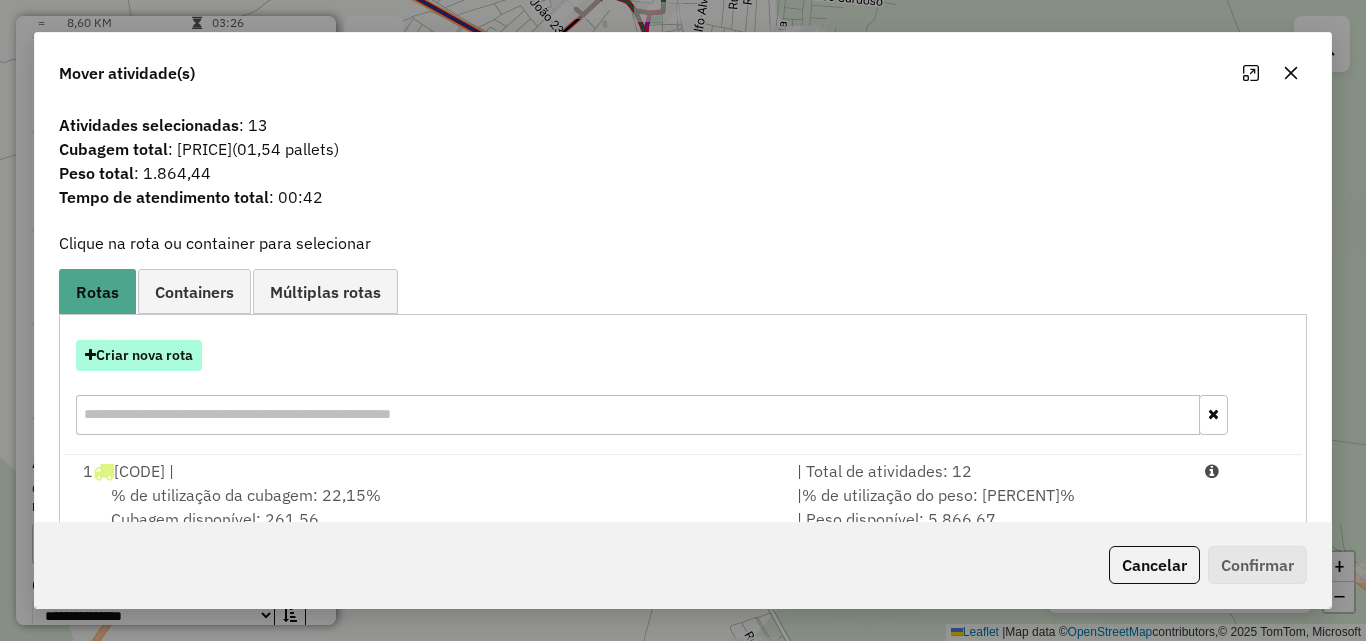 click on "Criar nova rota" at bounding box center (139, 355) 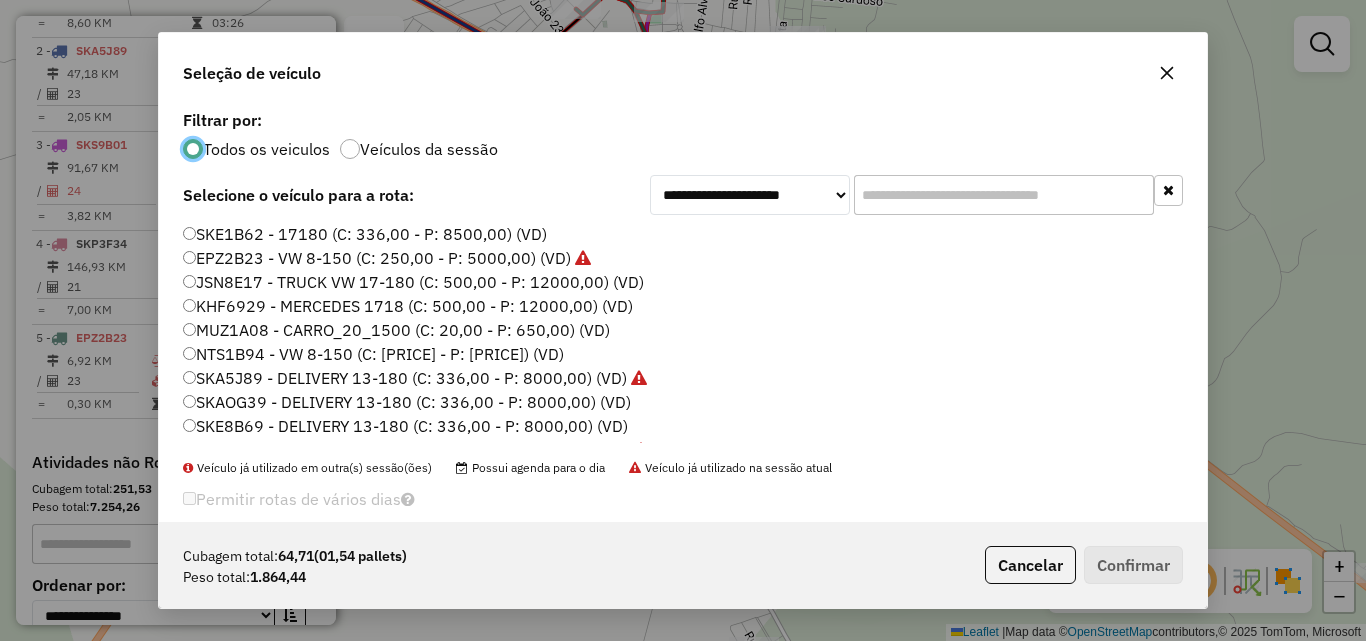 scroll, scrollTop: 11, scrollLeft: 6, axis: both 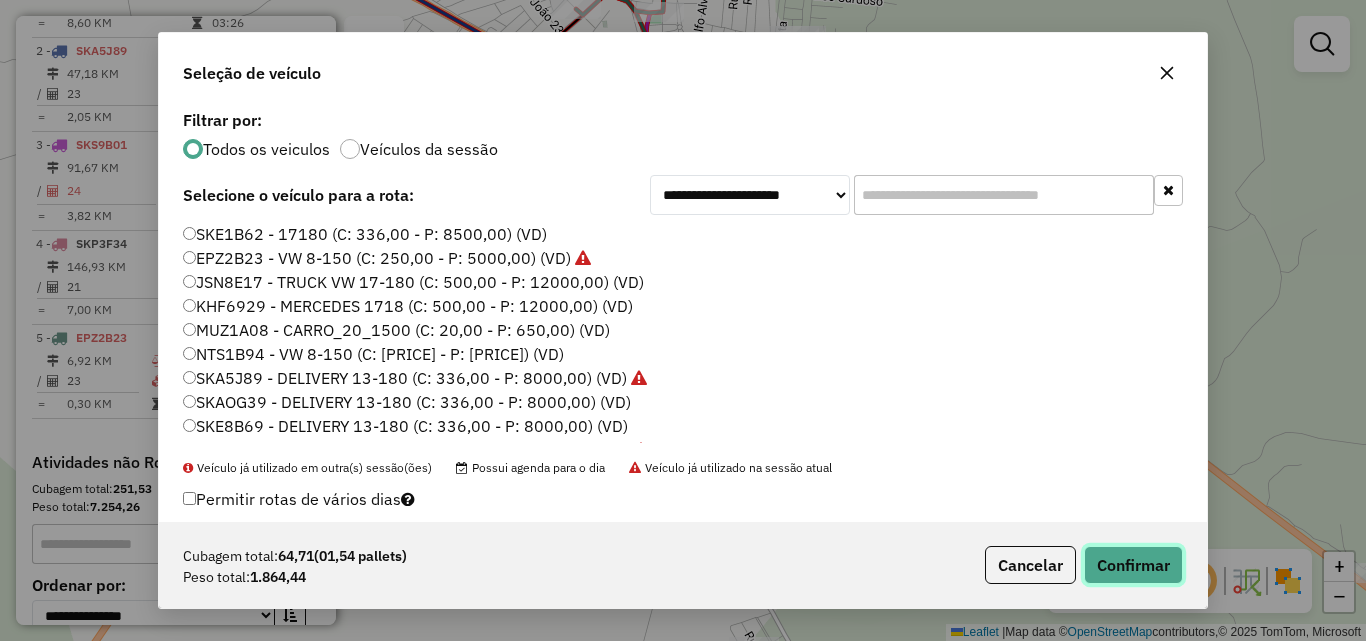 click on "Confirmar" 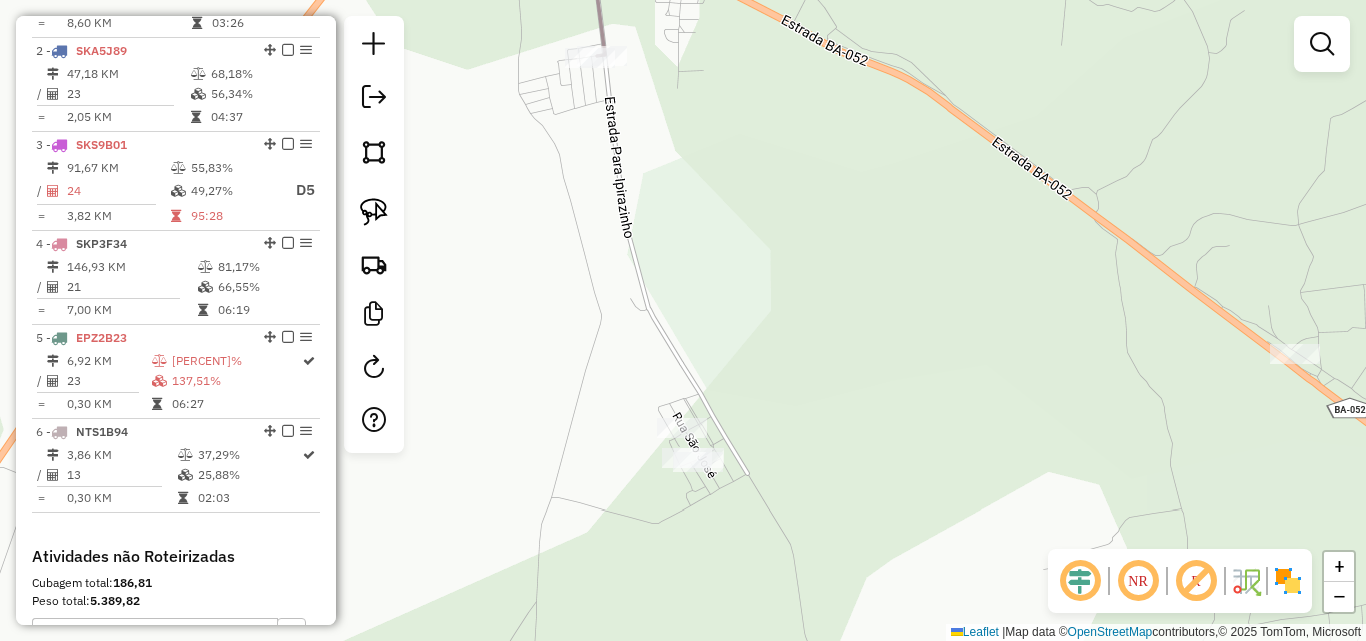 drag, startPoint x: 849, startPoint y: 531, endPoint x: 748, endPoint y: 230, distance: 317.49332 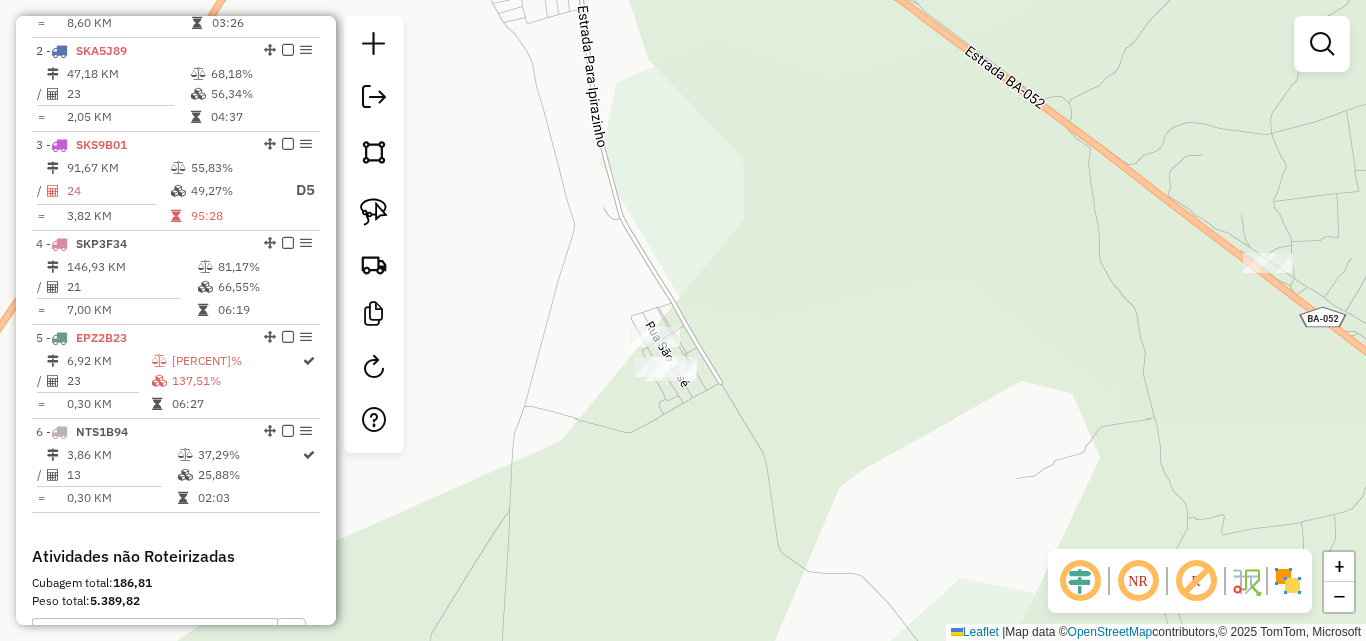 drag, startPoint x: 748, startPoint y: 230, endPoint x: 749, endPoint y: 212, distance: 18.027756 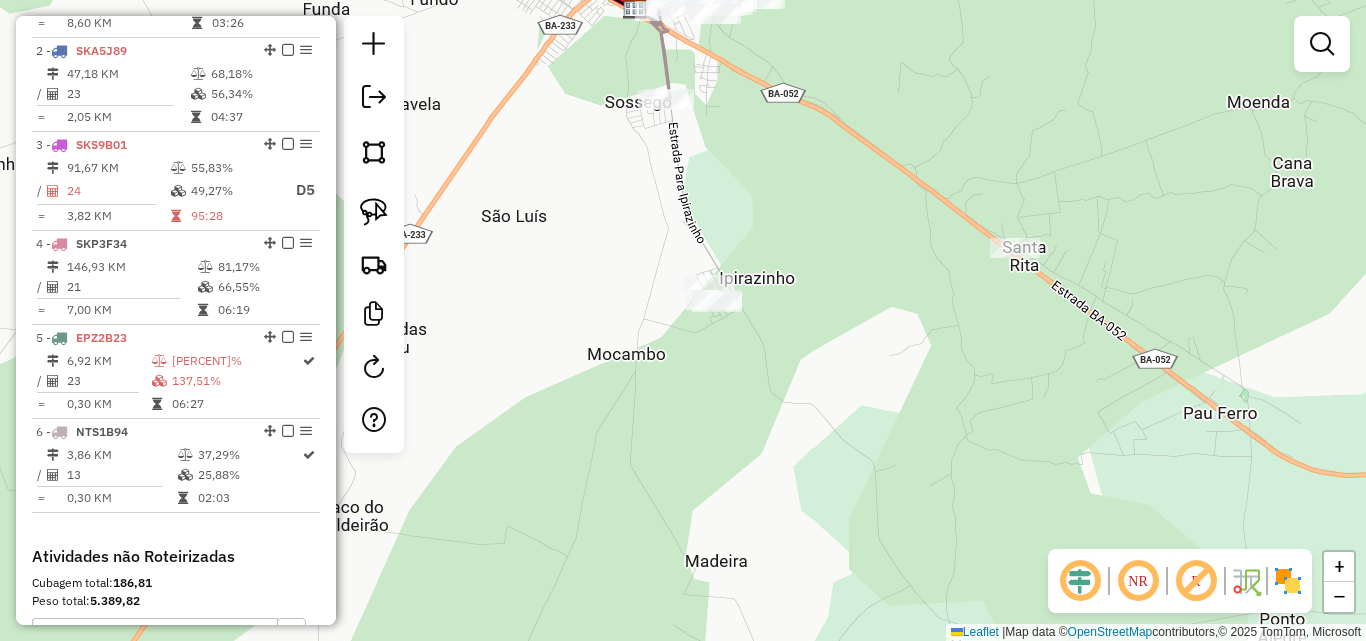 drag, startPoint x: 390, startPoint y: 209, endPoint x: 555, endPoint y: 240, distance: 167.88687 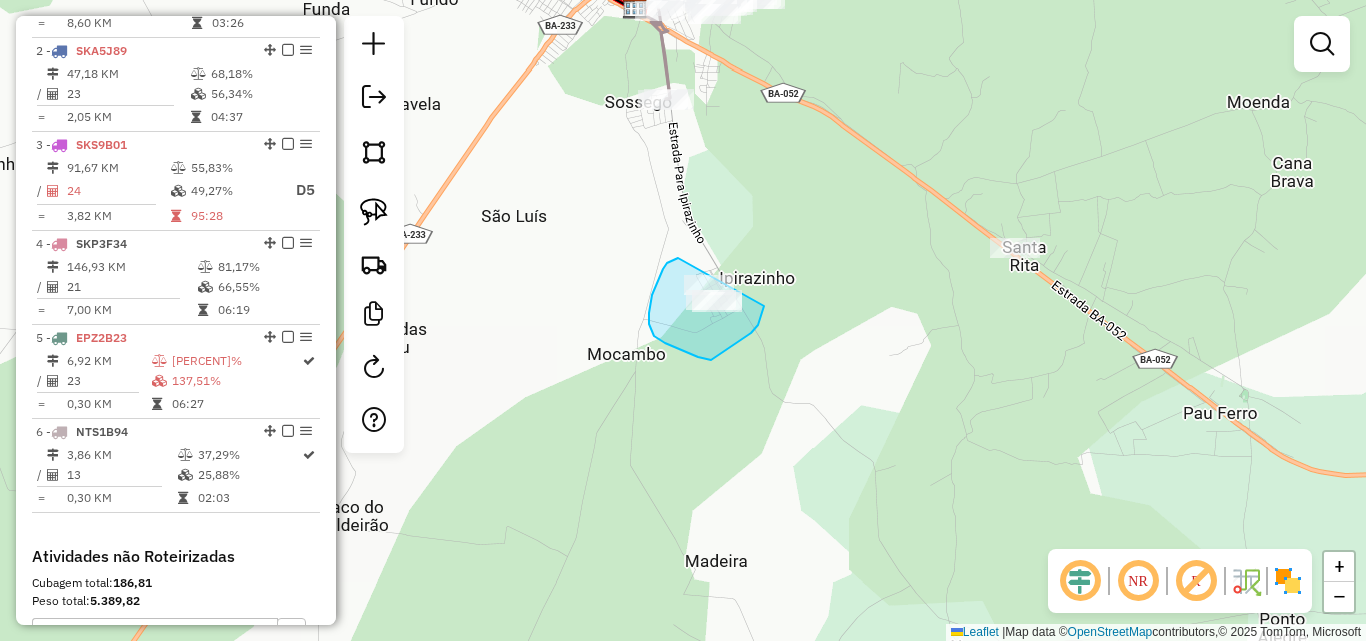 drag, startPoint x: 678, startPoint y: 258, endPoint x: 764, endPoint y: 280, distance: 88.76936 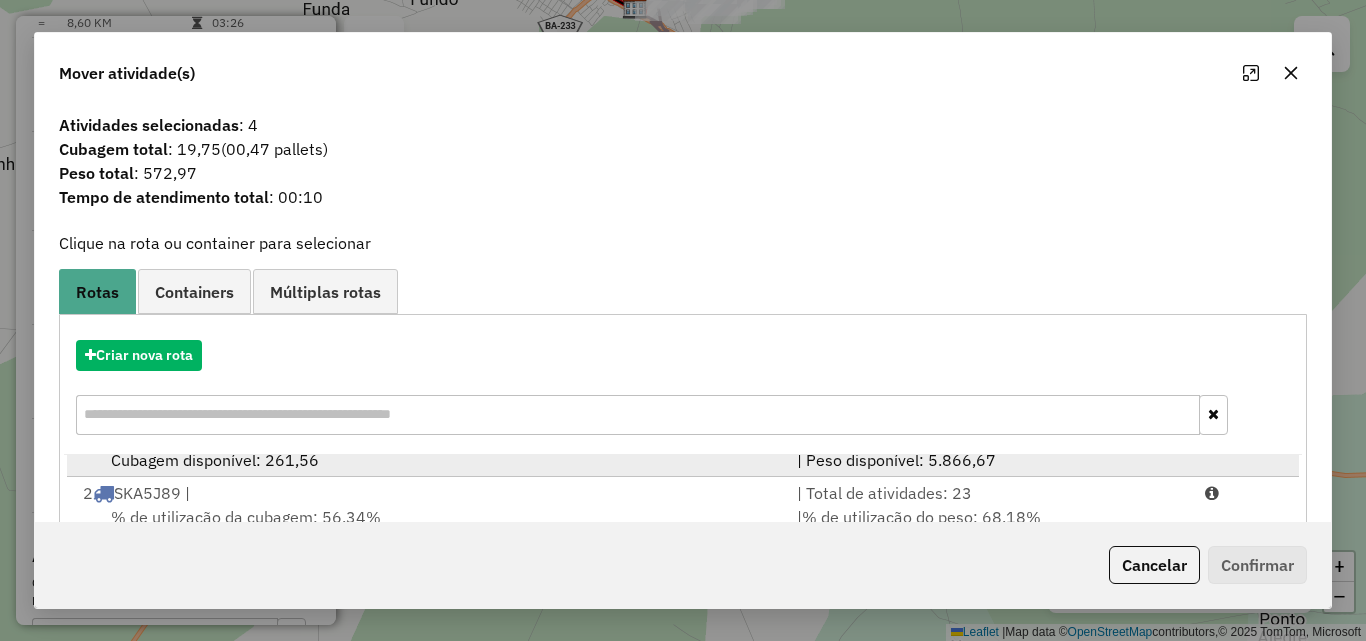 scroll, scrollTop: 86, scrollLeft: 0, axis: vertical 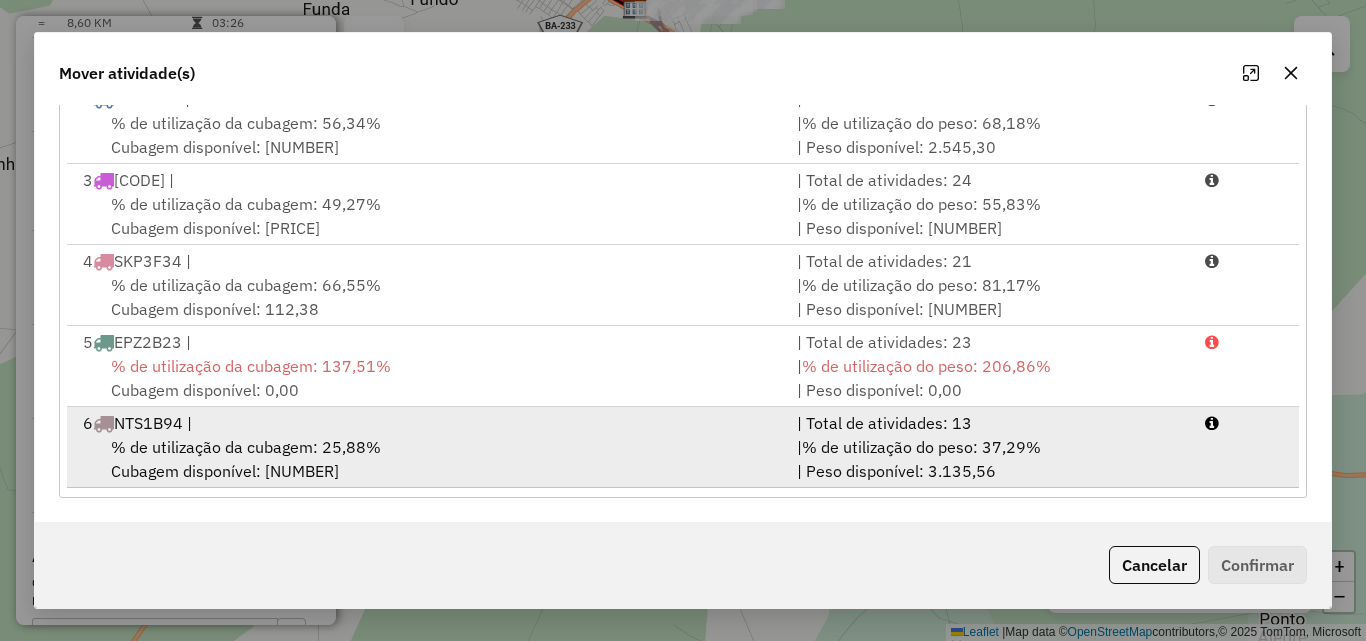 click on "% de utilização da cubagem: 25,88%  Cubagem disponível: 185,29" at bounding box center (428, 459) 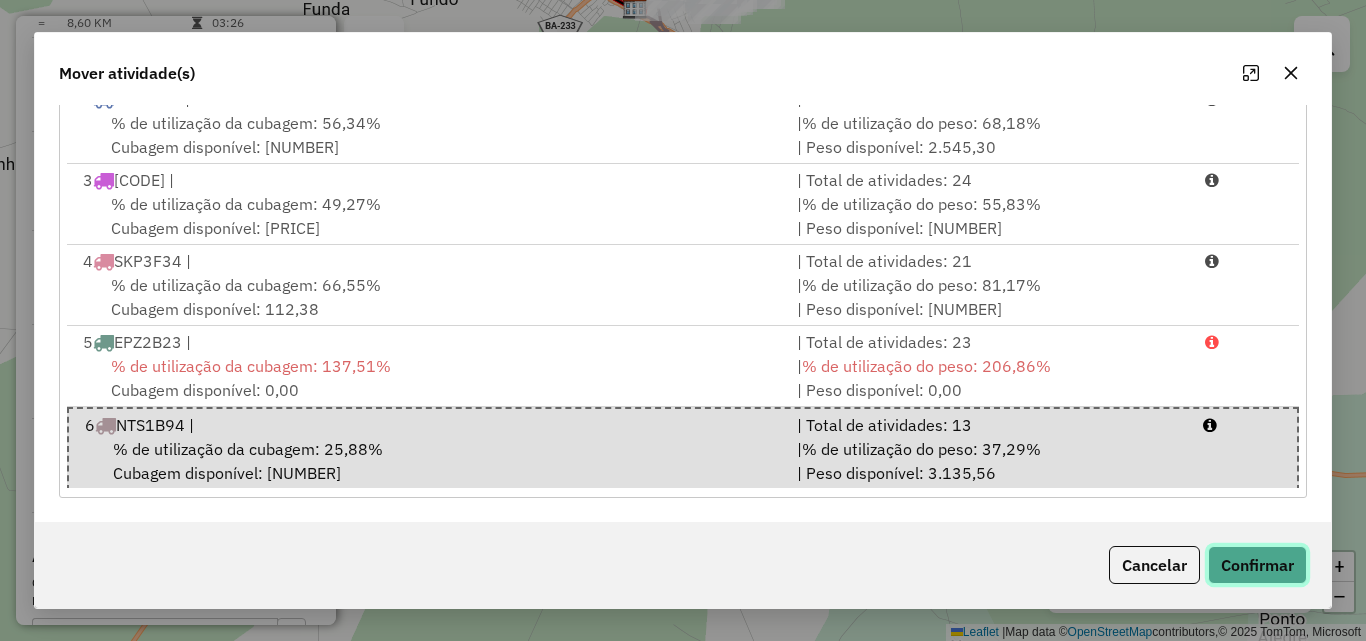 click on "Confirmar" 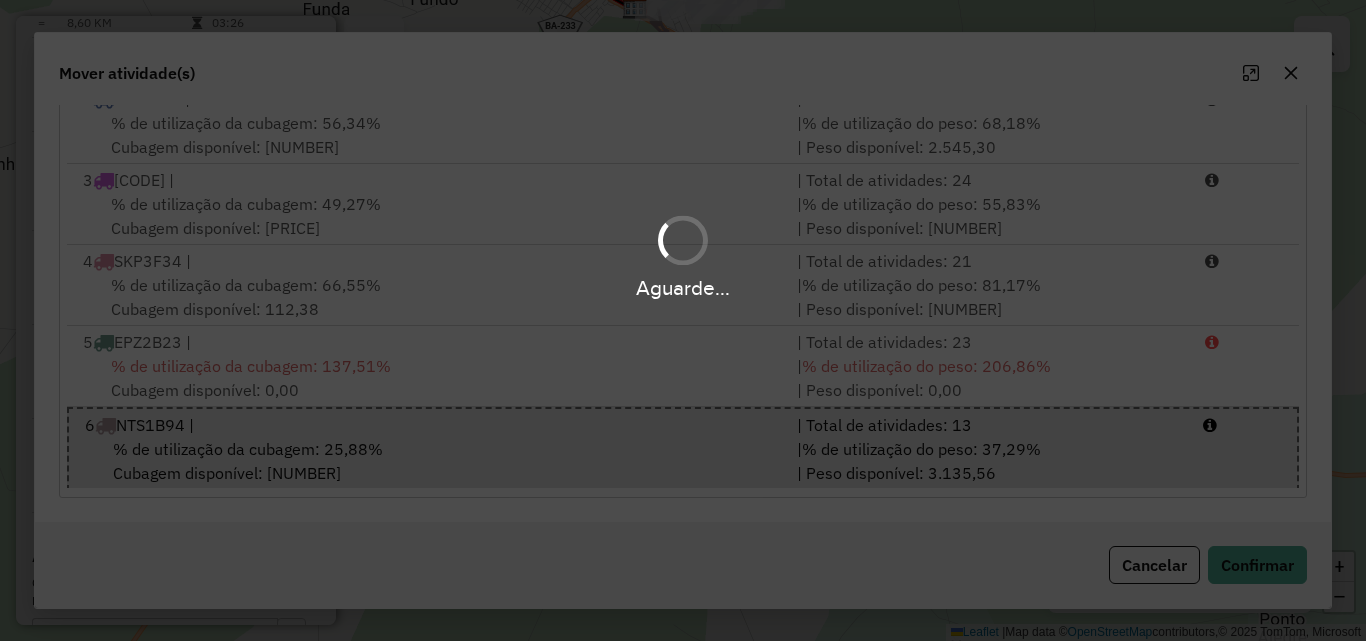 scroll, scrollTop: 0, scrollLeft: 0, axis: both 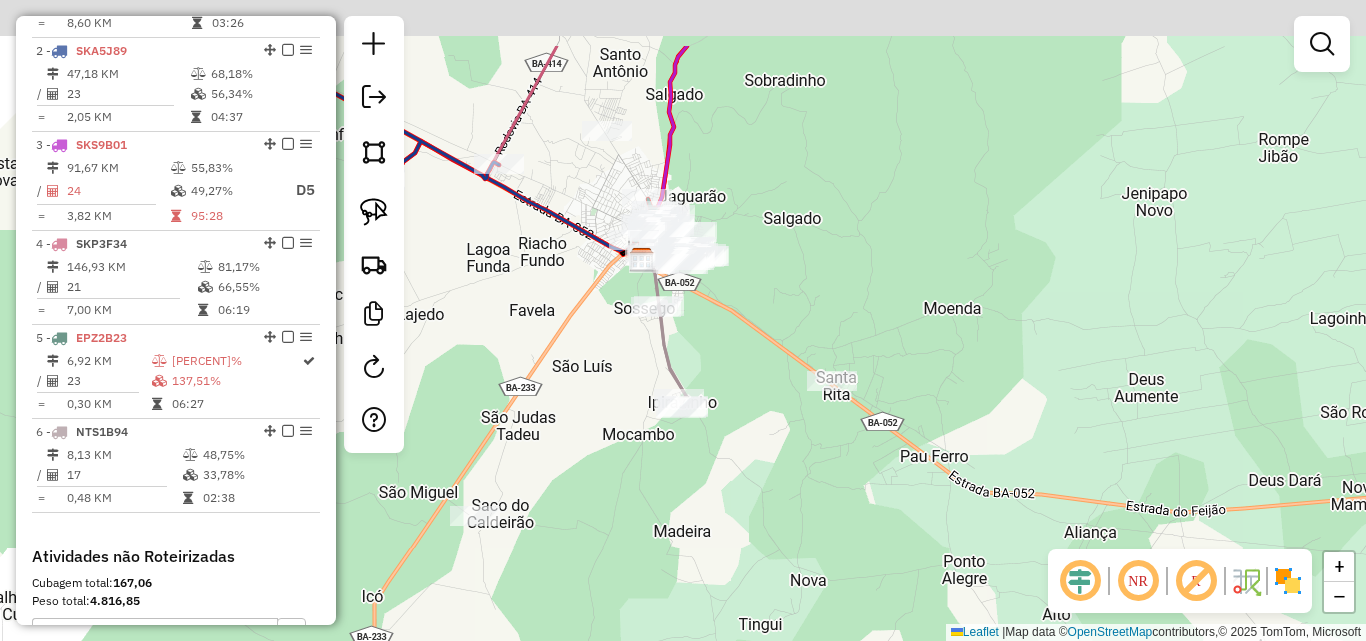drag, startPoint x: 554, startPoint y: 276, endPoint x: 640, endPoint y: 438, distance: 183.41211 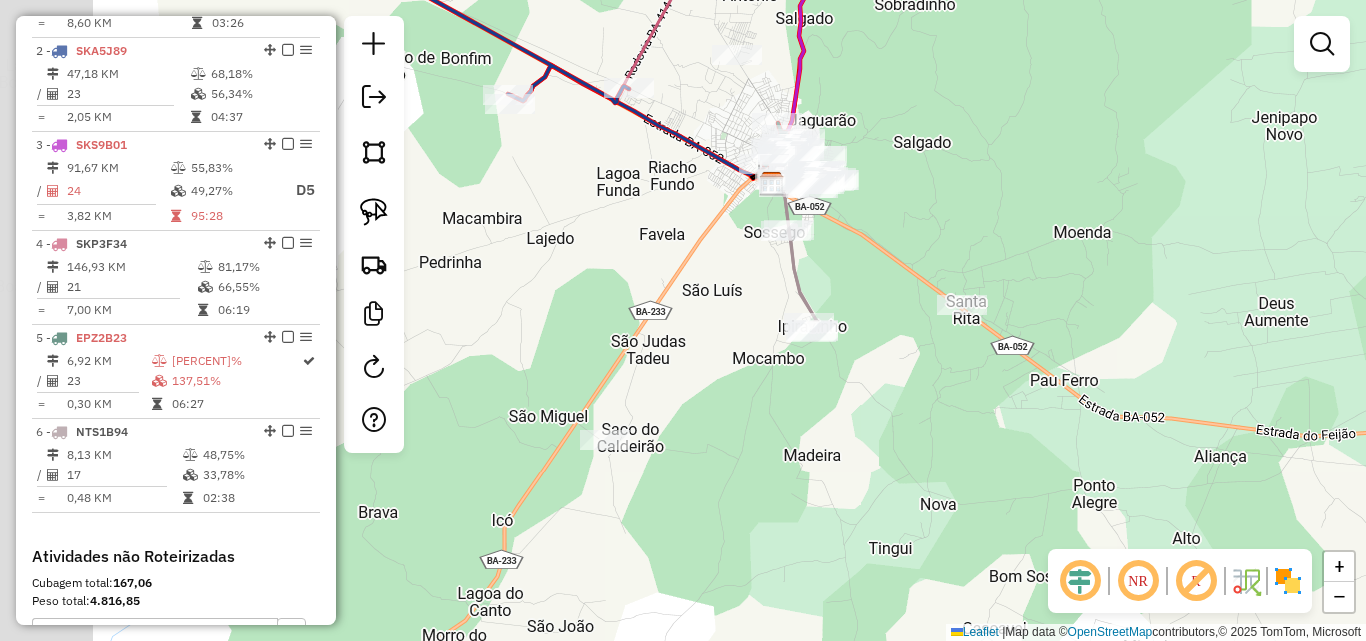 drag, startPoint x: 602, startPoint y: 446, endPoint x: 704, endPoint y: 318, distance: 163.6704 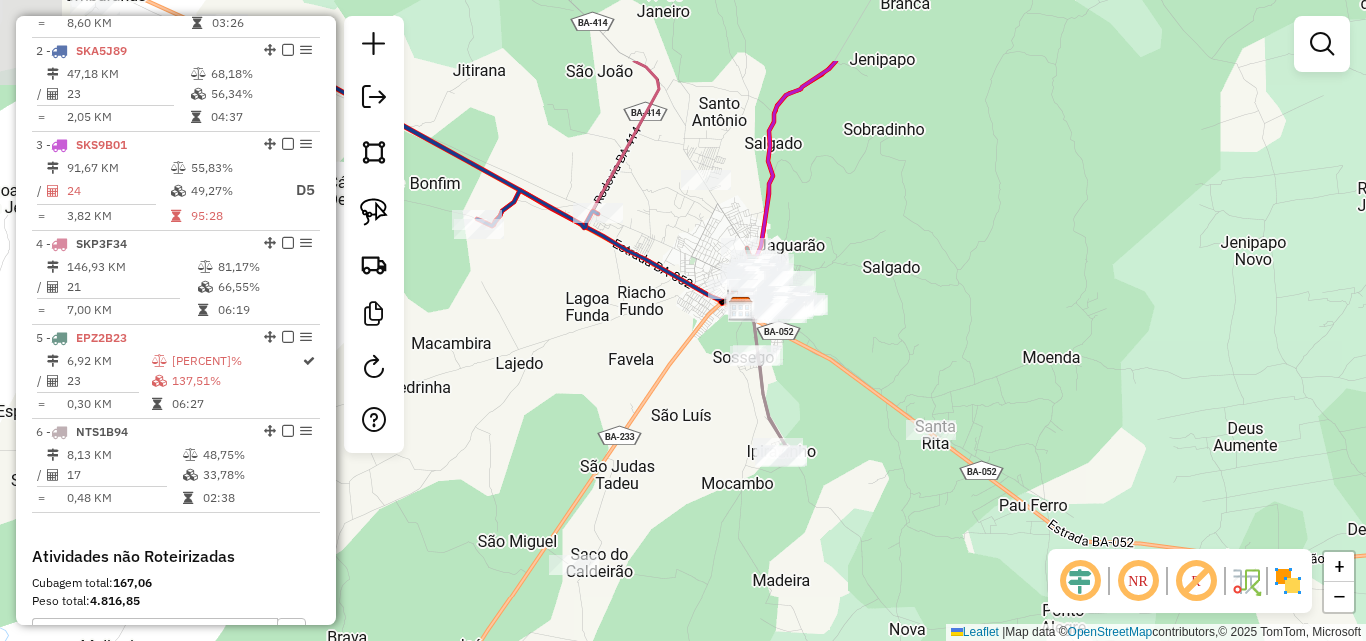 drag, startPoint x: 733, startPoint y: 312, endPoint x: 702, endPoint y: 437, distance: 128.78665 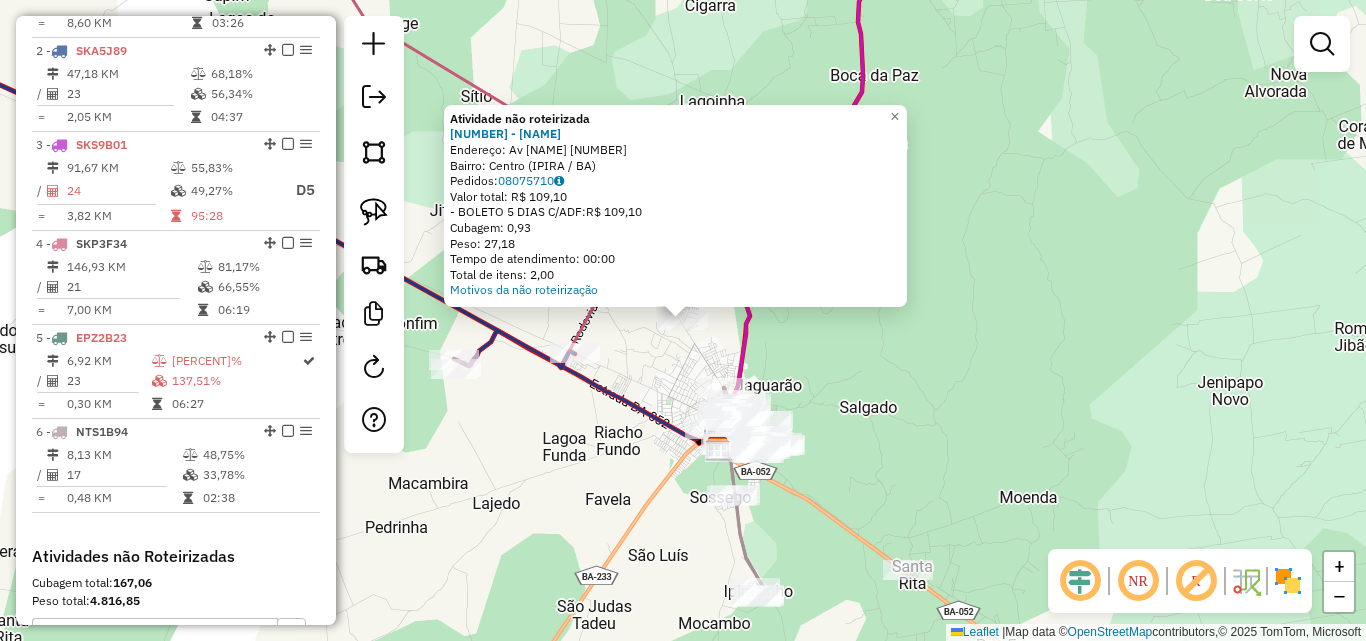 click on "Rota 5 - Placa EPZ2B23  551 - Gela Guela Atividade não roteirizada 847 - Mercearia e borracha  Endereço:  Av Pedro cafe [NUMBER]   Bairro: [CITY] ([STATE])   Pedidos:  [ORDER_ID]   Valor total: R$ 109,10   - BOLETO 5 DIAS C/ADF:  R$ 109,10   Cubagem: 0,93   Peso: 27,18   Tempo de atendimento: 00:00   Total de itens: 2,00  Motivos da não roteirização × Janela de atendimento Grade de atendimento Capacidade Transportadoras Veículos Cliente Pedidos  Rotas Selecione os dias de semana para filtrar as janelas de atendimento  Seg   Ter   Qua   Qui   Sex   Sáb   Dom  Informe o período da janela de atendimento: De: Até:  Filtrar exatamente a janela do cliente  Considerar janela de atendimento padrão  Selecione os dias de semana para filtrar as grades de atendimento  Seg   Ter   Qua   Qui   Sex   Sáb   Dom   Considerar clientes sem dia de atendimento cadastrado  Clientes fora do dia de atendimento selecionado Filtrar as atividades entre os valores definidos abaixo:  Peso mínimo:   Peso máximo:   De:   Até:  +" 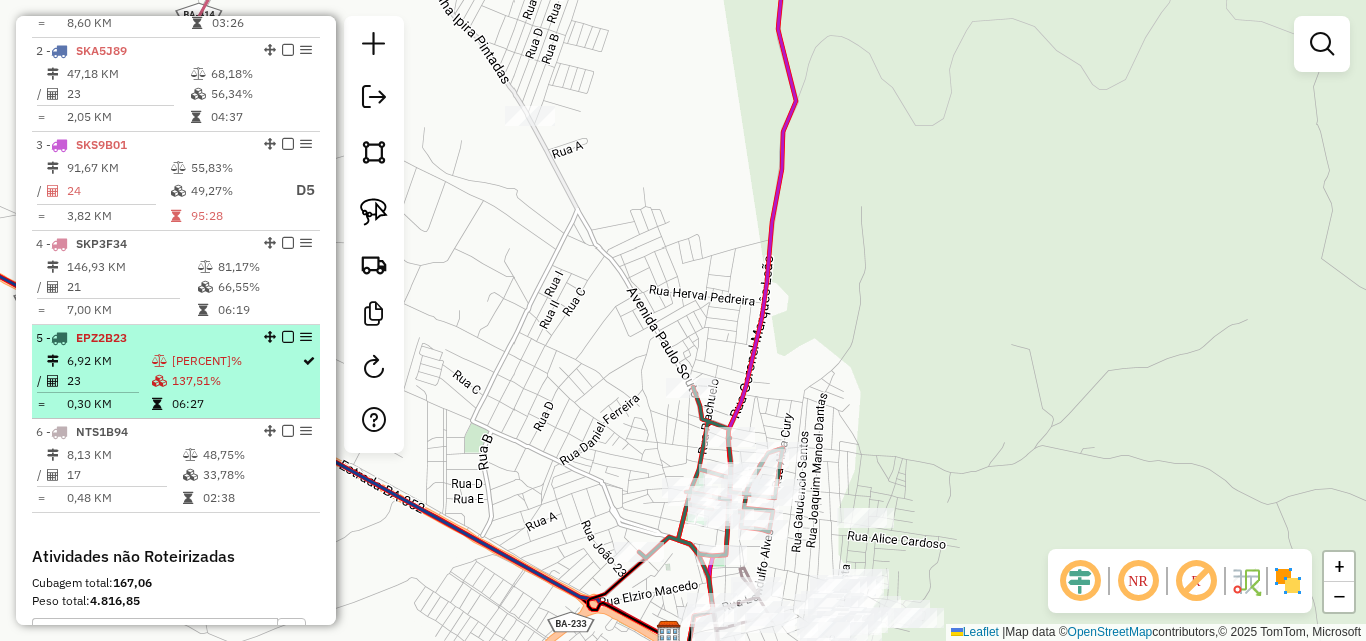 click on "6,92 KM" at bounding box center (108, 361) 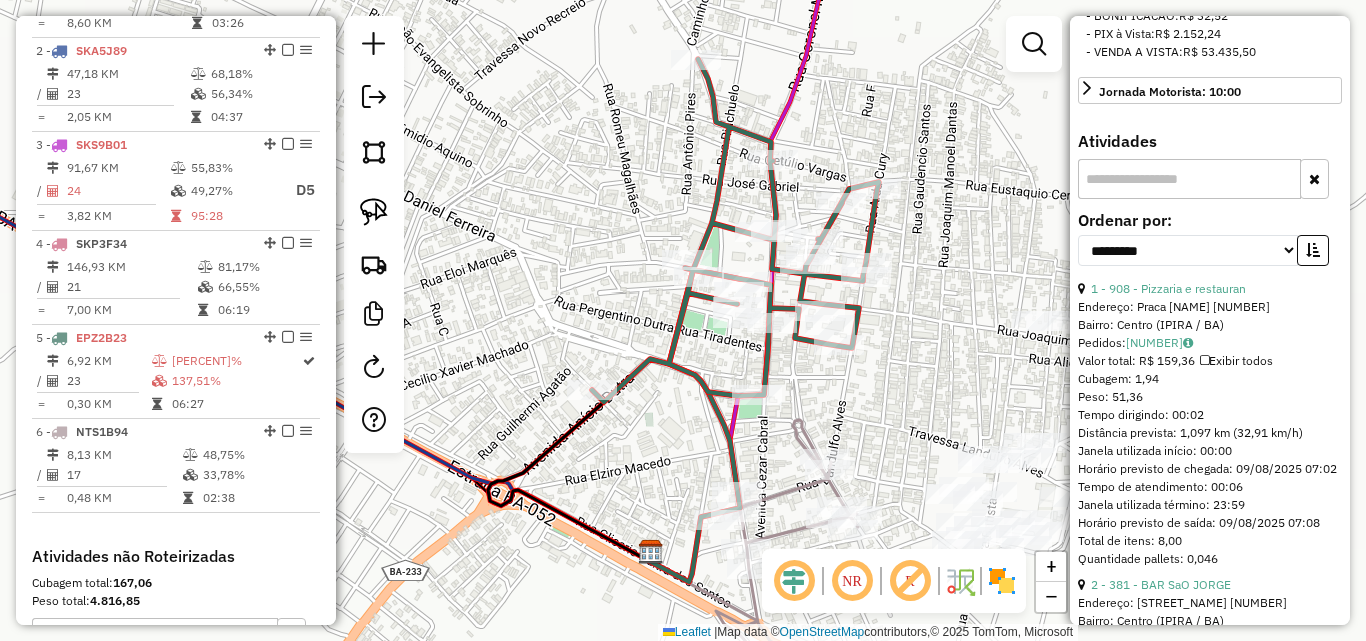 scroll, scrollTop: 700, scrollLeft: 0, axis: vertical 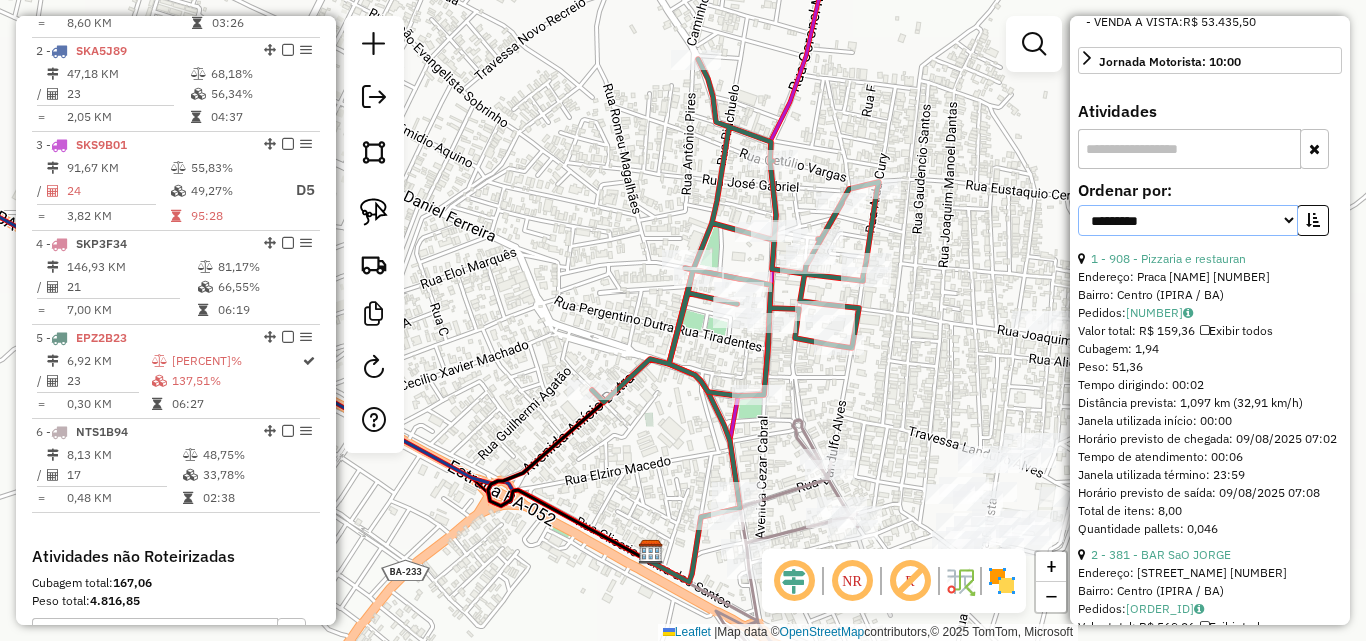 click on "**********" at bounding box center (1188, 220) 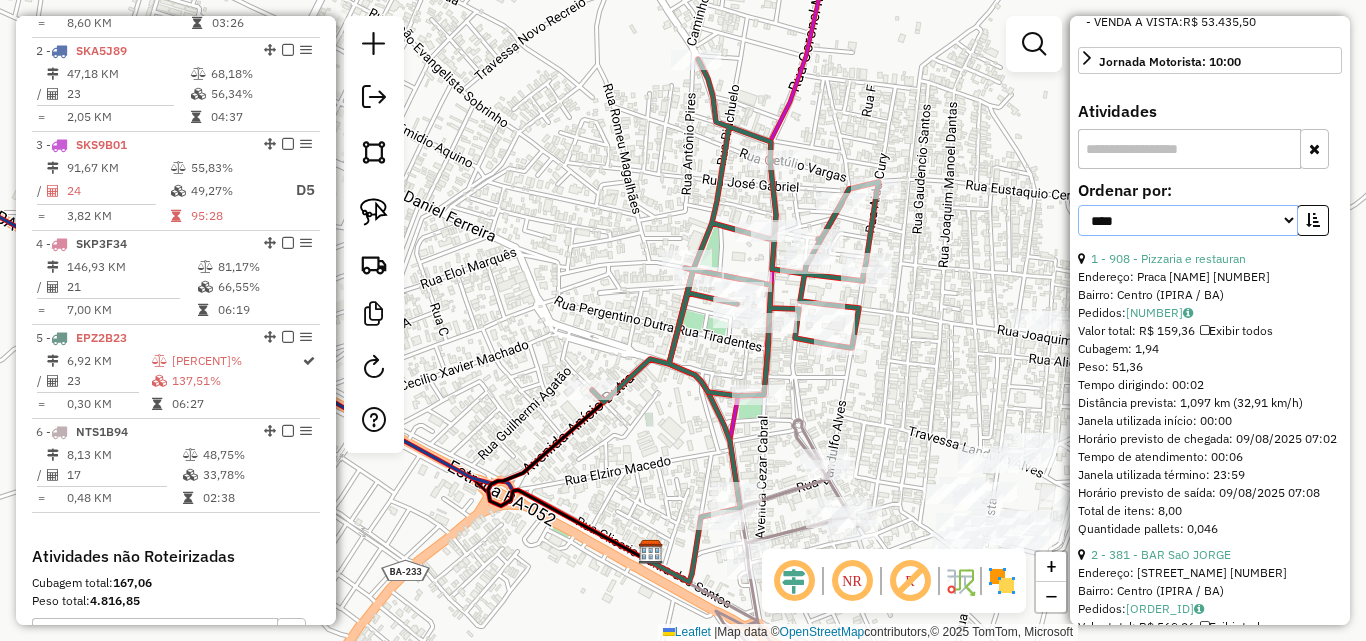 click on "**********" at bounding box center (1188, 220) 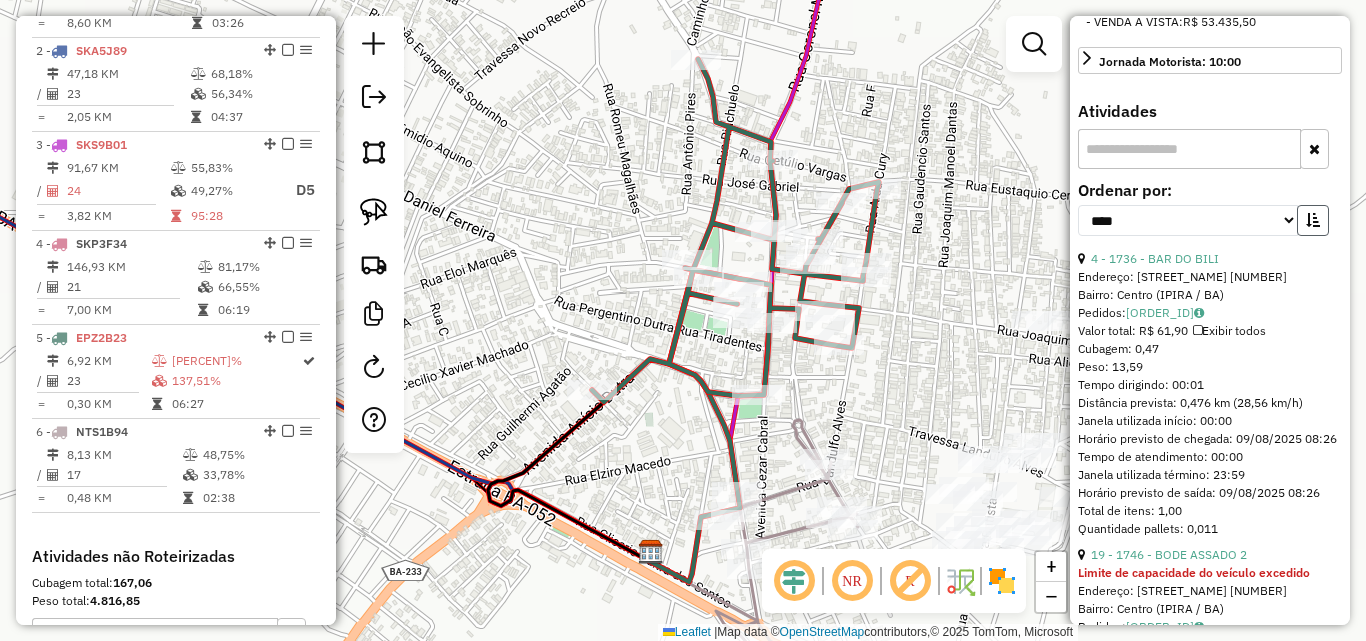 click at bounding box center (1313, 220) 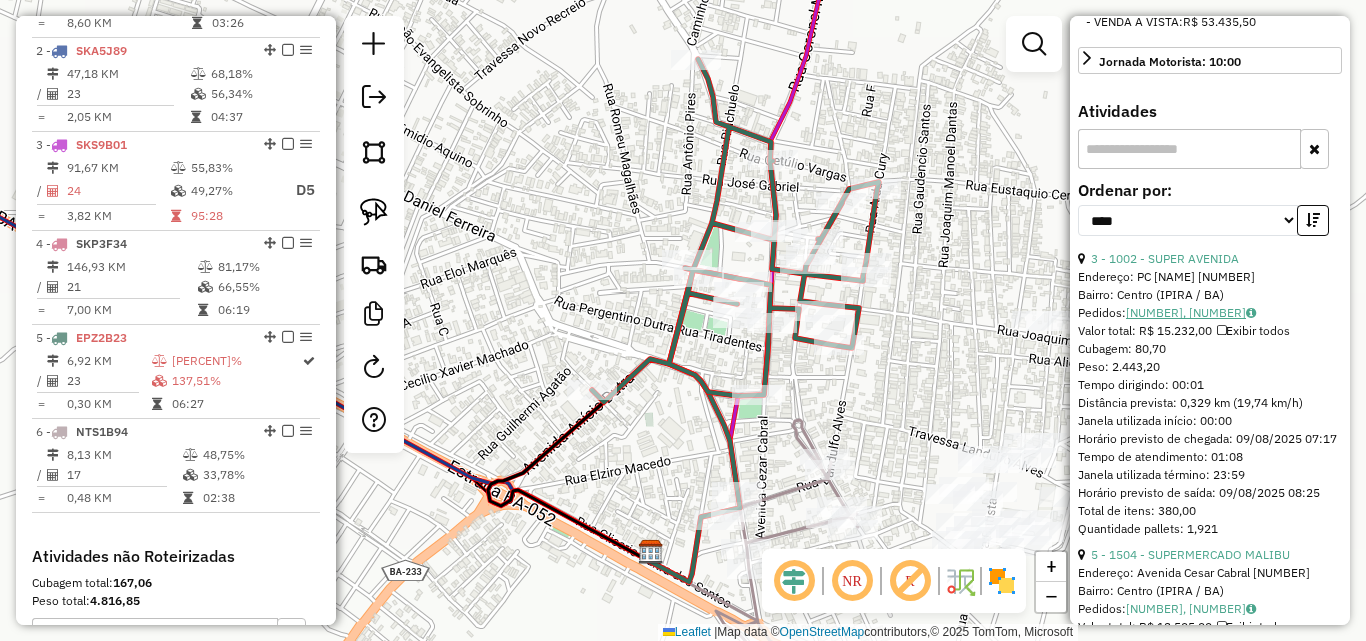click on "[NUMBER], [NUMBER]" at bounding box center [1191, 312] 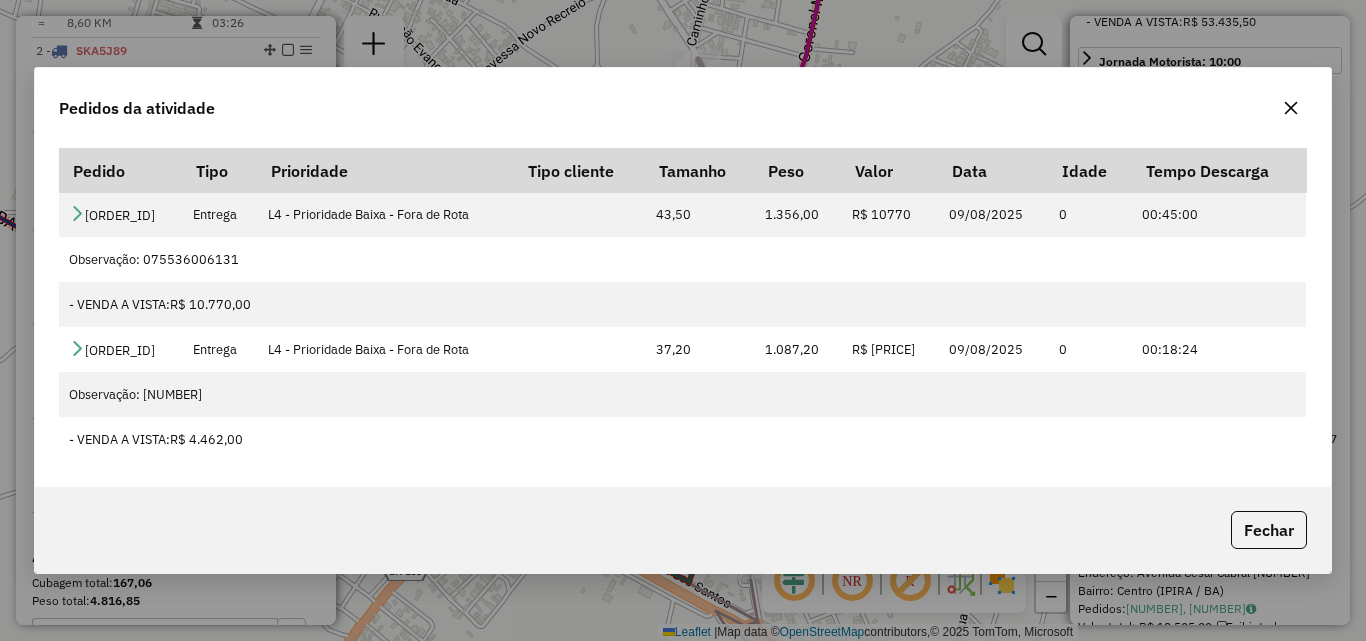 click 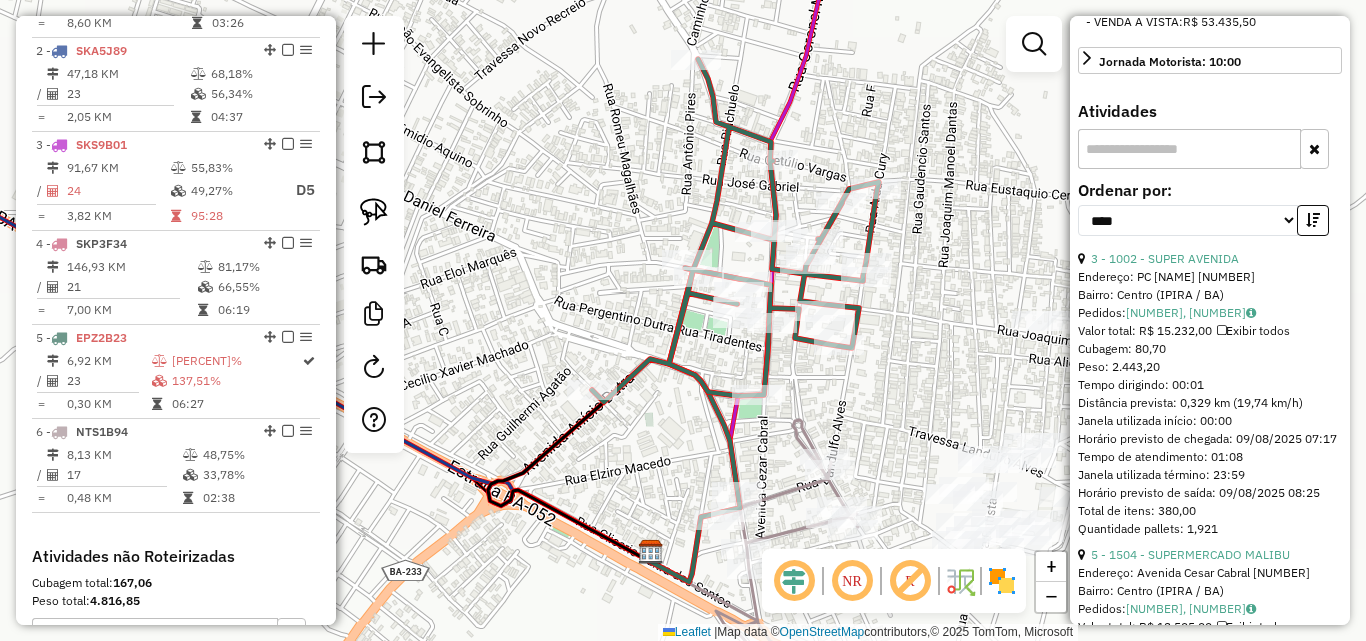 click on "Janela de atendimento Grade de atendimento Capacidade Transportadoras Veículos Cliente Pedidos  Rotas Selecione os dias de semana para filtrar as janelas de atendimento  Seg   Ter   Qua   Qui   Sex   Sáb   Dom  Informe o período da janela de atendimento: De: Até:  Filtrar exatamente a janela do cliente  Considerar janela de atendimento padrão  Selecione os dias de semana para filtrar as grades de atendimento  Seg   Ter   Qua   Qui   Sex   Sáb   Dom   Considerar clientes sem dia de atendimento cadastrado  Clientes fora do dia de atendimento selecionado Filtrar as atividades entre os valores definidos abaixo:  Peso mínimo:   Peso máximo:   Cubagem mínima:   Cubagem máxima:   De:   Até:  Filtrar as atividades entre o tempo de atendimento definido abaixo:  De:   Até:   Considerar capacidade total dos clientes não roteirizados Transportadora: Selecione um ou mais itens Tipo de veículo: Selecione um ou mais itens Veículo: Selecione um ou mais itens Motorista: Selecione um ou mais itens Nome: Rótulo:" 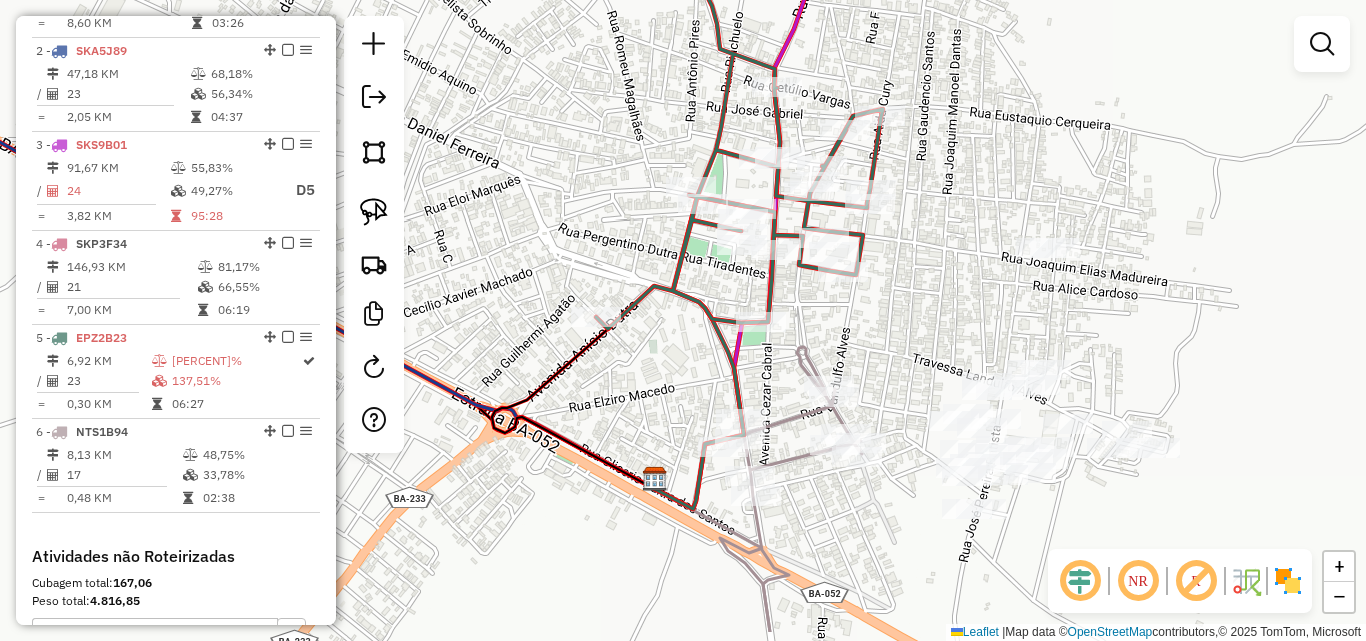 drag, startPoint x: 915, startPoint y: 408, endPoint x: 933, endPoint y: 315, distance: 94.72592 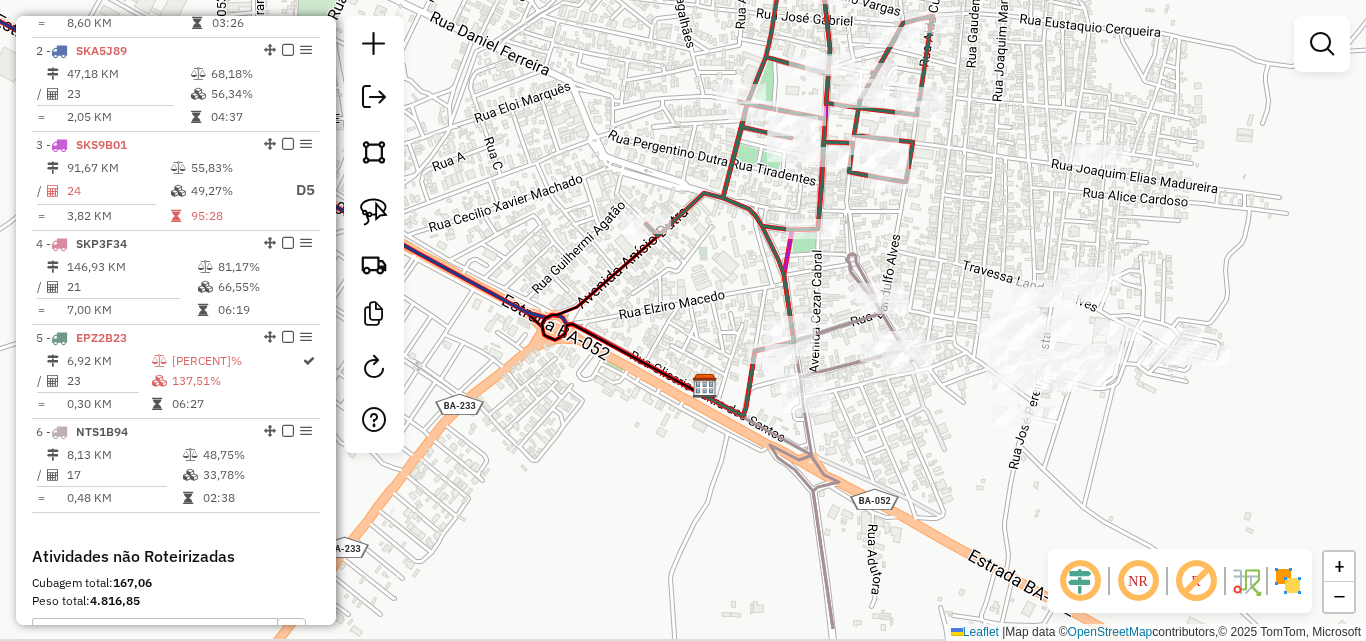 drag, startPoint x: 892, startPoint y: 457, endPoint x: 928, endPoint y: 381, distance: 84.095184 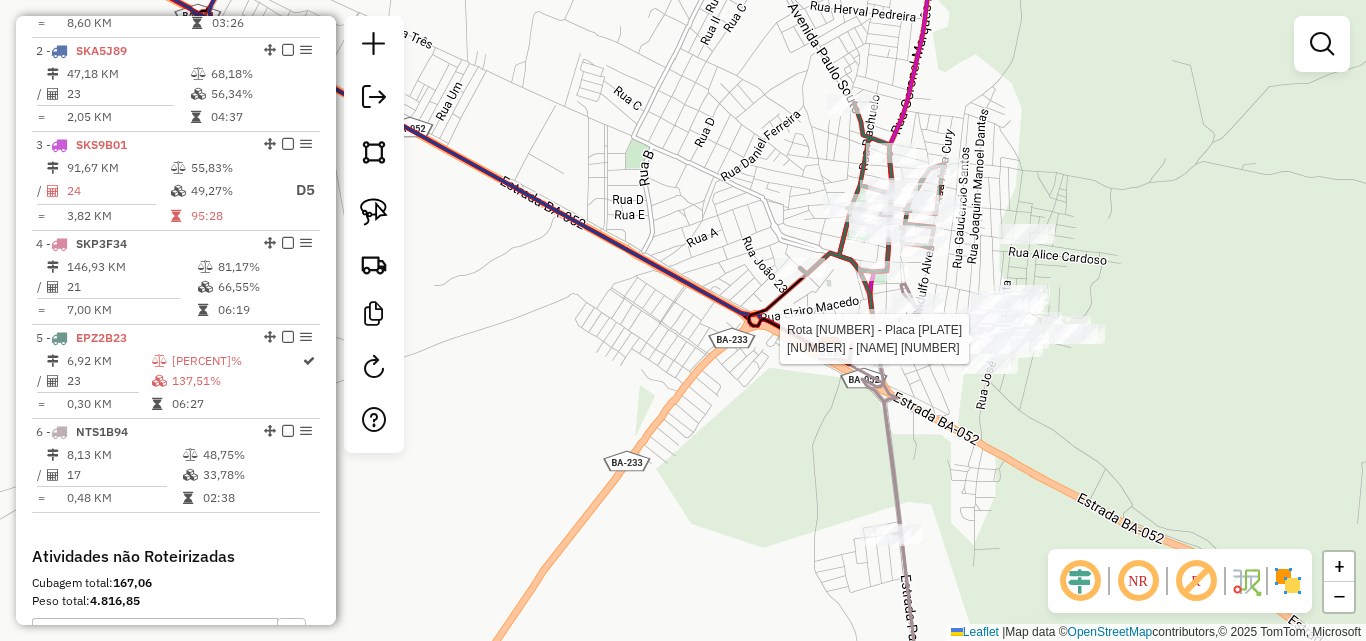 drag, startPoint x: 892, startPoint y: 483, endPoint x: 914, endPoint y: 414, distance: 72.42237 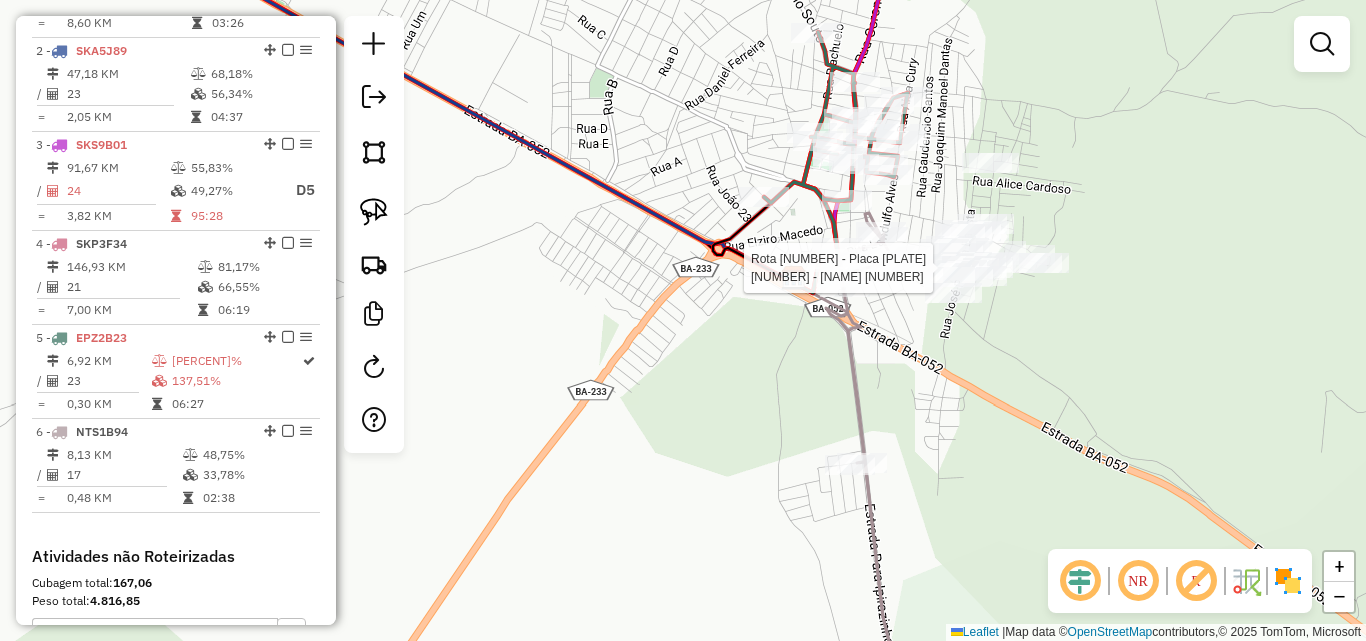click on "Rota [NUMBER] - Placa [PLATE] [NUMBER] - [NAME] Janela de atendimento Grade de atendimento Capacidade Transportadoras Veículos Cliente Pedidos Rotas Selecione os dias de semana para filtrar as janelas de atendimento Seg Ter Qua Qui Sex Sáb Dom Informe o período da janela de atendimento: De: Até: Filtrar exatamente a janela do cliente Considerar janela de atendimento padrão Selecione os dias de semana para filtrar as grades de atendimento Seg Ter Qua Qui Sex Sáb Dom Considerar clientes sem dia de atendimento cadastrado Clientes fora do dia de atendimento selecionado Filtrar as atividades entre os valores definidos abaixo: Peso mínimo: **** Peso máximo: **** Cubagem mínima: Cubagem máxima: De: Até: Filtrar as atividades entre o tempo de atendimento definido abaixo: De: Até: Considerar capacidade total dos clientes não roteirizados Transportadora: Selecione um ou mais itens Tipo de veículo: Selecione um ou mais itens Veículo: Selecione um ou mais itens Motorista: Nome:" 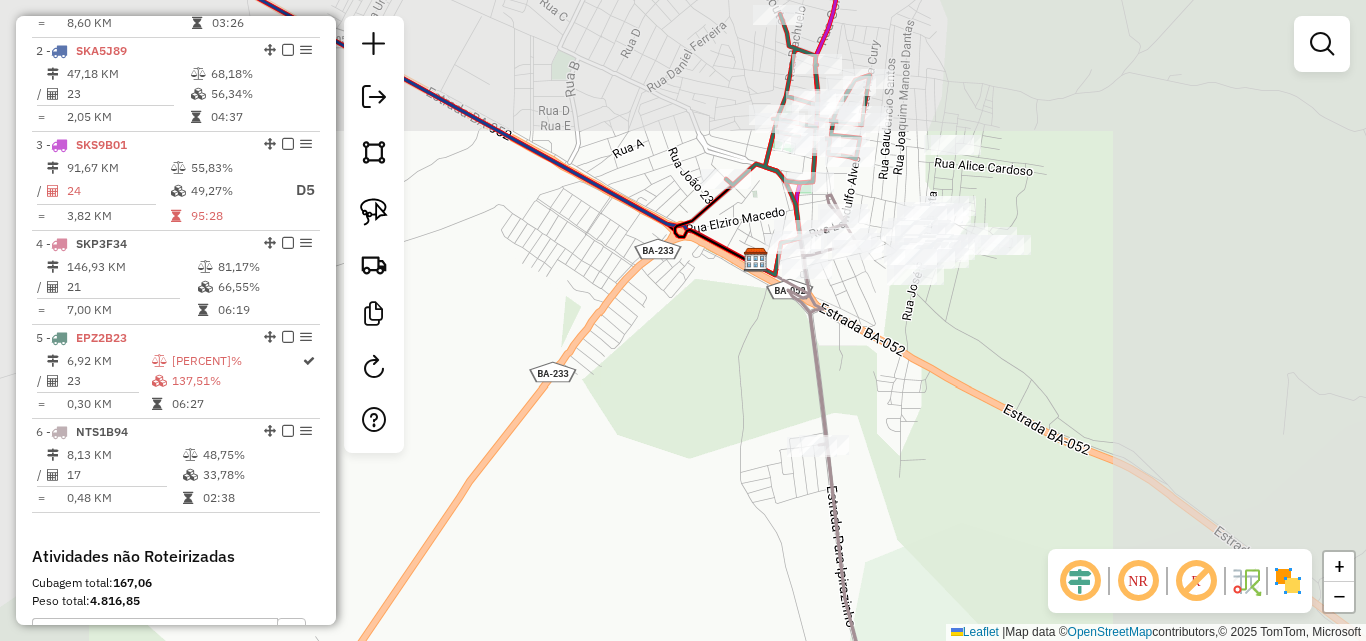drag, startPoint x: 837, startPoint y: 368, endPoint x: 834, endPoint y: 436, distance: 68.06615 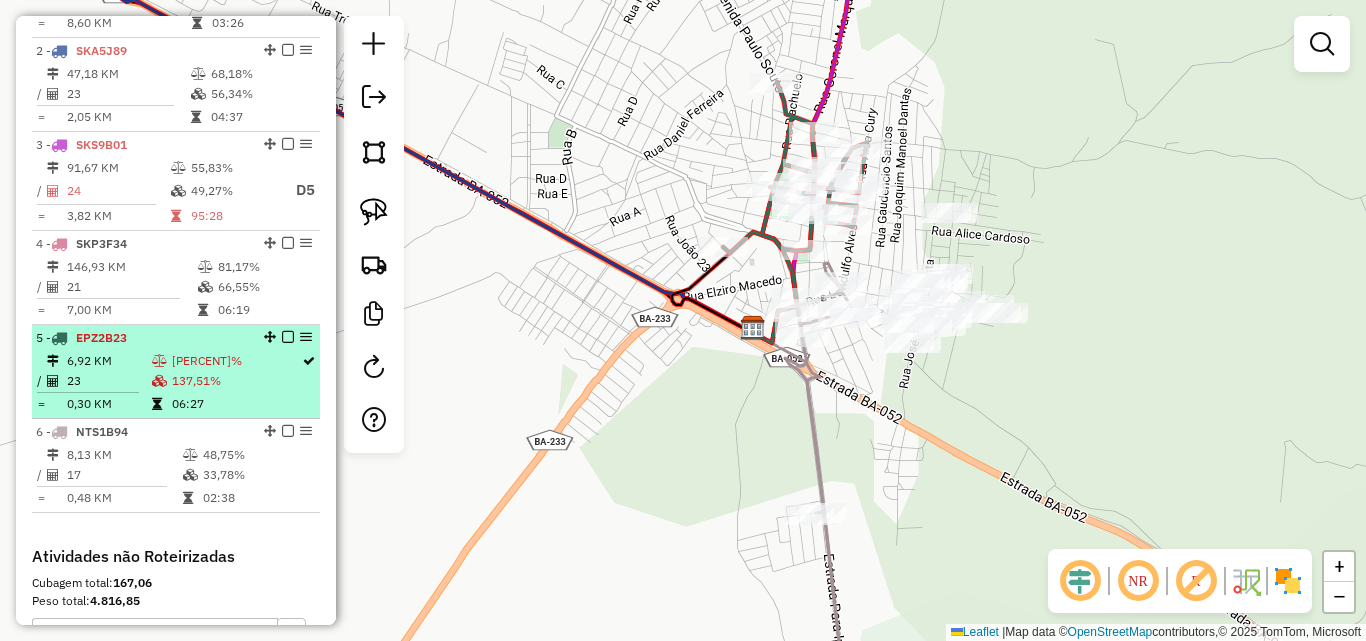 click at bounding box center (159, 361) 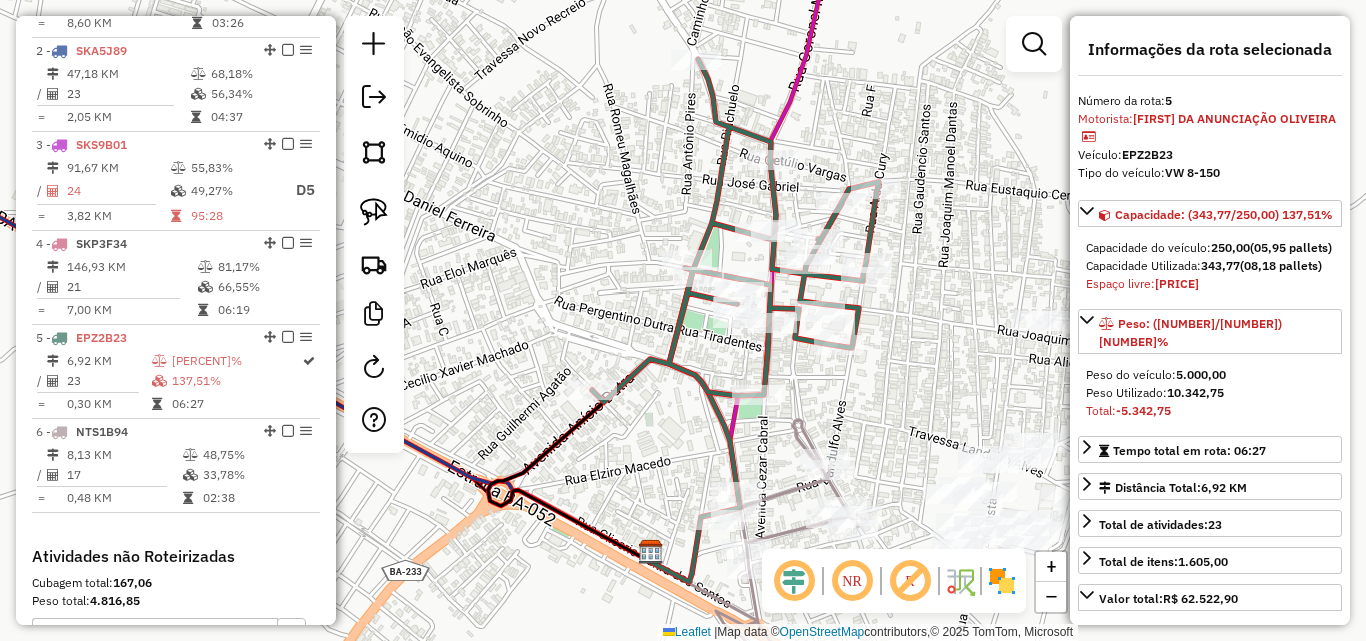 click at bounding box center [1034, 44] 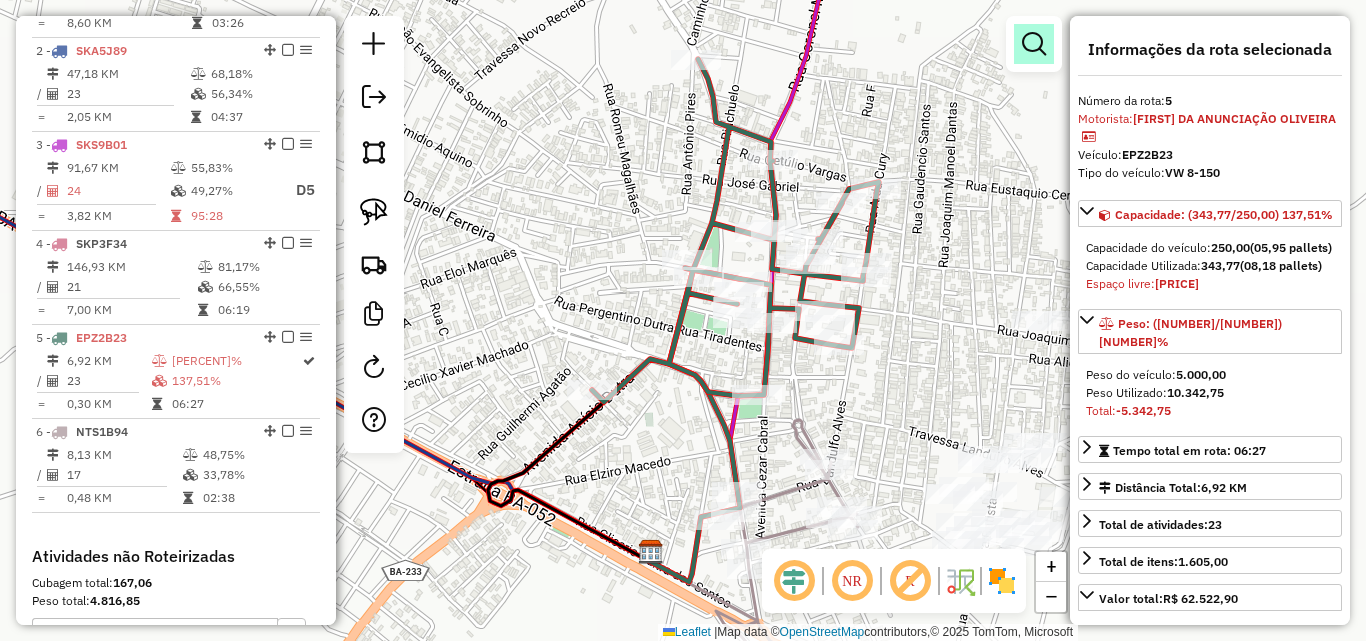 click at bounding box center (1034, 44) 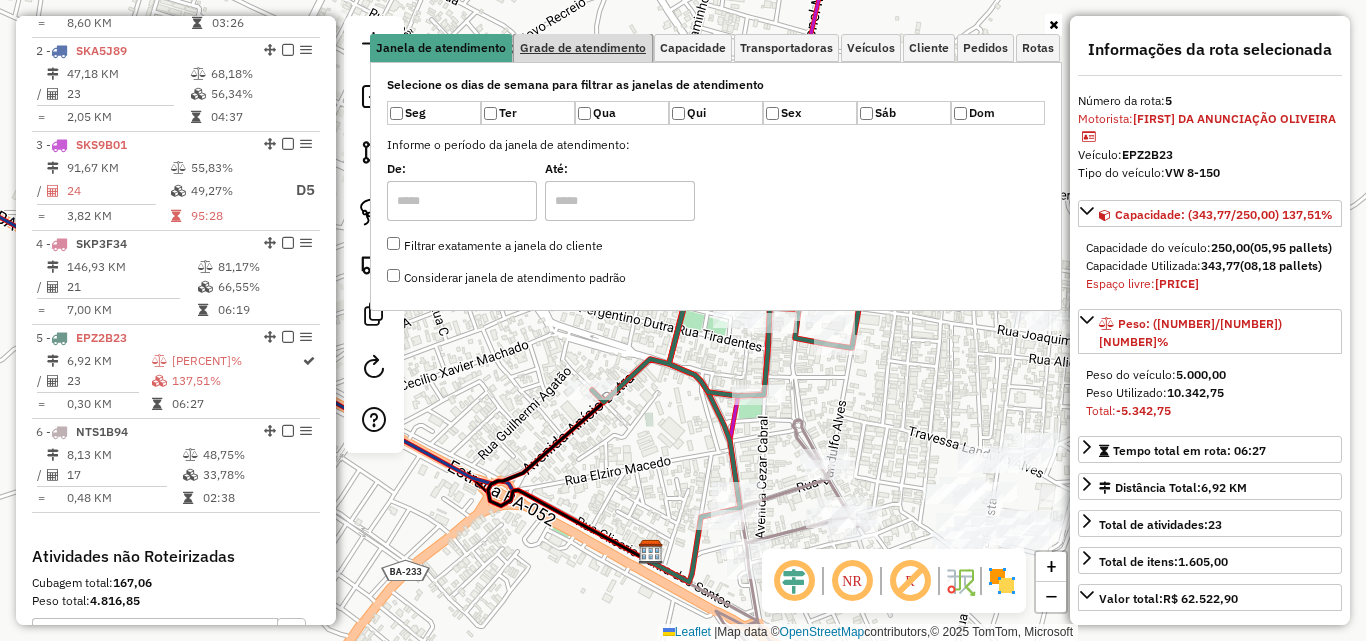 click on "Grade de atendimento" at bounding box center (583, 48) 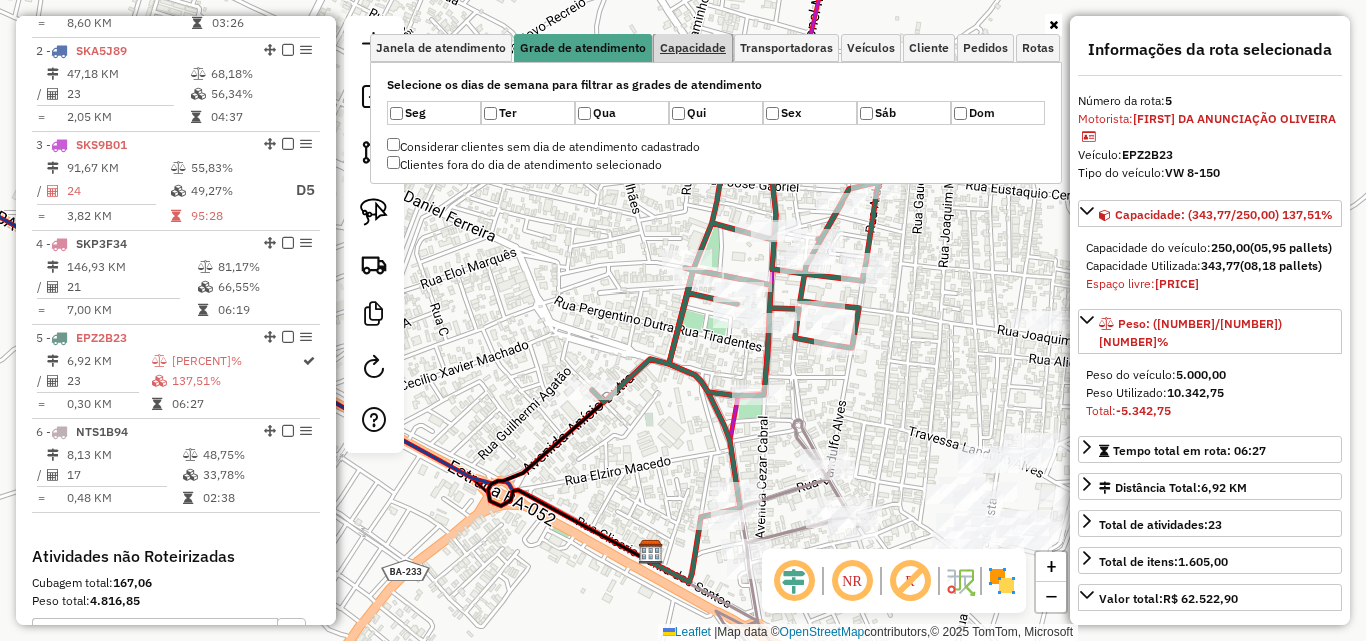 click on "Capacidade" at bounding box center [693, 48] 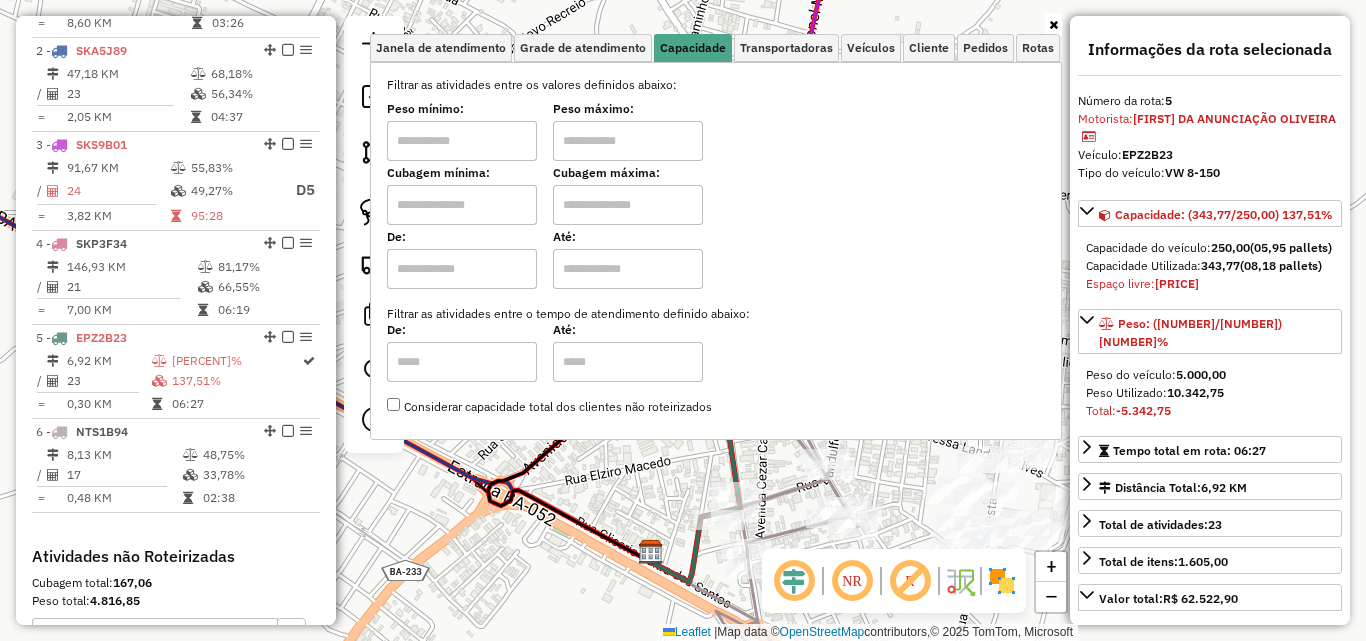 click at bounding box center (462, 141) 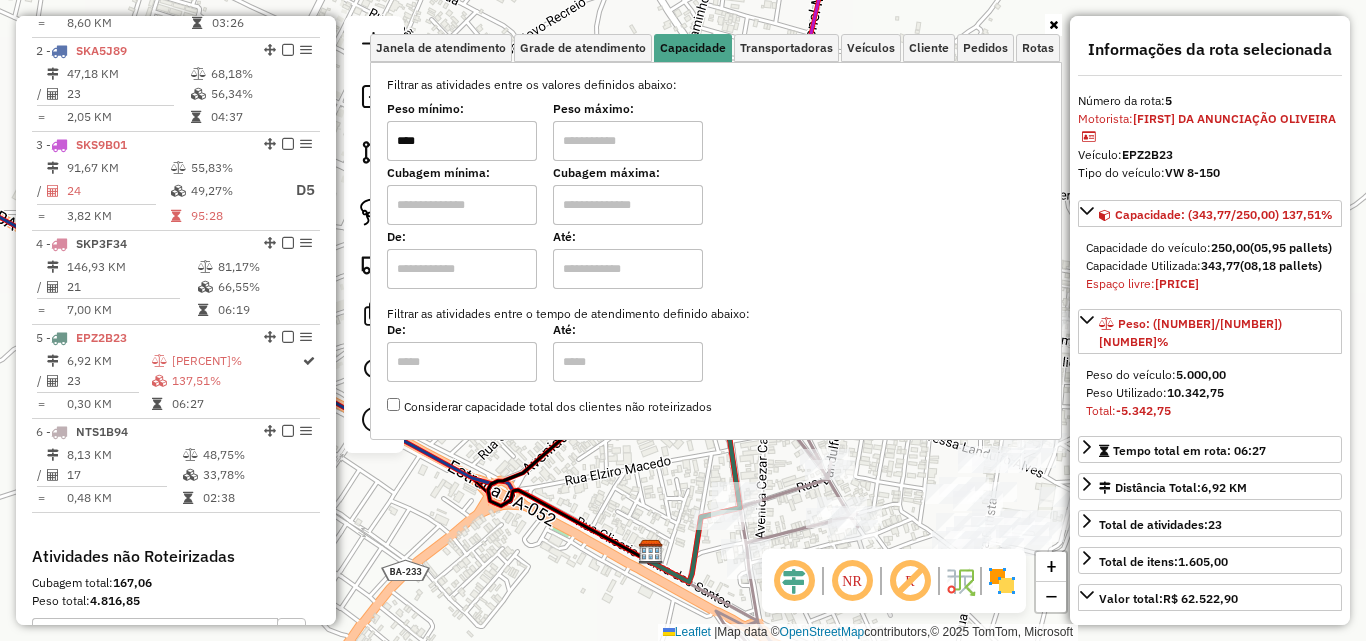 click at bounding box center [628, 141] 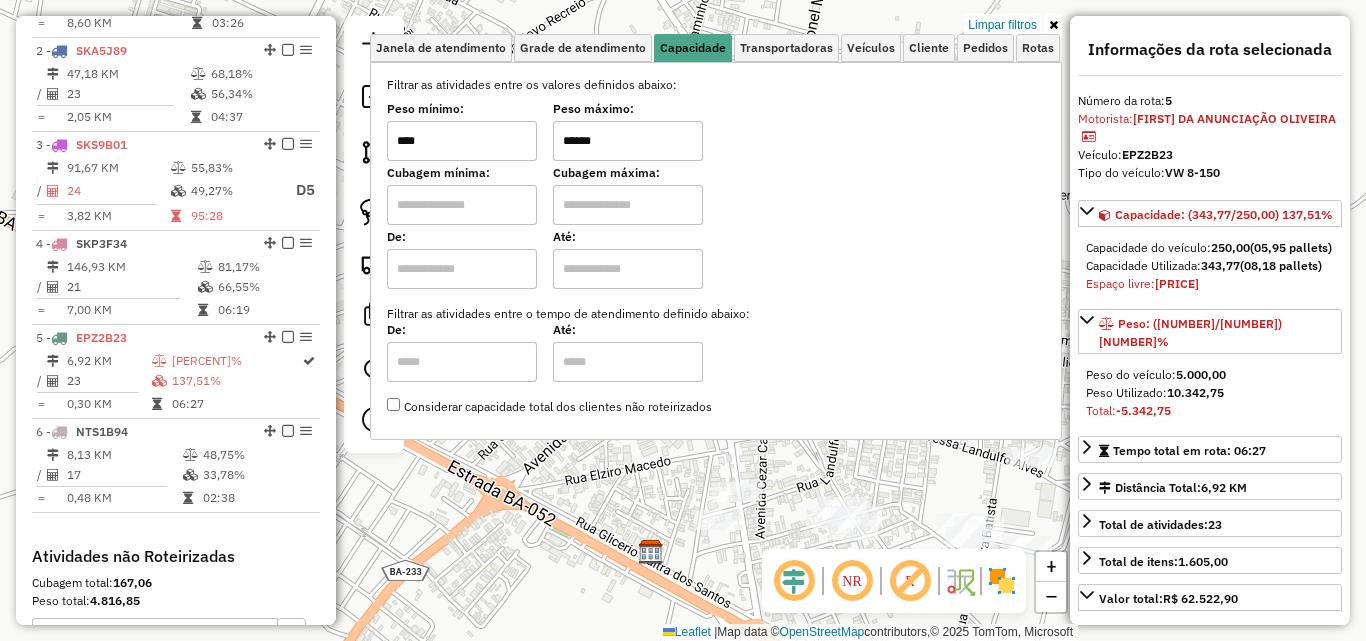click on "Limpar filtros Janela de atendimento Grade de atendimento Capacidade Transportadoras Veículos Cliente Pedidos  Rotas Selecione os dias de semana para filtrar as janelas de atendimento  Seg   Ter   Qua   Qui   Sex   Sáb   Dom  Informe o período da janela de atendimento: De: Até:  Filtrar exatamente a janela do cliente  Considerar janela de atendimento padrão  Selecione os dias de semana para filtrar as grades de atendimento  Seg   Ter   Qua   Qui   Sex   Sáb   Dom   Considerar clientes sem dia de atendimento cadastrado  Clientes fora do dia de atendimento selecionado Filtrar as atividades entre os valores definidos abaixo:  Peso mínimo:  ****  Peso máximo:  ******  Cubagem mínima:   Cubagem máxima:   De:   Até:  Filtrar as atividades entre o tempo de atendimento definido abaixo:  De:   Até:   Considerar capacidade total dos clientes não roteirizados Transportadora: Selecione um ou mais itens Tipo de veículo: Selecione um ou mais itens Veículo: Selecione um ou mais itens Motorista: Nome: Rótulo:" at bounding box center (716, 237) 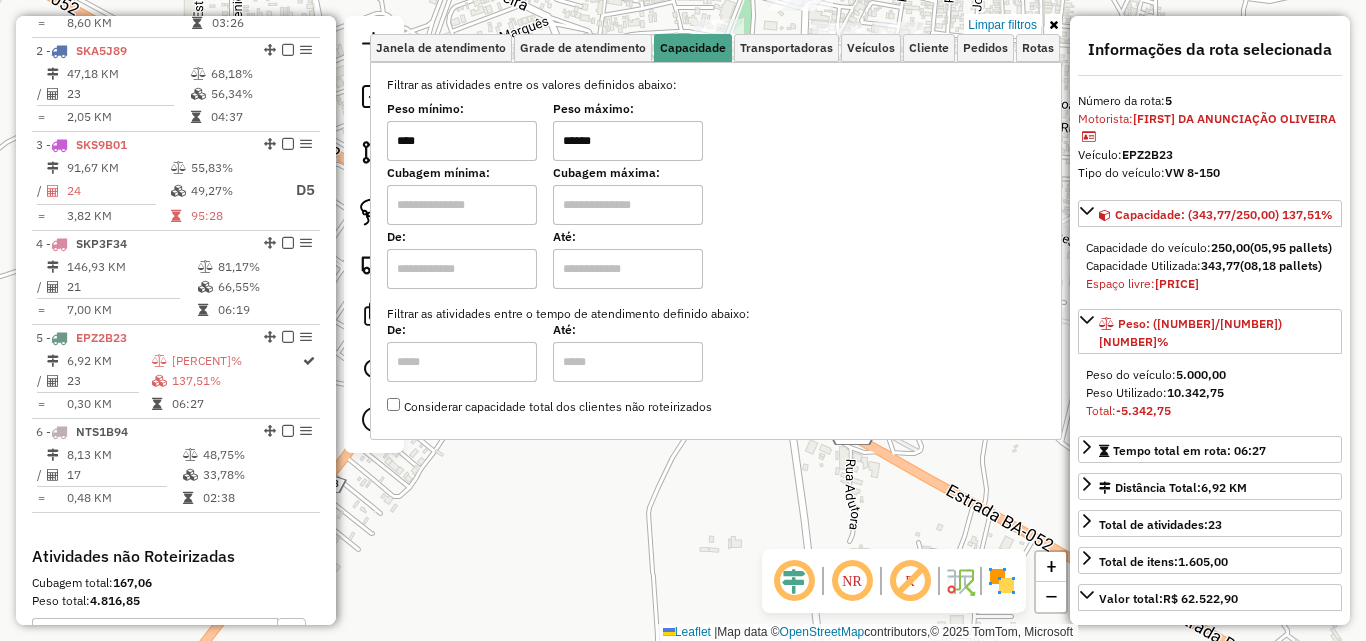 click on "DBS [CITY] Quantidade de rotas: [NUMBER] Cubagem: [NUMBER] Peso: [NUMBER] Valor: [CURRENCY] [NUMBER] Custo: [CURRENCY] [NUMBER] Global.Jornada: [TIME] Distância prevista: [NUMBER] KM × Limpar filtros Janela de atendimento Grade de atendimento Capacidade Transportadoras Veículos Cliente Pedidos Rotas Selecione os dias de semana para filtrar as janelas de atendimento Seg Ter Qua Qui Sex Sáb Dom Informe o período da janela de atendimento: De: Até: Filtrar exatamente a janela do cliente Considerar janela de atendimento padrão Selecione os dias de semana para filtrar as grades de atendimento Seg Ter Qua Qui Sex Sáb Dom Considerar clientes sem dia de atendimento cadastrado Clientes fora do dia de atendimento selecionado Filtrar as atividades entre os valores definidos abaixo: Peso mínimo: **** Peso máximo: ****** Cubagem mínima: Cubagem máxima: De: Até: Filtrar as atividades entre o tempo de atendimento definido abaixo: De: Até: Transportadora: Tipo de veículo: Nome:" 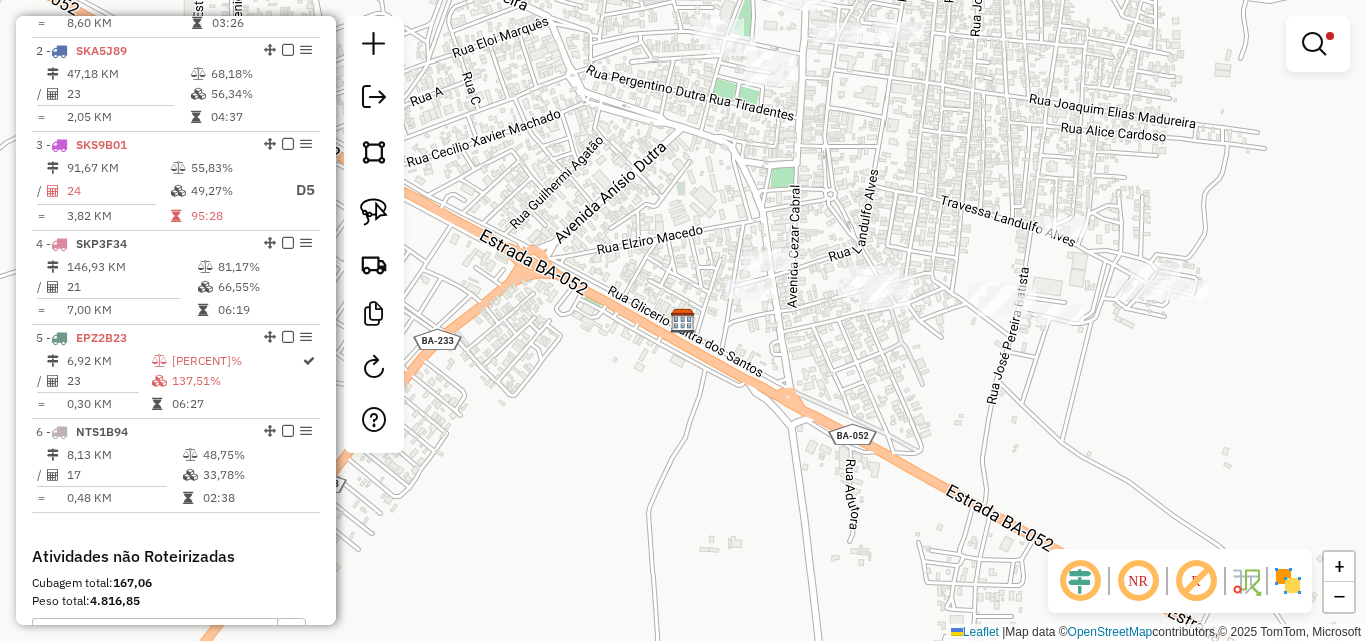 click 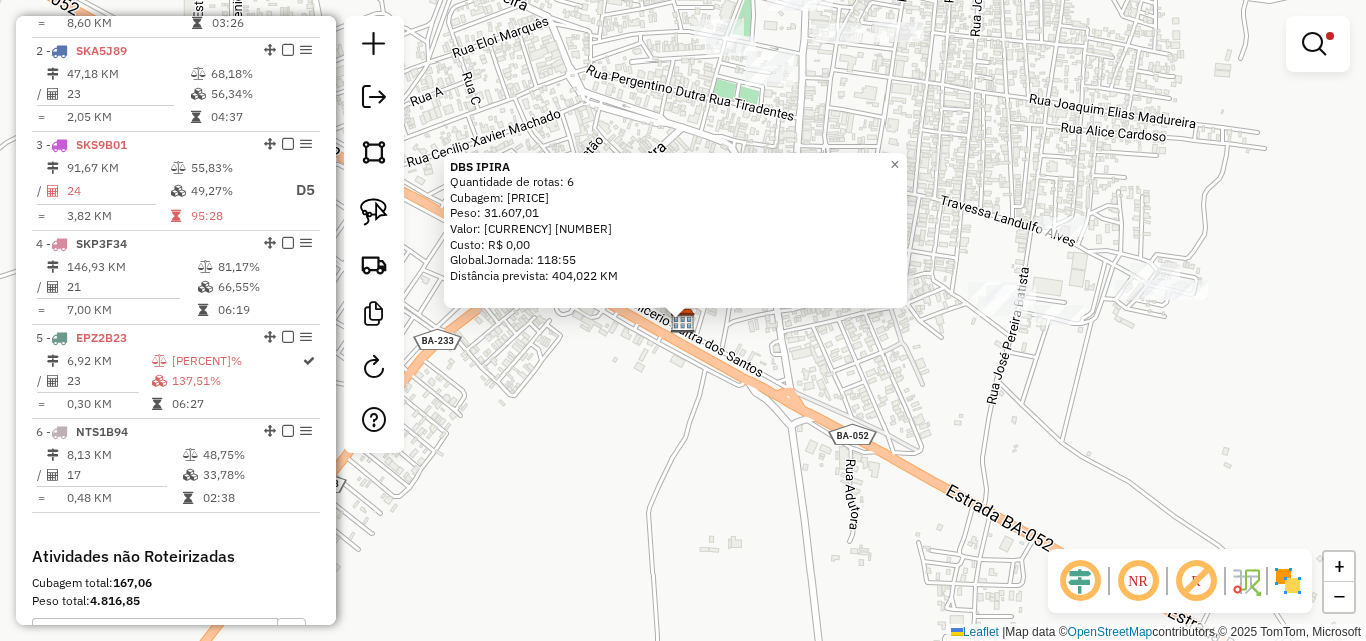 click on "DBS [CITY] Quantidade de rotas: [NUMBER] Cubagem: [NUMBER] Peso: [NUMBER] Valor: [CURRENCY] [NUMBER] Custo: [CURRENCY] [NUMBER] Global.Jornada: [TIME] Distância prevista: [NUMBER] KM × Limpar filtros Janela de atendimento Grade de atendimento Capacidade Transportadoras Veículos Cliente Pedidos Rotas Selecione os dias de semana para filtrar as janelas de atendimento Seg Ter Qua Qui Sex Sáb Dom Informe o período da janela de atendimento: De: Até: Filtrar exatamente a janela do cliente Considerar janela de atendimento padrão Selecione os dias de semana para filtrar as grades de atendimento Seg Ter Qua Qui Sex Sáb Dom Considerar clientes sem dia de atendimento cadastrado Clientes fora do dia de atendimento selecionado Filtrar as atividades entre os valores definidos abaixo: Peso mínimo: **** Peso máximo: ****** Cubagem mínima: Cubagem máxima: De: Até: Filtrar as atividades entre o tempo de atendimento definido abaixo: De: Até: Transportadora: Tipo de veículo: Nome:" 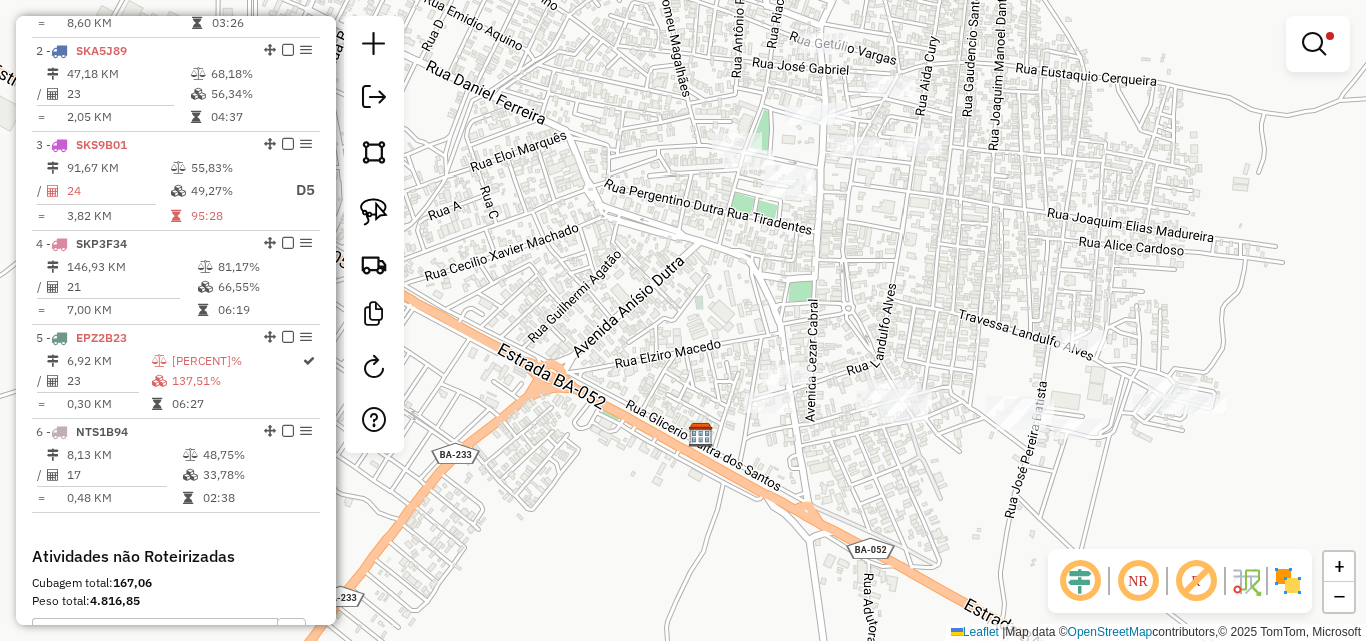 drag, startPoint x: 838, startPoint y: 417, endPoint x: 847, endPoint y: 541, distance: 124.32619 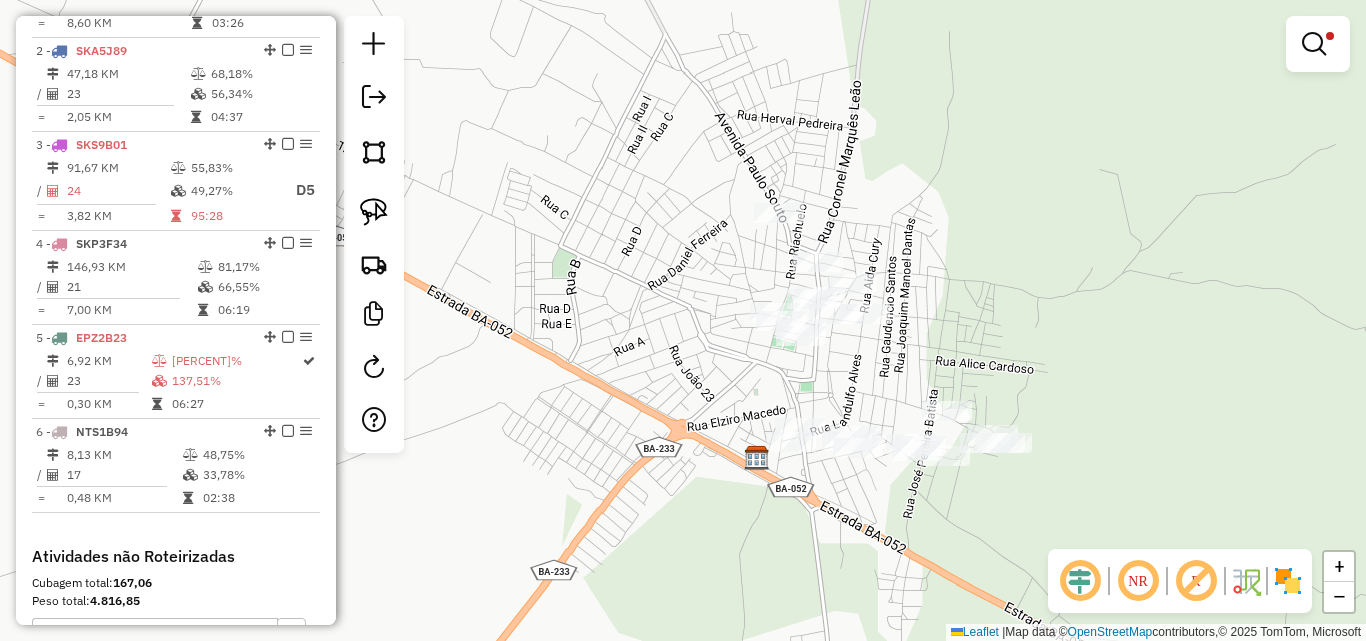drag, startPoint x: 885, startPoint y: 315, endPoint x: 894, endPoint y: 397, distance: 82.492424 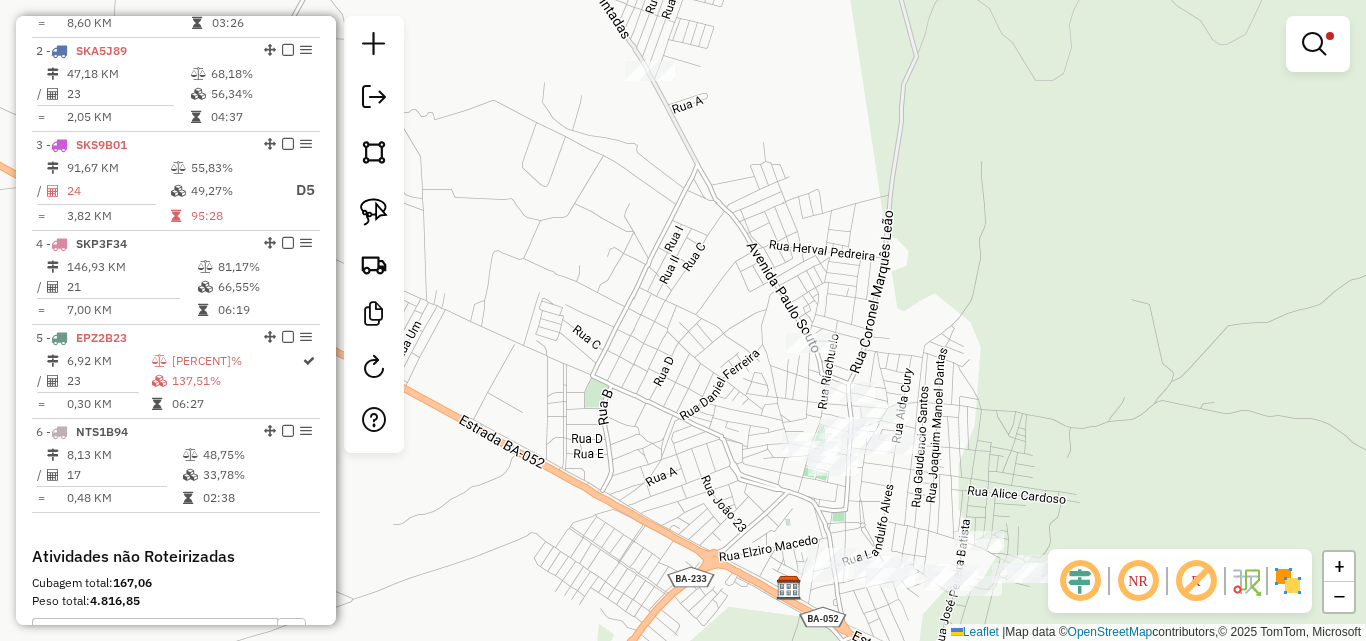 drag, startPoint x: 974, startPoint y: 383, endPoint x: 984, endPoint y: 416, distance: 34.48188 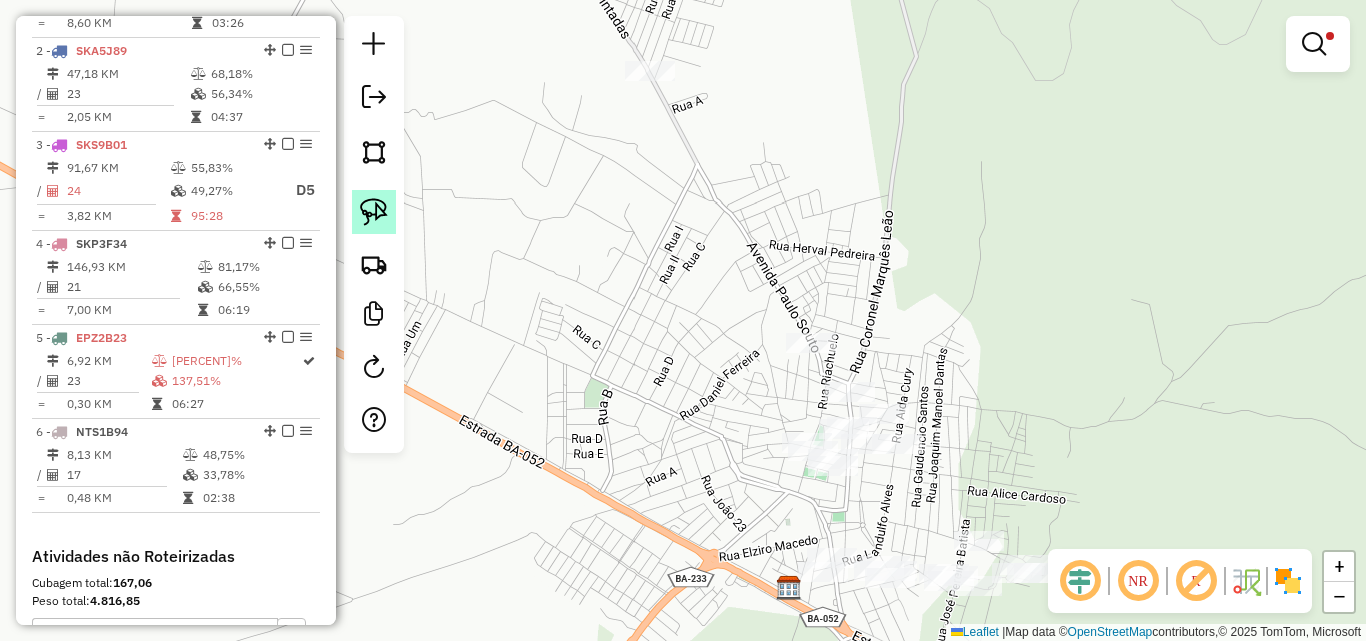 click 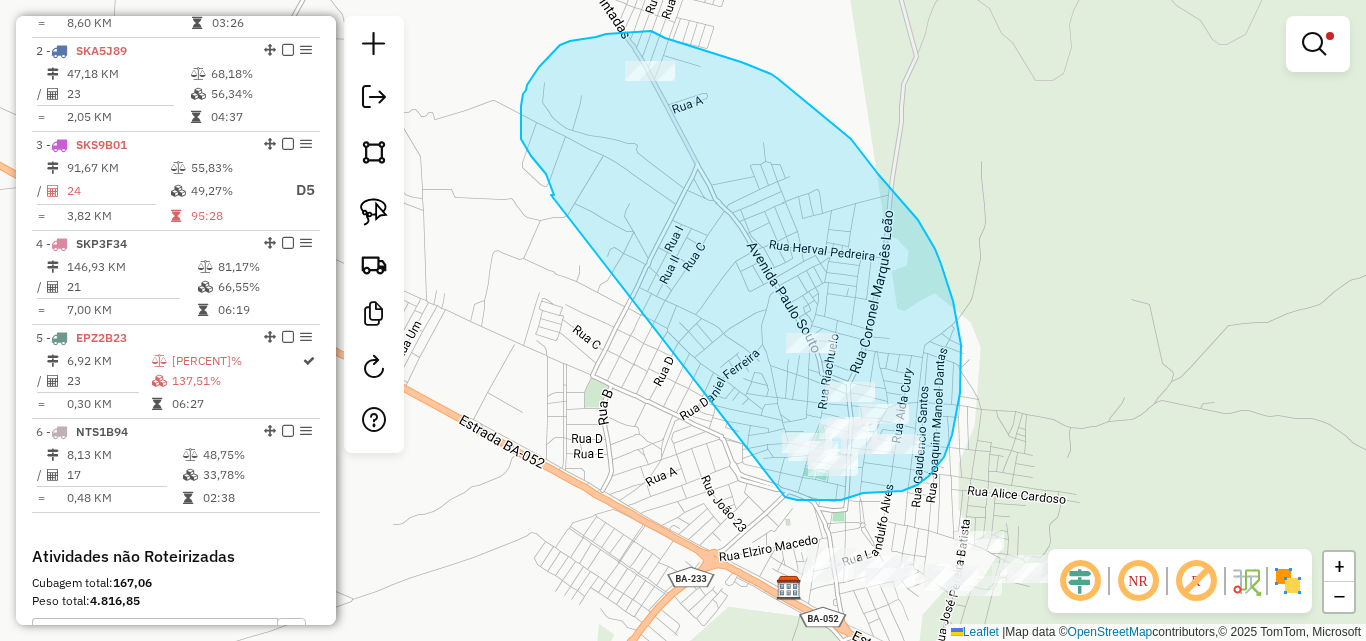 drag, startPoint x: 551, startPoint y: 195, endPoint x: 784, endPoint y: 496, distance: 380.6442 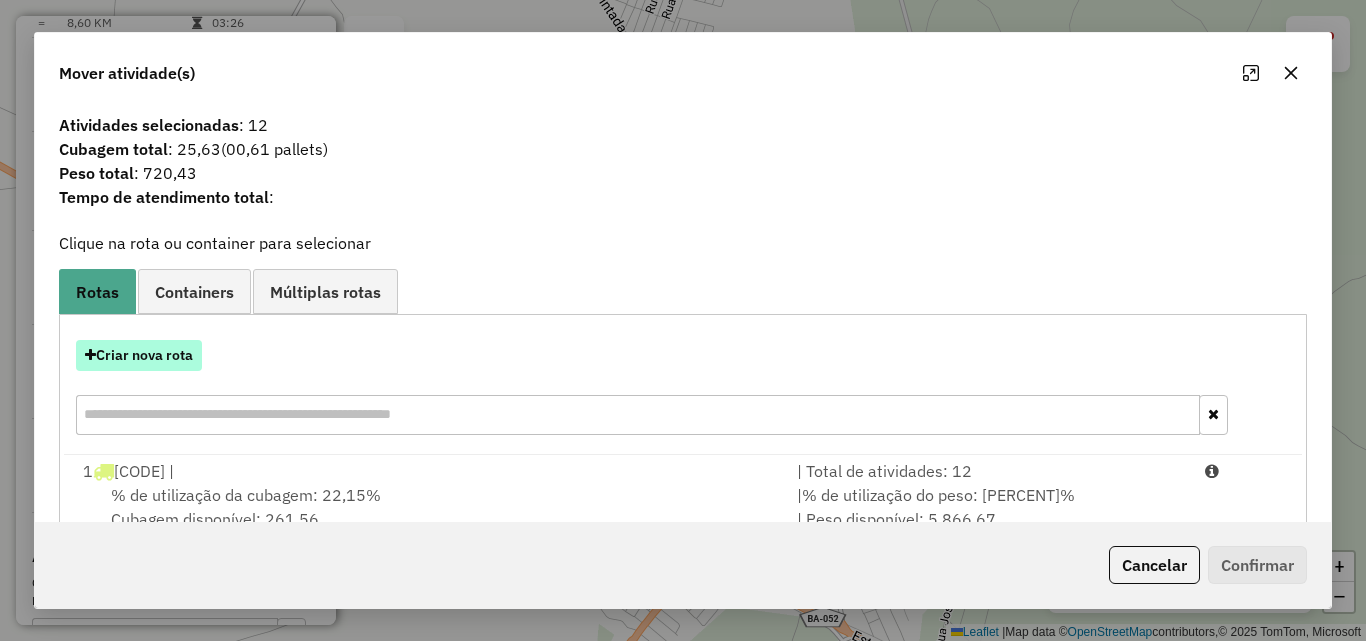 click on "Criar nova rota" at bounding box center (139, 355) 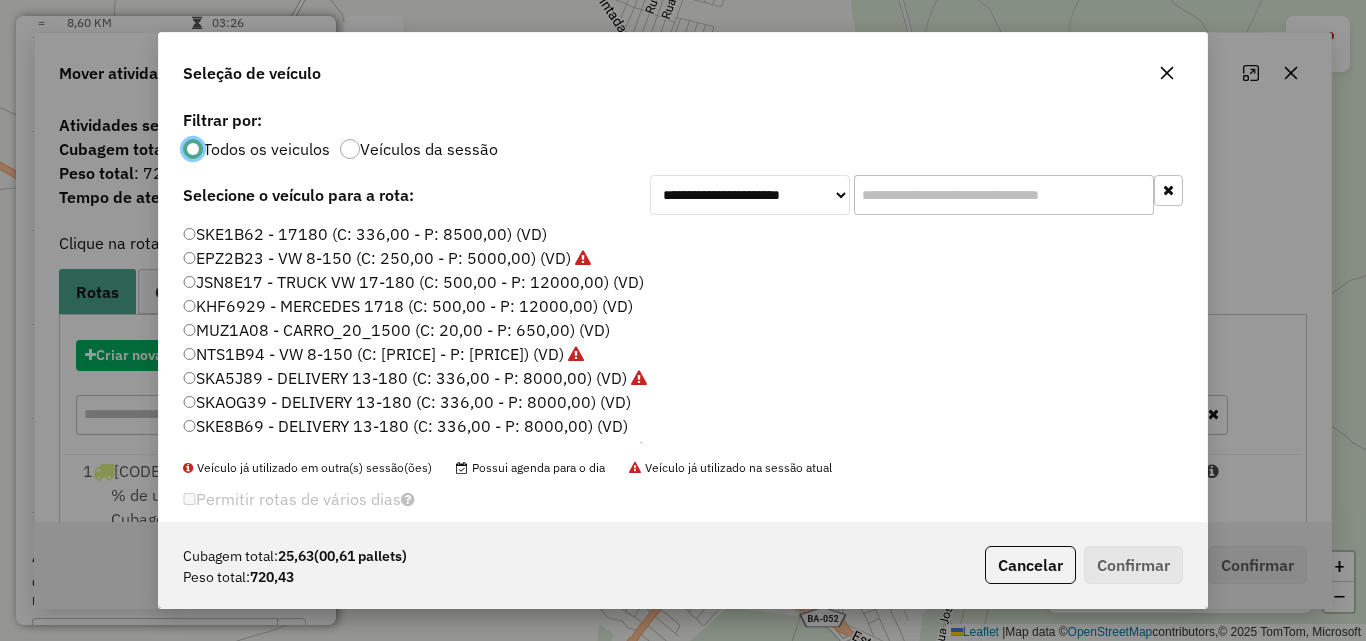scroll, scrollTop: 11, scrollLeft: 6, axis: both 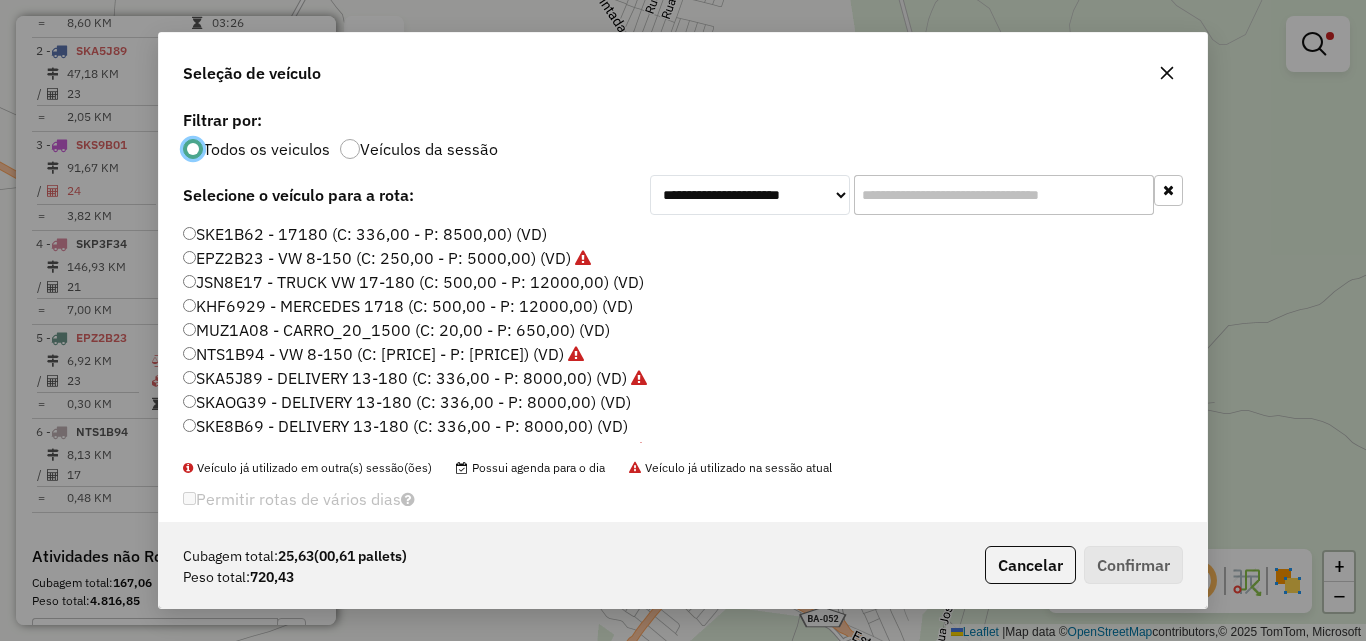 click on "MUZ1A08 - CARRO_20_1500 (C: 20,00 - P: 650,00) (VD)" 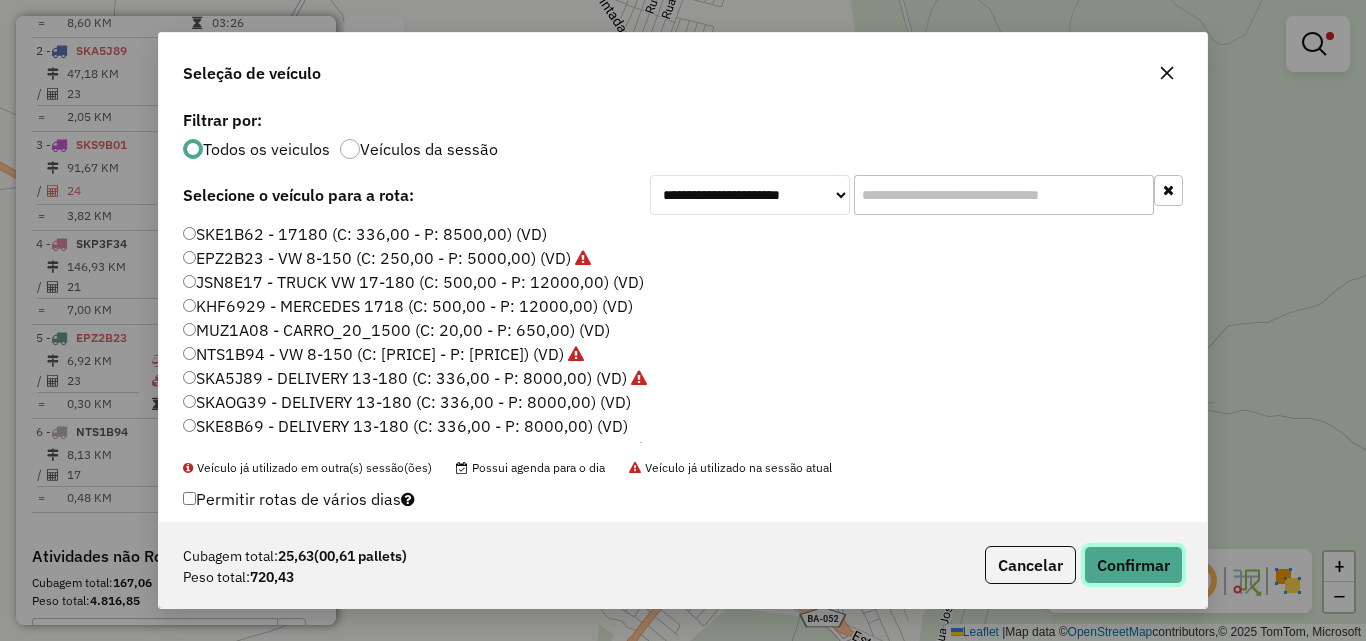 click on "Confirmar" 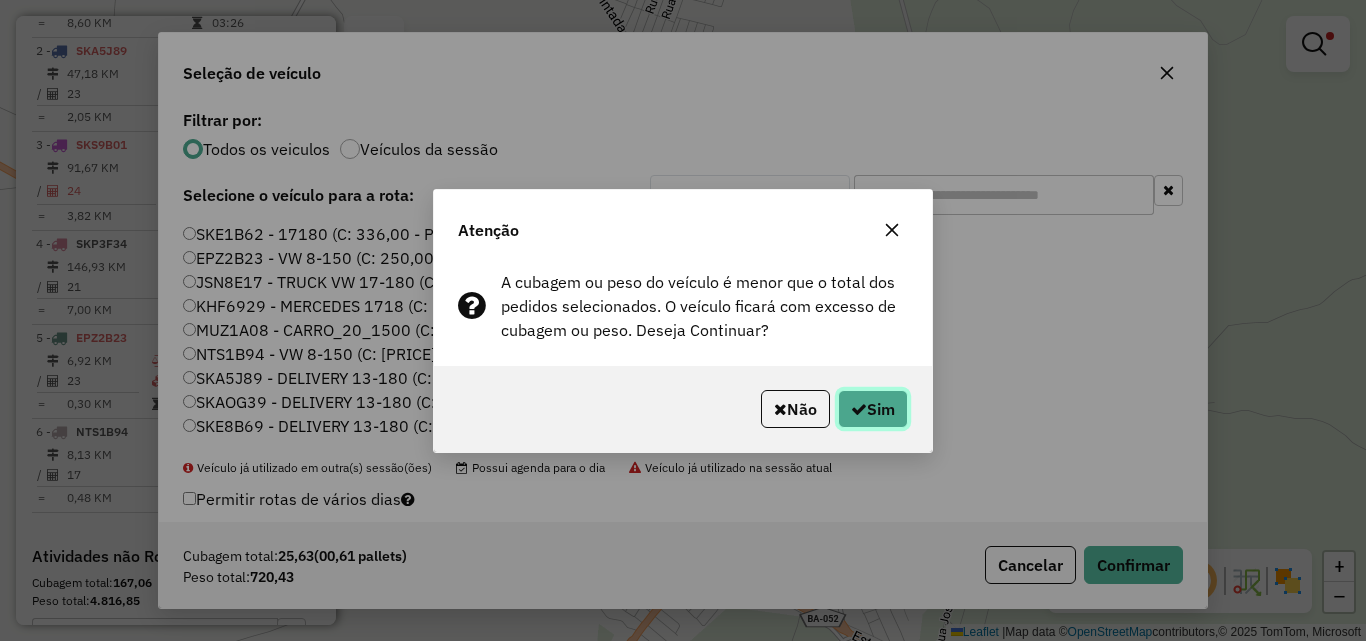 click on "Sim" 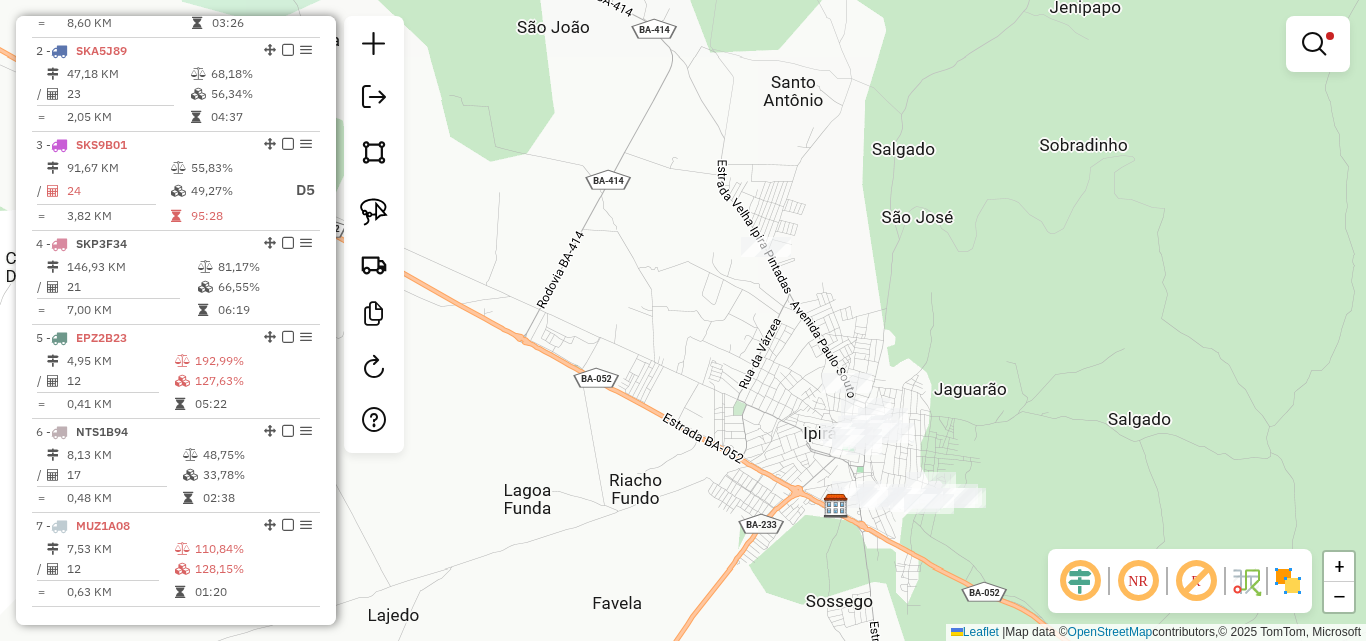 click on "Limpar filtros Janela de atendimento Grade de atendimento Capacidade Transportadoras Veículos Cliente Pedidos  Rotas Selecione os dias de semana para filtrar as janelas de atendimento  Seg   Ter   Qua   Qui   Sex   Sáb   Dom  Informe o período da janela de atendimento: De: Até:  Filtrar exatamente a janela do cliente  Considerar janela de atendimento padrão  Selecione os dias de semana para filtrar as grades de atendimento  Seg   Ter   Qua   Qui   Sex   Sáb   Dom   Considerar clientes sem dia de atendimento cadastrado  Clientes fora do dia de atendimento selecionado Filtrar as atividades entre os valores definidos abaixo:  Peso mínimo:  ****  Peso máximo:  ******  Cubagem mínima:   Cubagem máxima:   De:   Até:  Filtrar as atividades entre o tempo de atendimento definido abaixo:  De:   Até:   Considerar capacidade total dos clientes não roteirizados Transportadora: Selecione um ou mais itens Tipo de veículo: Selecione um ou mais itens Veículo: Selecione um ou mais itens Motorista: Nome: Rótulo:" 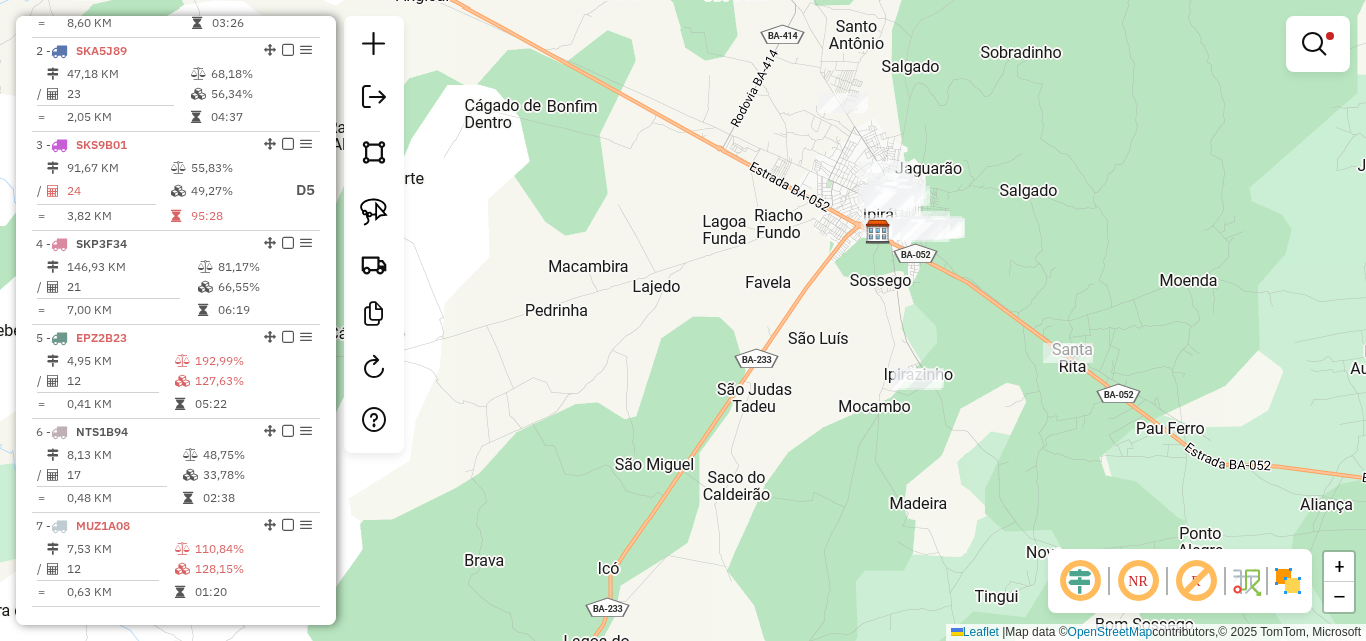 drag, startPoint x: 765, startPoint y: 433, endPoint x: 829, endPoint y: 347, distance: 107.200745 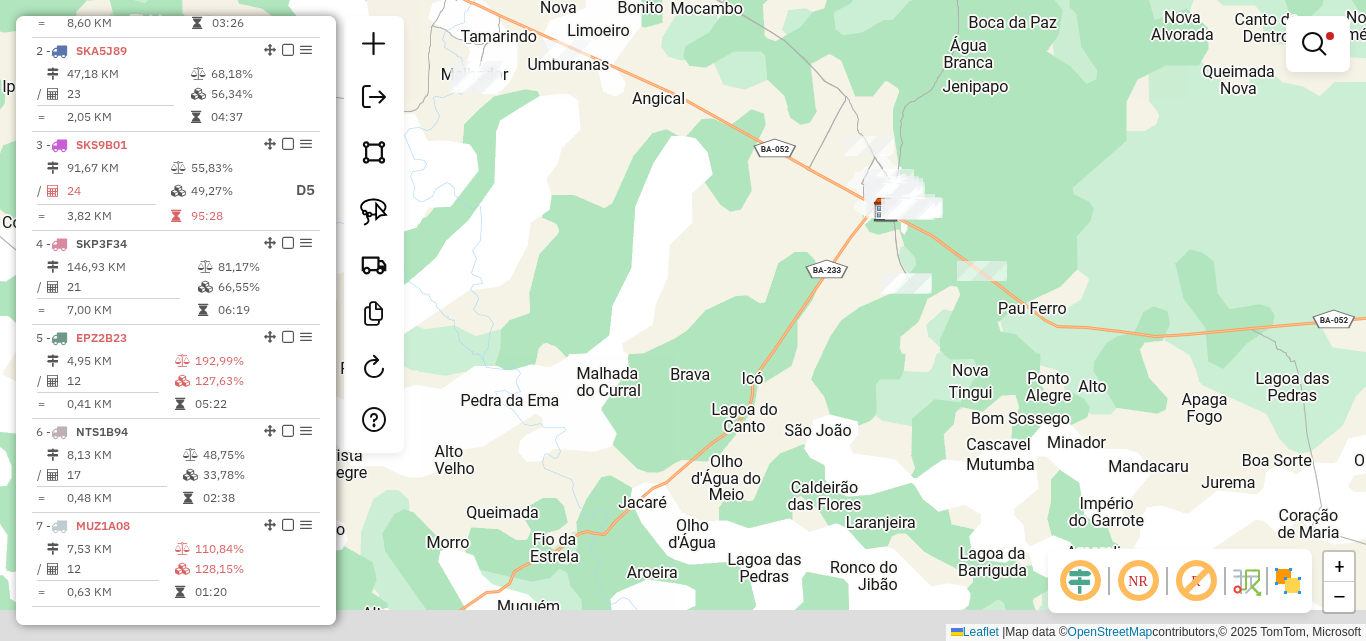 drag, startPoint x: 792, startPoint y: 456, endPoint x: 837, endPoint y: 362, distance: 104.21612 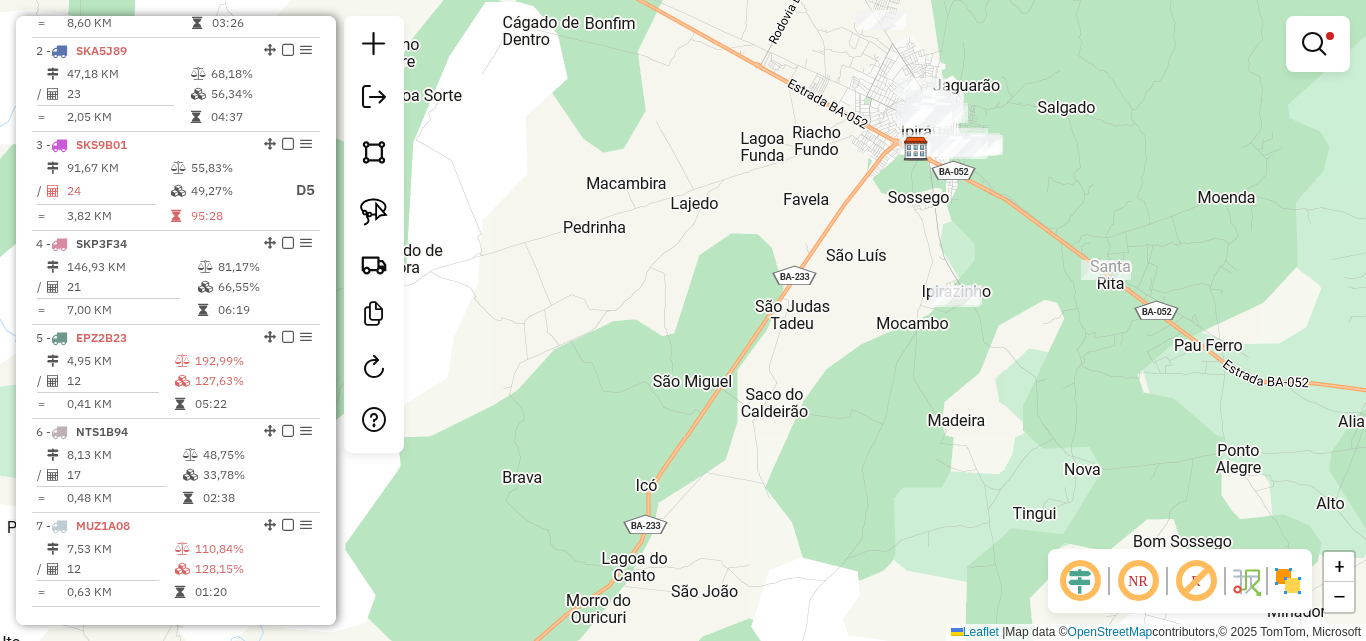 drag, startPoint x: 880, startPoint y: 241, endPoint x: 788, endPoint y: 374, distance: 161.71889 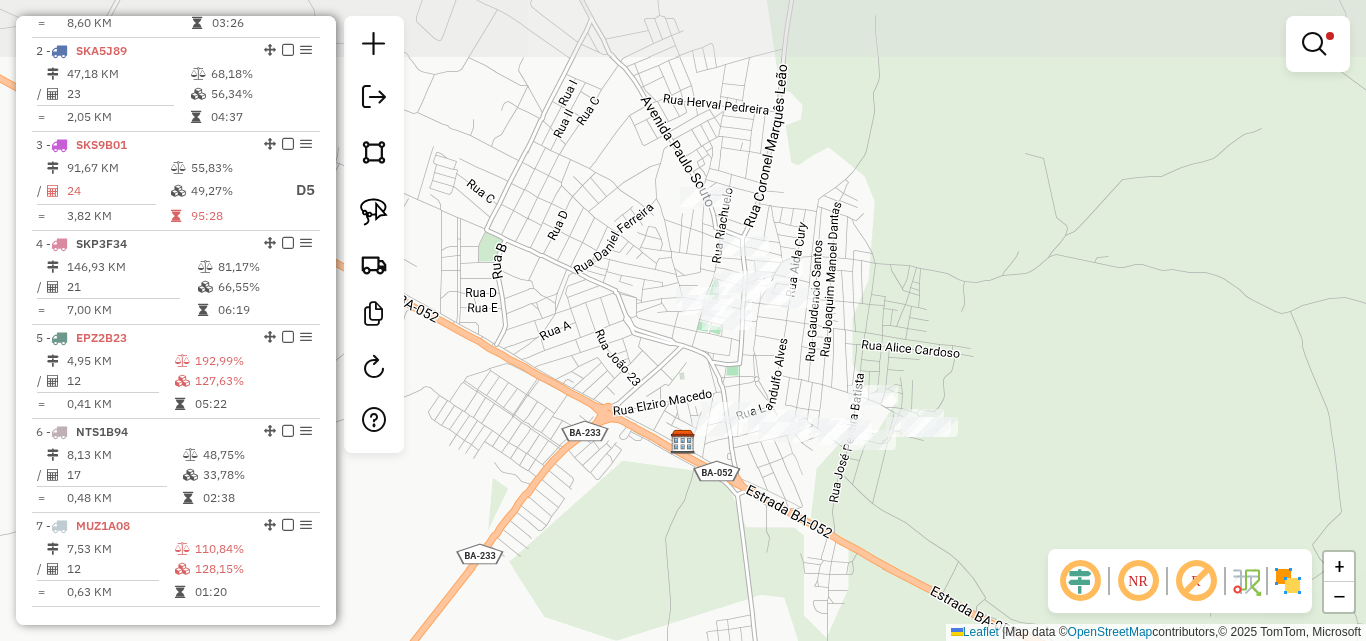 drag, startPoint x: 836, startPoint y: 280, endPoint x: 751, endPoint y: 582, distance: 313.73398 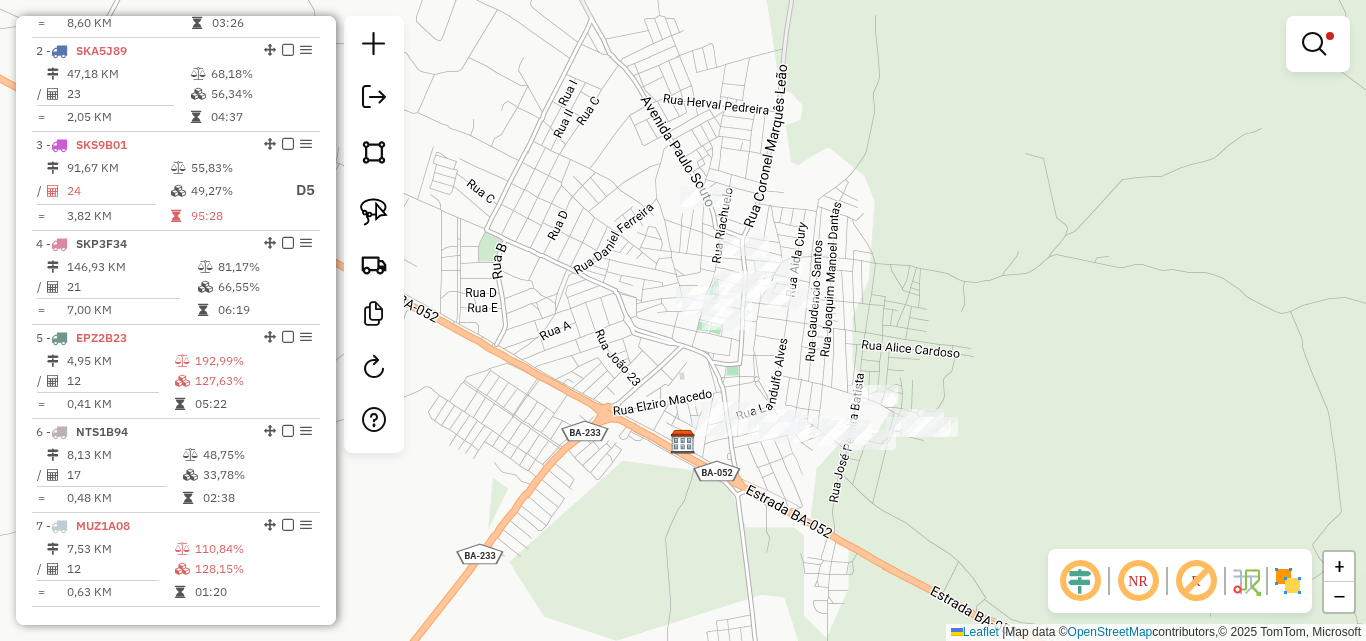 drag, startPoint x: 1310, startPoint y: 57, endPoint x: 1240, endPoint y: 87, distance: 76.15773 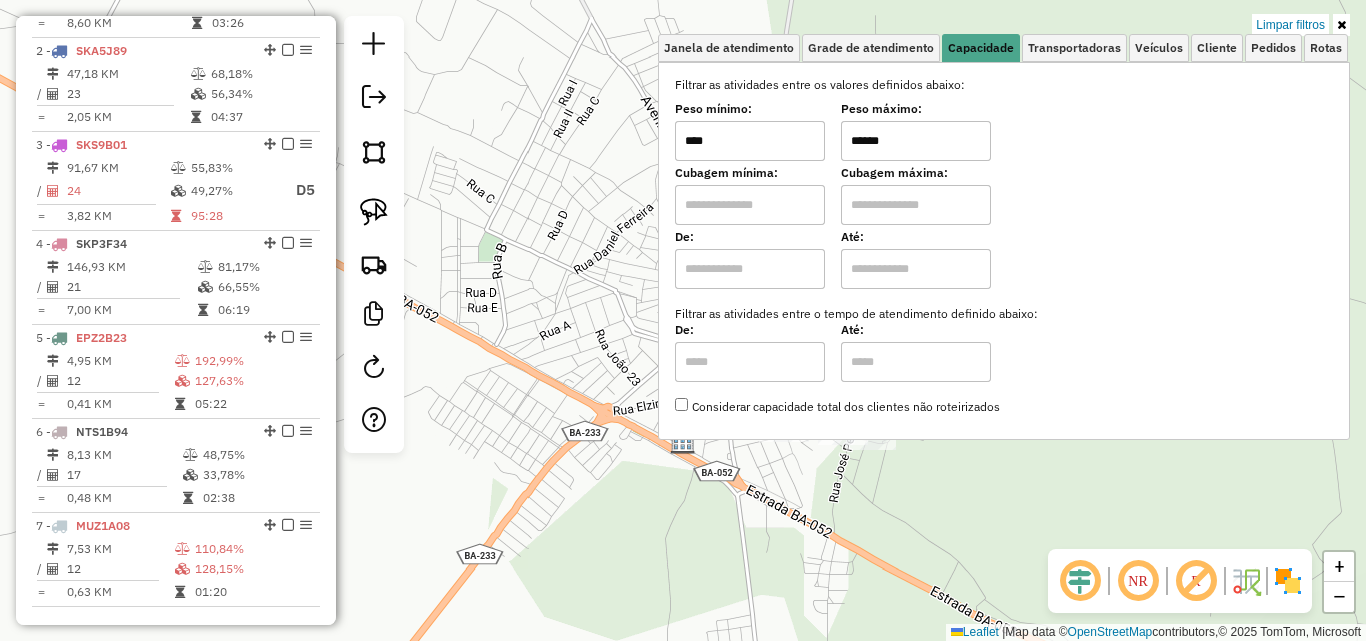 click on "****" at bounding box center [750, 141] 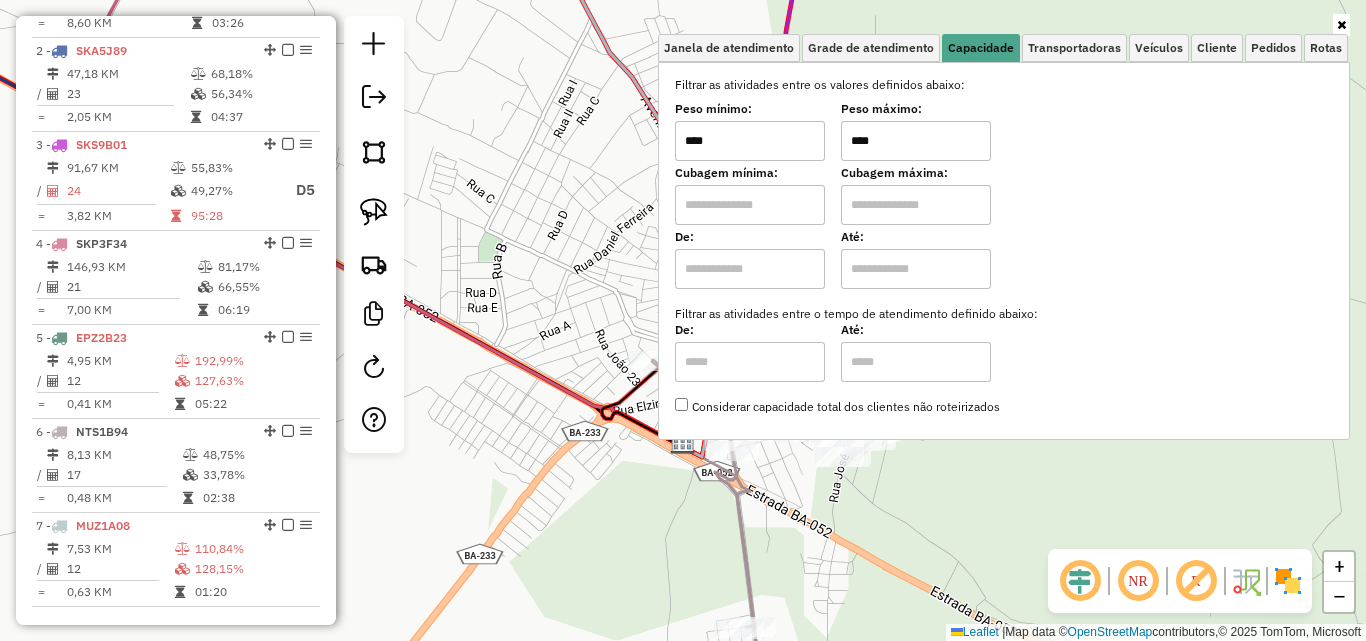 type on "****" 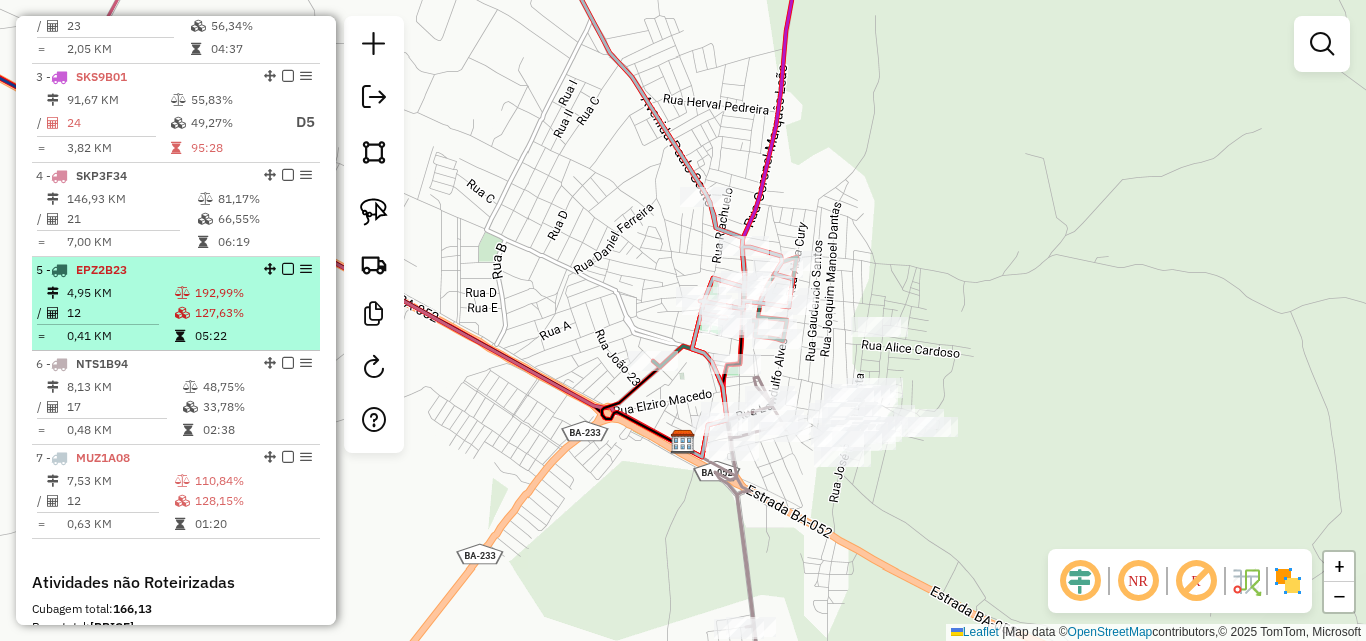 scroll, scrollTop: 946, scrollLeft: 0, axis: vertical 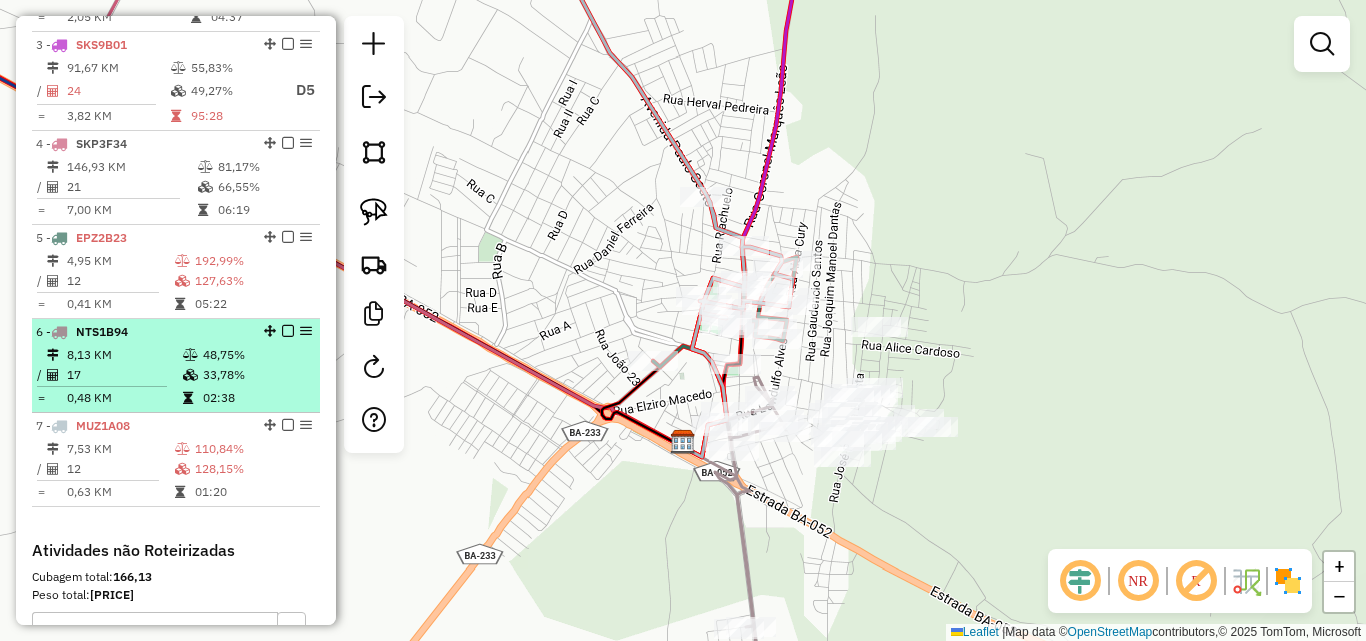 click on "8,13 KM" at bounding box center (124, 355) 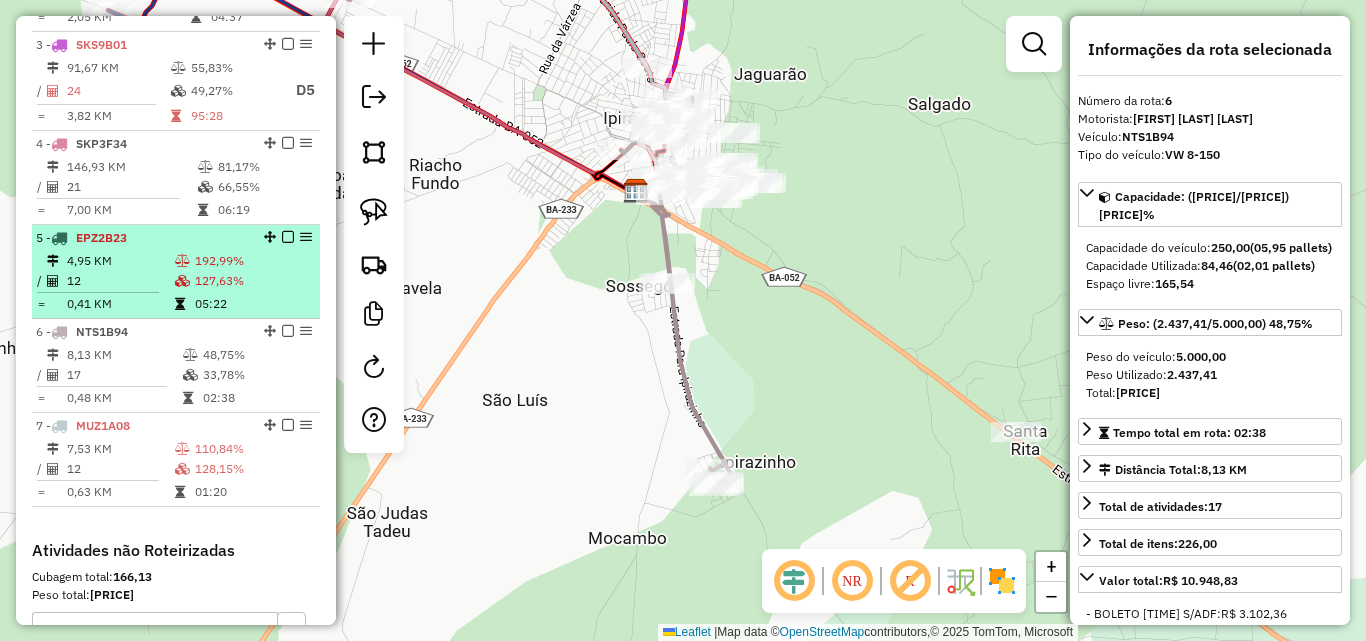 click on "12" at bounding box center [120, 281] 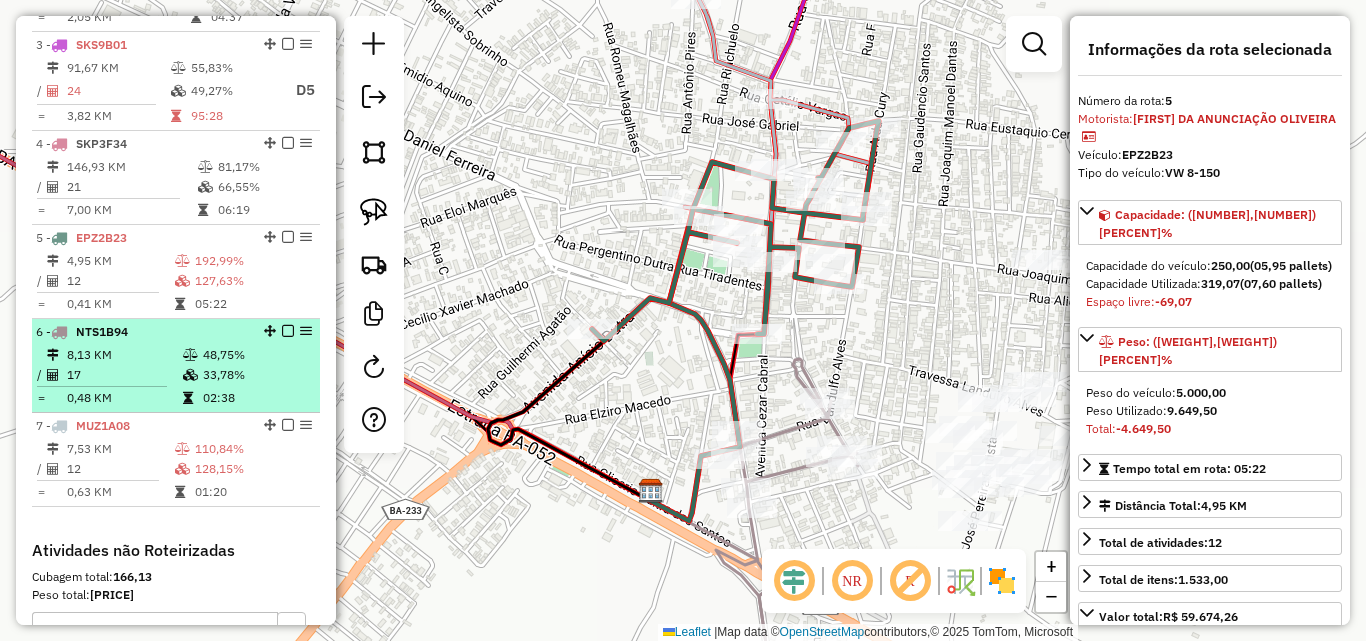 click on "8,13 KM" at bounding box center (124, 355) 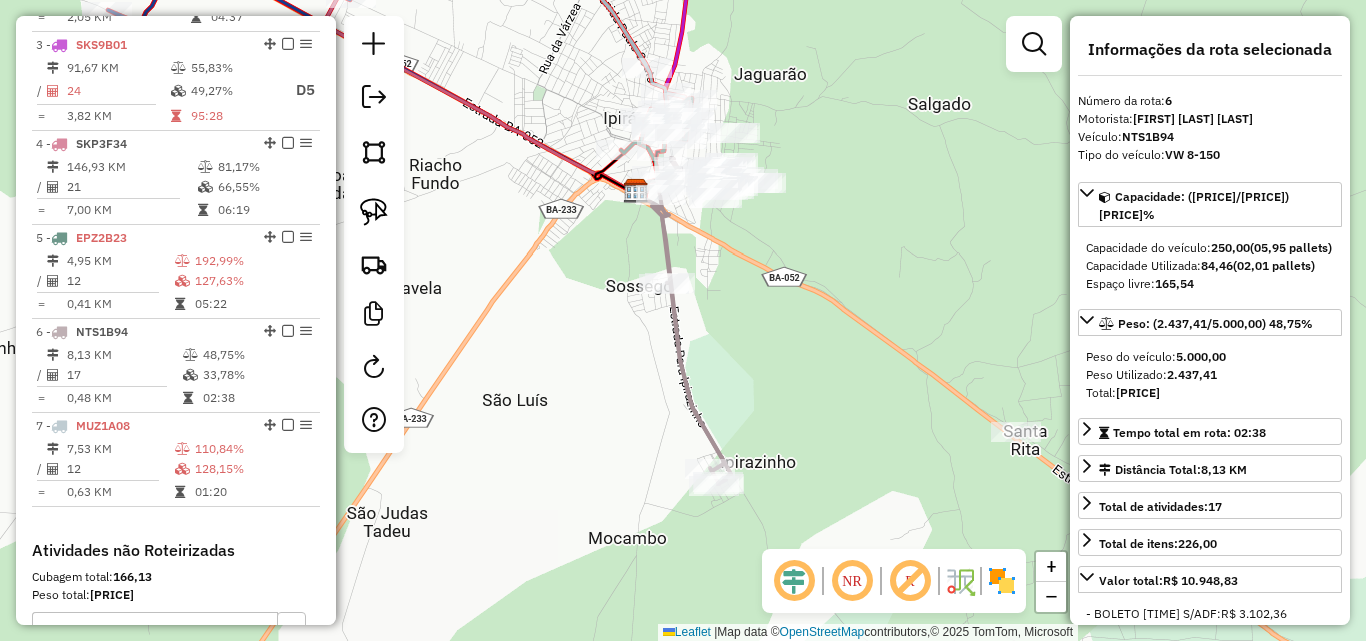 click on "Janela de atendimento Grade de atendimento Capacidade Transportadoras Veículos Cliente Pedidos  Rotas Selecione os dias de semana para filtrar as janelas de atendimento  Seg   Ter   Qua   Qui   Sex   Sáb   Dom  Informe o período da janela de atendimento: De: Até:  Filtrar exatamente a janela do cliente  Considerar janela de atendimento padrão  Selecione os dias de semana para filtrar as grades de atendimento  Seg   Ter   Qua   Qui   Sex   Sáb   Dom   Considerar clientes sem dia de atendimento cadastrado  Clientes fora do dia de atendimento selecionado Filtrar as atividades entre os valores definidos abaixo:  Peso mínimo:  ****  Peso máximo:  ****  Cubagem mínima:   Cubagem máxima:   De:   Até:  Filtrar as atividades entre o tempo de atendimento definido abaixo:  De:   Até:   Considerar capacidade total dos clientes não roteirizados Transportadora: Selecione um ou mais itens Tipo de veículo: Selecione um ou mais itens Veículo: Selecione um ou mais itens Motorista: Selecione um ou mais itens De:" 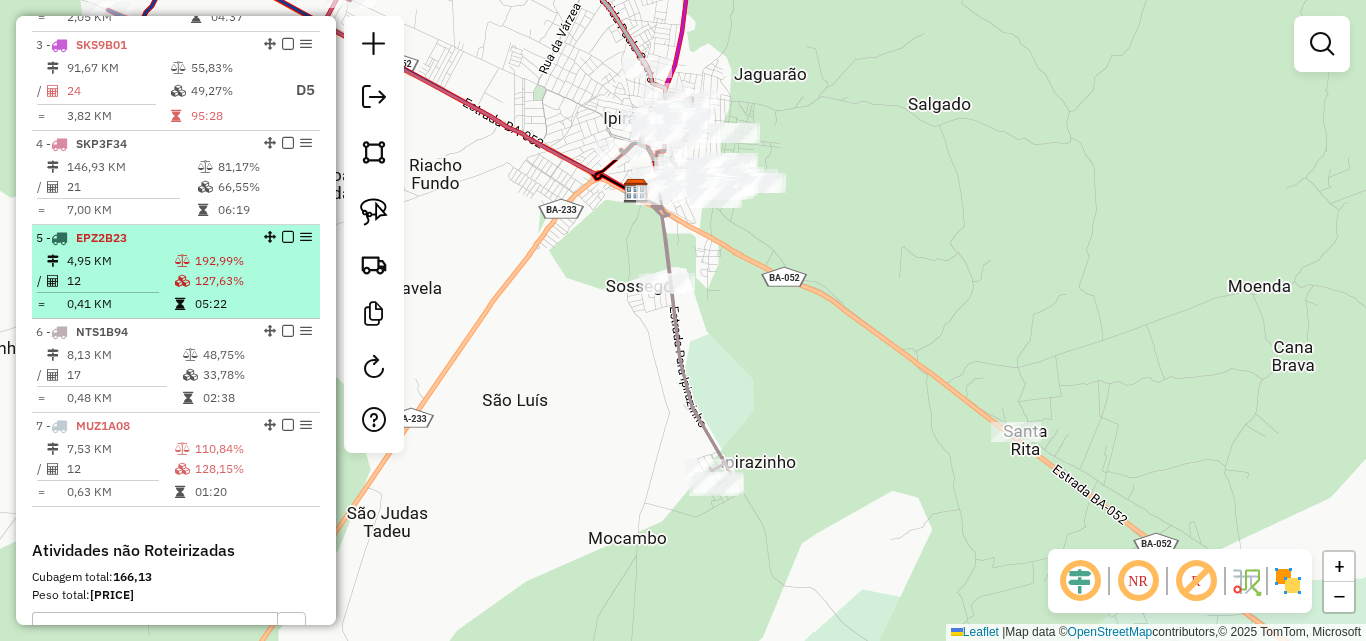 click on "12" at bounding box center (120, 281) 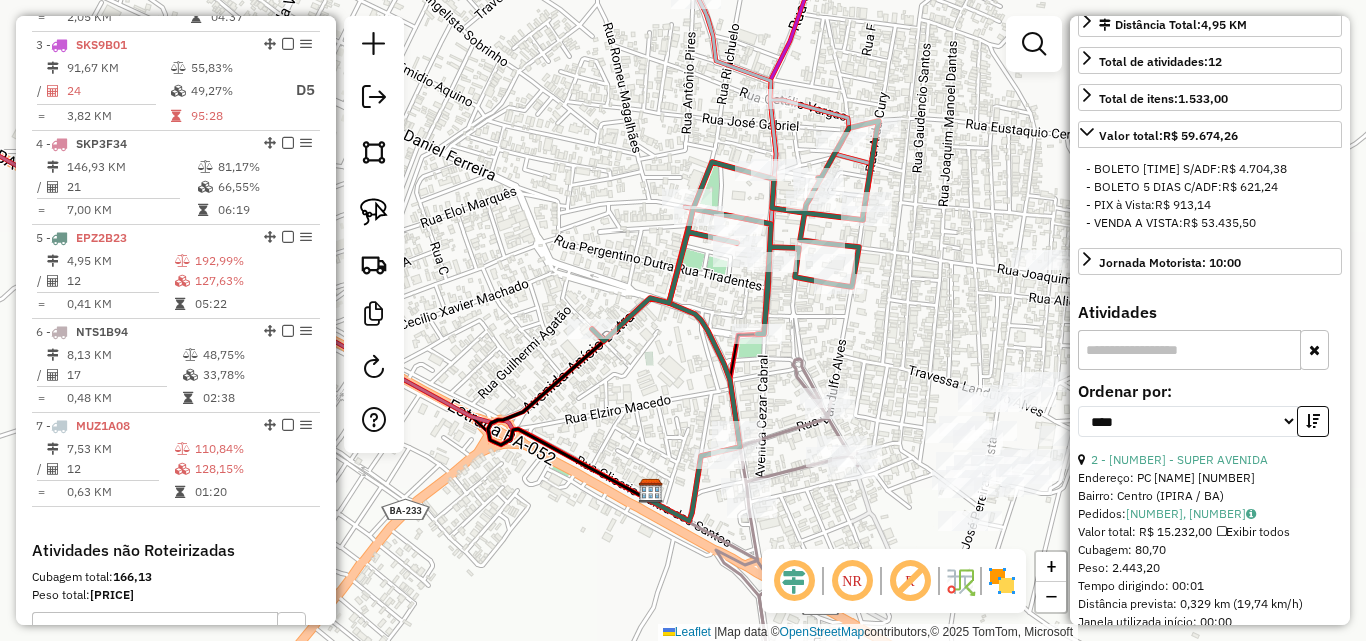 scroll, scrollTop: 600, scrollLeft: 0, axis: vertical 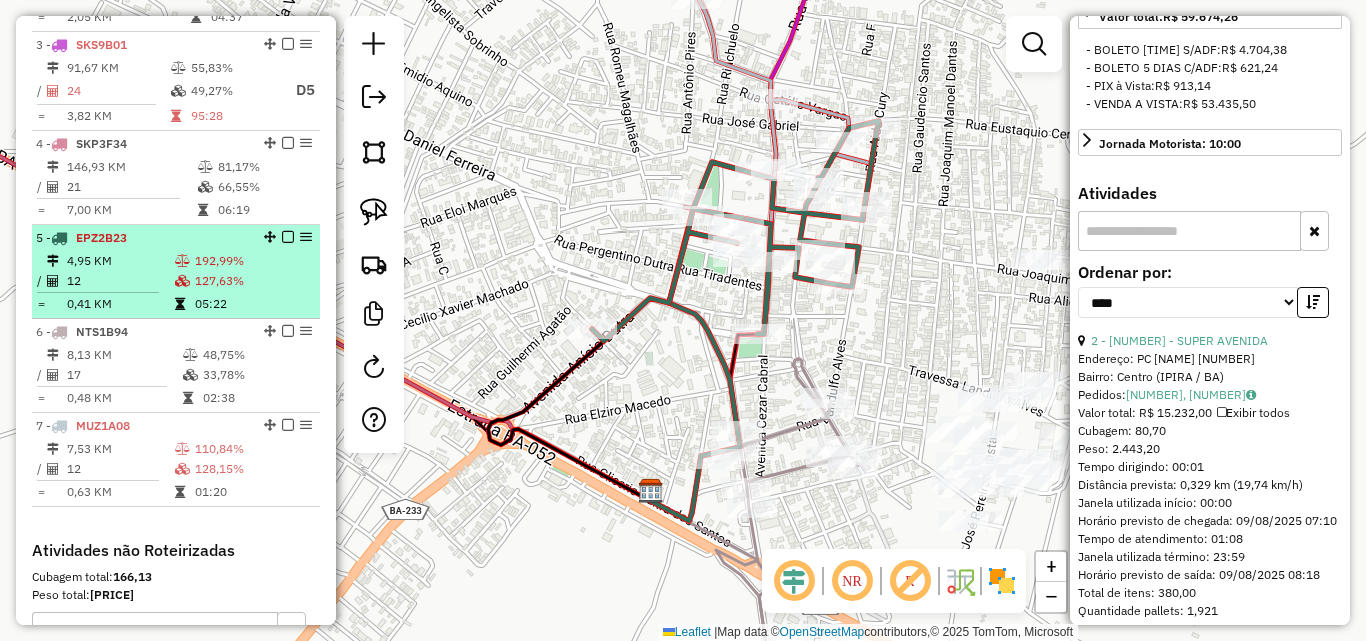 click on "12" at bounding box center [120, 281] 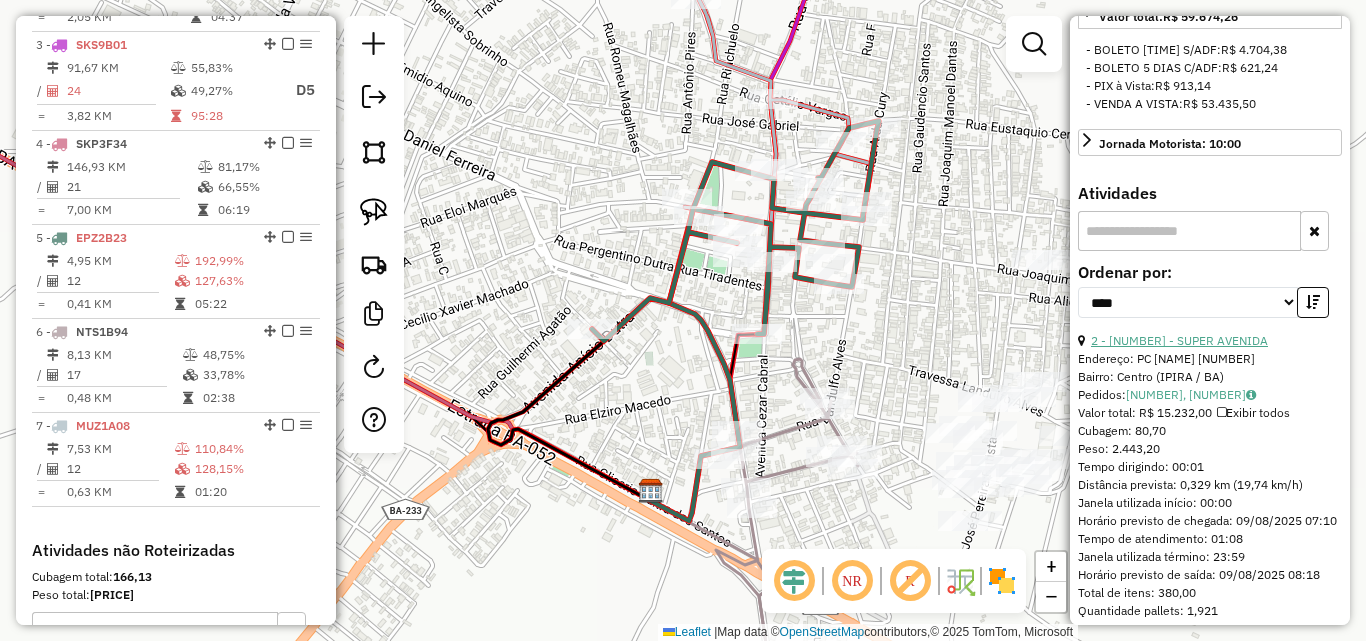click on "2 - [NUMBER] - SUPER AVENIDA" at bounding box center [1179, 340] 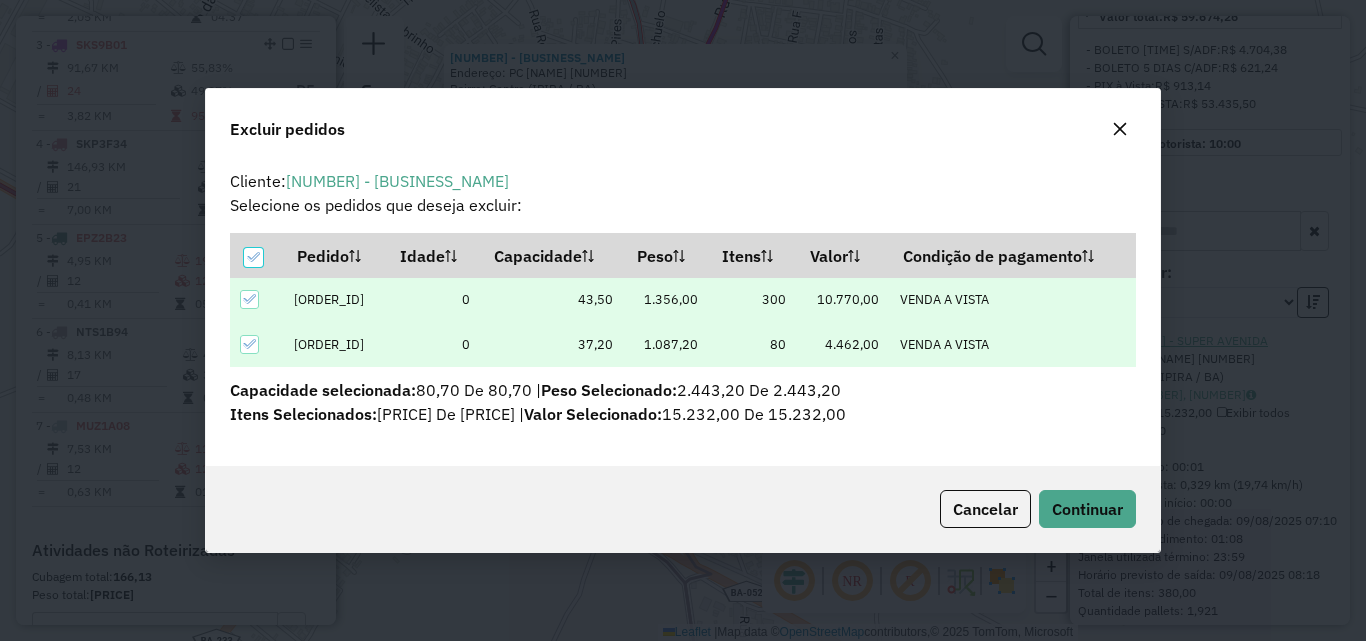 scroll, scrollTop: 82, scrollLeft: 0, axis: vertical 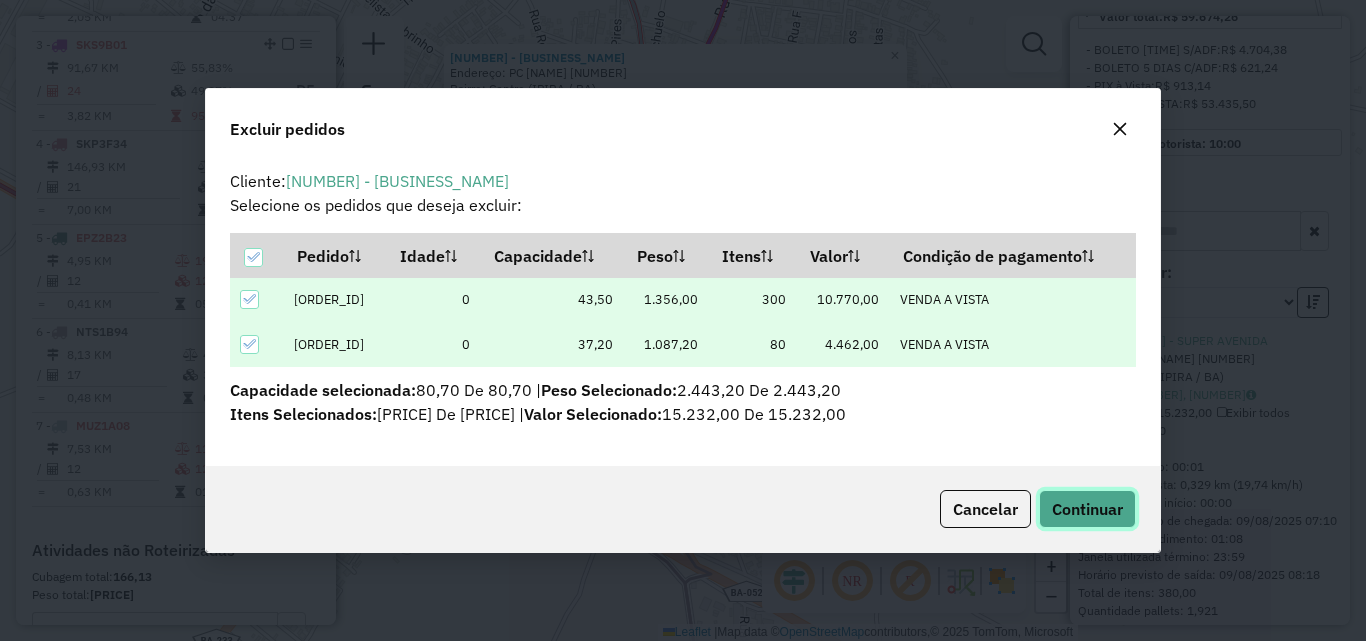 click on "Continuar" 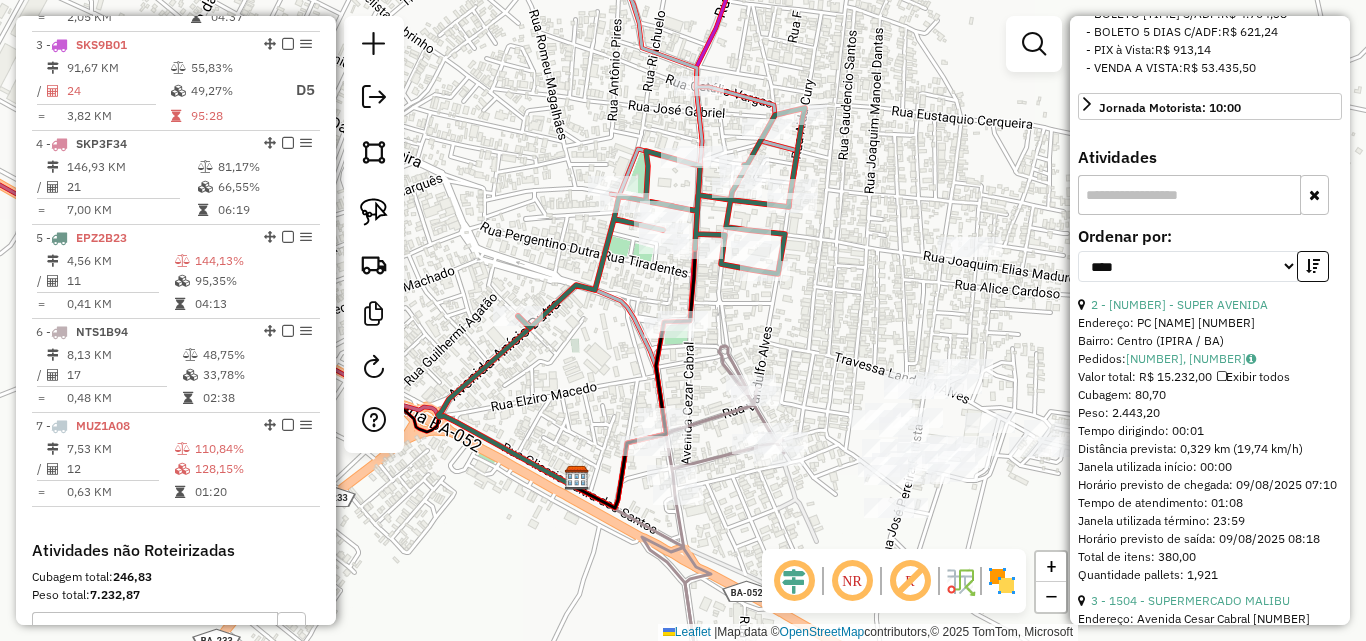 scroll, scrollTop: 582, scrollLeft: 0, axis: vertical 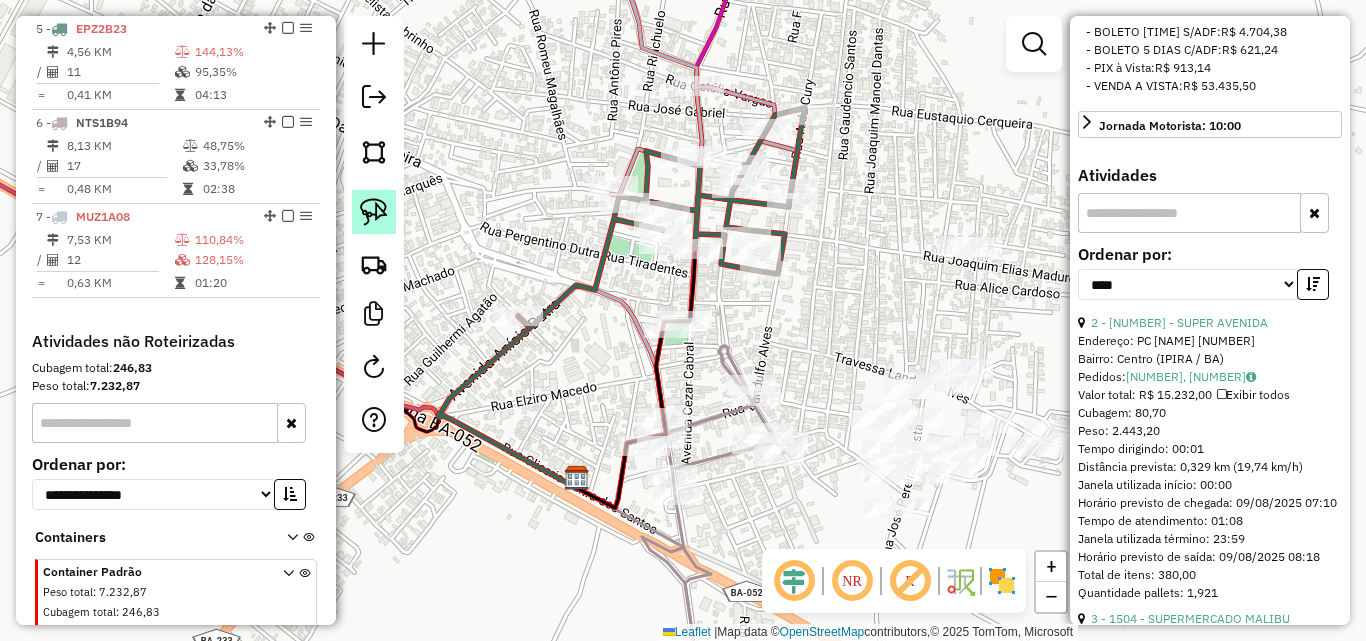 click 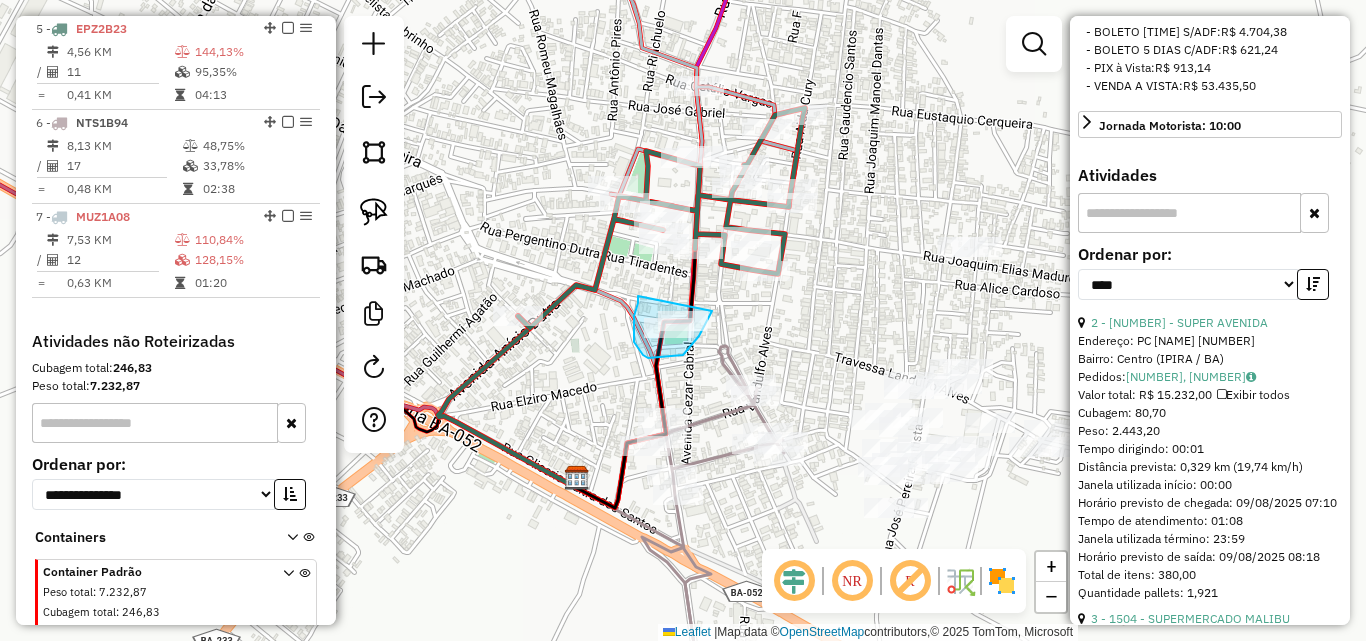 drag, startPoint x: 638, startPoint y: 296, endPoint x: 712, endPoint y: 311, distance: 75.50497 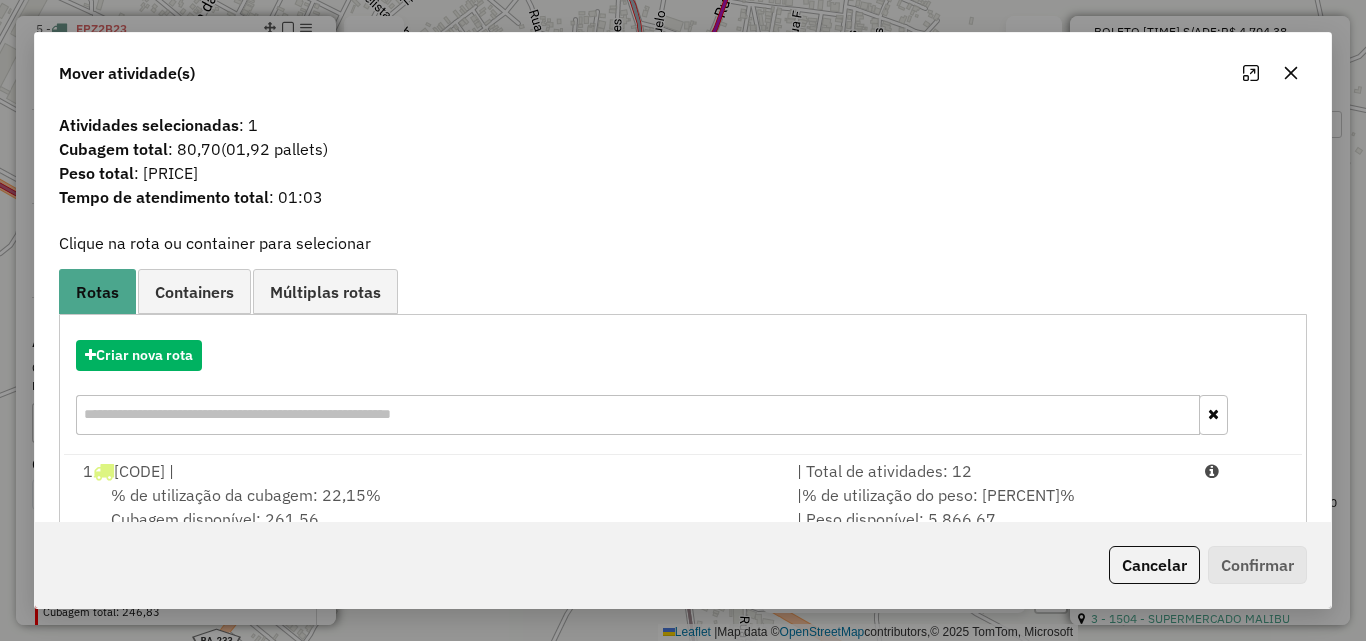 click 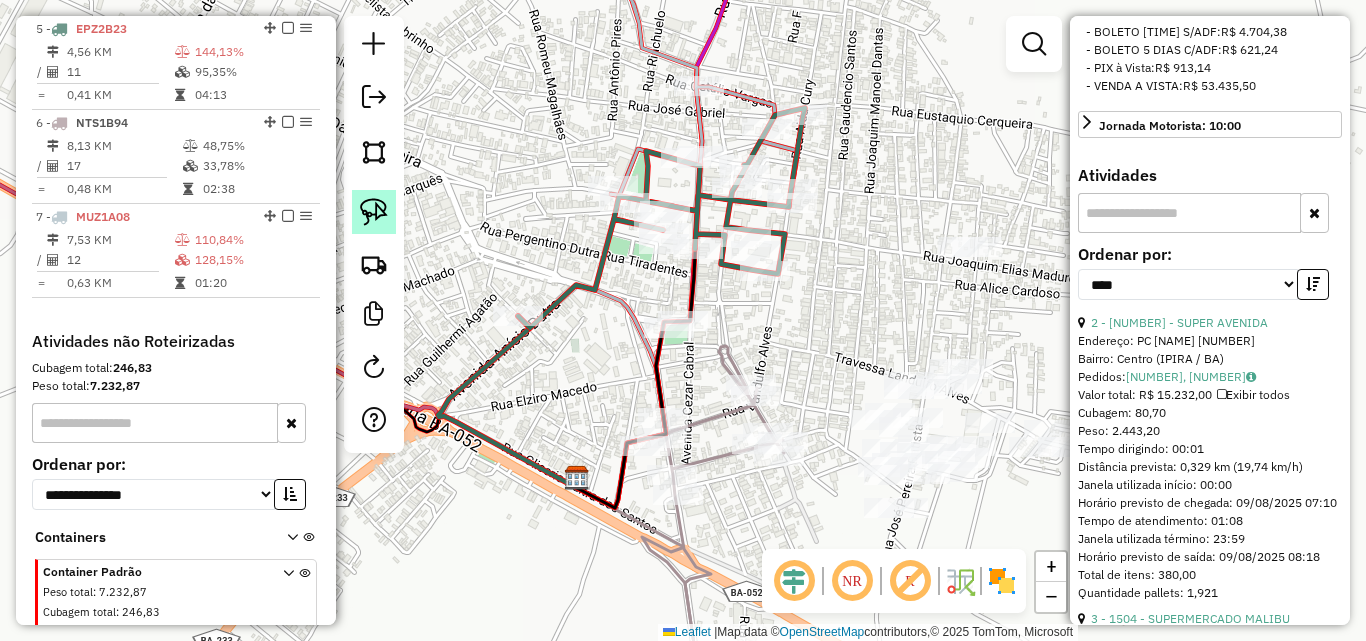 click 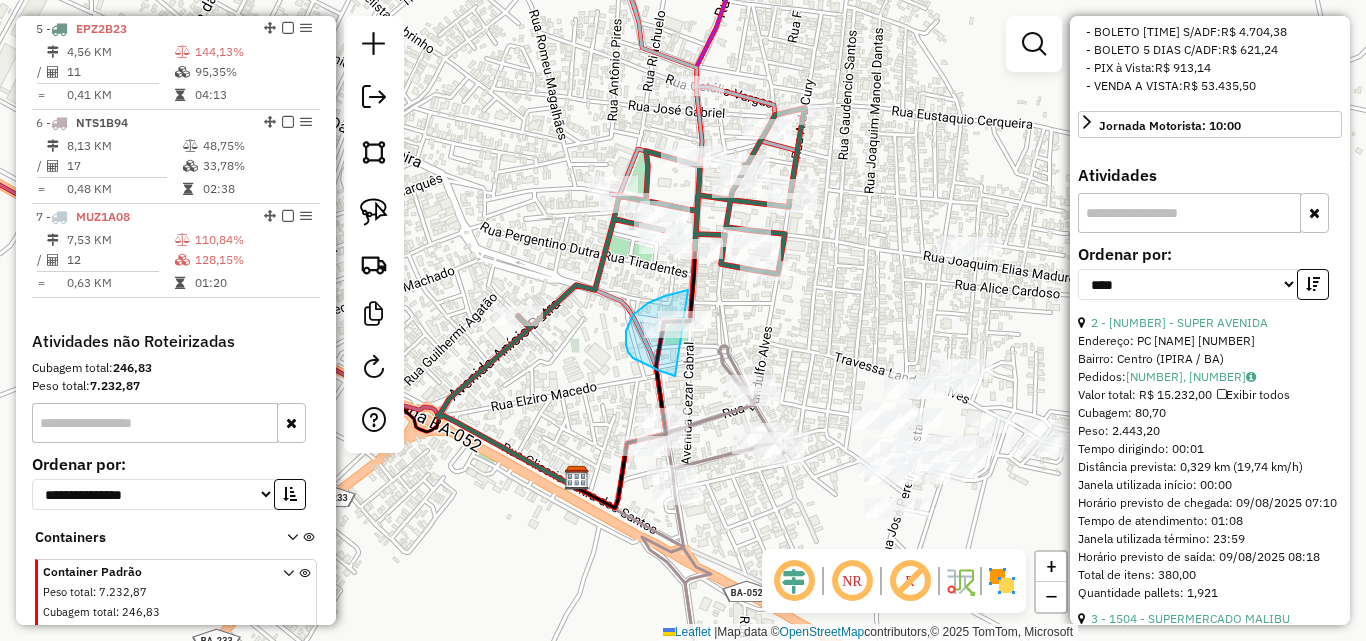 drag, startPoint x: 675, startPoint y: 376, endPoint x: 701, endPoint y: 293, distance: 86.977005 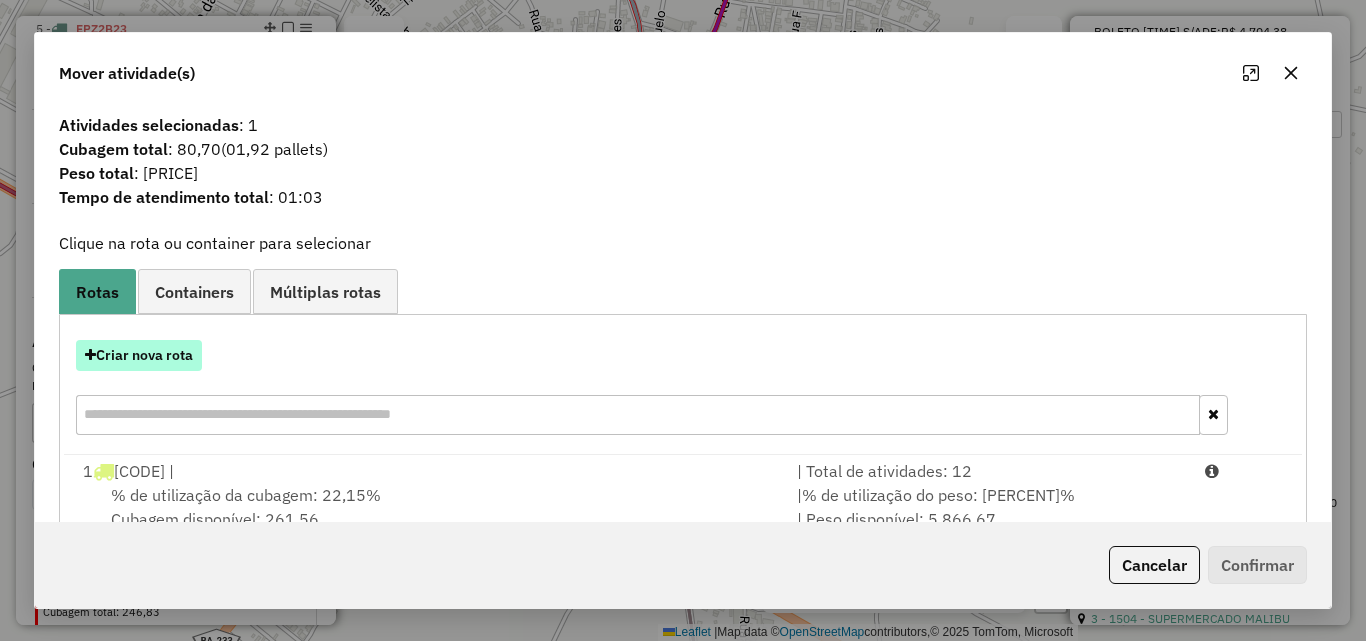 click on "Criar nova rota" at bounding box center (139, 355) 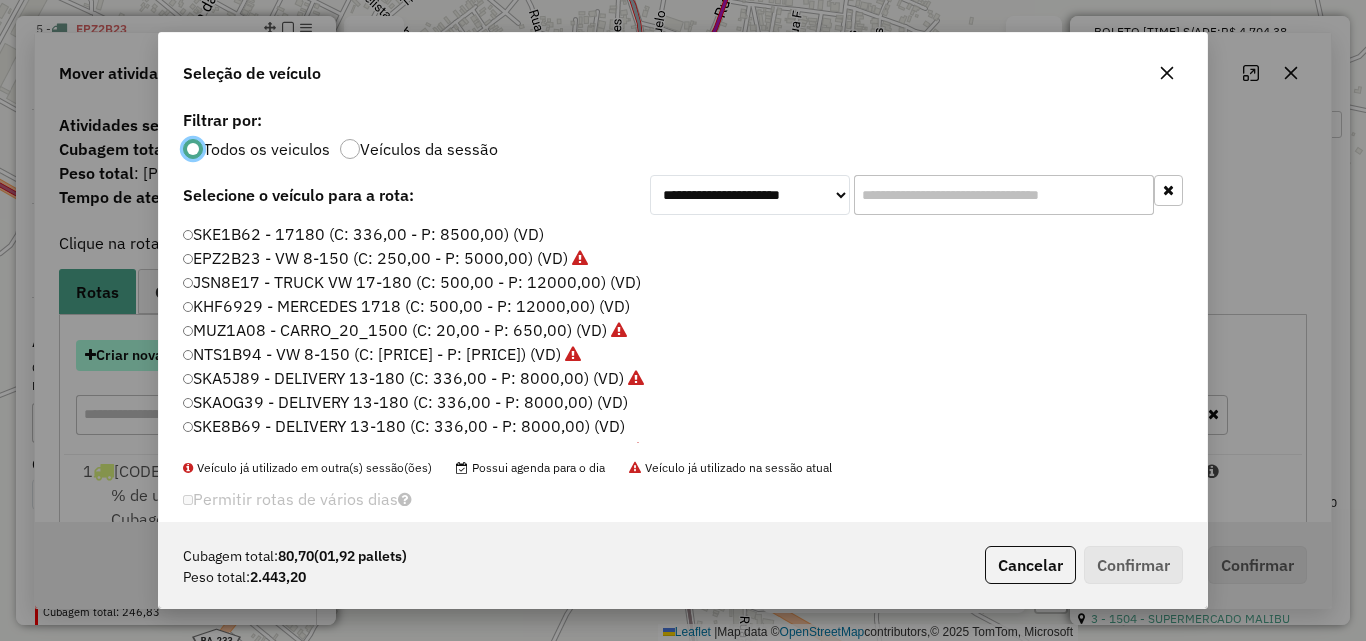 scroll, scrollTop: 11, scrollLeft: 6, axis: both 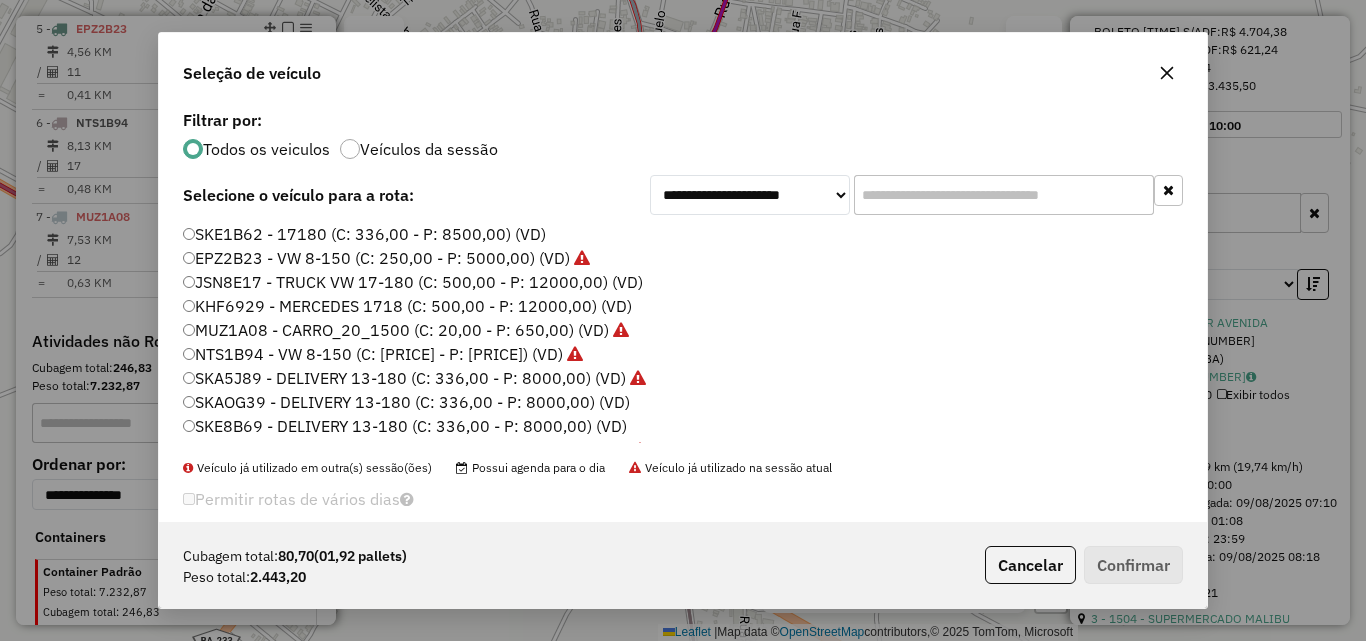 click 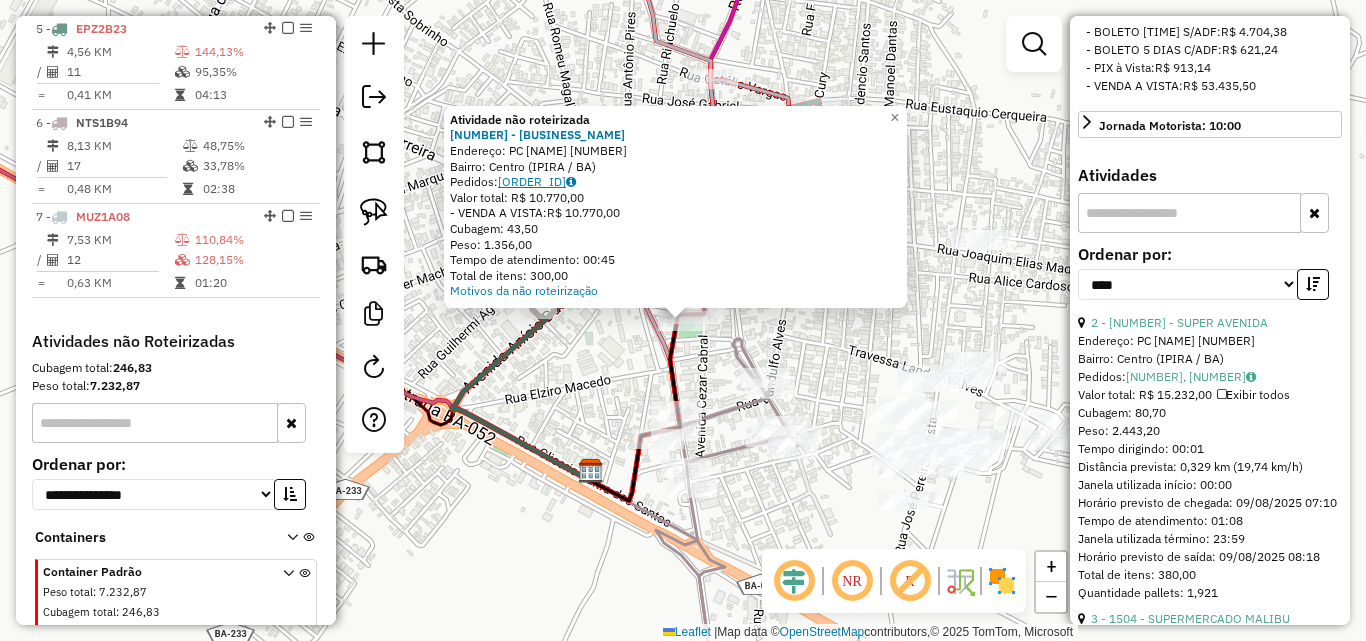 click on "[ORDER_ID]" 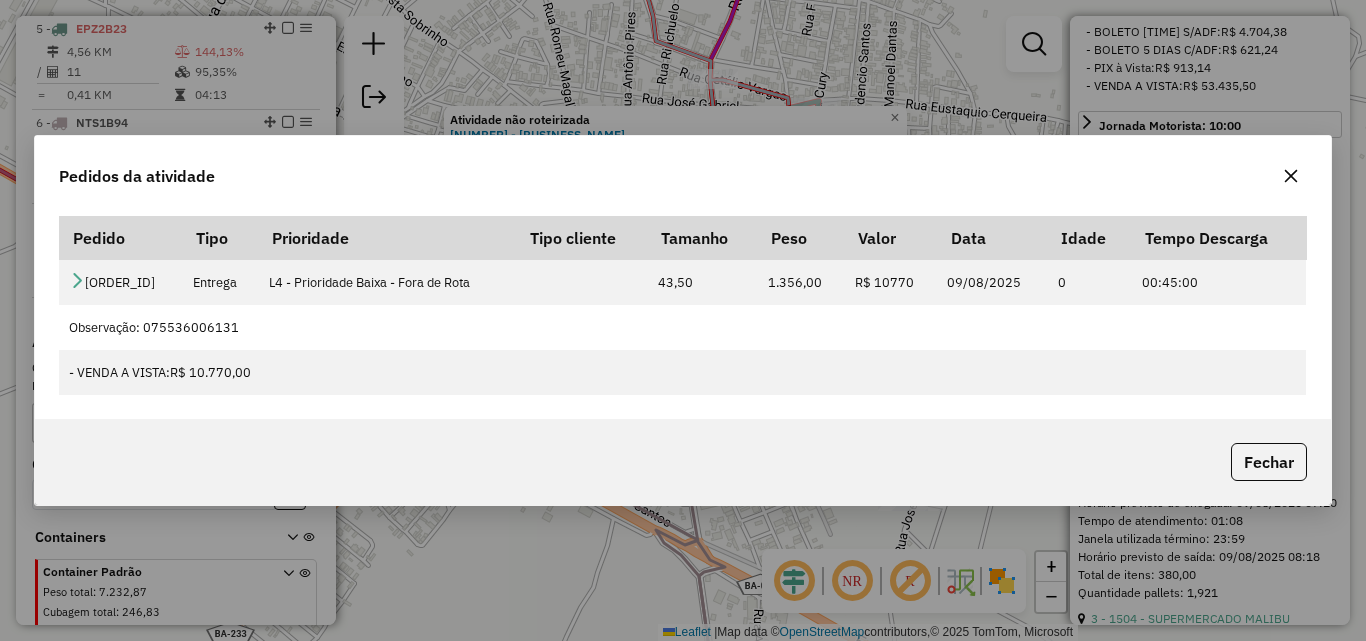 type 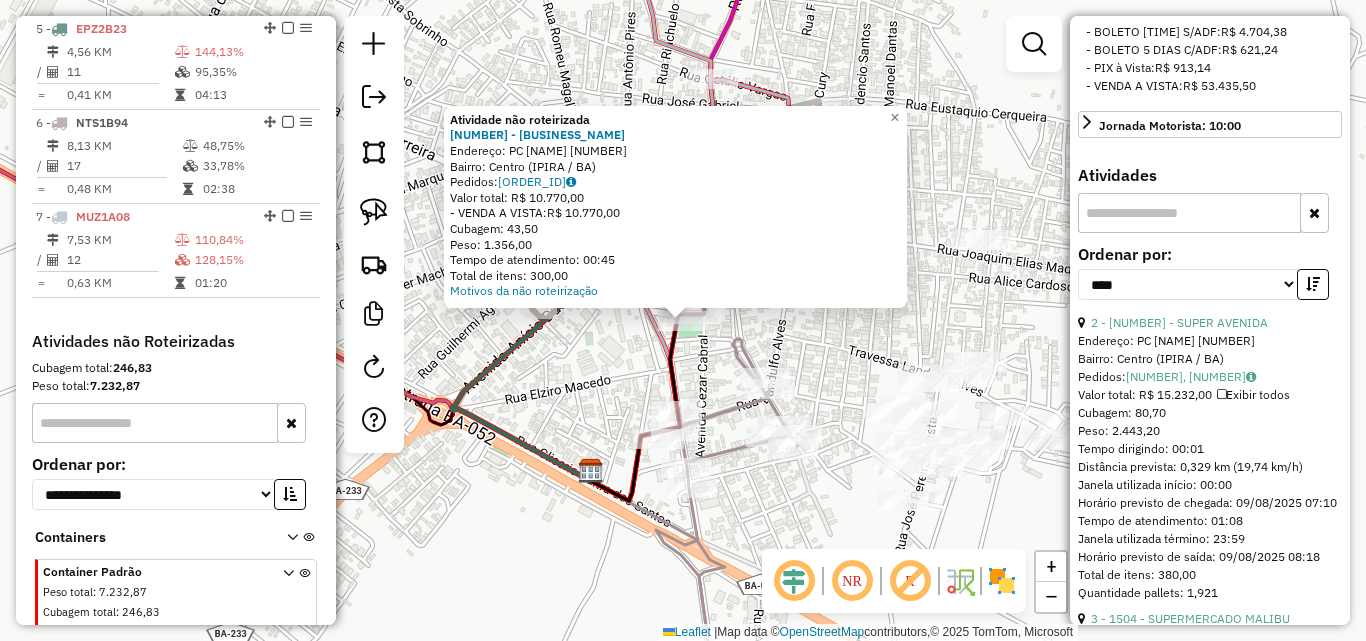 click on "Atividade não roteirizada [NUMBER] - [BUSINESS_NAME]  Endereço:  [STREET_NAME] [NUMBER]   Bairro: [NEIGHBORHOOD] ([CITY] / [STATE])   Pedidos:  [ORDER_ID]   Valor total: R$ [PRICE]   - VENDA A VISTA:  R$ [PRICE]   Cubagem: [PRICE]   Peso: [PRICE]   Tempo de atendimento: [TIME]   Total de itens: [NUMBER]  Motivos da não roteirização × Janela de atendimento Grade de atendimento Capacidade Transportadoras Veículos Cliente Pedidos  Rotas Selecione os dias de semana para filtrar as janelas de atendimento  Seg   Ter   Qua   Qui   Sex   Sáb   Dom  Informe o período da janela de atendimento: De: [TIME] Até: [TIME]  Filtrar exatamente a janela do cliente  Considerar janela de atendimento padrão  Selecione os dias de semana para filtrar as grades de atendimento  Seg   Ter   Qua   Qui   Sex   Sáb   Dom   Considerar clientes sem dia de atendimento cadastrado  Clientes fora do dia de atendimento selecionado Filtrar as atividades entre os valores definidos abaixo:  Peso mínimo:  ****  Peso máximo:  ****  Cubagem mínima:   Cubagem máxima:  De:" 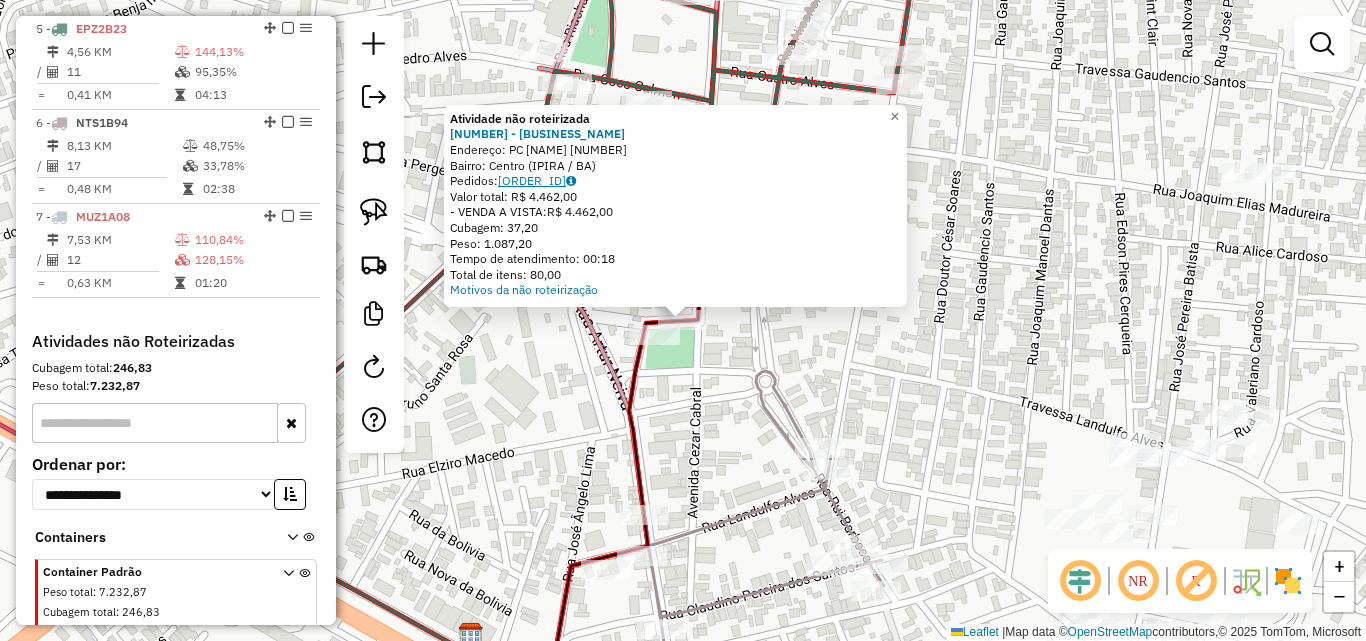 click on "[ORDER_ID]" 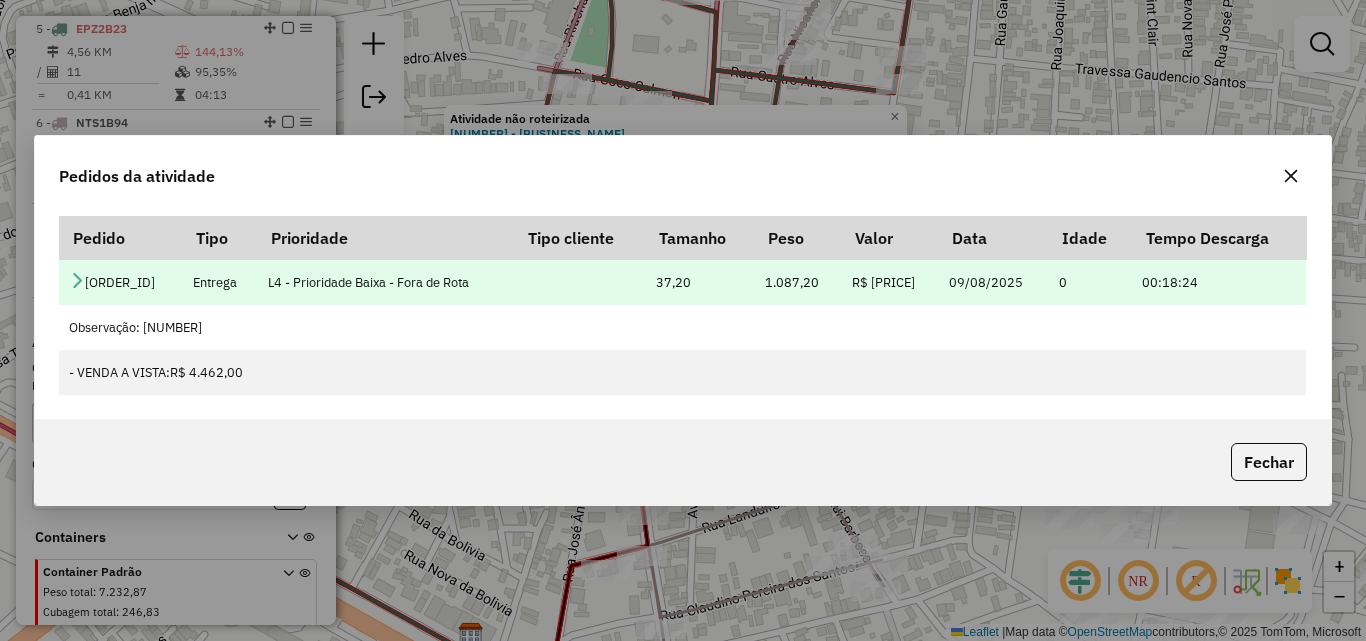 type 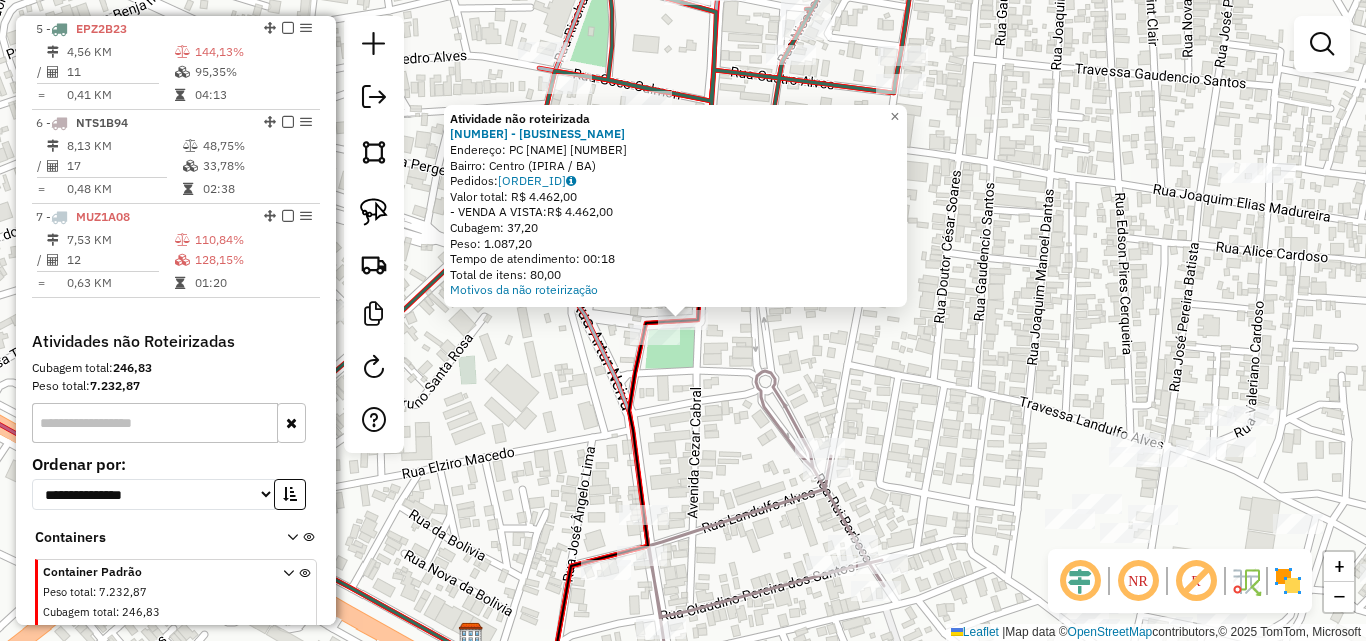 click on "Atividade não roteirizada [NUMBER] - SUPER AVENIDA  Endereço:  [STREET] [NUMBER]   Bairro: [CITY] ([STATE])   Pedidos:  [ORDER_ID]   Valor total: R$ 4.462,00   - VENDA A VISTA:  R$ 4.462,00   Cubagem: 37,20   Peso: 1.087,20   Tempo de atendimento: 00:18   Total de itens: 80,00  Motivos da não roteirização × Janela de atendimento Grade de atendimento Capacidade Transportadoras Veículos Cliente Pedidos  Rotas Selecione os dias de semana para filtrar as janelas de atendimento  Seg   Ter   Qua   Qui   Sex   Sáb   Dom  Informe o período da janela de atendimento: De: Até:  Filtrar exatamente a janela do cliente  Considerar janela de atendimento padrão  Selecione os dias de semana para filtrar as grades de atendimento  Seg   Ter   Qua   Qui   Sex   Sáb   Dom   Considerar clientes sem dia de atendimento cadastrado  Clientes fora do dia de atendimento selecionado Filtrar as atividades entre os valores definidos abaixo:  Peso mínimo:  ****  Peso máximo:  ****  Cubagem mínima:   Cubagem máxima:   De:" 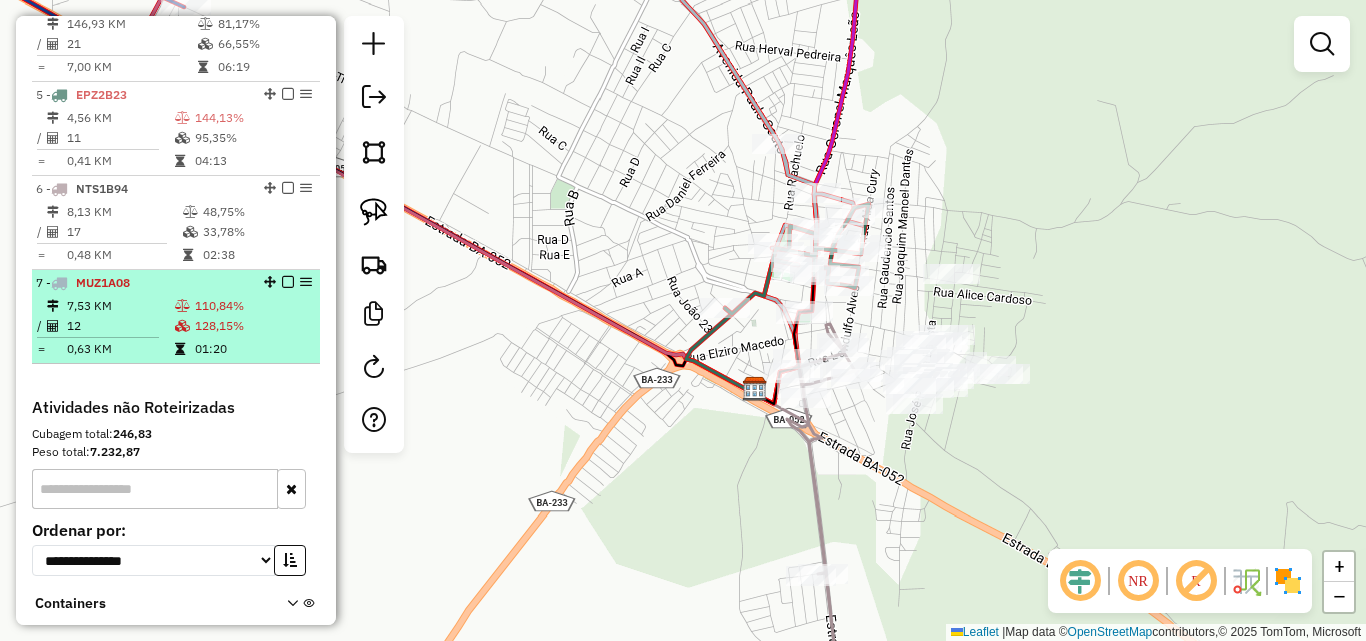 scroll, scrollTop: 1055, scrollLeft: 0, axis: vertical 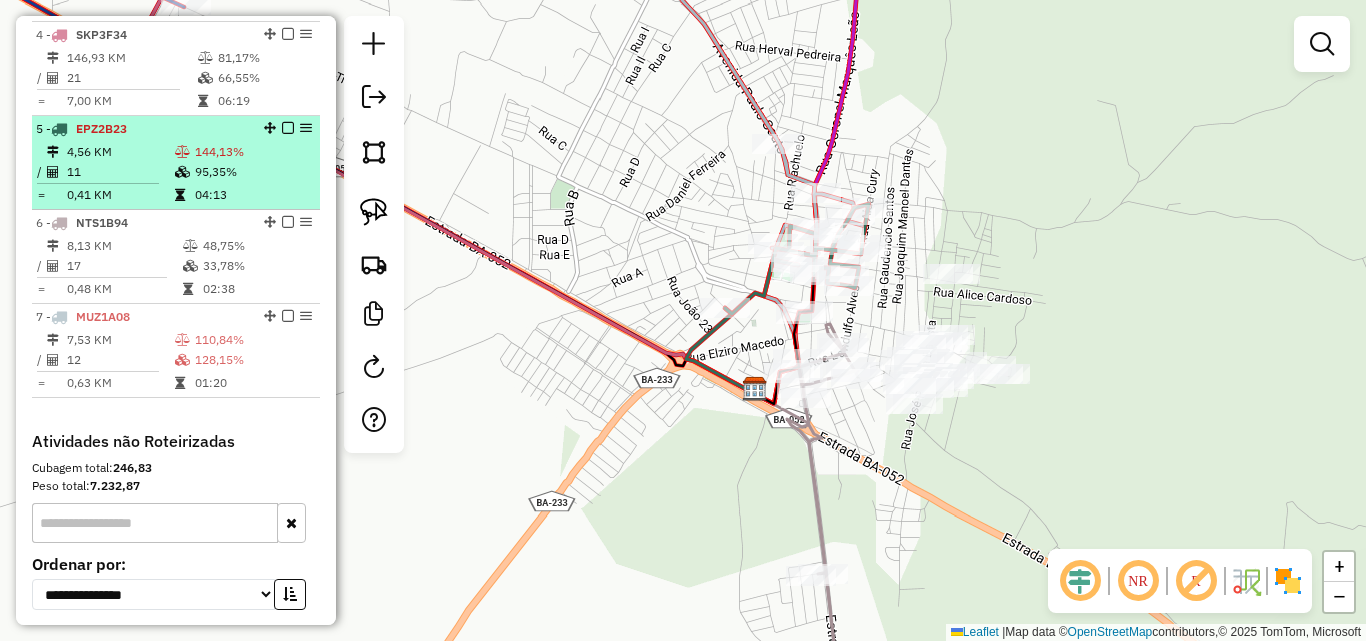 click on "11" at bounding box center [120, 172] 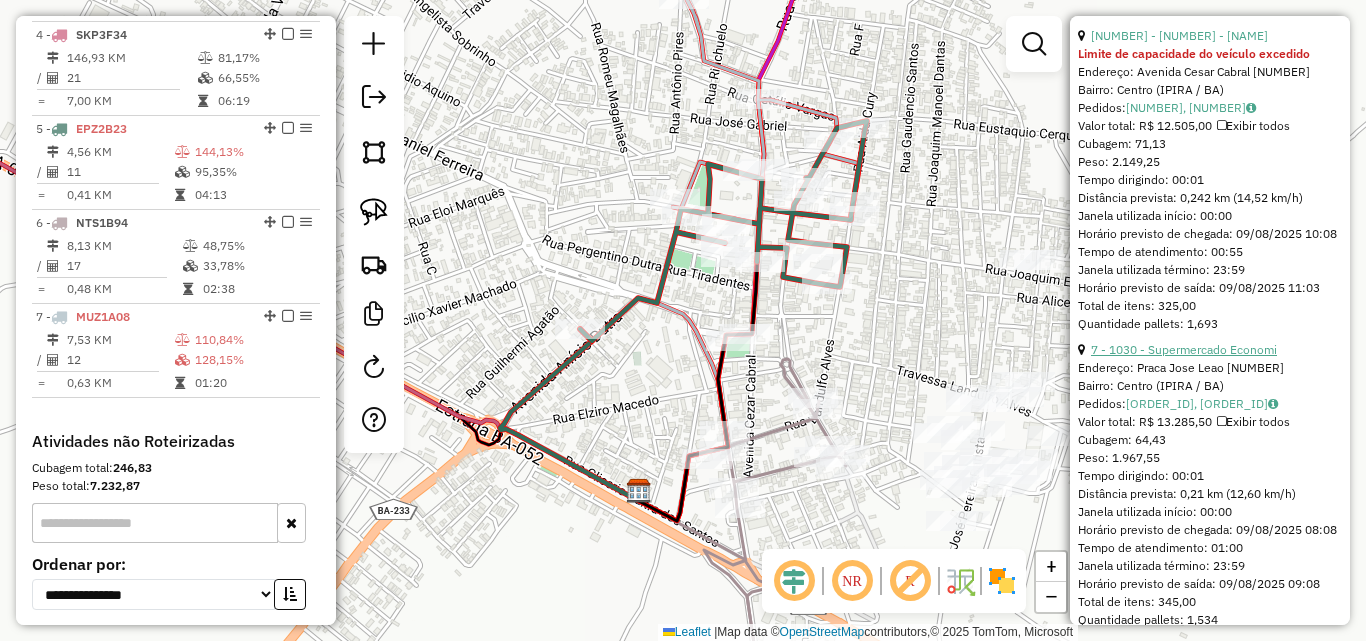 scroll, scrollTop: 900, scrollLeft: 0, axis: vertical 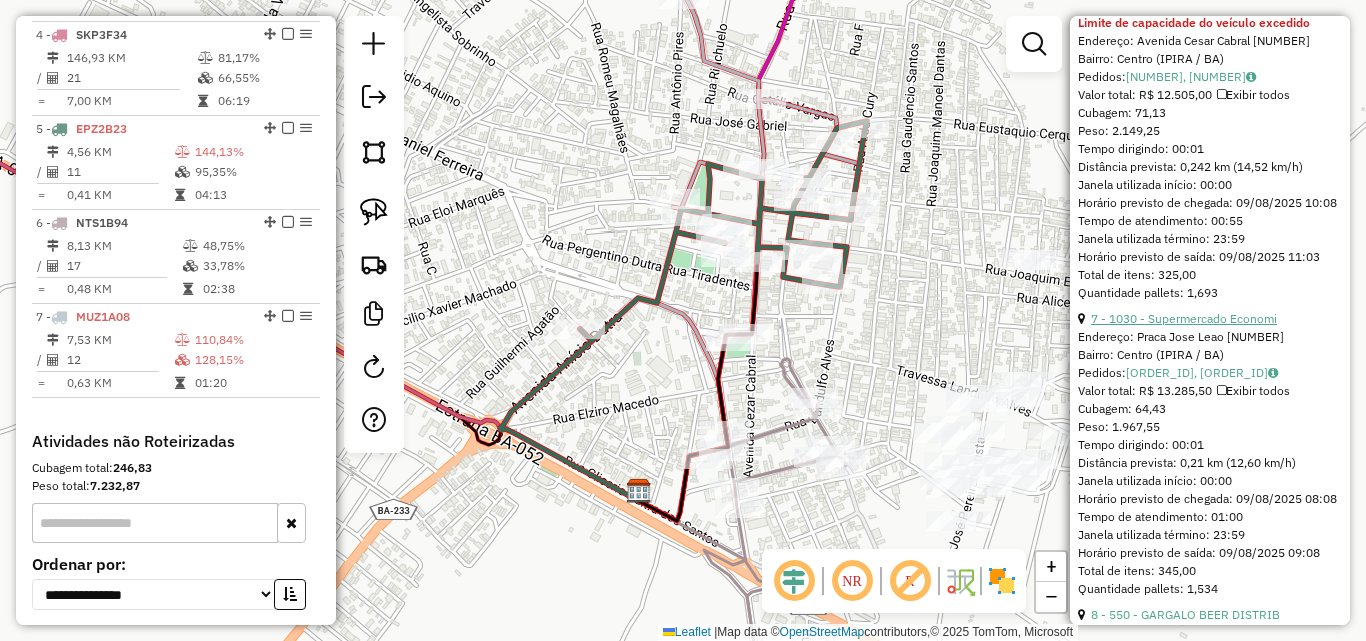 click on "7 - 1030 - Supermercado Economi" at bounding box center [1184, 318] 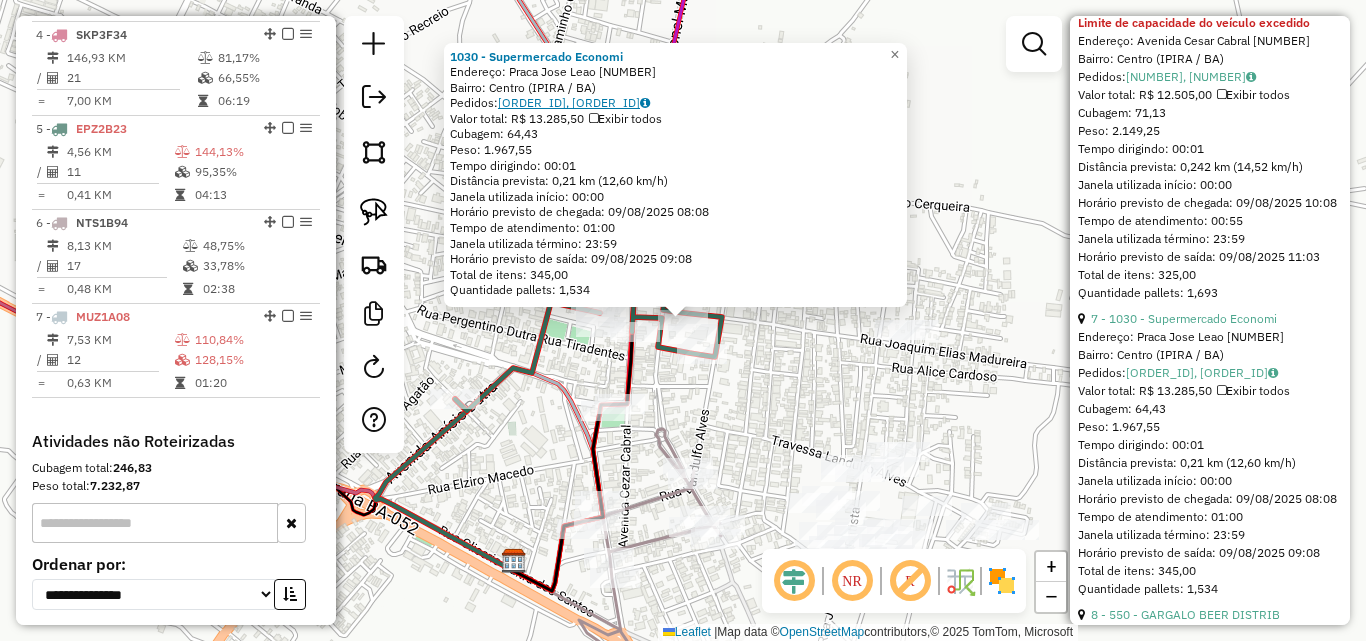click on "[ORDER_ID], [ORDER_ID]" 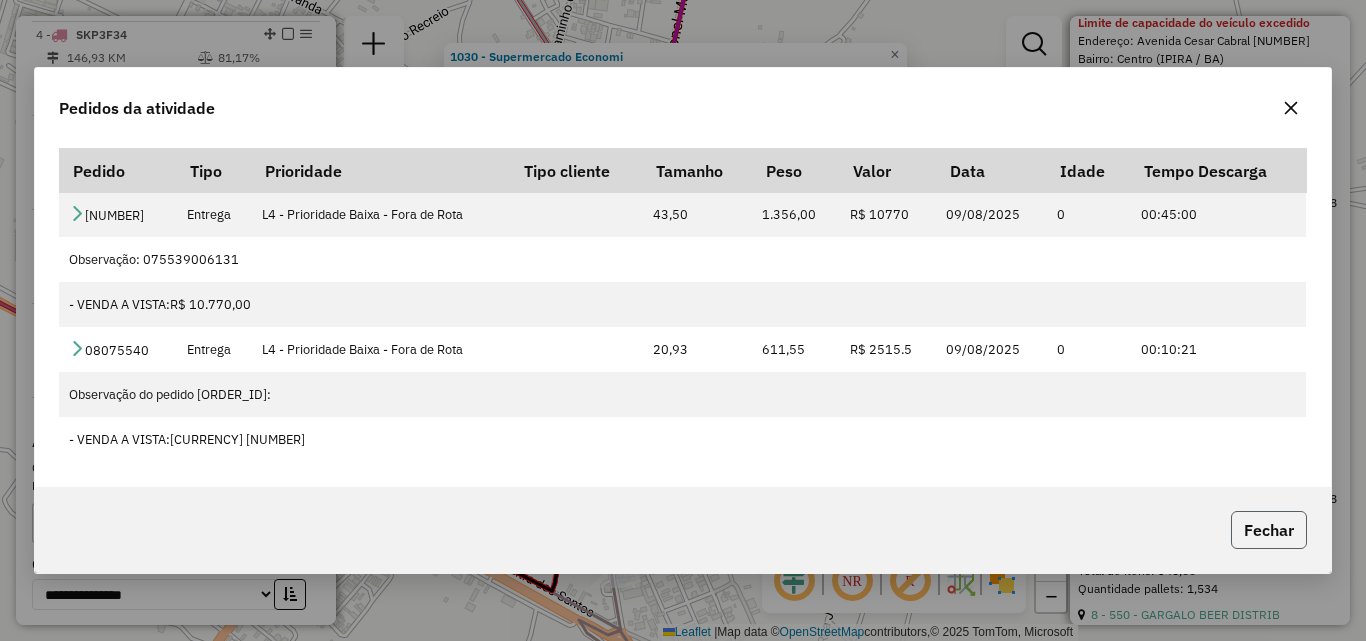 click on "Fechar" 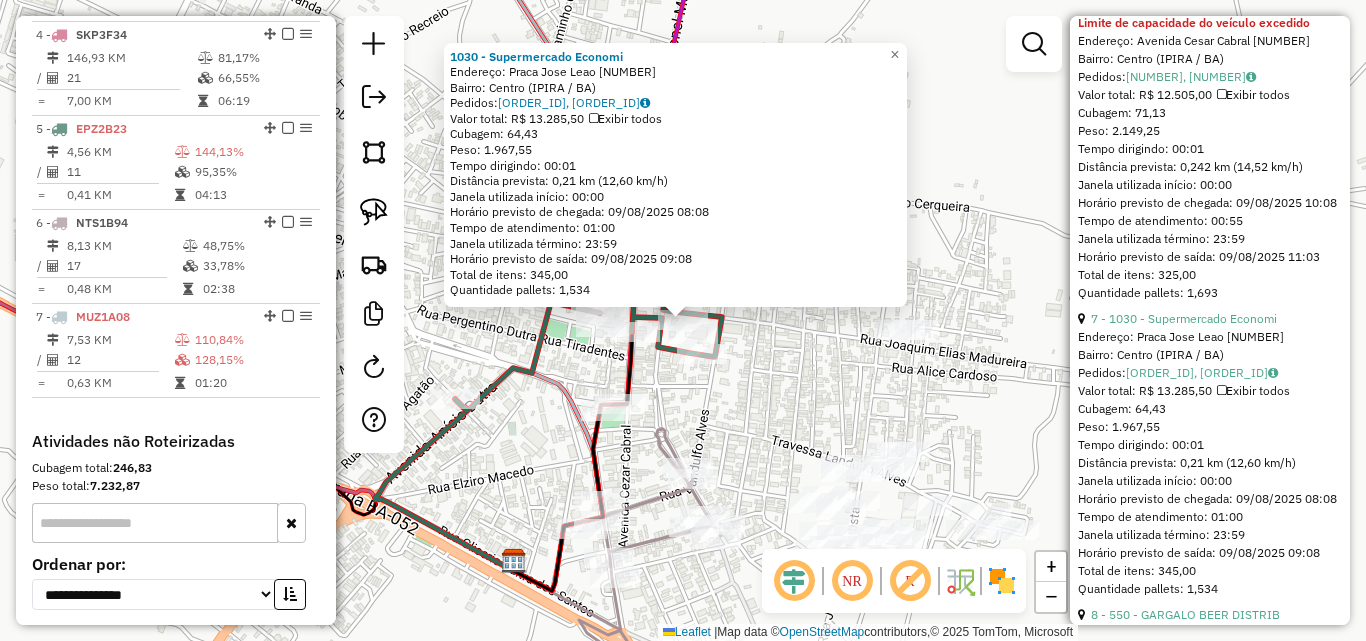 click on "Endereço:  [STREET_NAME] [NUMBER]   Bairro: [NEIGHBORHOOD] ([CITY] / [STATE])   Pedidos:  [ORDER_ID], [ORDER_ID]   Valor total: R$ [PRICE]   Exibir todos   Cubagem: [PRICE]  Peso: [PRICE]  Tempo dirigindo: [TIME]   Distância prevista: [DISTANCE] km ([SPEED] km/h)   Janela utilizada início: [TIME]   Horário previsto de chegada: [DATE] [TIME]   Tempo de atendimento: [TIME]   Janela utilizada término: [TIME]   Horário previsto de saída: [DATE] [TIME]   Total de itens: [NUMBER]   Quantidade pallets: [NUMBER]  × Janela de atendimento Grade de atendimento Capacidade Transportadoras Veículos Cliente Pedidos  Rotas Selecione os dias de semana para filtrar as janelas de atendimento  Seg   Ter   Qua   Qui   Sex   Sáb   Dom  Informe o período da janela de atendimento: De: [TIME] Até: [TIME]  Filtrar exatamente a janela do cliente  Considerar janela de atendimento padrão  Selecione os dias de semana para filtrar as grades de atendimento  Seg   Ter   Qua   Qui   Sex   Sáb   Dom   Peso mínimo:  ****  Peso máximo:  ****  De:" 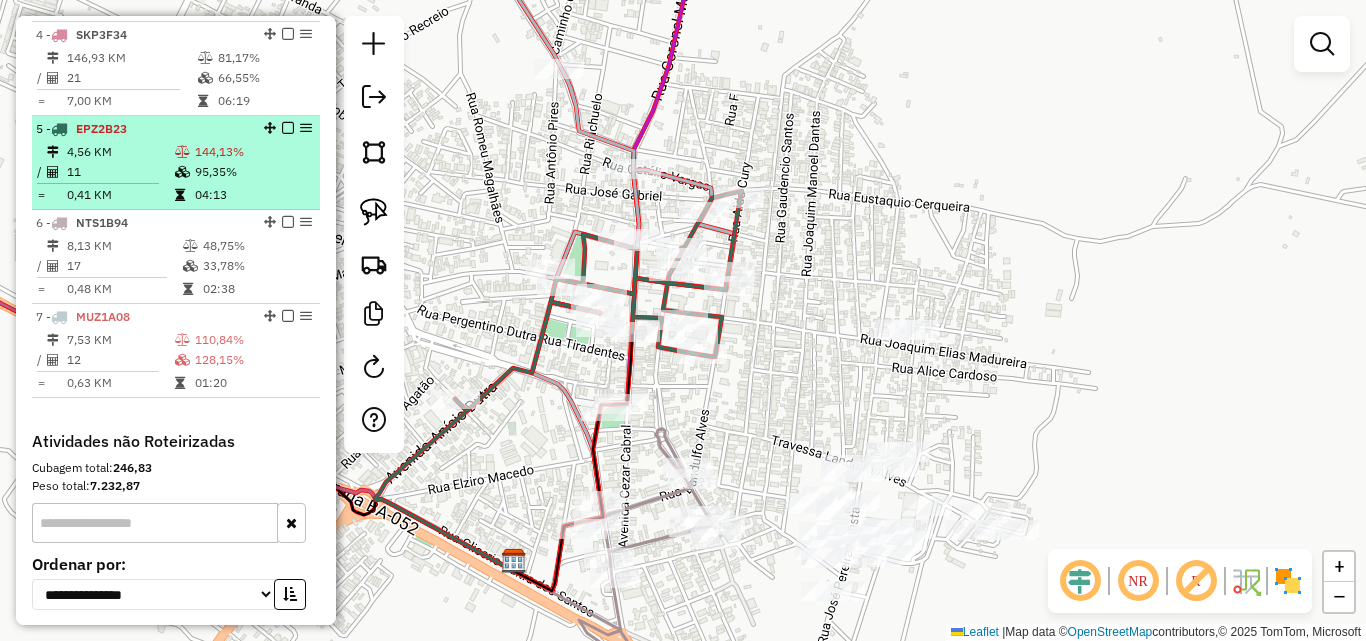 click on "11" at bounding box center [120, 172] 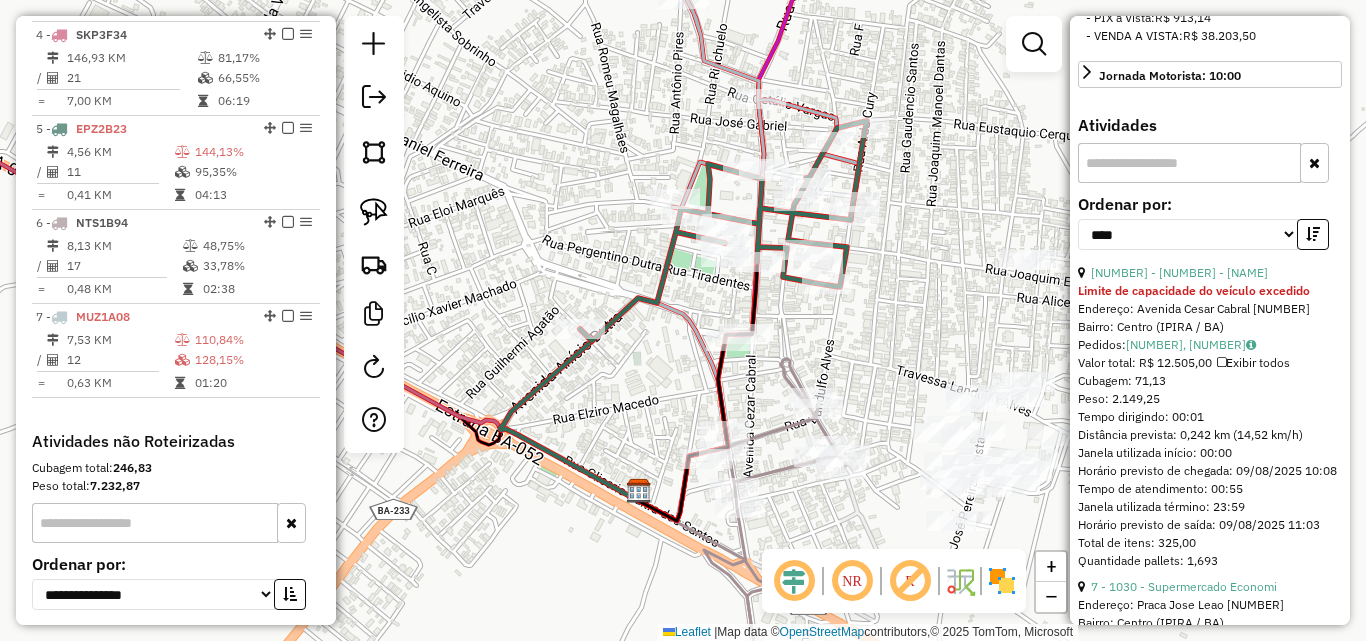 scroll, scrollTop: 800, scrollLeft: 0, axis: vertical 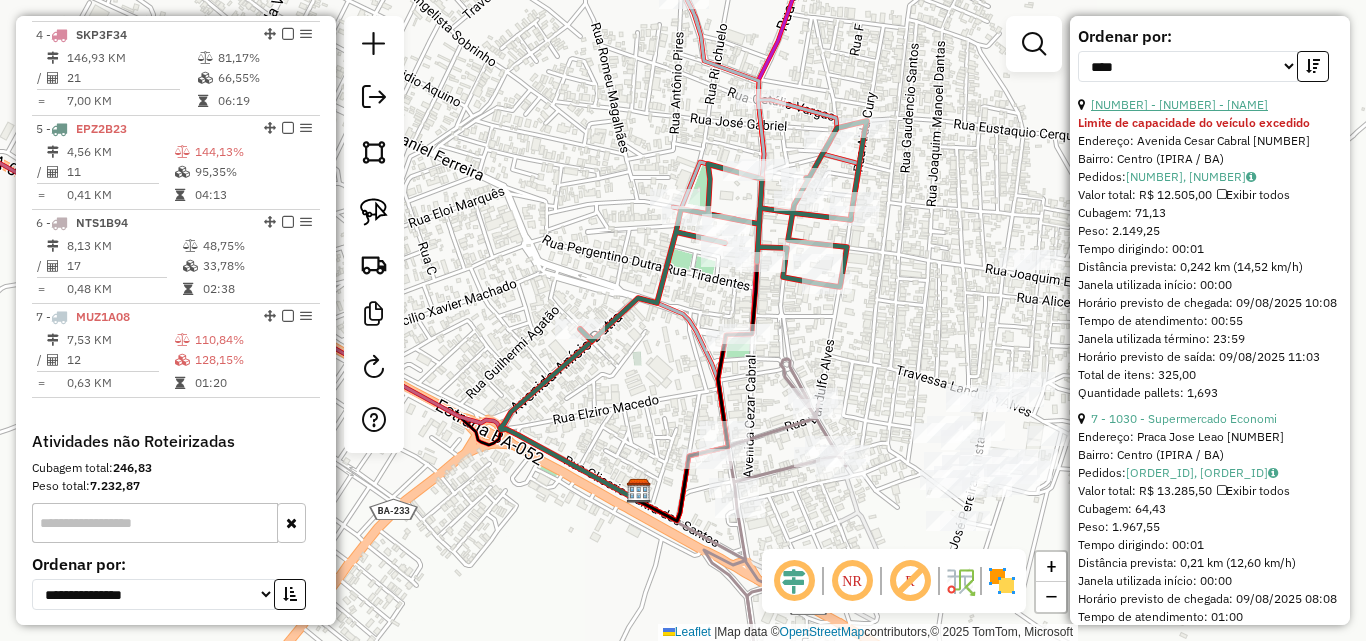 click on "[NUMBER] - [NUMBER] - [NAME]" at bounding box center (1179, 104) 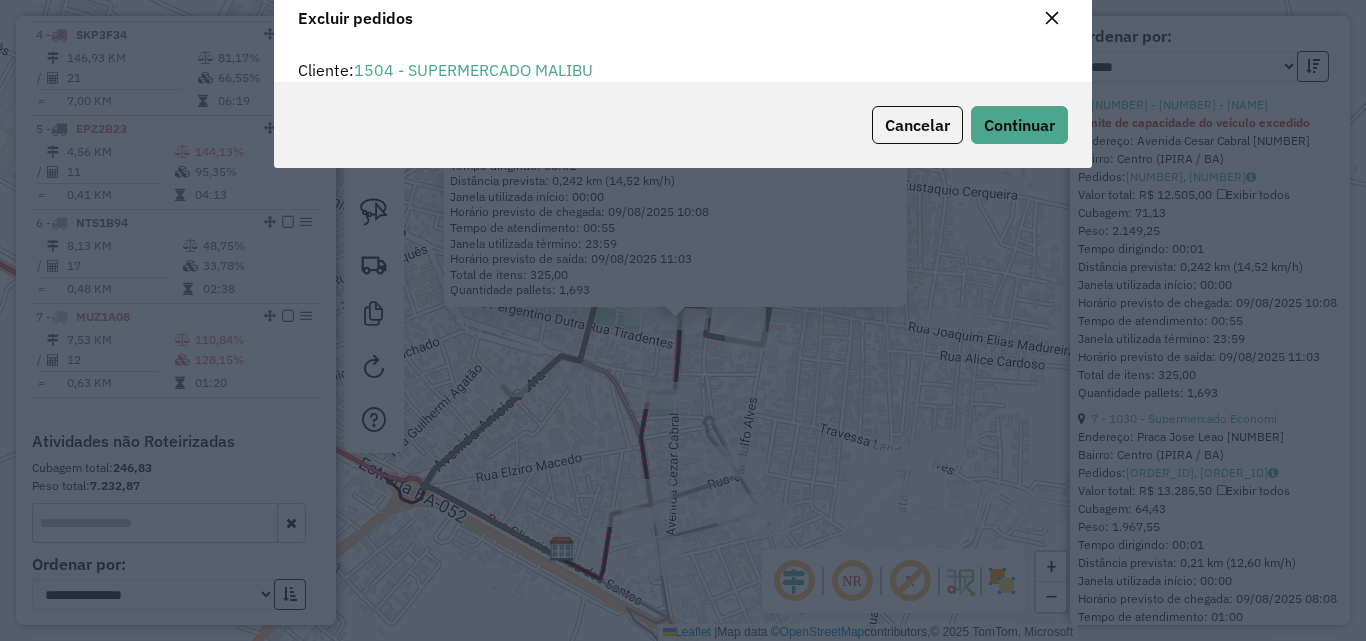 scroll, scrollTop: 12, scrollLeft: 6, axis: both 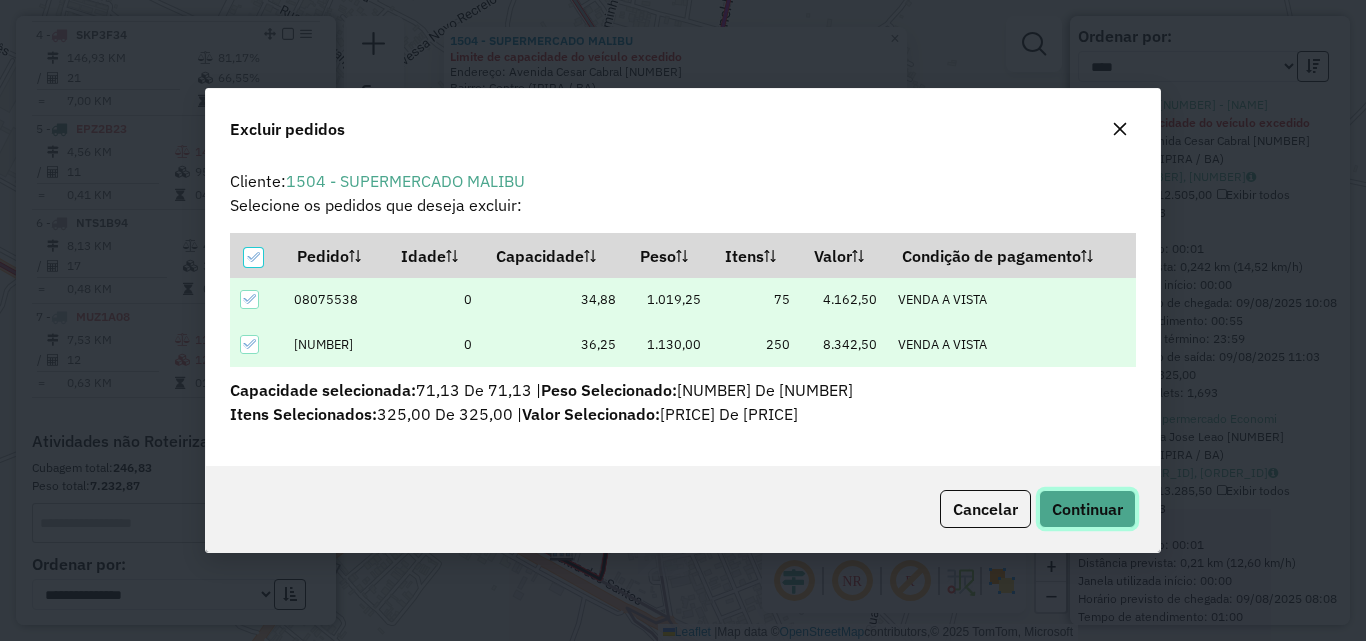 click on "Continuar" 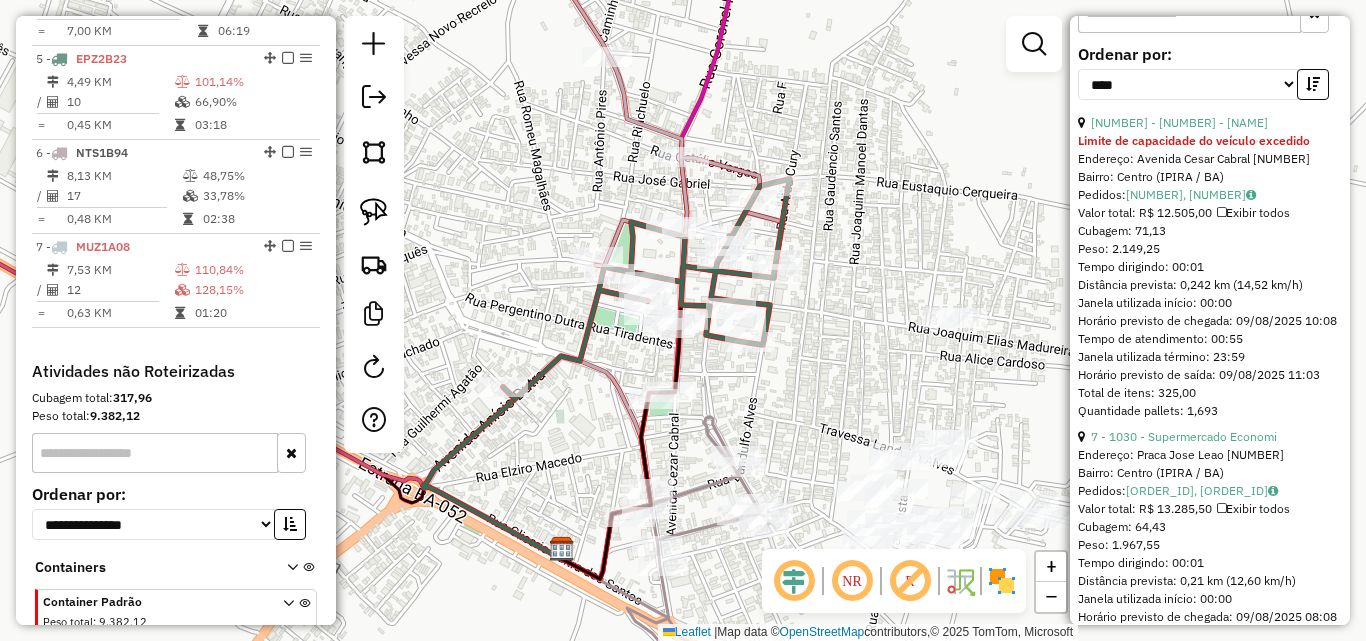 scroll, scrollTop: 1155, scrollLeft: 0, axis: vertical 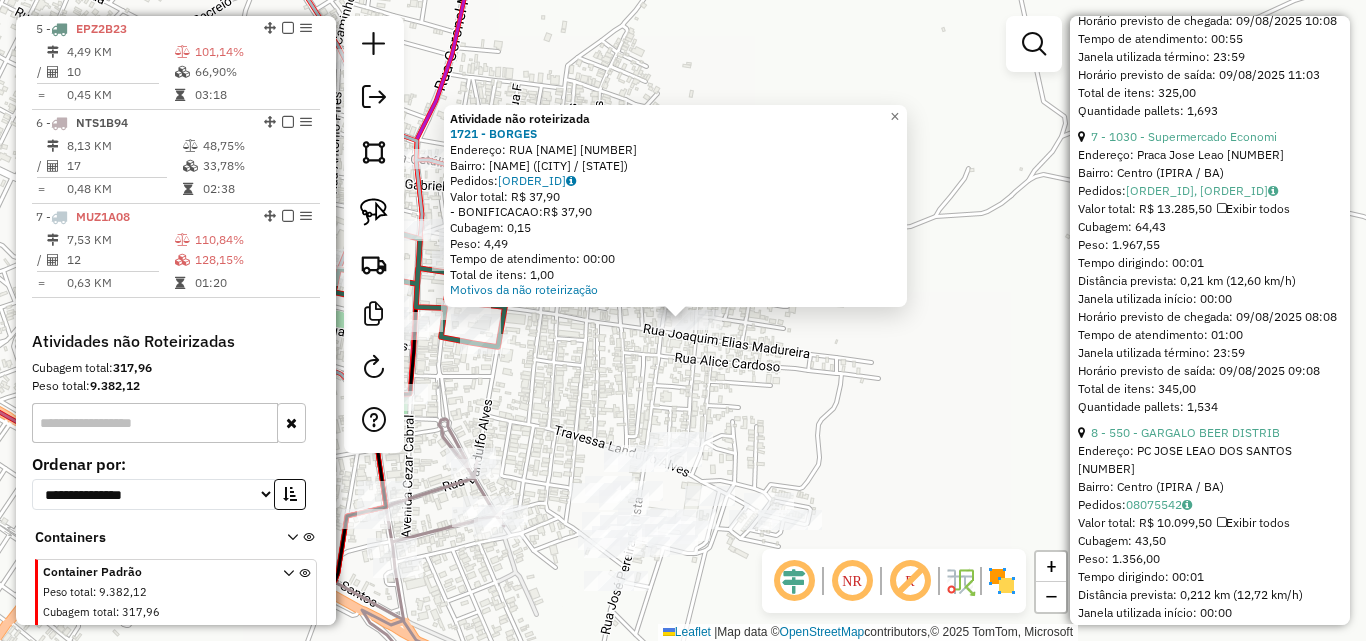 click on "Atividade não roteirizada 1721 - BORGES Endereço: RUA [NAME] [NUMBER] Bairro: [NAME] ([CITY] / [STATE]) Pedidos: 08075590 Valor total: R$ 37,90 -BONIFICACAO: R$ 37,90 Cubagem: 0,15 Peso: 4,49 Tempo de atendimento: 00:00 Total de itens: 1,00 Motivos da não roteirização × Janela de atendimento Grade de atendimento Capacidade Transportadoras Veículos Cliente Pedidos Rotas Selecione os dias de semana para filtrar as janelas de atendimento Seg Ter Qua Qui Sex Sáb Dom Informe o período da janela de atendimento: De: Até: Filtrar exatamente a janela do cliente Considerar janela de atendimento padrão Selecione os dias de semana para filtrar as grades de atendimento Seg Ter Qua Qui Sex Sáb Dom Considerar clientes sem dia de atendimento cadastrado Clientes fora do dia de atendimento selecionado Filtrar as atividades entre os valores definidos abaixo: Peso mínimo: **** Peso máximo: **** Cubagem mínima: Cubagem máxima: De: Até: De:" 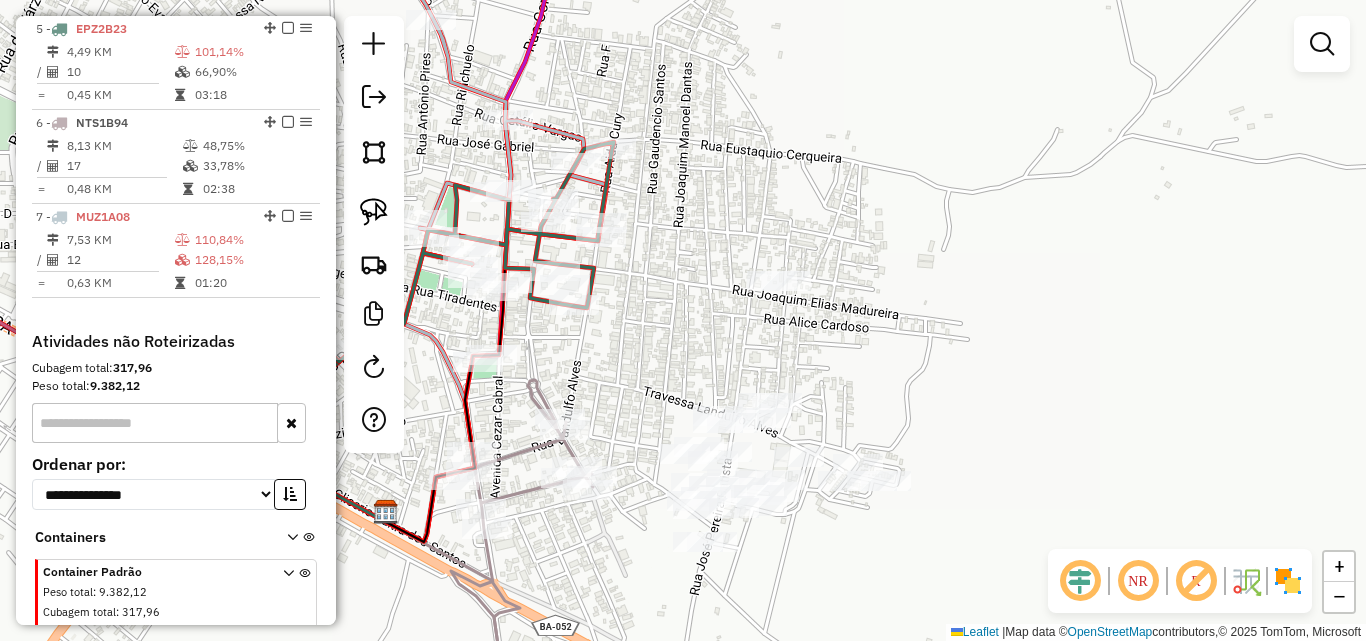drag, startPoint x: 978, startPoint y: 340, endPoint x: 1072, endPoint y: 305, distance: 100.304535 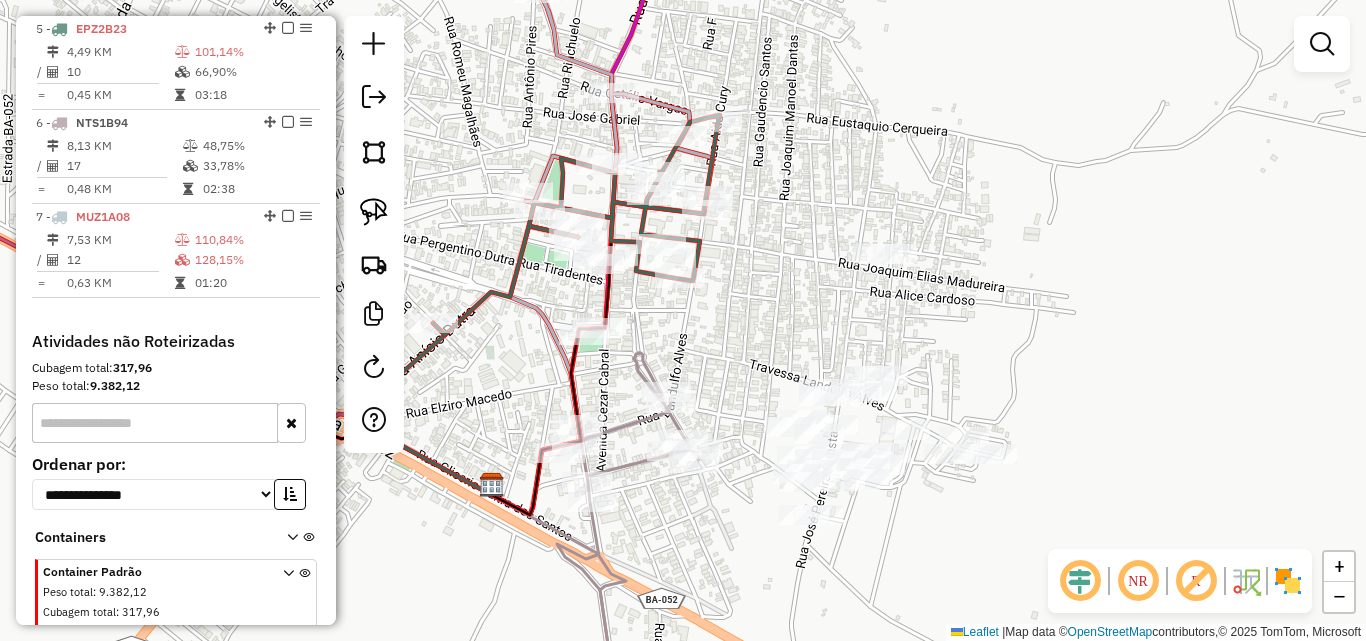 drag, startPoint x: 655, startPoint y: 318, endPoint x: 714, endPoint y: 337, distance: 61.983868 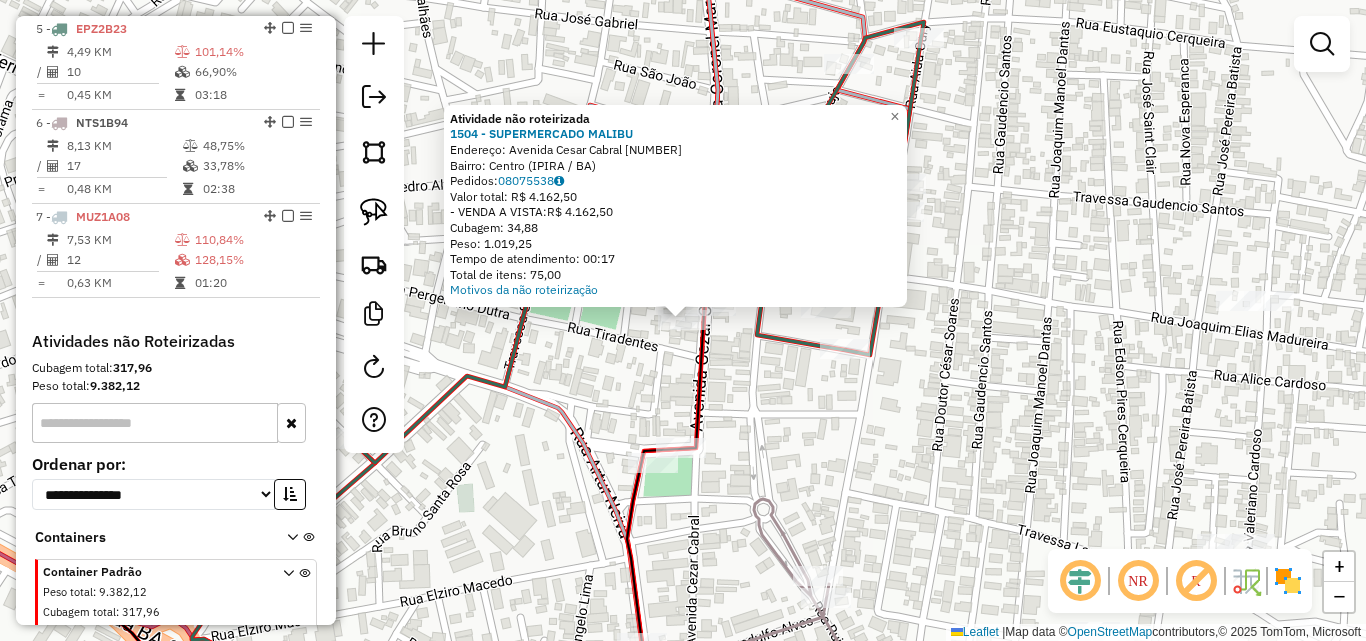 drag, startPoint x: 598, startPoint y: 335, endPoint x: 613, endPoint y: 331, distance: 15.524175 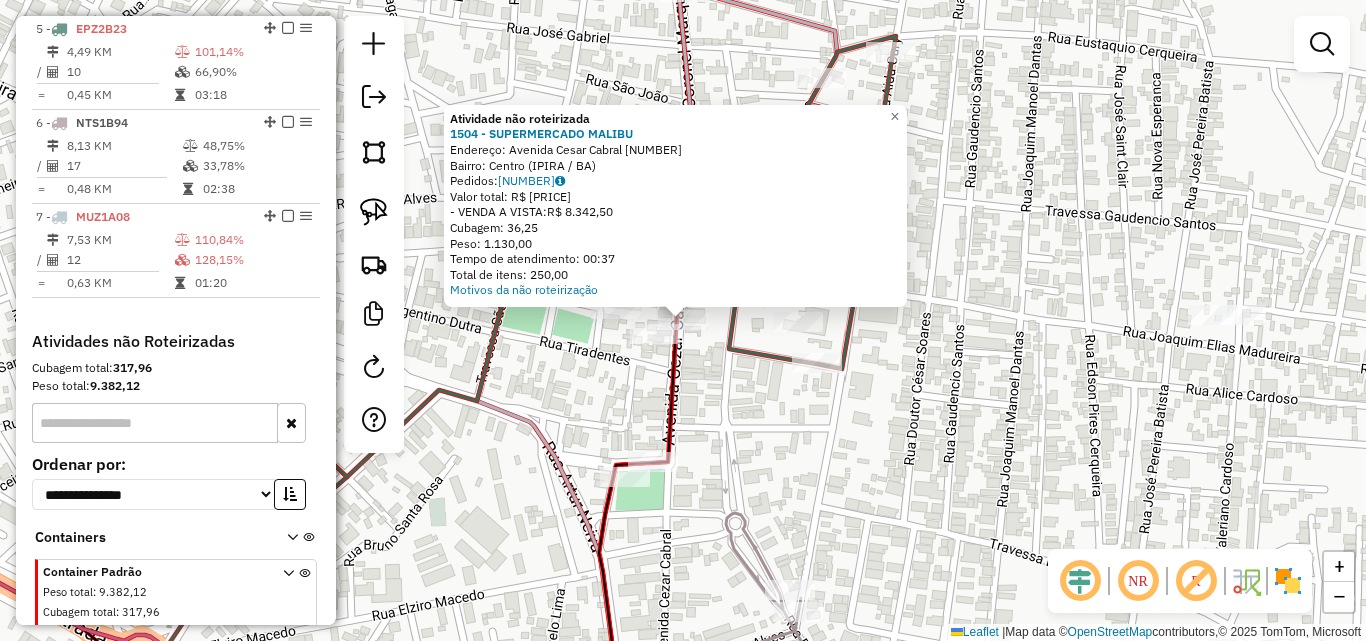 click on "Atividade não roteirizada [NUMBER] - SUPERMERCADO MALIBU  Endereço:  [STREET] [NUMBER]   Bairro: [CITY] ([STATE])   Pedidos:  [ORDER_ID]   Valor total: R$ 8.342,50   - VENDA A VISTA:  R$ 8.342,50   Cubagem: 36,25   Peso: 1.130,00   Tempo de atendimento: 00:37   Total de itens: 250,00  Motivos da não roteirização × Janela de atendimento Grade de atendimento Capacidade Transportadoras Veículos Cliente Pedidos  Rotas Selecione os dias de semana para filtrar as janelas de atendimento  Seg   Ter   Qua   Qui   Sex   Sáb   Dom  Informe o período da janela de atendimento: De: Até:  Filtrar exatamente a janela do cliente  Considerar janela de atendimento padrão  Selecione os dias de semana para filtrar as grades de atendimento  Seg   Ter   Qua   Qui   Sex   Sáb   Dom   Considerar clientes sem dia de atendimento cadastrado  Clientes fora do dia de atendimento selecionado Filtrar as atividades entre os valores definidos abaixo:  Peso mínimo:  ****  Peso máximo:  ****  Cubagem mínima:   De:   Até:  De:" 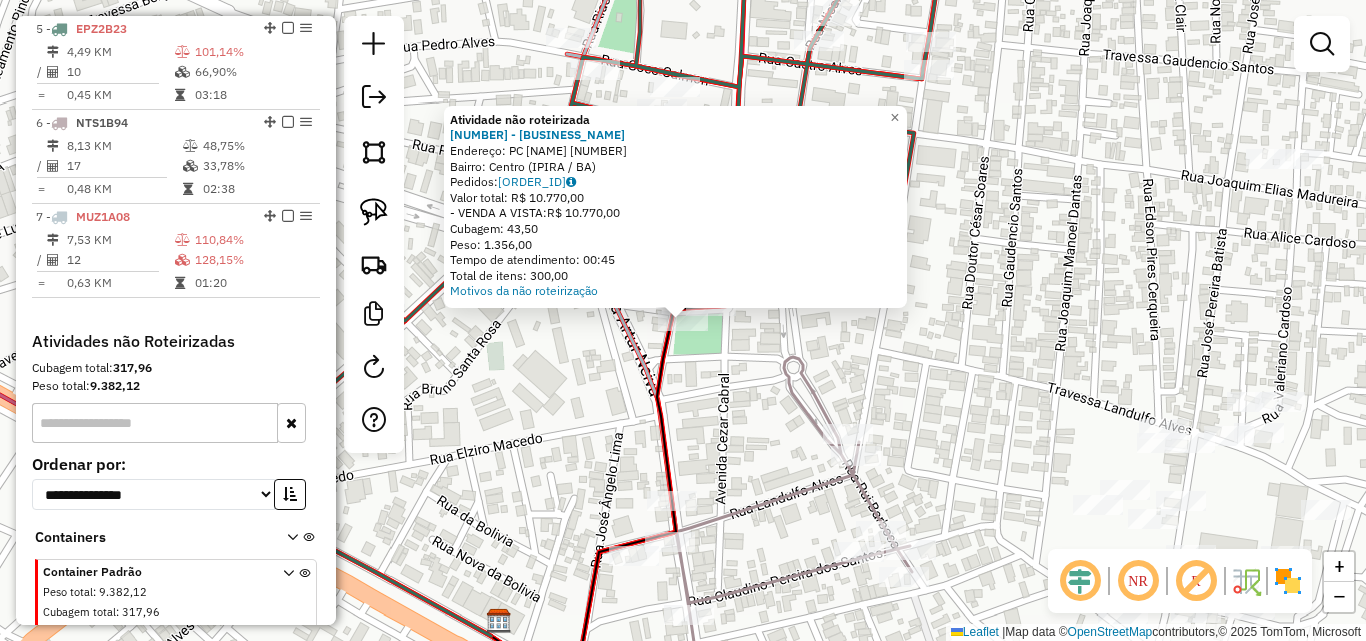 click on "Atividade não roteirizada [NUMBER] - [BUSINESS_NAME]  Endereço:  [STREET_NAME] [NUMBER]   Bairro: [NEIGHBORHOOD] ([CITY] / [STATE])   Pedidos:  [ORDER_ID]   Valor total: R$ [PRICE]   - VENDA A VISTA:  R$ [PRICE]   Cubagem: [PRICE]   Peso: [PRICE]   Tempo de atendimento: [TIME]   Total de itens: [NUMBER]  Motivos da não roteirização × Janela de atendimento Grade de atendimento Capacidade Transportadoras Veículos Cliente Pedidos  Rotas Selecione os dias de semana para filtrar as janelas de atendimento  Seg   Ter   Qua   Qui   Sex   Sáb   Dom  Informe o período da janela de atendimento: De: [TIME] Até: [TIME]  Filtrar exatamente a janela do cliente  Considerar janela de atendimento padrão  Selecione os dias de semana para filtrar as grades de atendimento  Seg   Ter   Qua   Qui   Sex   Sáb   Dom   Considerar clientes sem dia de atendimento cadastrado  Clientes fora do dia de atendimento selecionado Filtrar as atividades entre os valores definidos abaixo:  Peso mínimo:  ****  Peso máximo:  ****  Cubagem mínima:   Cubagem máxima:  De:" 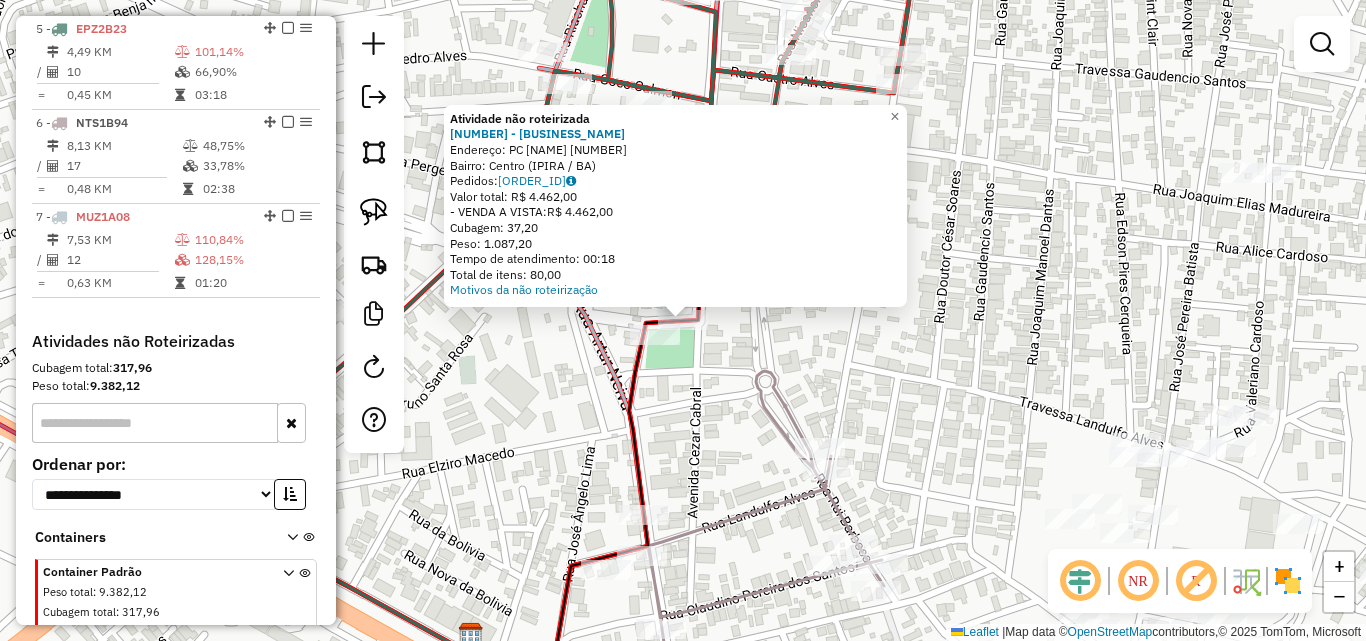 click on "Atividade não roteirizada [NUMBER] - SUPER AVENIDA  Endereço:  [STREET] [NUMBER]   Bairro: [CITY] ([STATE])   Pedidos:  [ORDER_ID]   Valor total: R$ 4.462,00   - VENDA A VISTA:  R$ 4.462,00   Cubagem: 37,20   Peso: 1.087,20   Tempo de atendimento: 00:18   Total de itens: 80,00  Motivos da não roteirização × Janela de atendimento Grade de atendimento Capacidade Transportadoras Veículos Cliente Pedidos  Rotas Selecione os dias de semana para filtrar as janelas de atendimento  Seg   Ter   Qua   Qui   Sex   Sáb   Dom  Informe o período da janela de atendimento: De: Até:  Filtrar exatamente a janela do cliente  Considerar janela de atendimento padrão  Selecione os dias de semana para filtrar as grades de atendimento  Seg   Ter   Qua   Qui   Sex   Sáb   Dom   Considerar clientes sem dia de atendimento cadastrado  Clientes fora do dia de atendimento selecionado Filtrar as atividades entre os valores definidos abaixo:  Peso mínimo:  ****  Peso máximo:  ****  Cubagem mínima:   Cubagem máxima:   De:" 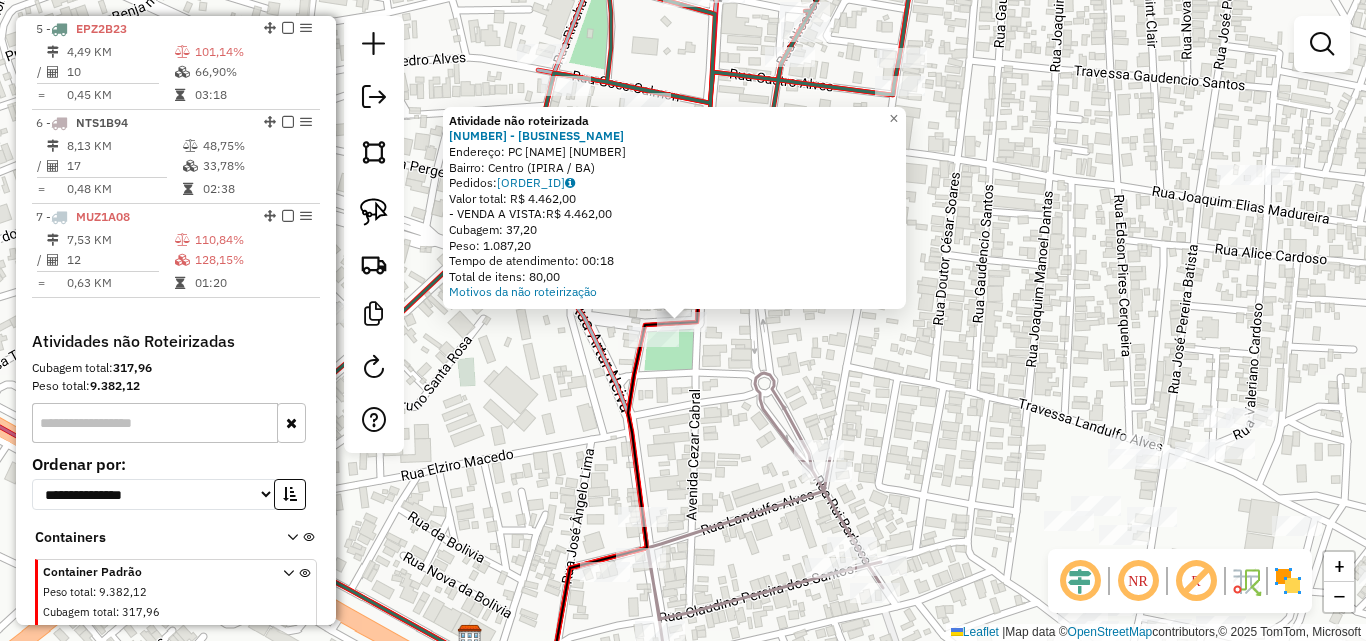 click on "Atividade não roteirizada [NUMBER] - SUPER AVENIDA  Endereço:  [STREET] [NUMBER]   Bairro: [CITY] ([STATE])   Pedidos:  [ORDER_ID]   Valor total: R$ 4.462,00   - VENDA A VISTA:  R$ 4.462,00   Cubagem: 37,20   Peso: 1.087,20   Tempo de atendimento: 00:18   Total de itens: 80,00  Motivos da não roteirização × Janela de atendimento Grade de atendimento Capacidade Transportadoras Veículos Cliente Pedidos  Rotas Selecione os dias de semana para filtrar as janelas de atendimento  Seg   Ter   Qua   Qui   Sex   Sáb   Dom  Informe o período da janela de atendimento: De: Até:  Filtrar exatamente a janela do cliente  Considerar janela de atendimento padrão  Selecione os dias de semana para filtrar as grades de atendimento  Seg   Ter   Qua   Qui   Sex   Sáb   Dom   Considerar clientes sem dia de atendimento cadastrado  Clientes fora do dia de atendimento selecionado Filtrar as atividades entre os valores definidos abaixo:  Peso mínimo:  ****  Peso máximo:  ****  Cubagem mínima:   Cubagem máxima:   De:" 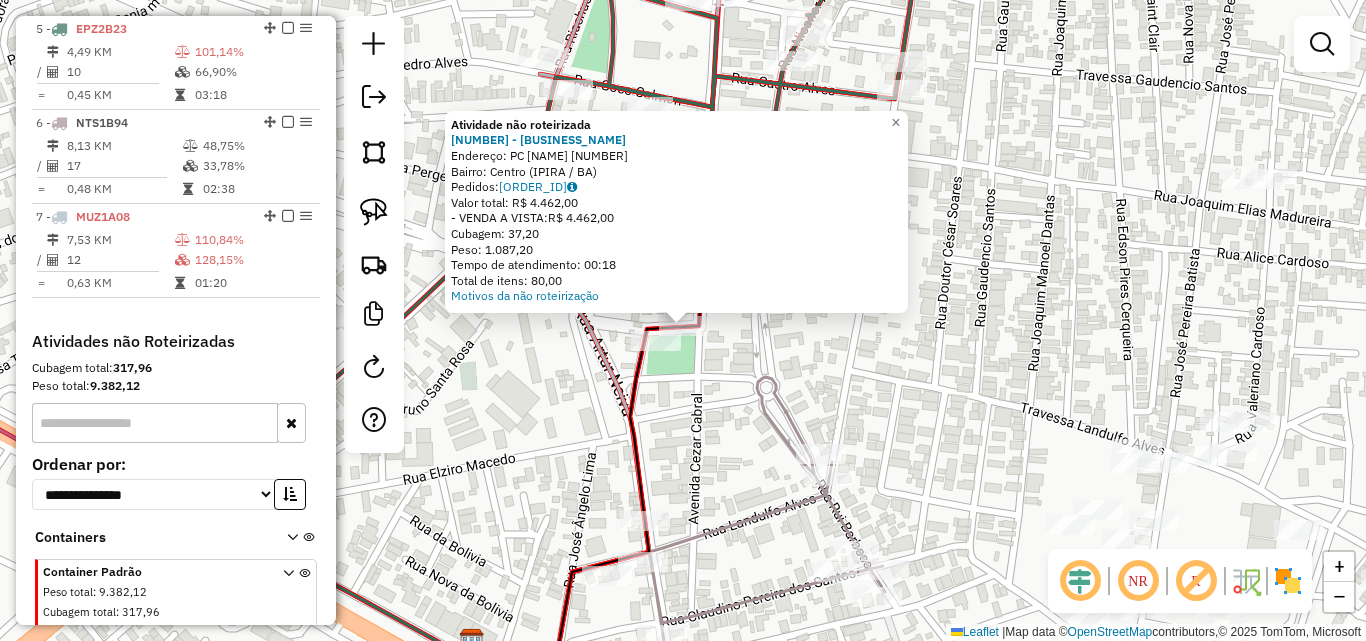 click on "Atividade não roteirizada [NUMBER] - SUPER AVENIDA  Endereço:  [STREET] [NUMBER]   Bairro: [CITY] ([STATE])   Pedidos:  [ORDER_ID]   Valor total: R$ 4.462,00   - VENDA A VISTA:  R$ 4.462,00   Cubagem: 37,20   Peso: 1.087,20   Tempo de atendimento: 00:18   Total de itens: 80,00  Motivos da não roteirização × Janela de atendimento Grade de atendimento Capacidade Transportadoras Veículos Cliente Pedidos  Rotas Selecione os dias de semana para filtrar as janelas de atendimento  Seg   Ter   Qua   Qui   Sex   Sáb   Dom  Informe o período da janela de atendimento: De: Até:  Filtrar exatamente a janela do cliente  Considerar janela de atendimento padrão  Selecione os dias de semana para filtrar as grades de atendimento  Seg   Ter   Qua   Qui   Sex   Sáb   Dom   Considerar clientes sem dia de atendimento cadastrado  Clientes fora do dia de atendimento selecionado Filtrar as atividades entre os valores definidos abaixo:  Peso mínimo:  ****  Peso máximo:  ****  Cubagem mínima:   Cubagem máxima:   De:" 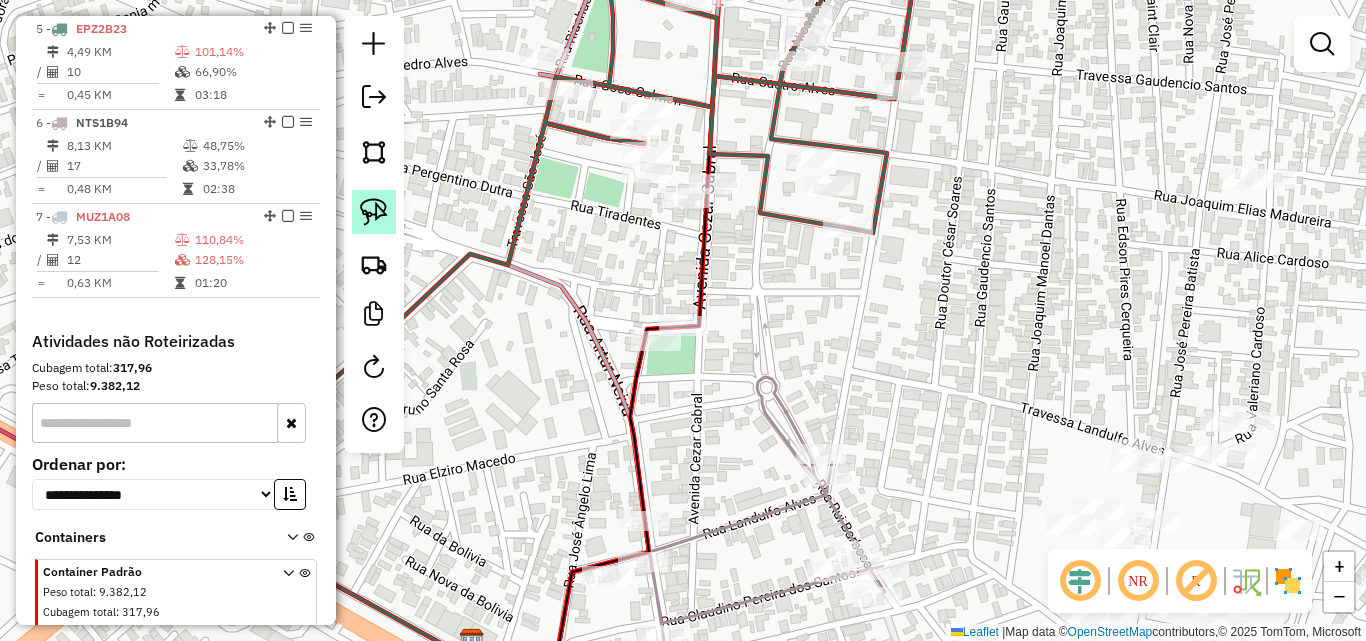 click 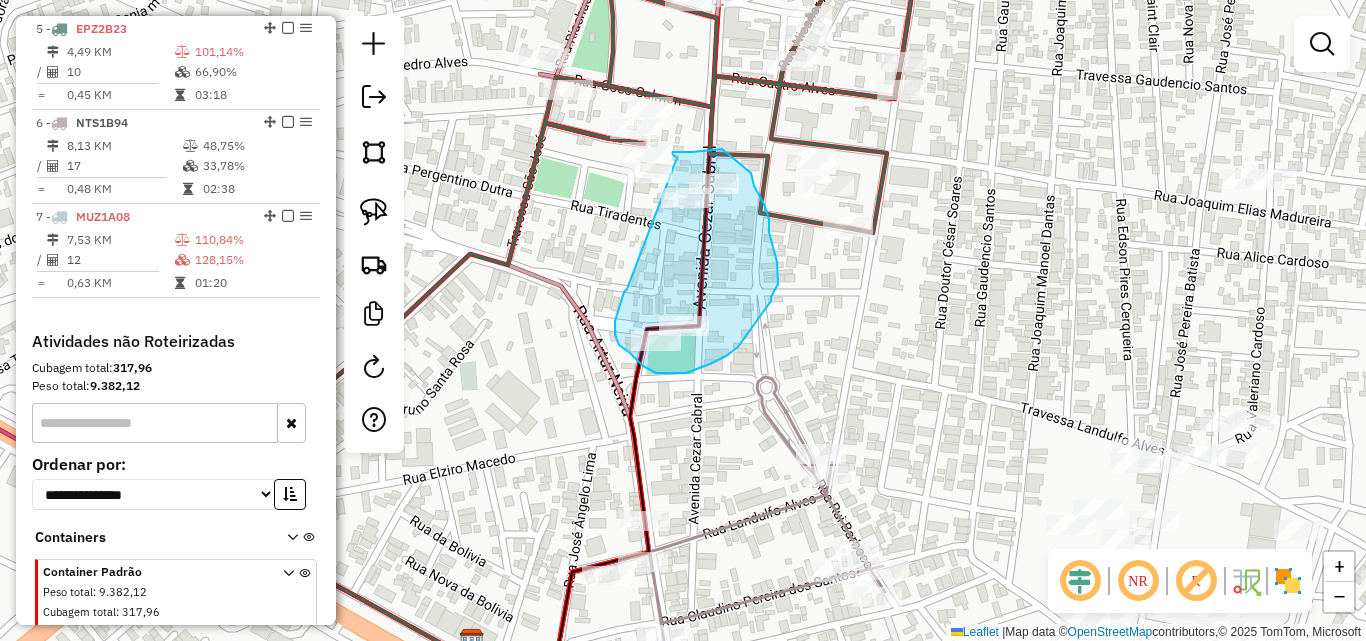 drag, startPoint x: 617, startPoint y: 312, endPoint x: 678, endPoint y: 158, distance: 165.64117 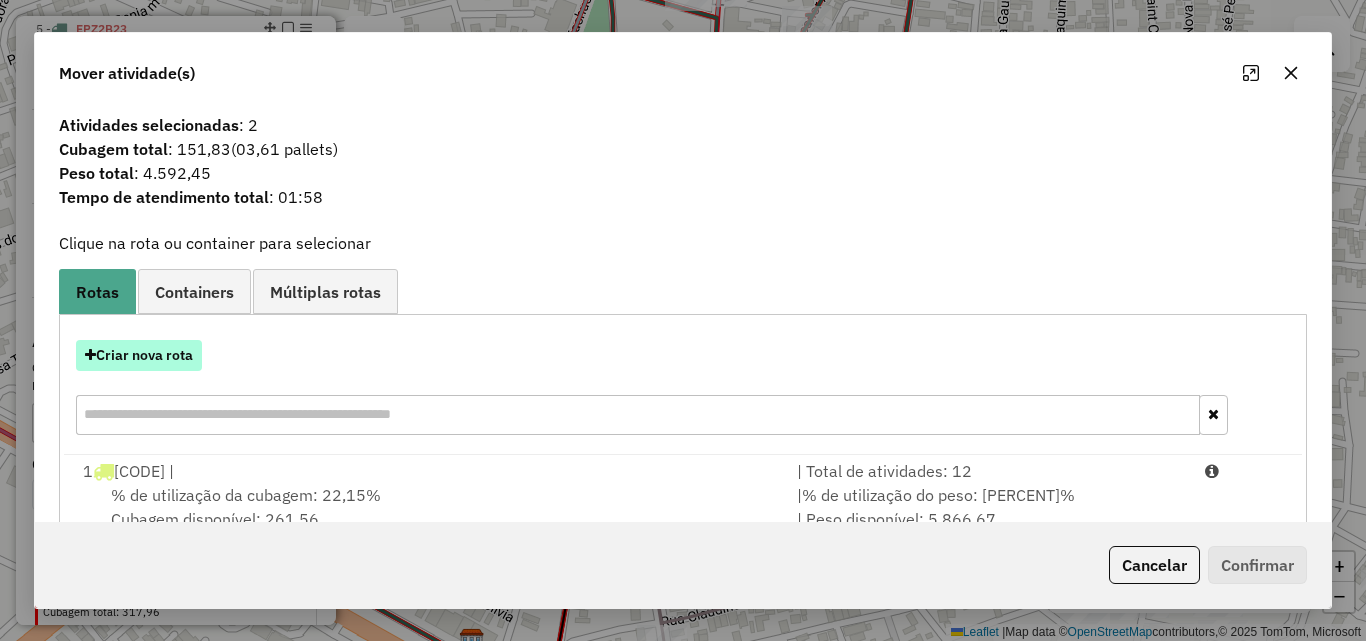 click on "Criar nova rota" at bounding box center (139, 355) 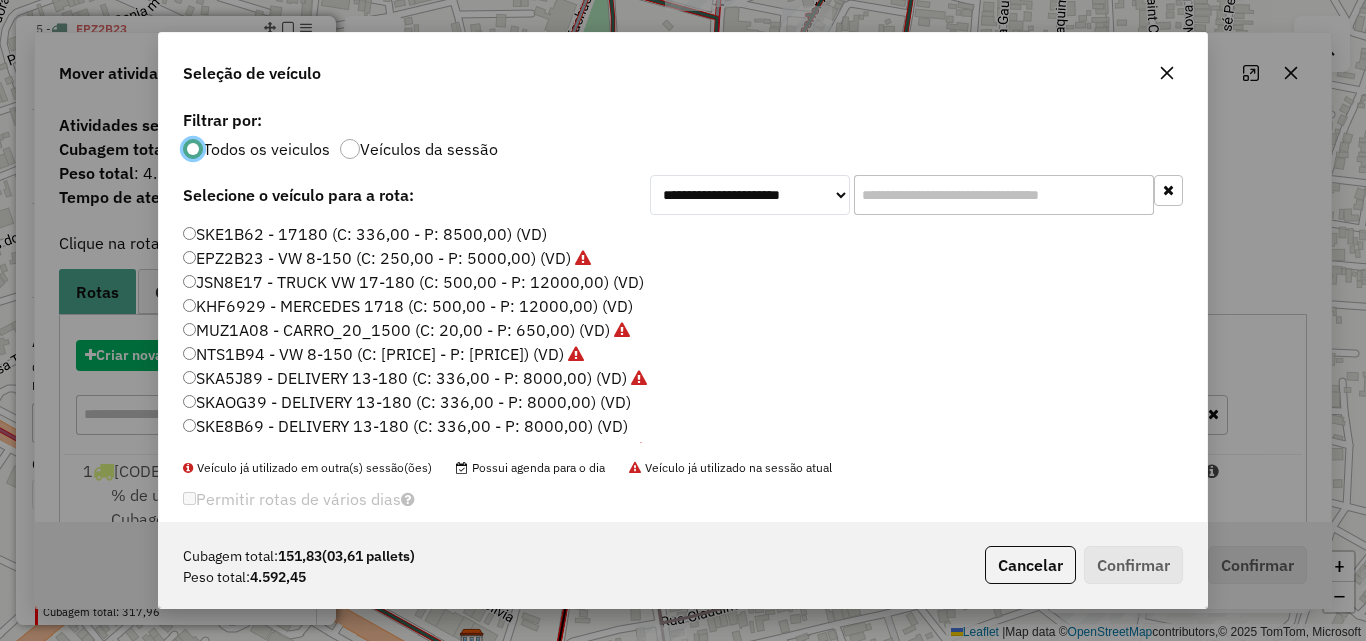 scroll, scrollTop: 11, scrollLeft: 6, axis: both 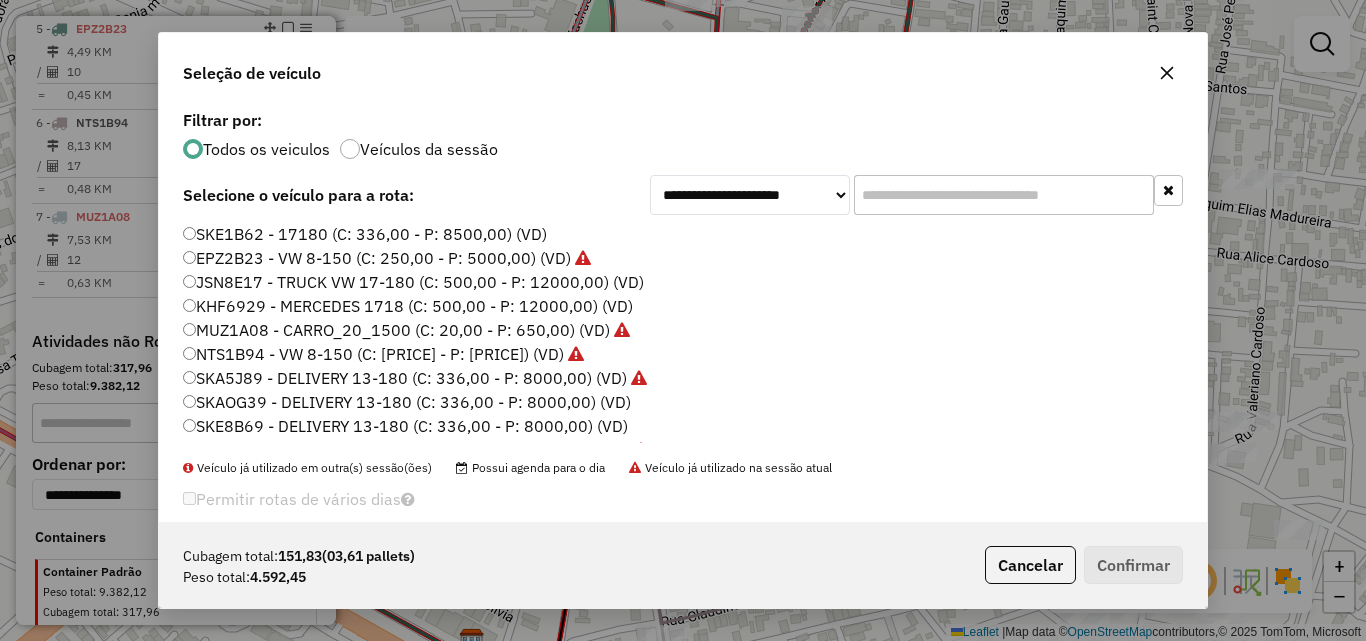 click on "SKE1B62 - 17180 (C: 336,00 - P: 8500,00) (VD)" 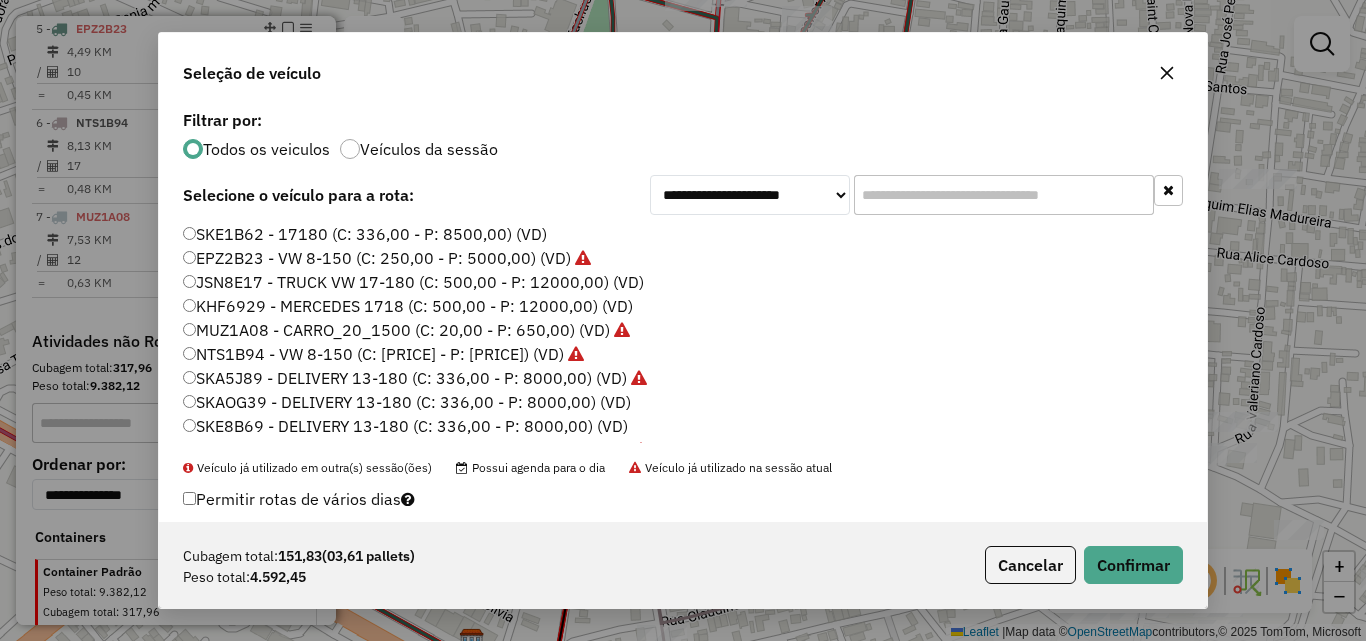 click on "Cubagem total:  [PRICE]   ([PALLETS] pallets)  Peso total: [PRICE]  Cancelar   Confirmar" 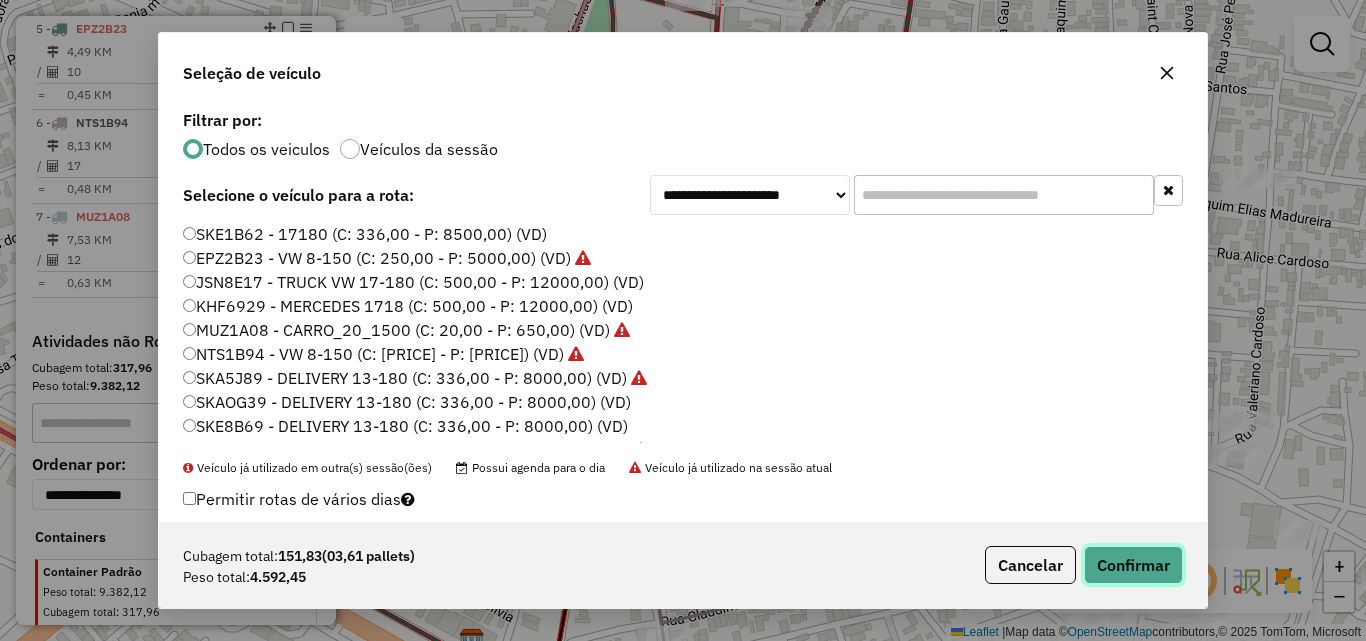 click on "Confirmar" 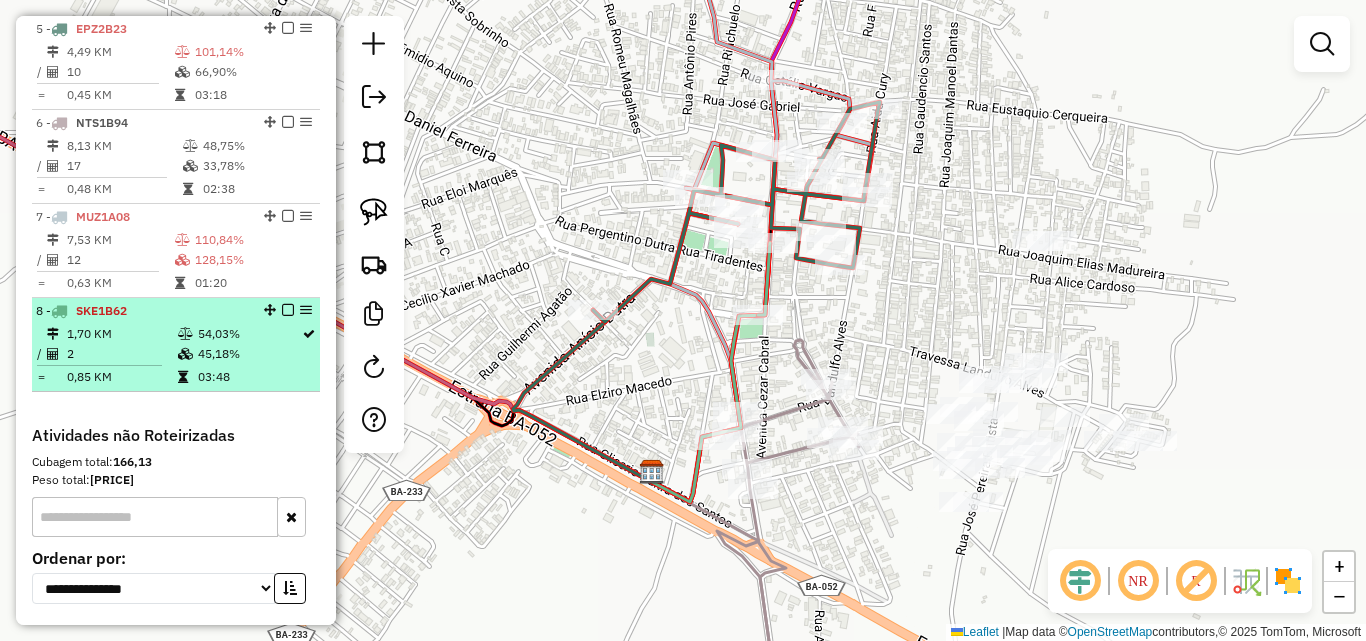 click on "1,70 KM" at bounding box center [121, 334] 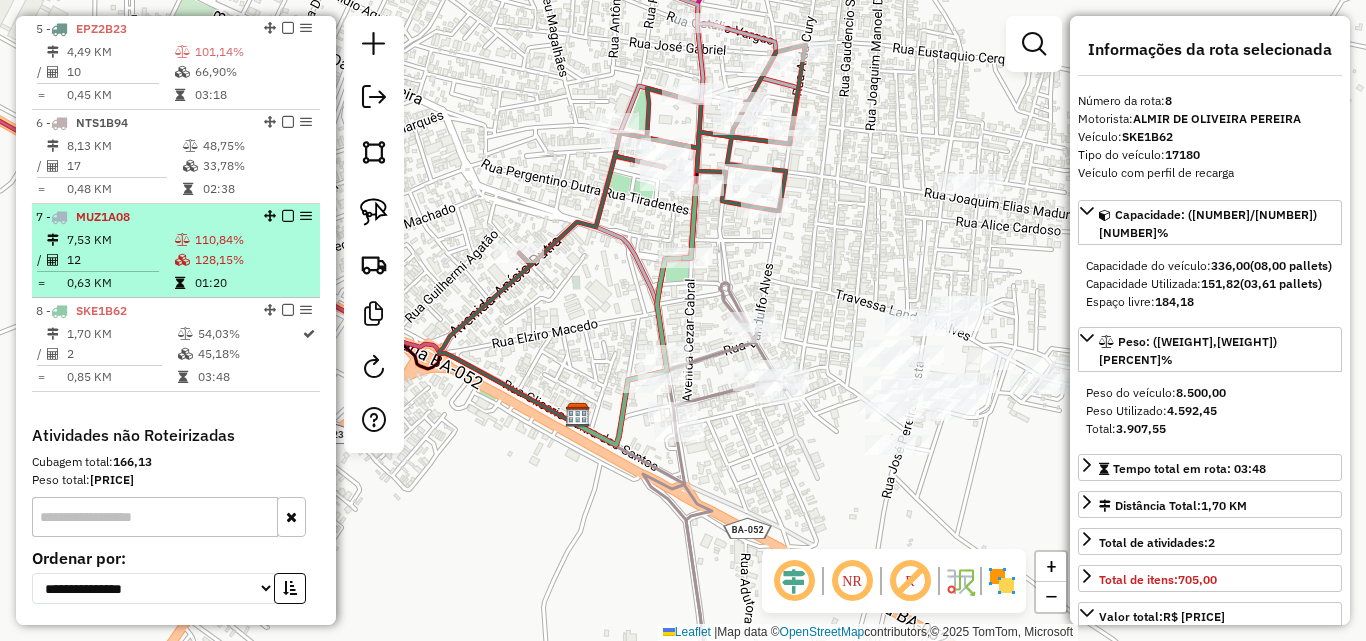 click on "7,53 KM" at bounding box center [120, 240] 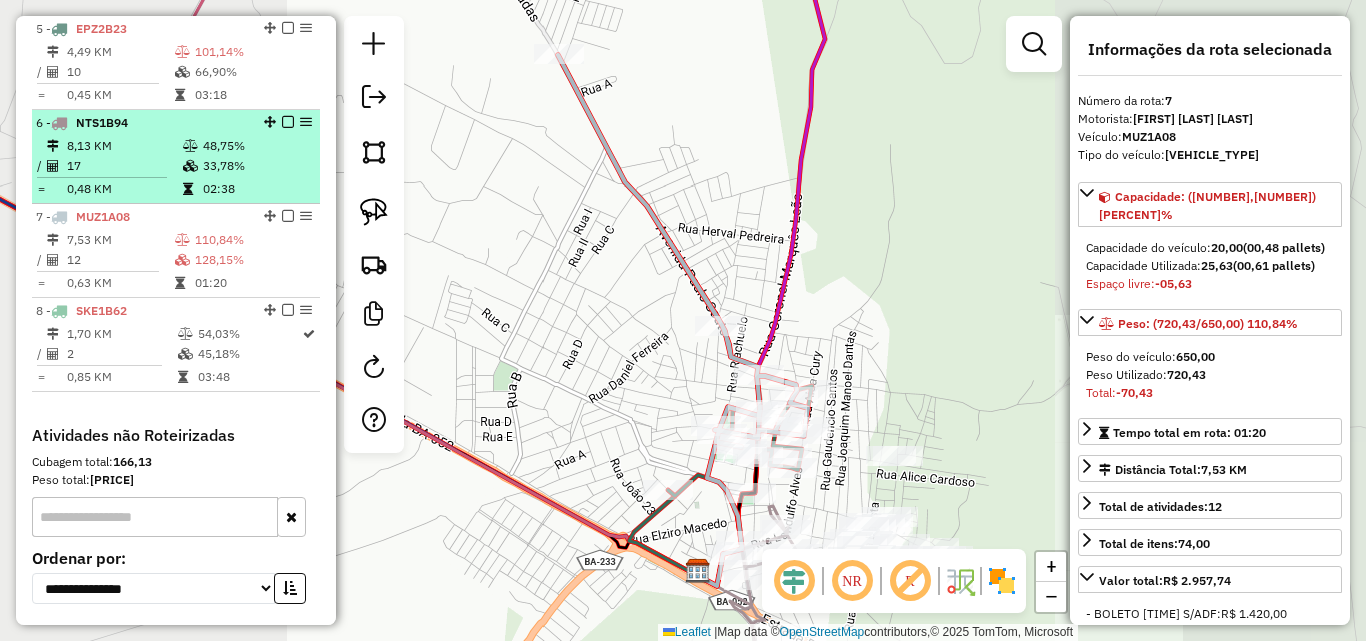 click on "8,13 KM" at bounding box center (124, 146) 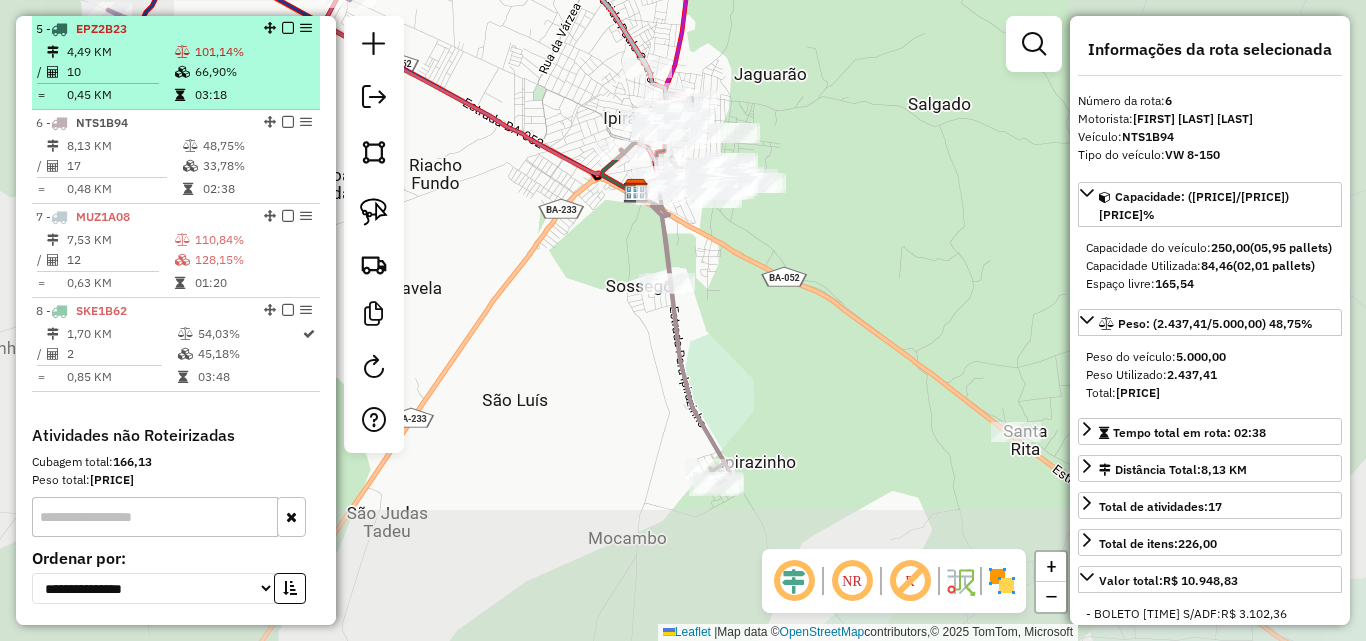 click on "0,45 KM" at bounding box center (120, 95) 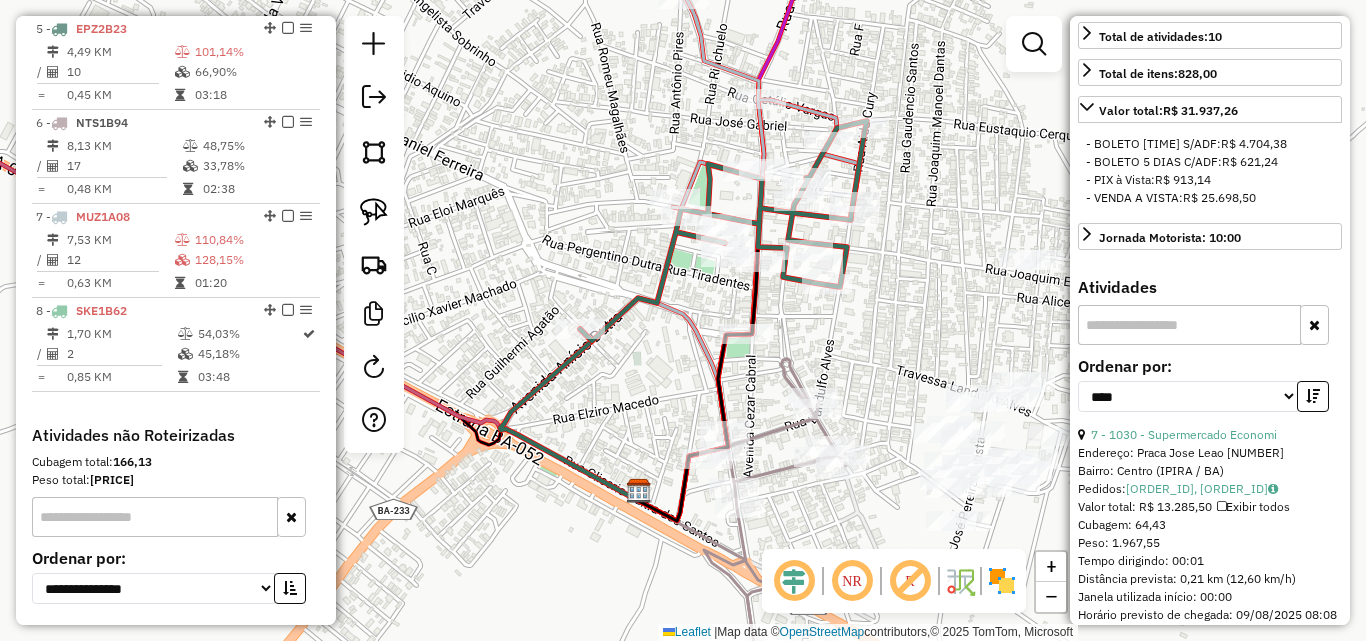 scroll, scrollTop: 600, scrollLeft: 0, axis: vertical 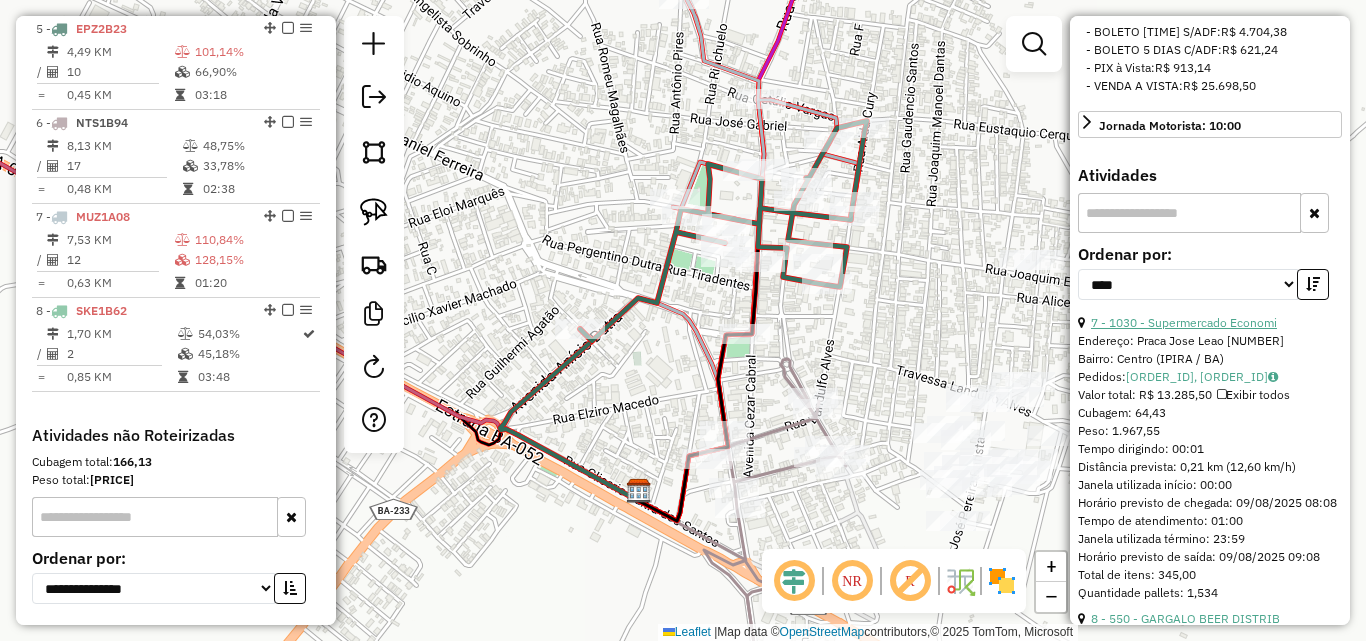 click on "7 - 1030 - Supermercado Economi" at bounding box center (1184, 322) 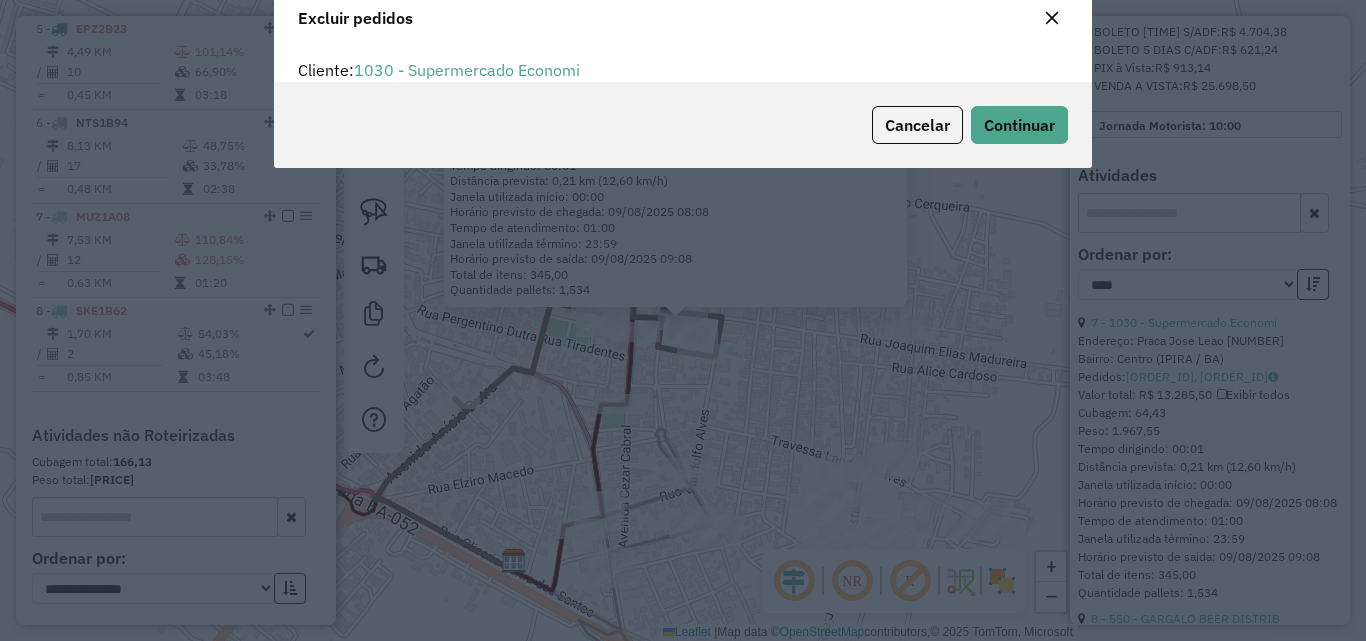 scroll, scrollTop: 82, scrollLeft: 0, axis: vertical 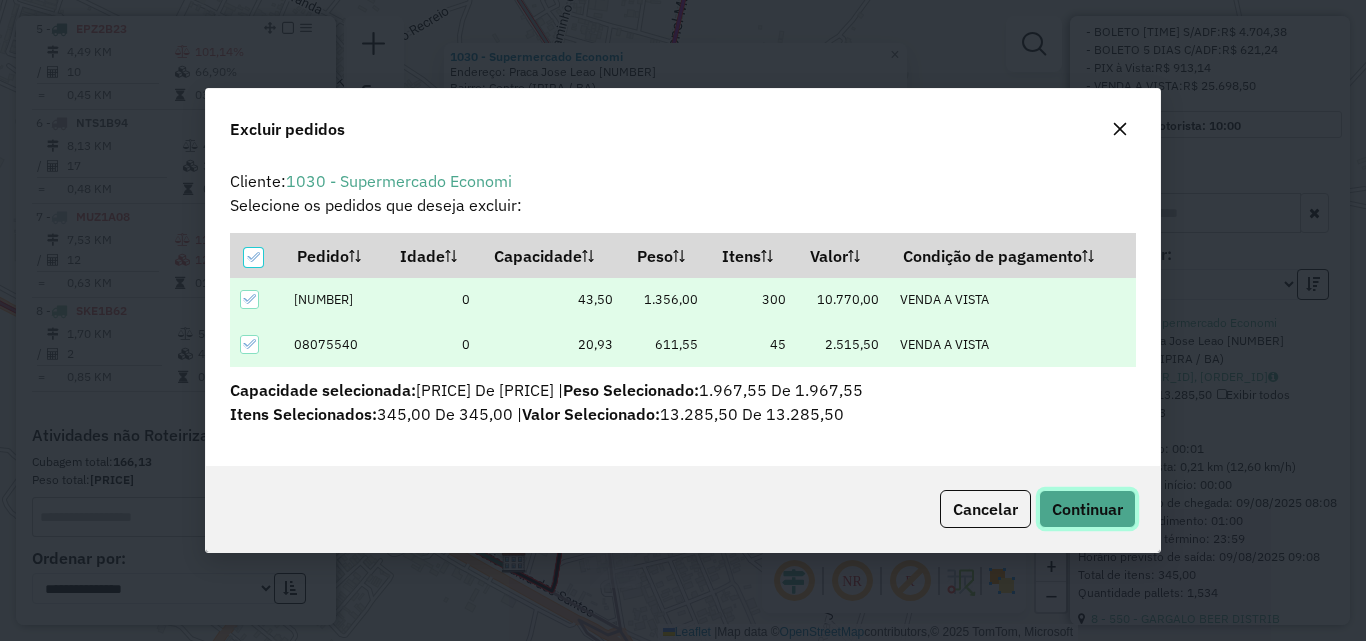 click on "Continuar" 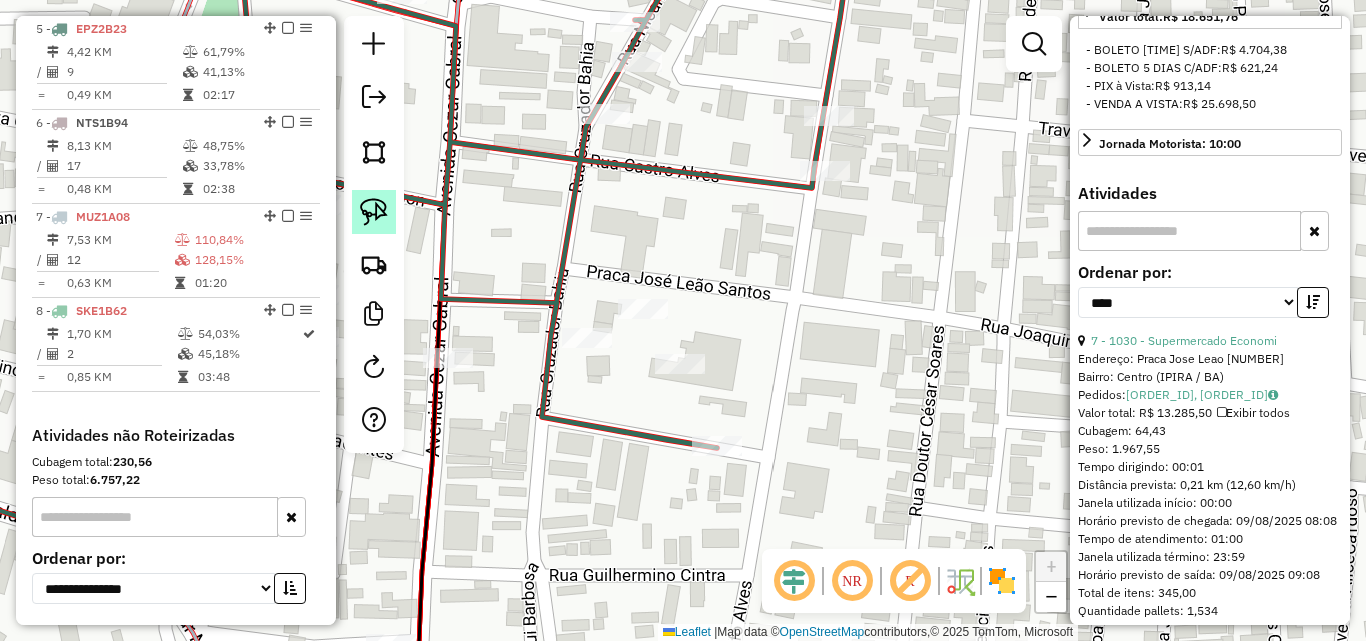click 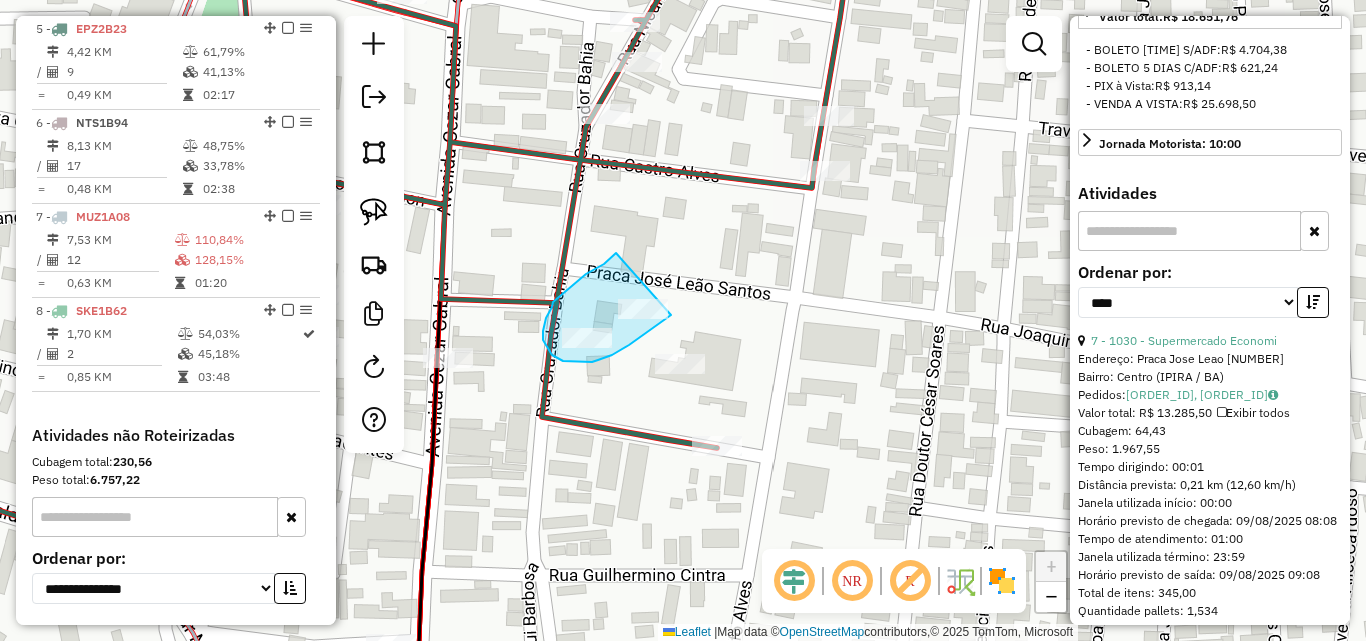 drag, startPoint x: 616, startPoint y: 253, endPoint x: 679, endPoint y: 306, distance: 82.32861 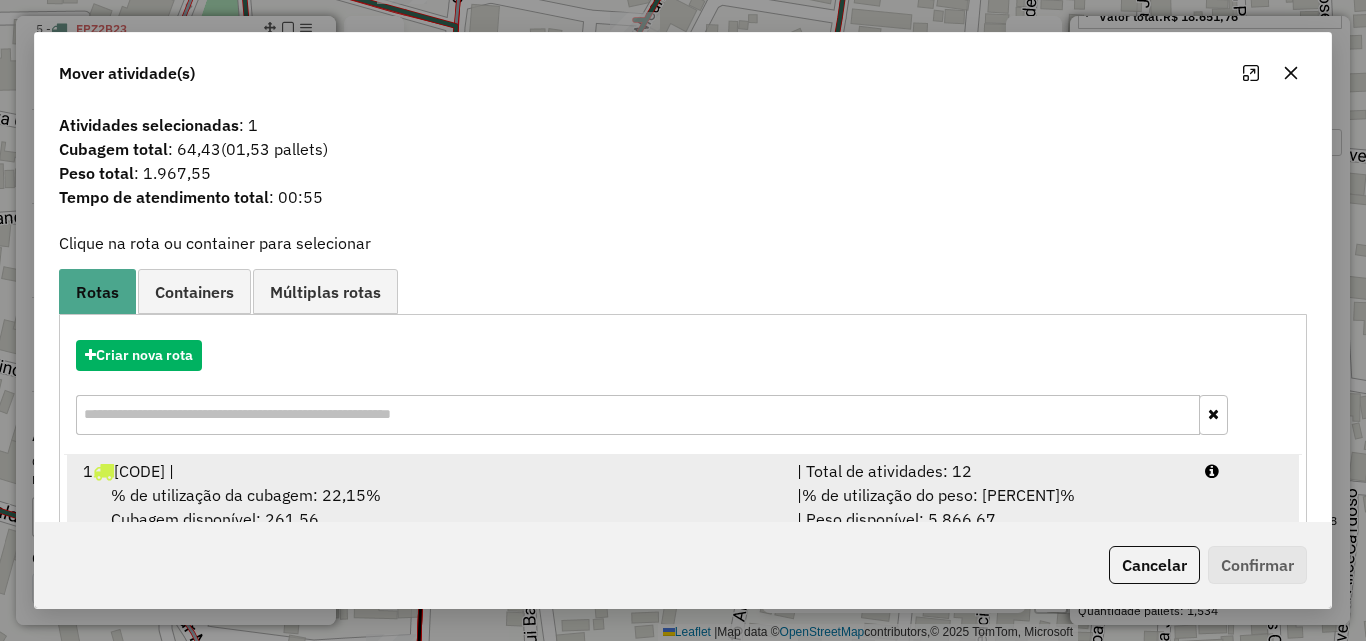scroll, scrollTop: 248, scrollLeft: 0, axis: vertical 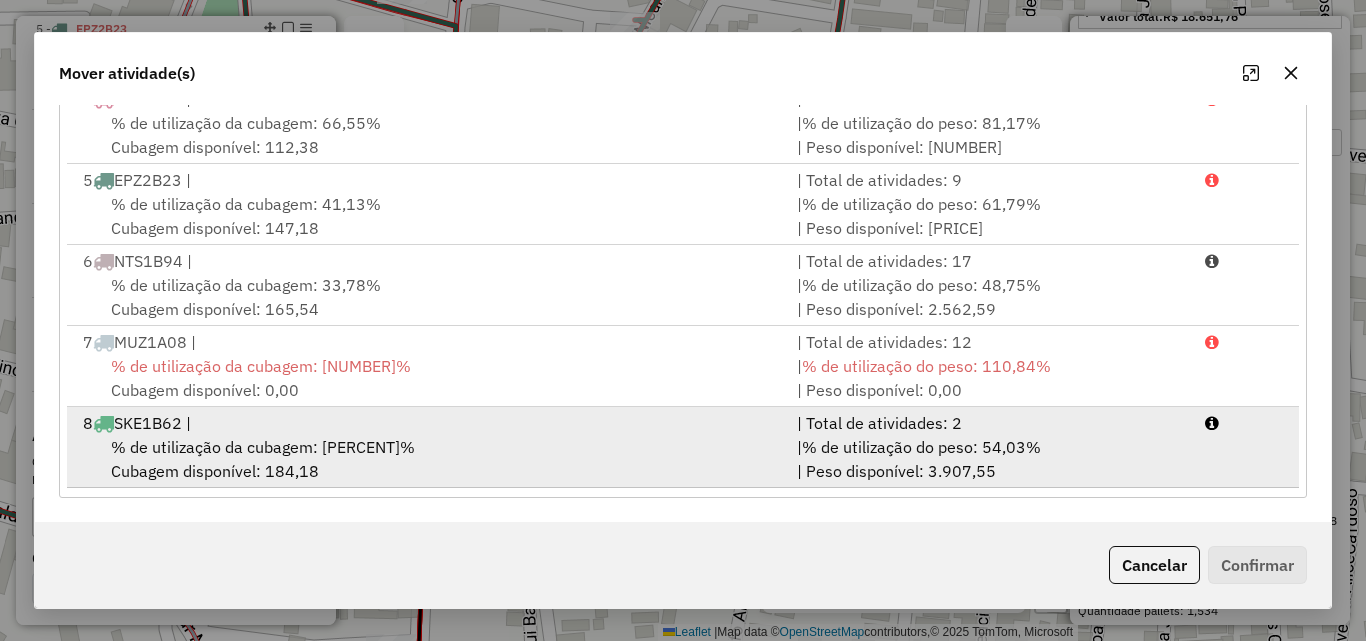 click on "% de utilização da cubagem: [PRICE]% Cubagem disponível: [PRICE]" at bounding box center (428, 459) 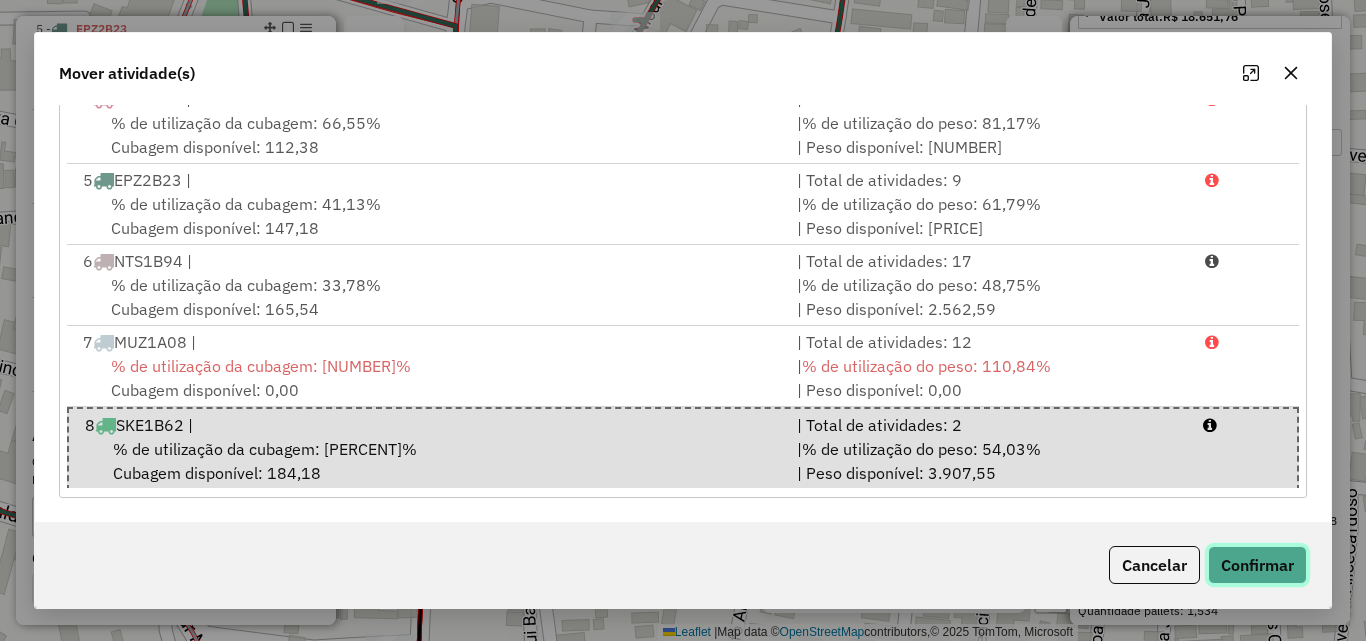 click on "Confirmar" 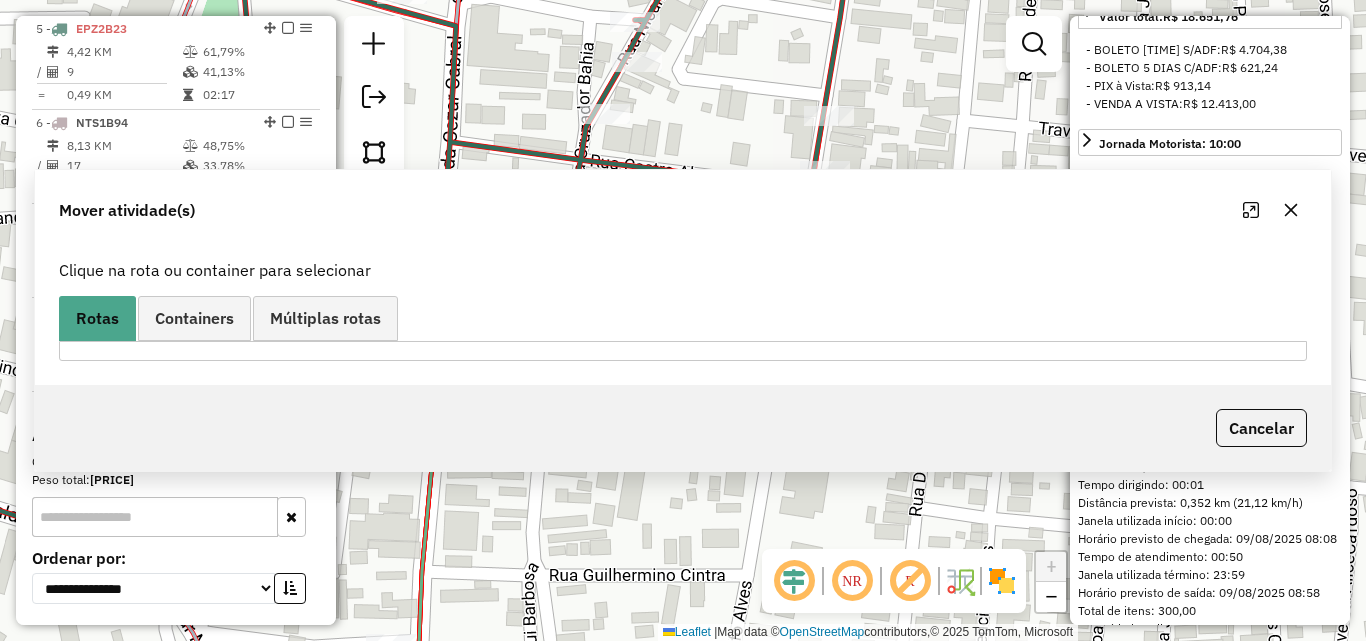 scroll, scrollTop: 0, scrollLeft: 0, axis: both 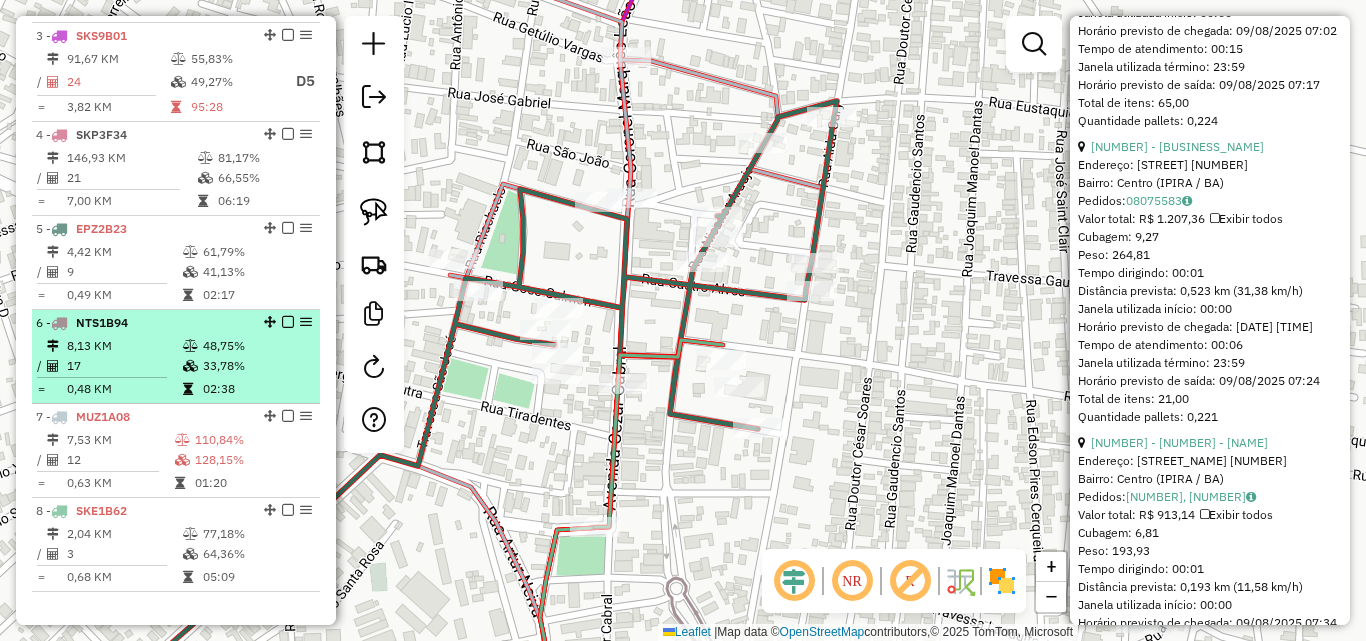 click on "6 -    NTS1B94" at bounding box center [142, 323] 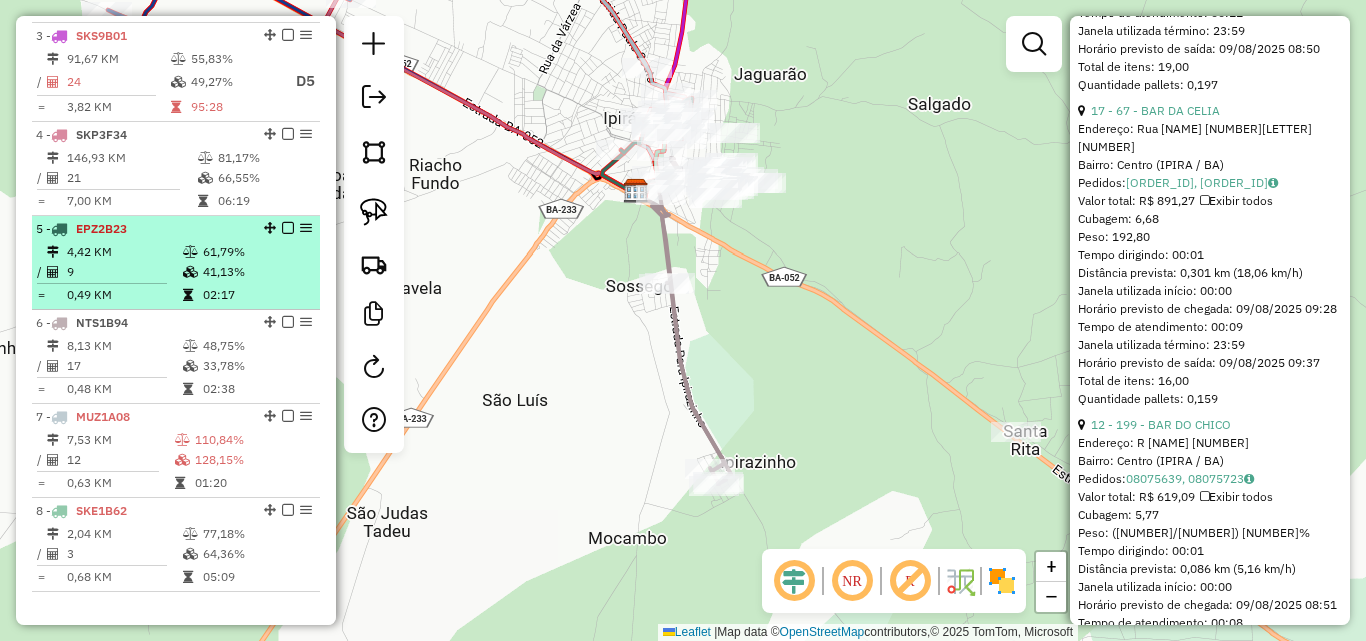 click on "9" at bounding box center (124, 272) 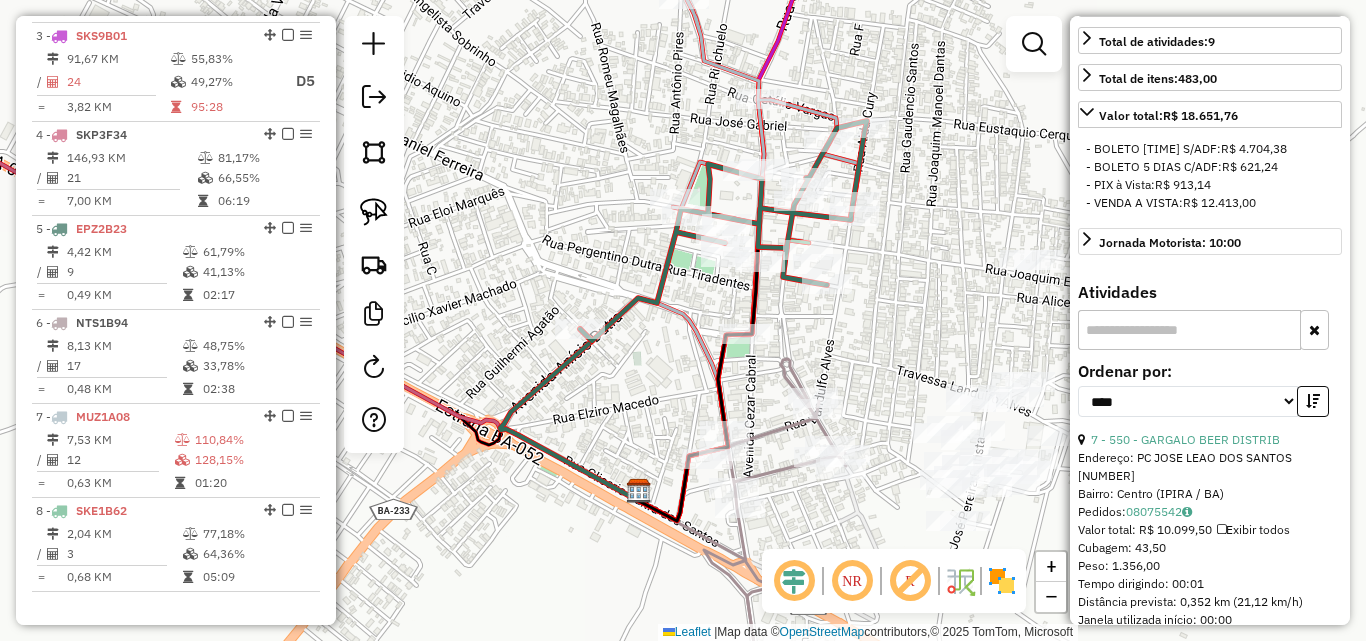 scroll, scrollTop: 600, scrollLeft: 0, axis: vertical 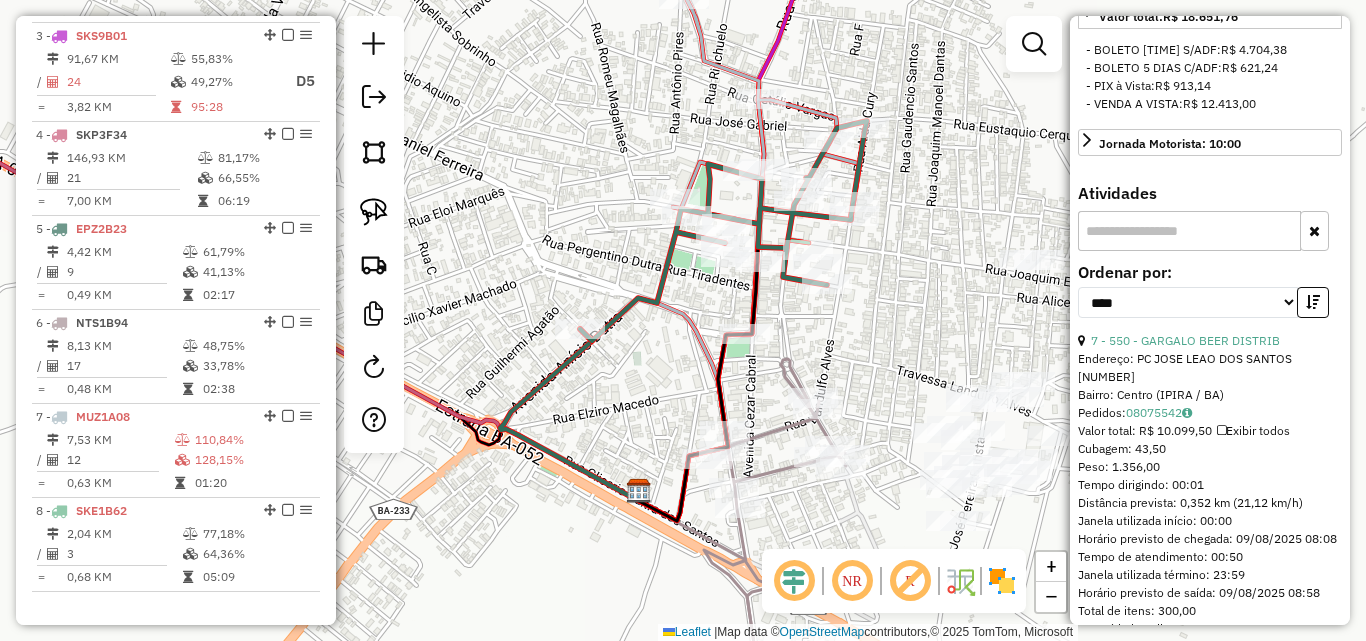 click on "Endereço: PC JOSE LEAO DOS SANTOS [NUMBER]" at bounding box center [1210, 368] 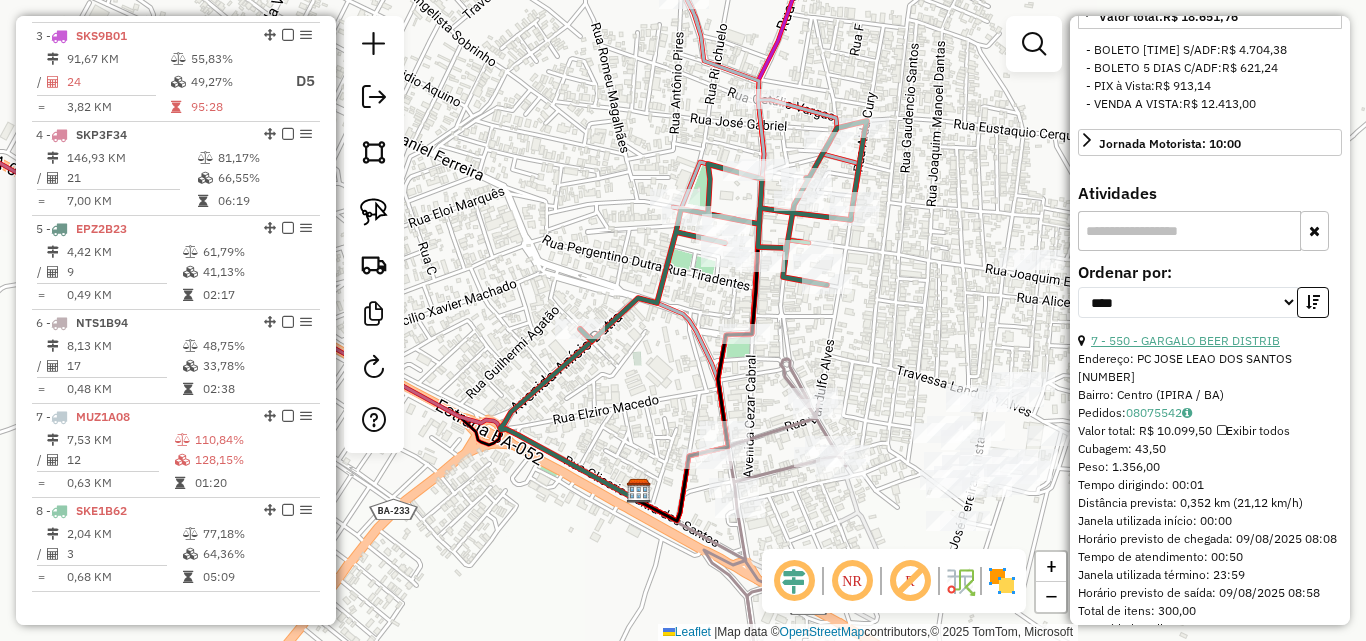 click on "7 - 550 - GARGALO BEER DISTRIB" at bounding box center (1185, 340) 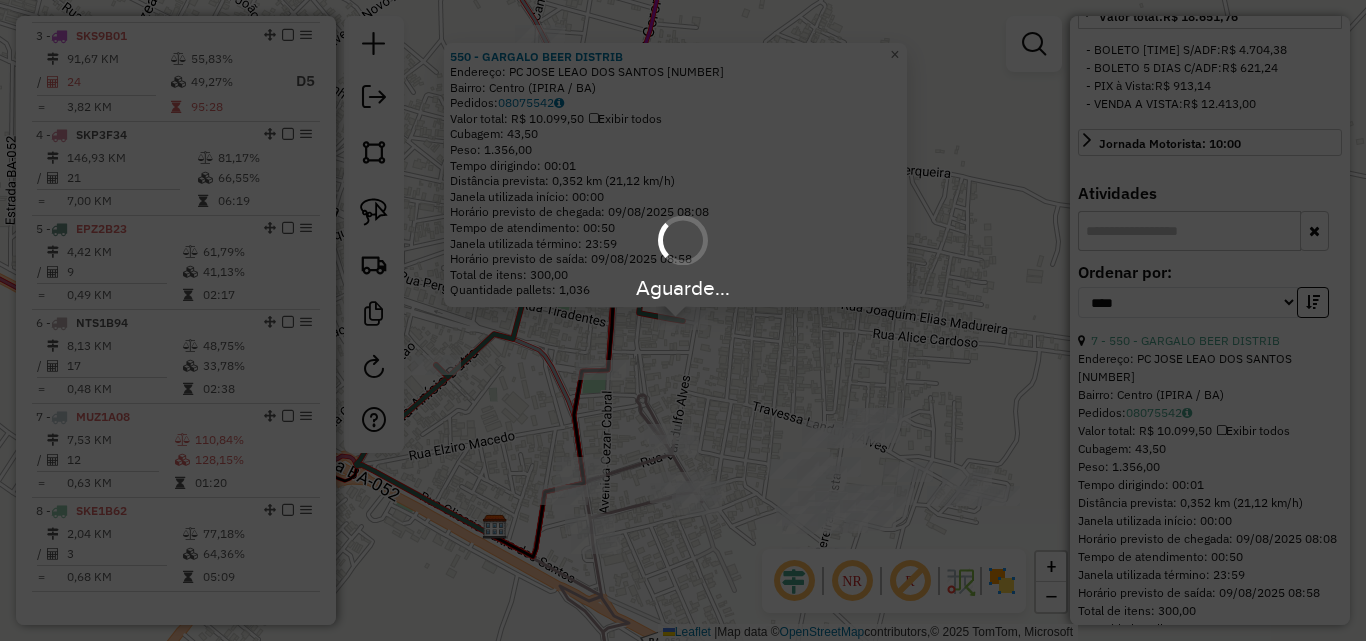 scroll, scrollTop: 582, scrollLeft: 0, axis: vertical 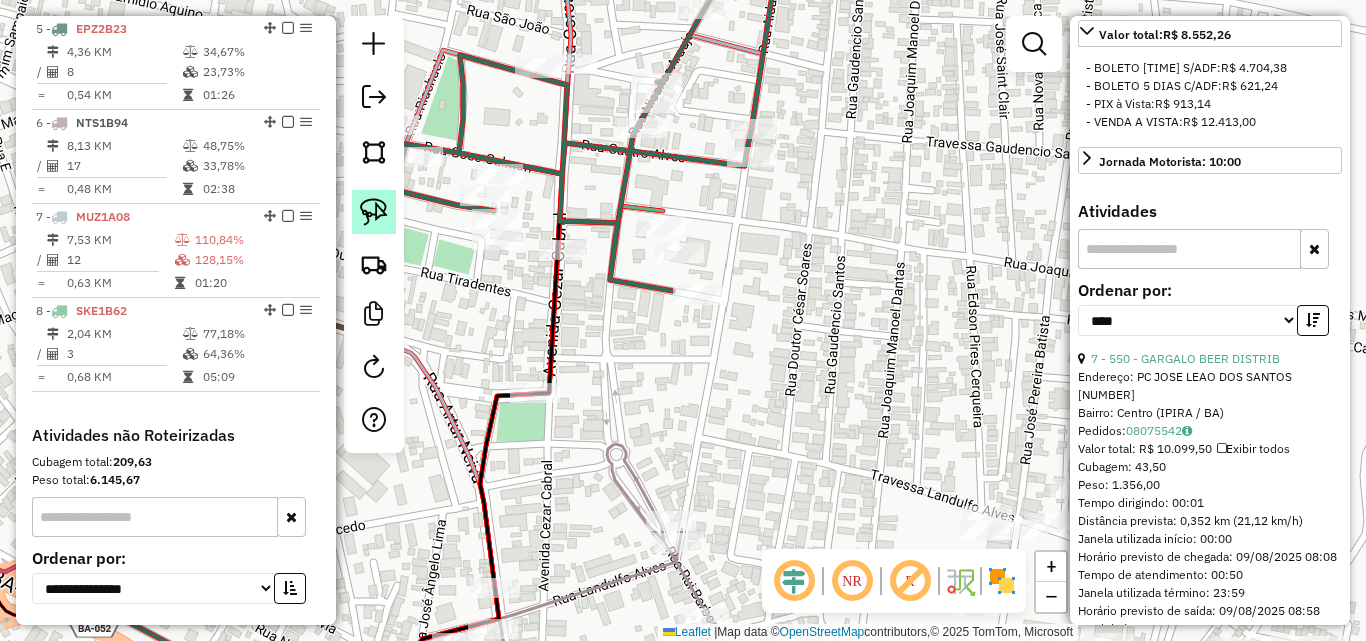 click 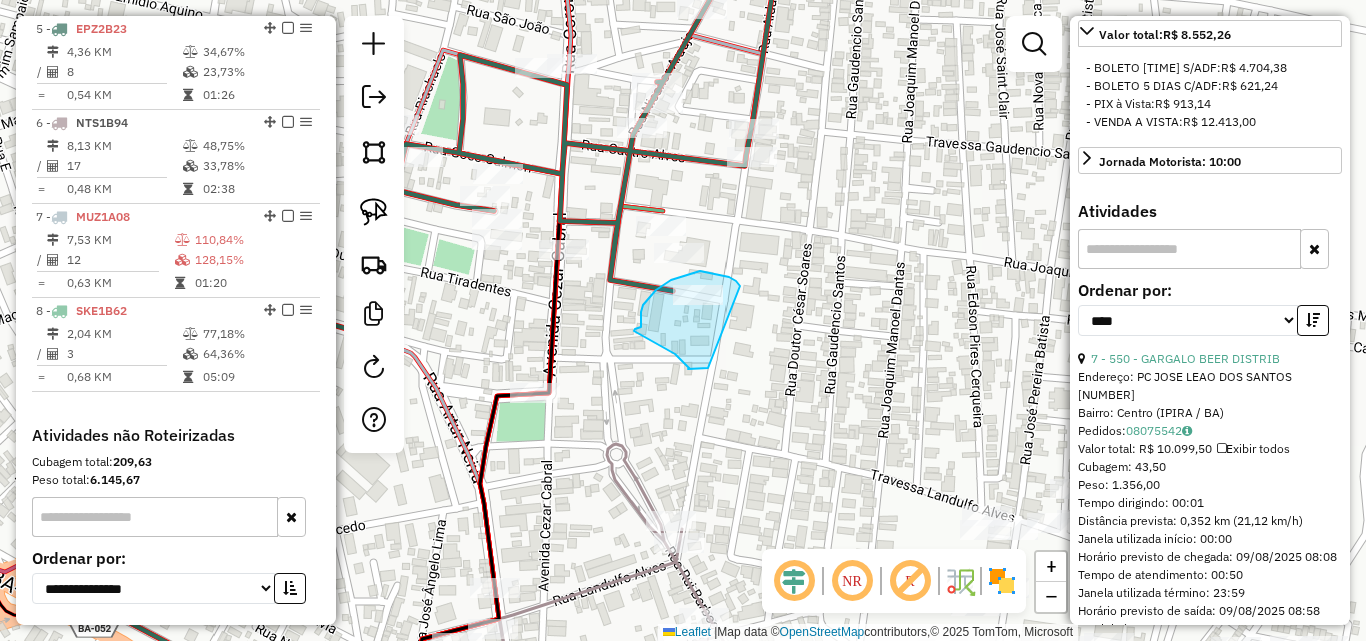 drag, startPoint x: 693, startPoint y: 369, endPoint x: 741, endPoint y: 288, distance: 94.15413 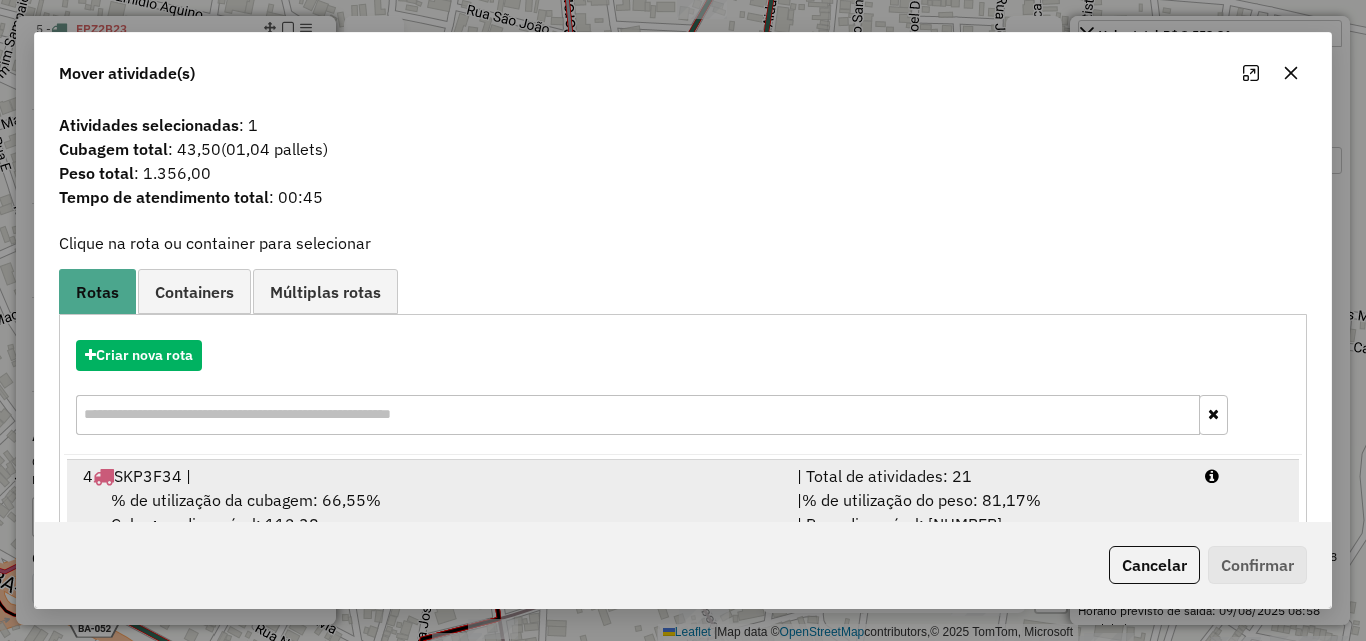 scroll, scrollTop: 248, scrollLeft: 0, axis: vertical 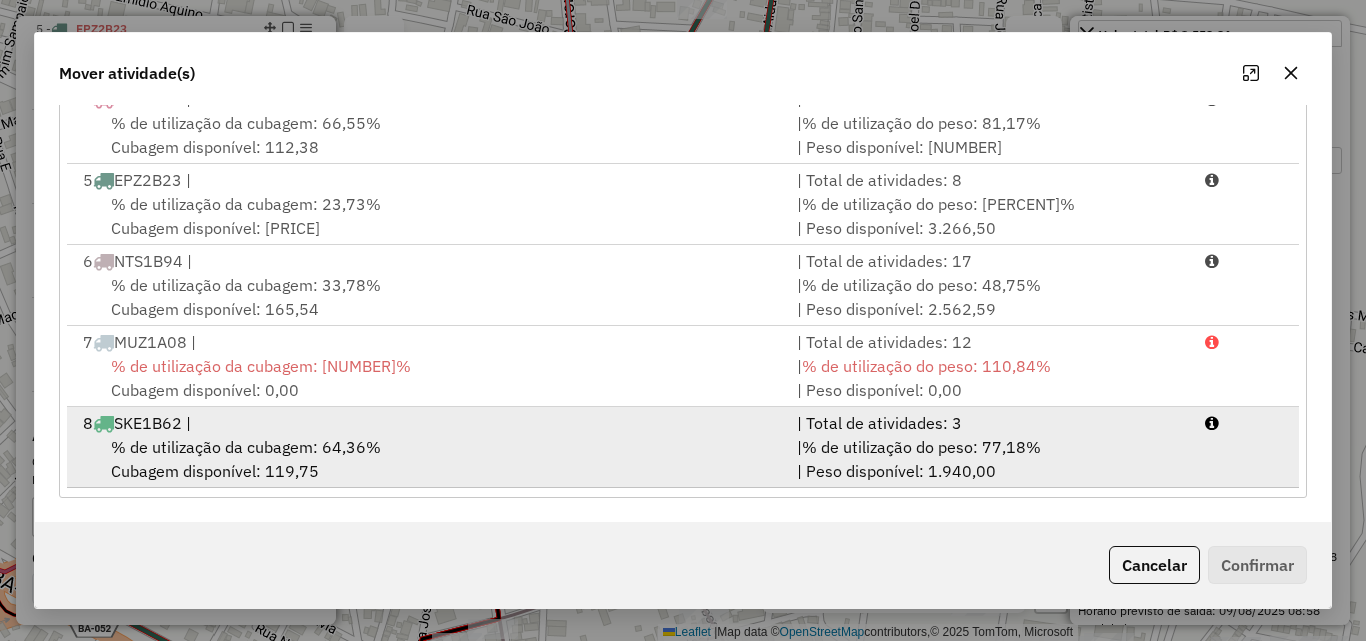 click on "% de utilização da cubagem: 64,36%  Cubagem disponível: 119,75" at bounding box center (428, 459) 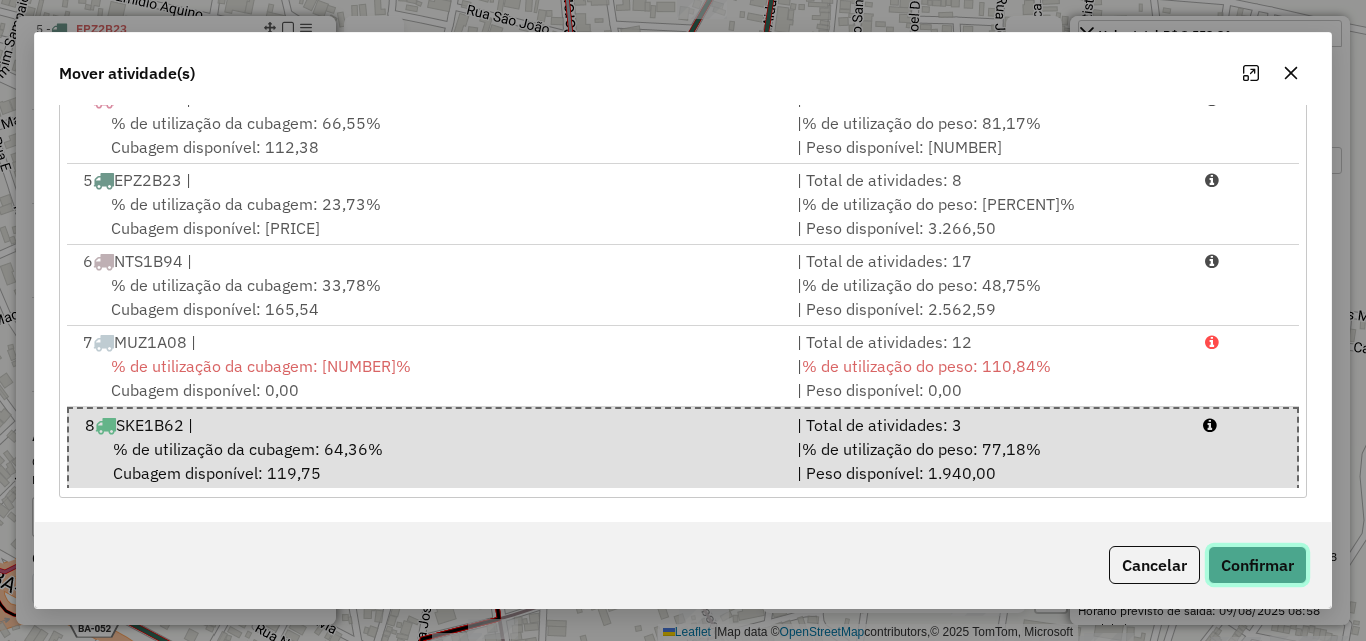 click on "Confirmar" 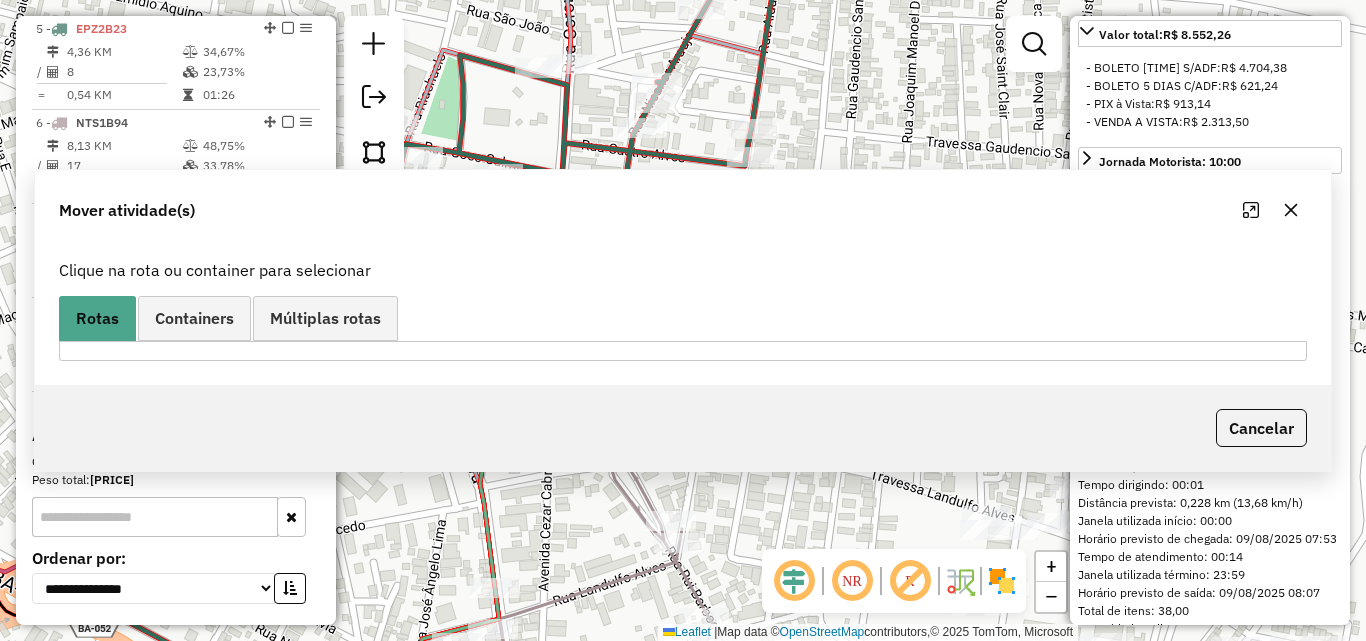 scroll, scrollTop: 0, scrollLeft: 0, axis: both 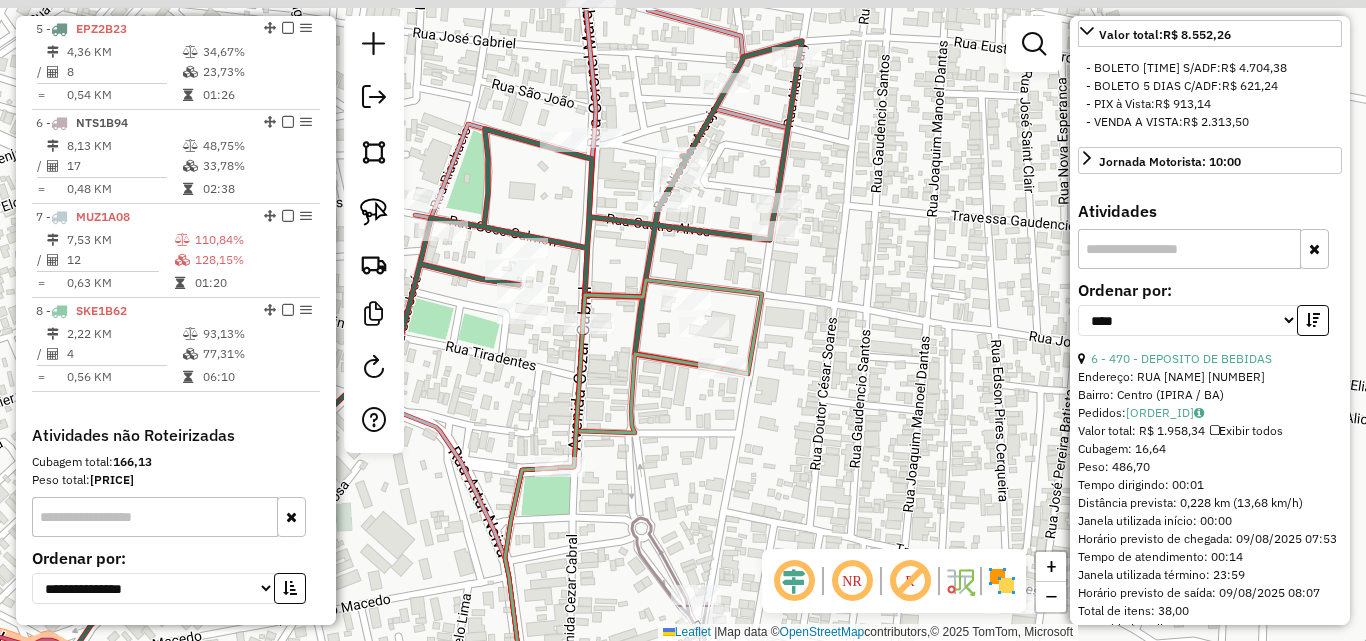 drag, startPoint x: 847, startPoint y: 356, endPoint x: 880, endPoint y: 446, distance: 95.85927 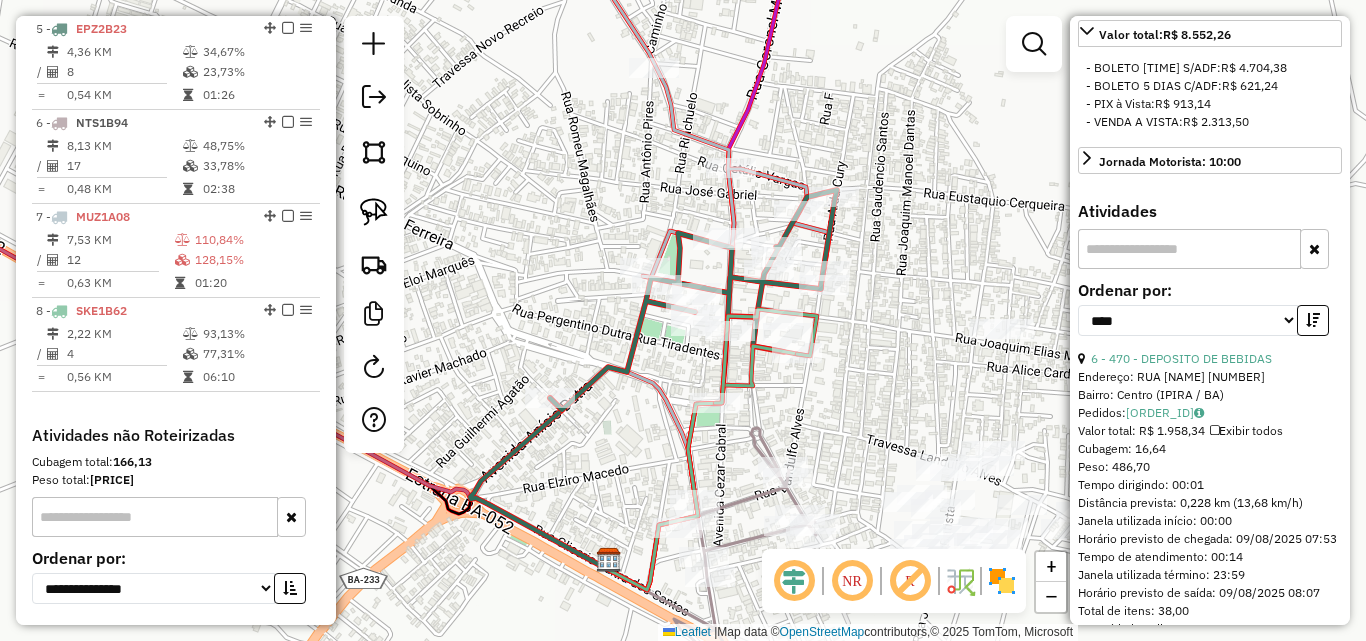 drag, startPoint x: 911, startPoint y: 447, endPoint x: 896, endPoint y: 392, distance: 57.00877 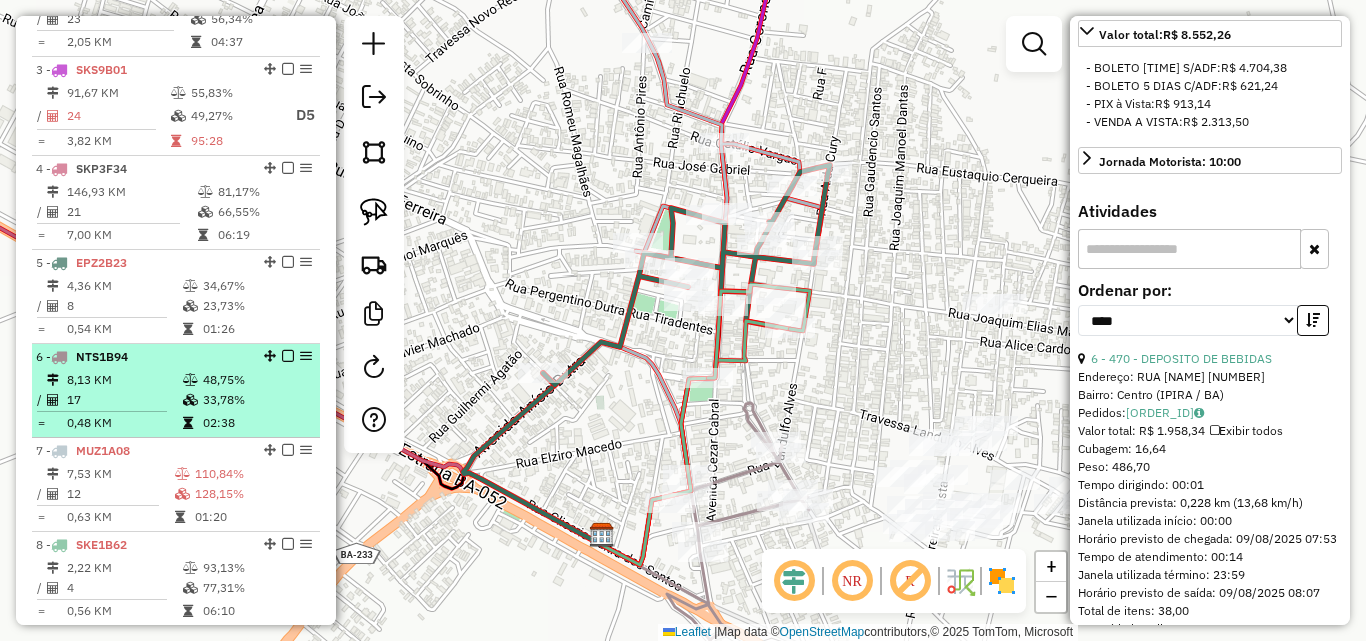 scroll, scrollTop: 955, scrollLeft: 0, axis: vertical 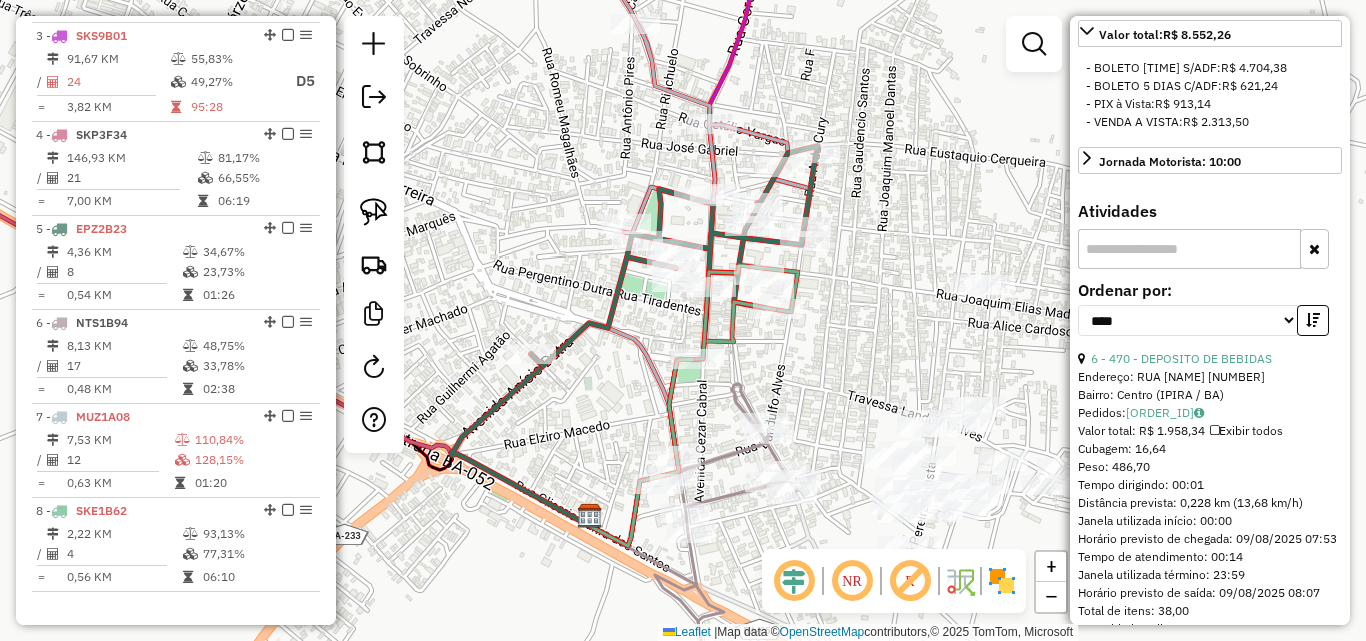 drag, startPoint x: 896, startPoint y: 368, endPoint x: 883, endPoint y: 355, distance: 18.384777 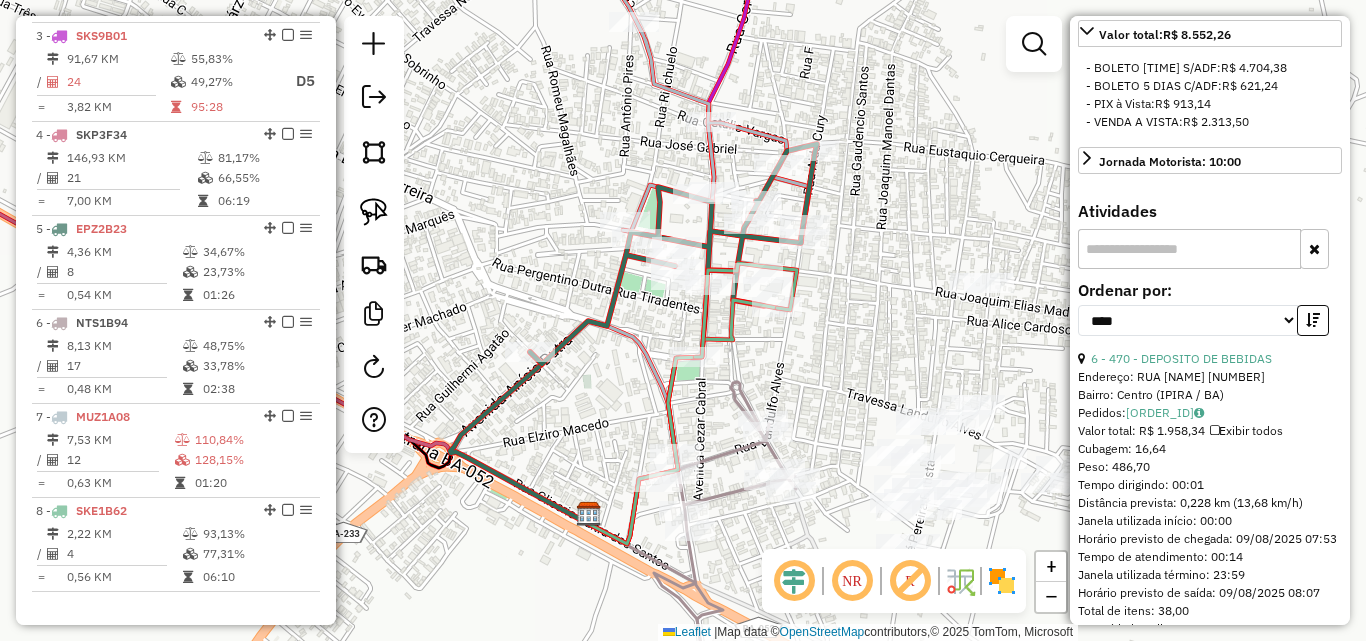 click on "Janela de atendimento Grade de atendimento Capacidade Transportadoras Veículos Cliente Pedidos  Rotas Selecione os dias de semana para filtrar as janelas de atendimento  Seg   Ter   Qua   Qui   Sex   Sáb   Dom  Informe o período da janela de atendimento: De: Até:  Filtrar exatamente a janela do cliente  Considerar janela de atendimento padrão  Selecione os dias de semana para filtrar as grades de atendimento  Seg   Ter   Qua   Qui   Sex   Sáb   Dom   Considerar clientes sem dia de atendimento cadastrado  Clientes fora do dia de atendimento selecionado Filtrar as atividades entre os valores definidos abaixo:  Peso mínimo:  ****  Peso máximo:  ****  Cubagem mínima:   Cubagem máxima:   De:   Até:  Filtrar as atividades entre o tempo de atendimento definido abaixo:  De:   Até:   Considerar capacidade total dos clientes não roteirizados Transportadora: Selecione um ou mais itens Tipo de veículo: Selecione um ou mais itens Veículo: Selecione um ou mais itens Motorista: Selecione um ou mais itens De:" 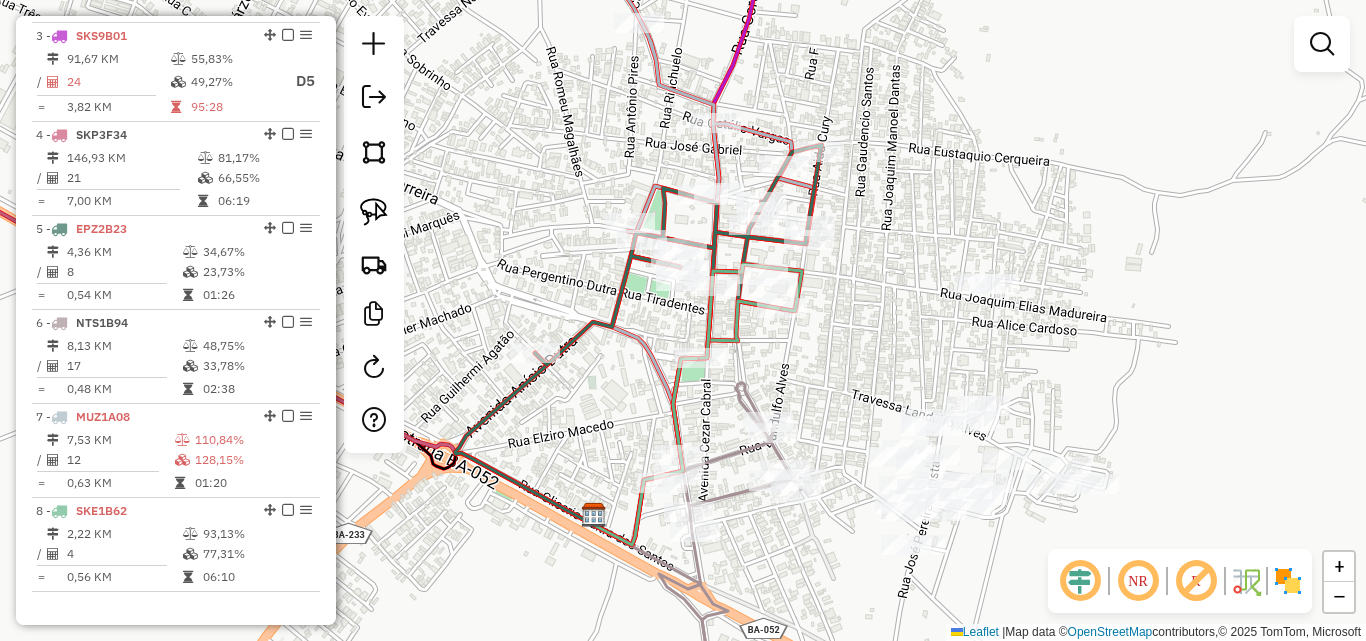 click on "Janela de atendimento Grade de atendimento Capacidade Transportadoras Veículos Cliente Pedidos  Rotas Selecione os dias de semana para filtrar as janelas de atendimento  Seg   Ter   Qua   Qui   Sex   Sáb   Dom  Informe o período da janela de atendimento: De: Até:  Filtrar exatamente a janela do cliente  Considerar janela de atendimento padrão  Selecione os dias de semana para filtrar as grades de atendimento  Seg   Ter   Qua   Qui   Sex   Sáb   Dom   Considerar clientes sem dia de atendimento cadastrado  Clientes fora do dia de atendimento selecionado Filtrar as atividades entre os valores definidos abaixo:  Peso mínimo:  ****  Peso máximo:  ****  Cubagem mínima:   Cubagem máxima:   De:   Até:  Filtrar as atividades entre o tempo de atendimento definido abaixo:  De:   Até:   Considerar capacidade total dos clientes não roteirizados Transportadora: Selecione um ou mais itens Tipo de veículo: Selecione um ou mais itens Veículo: Selecione um ou mais itens Motorista: Selecione um ou mais itens De:" 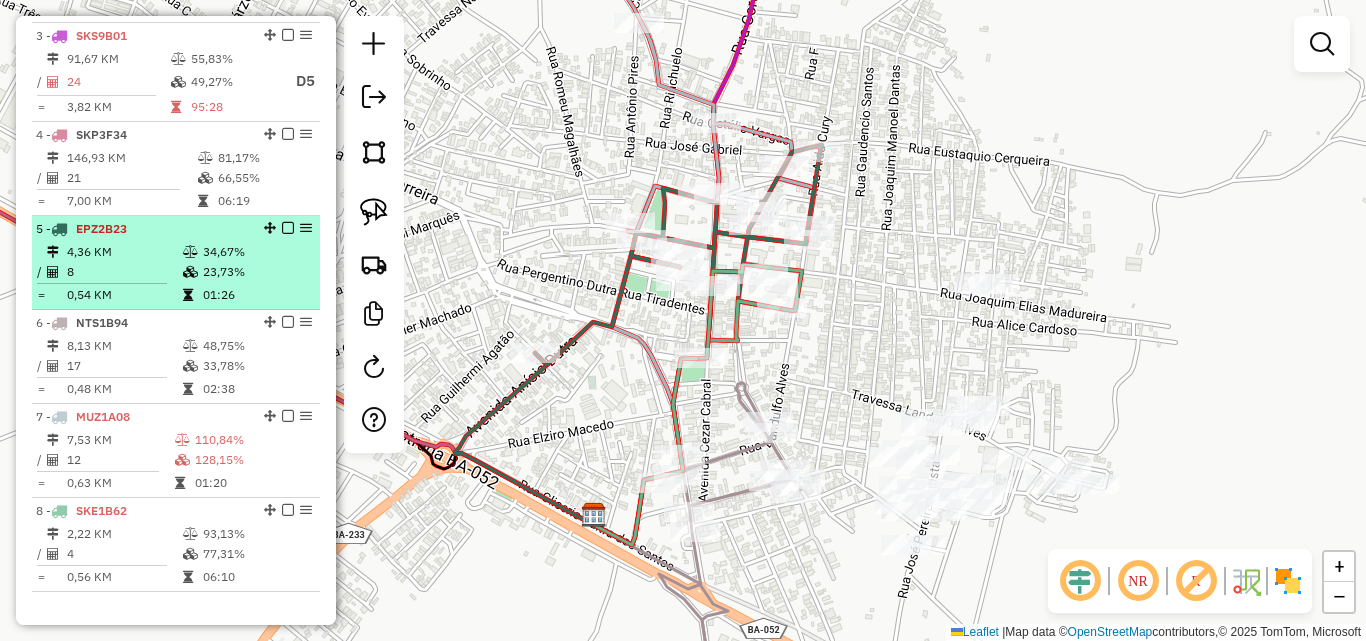 click on "8" at bounding box center (124, 272) 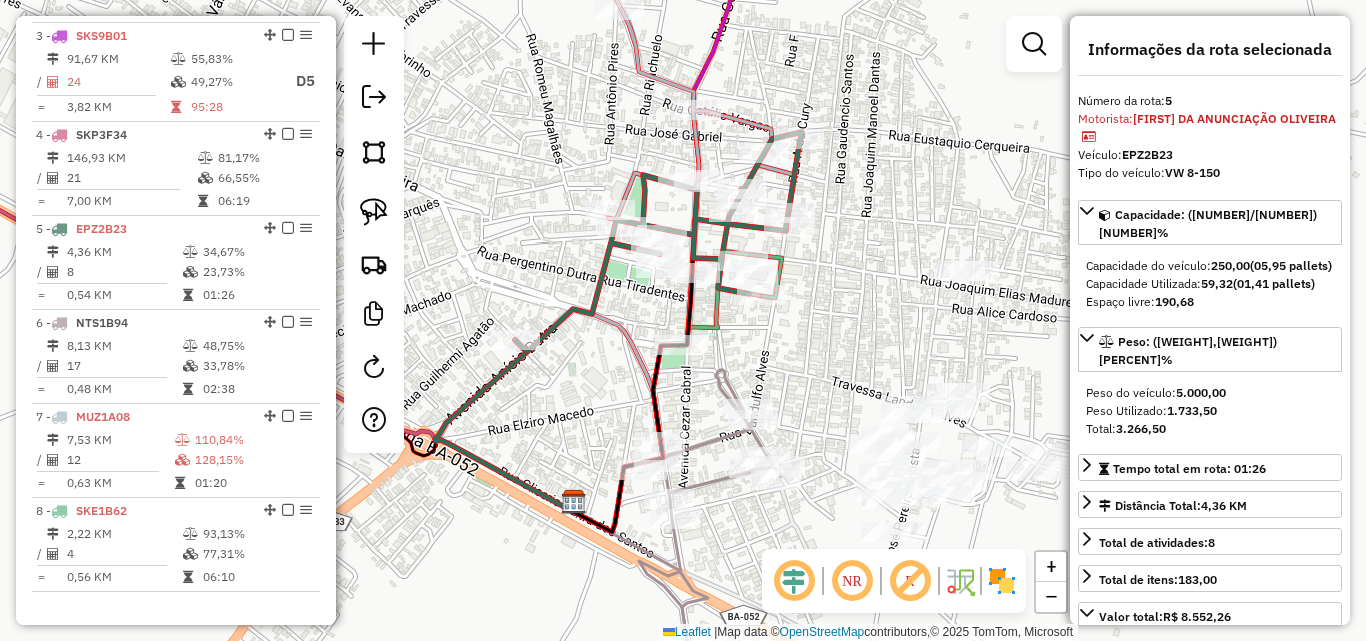 drag, startPoint x: 900, startPoint y: 358, endPoint x: 835, endPoint y: 369, distance: 65.9242 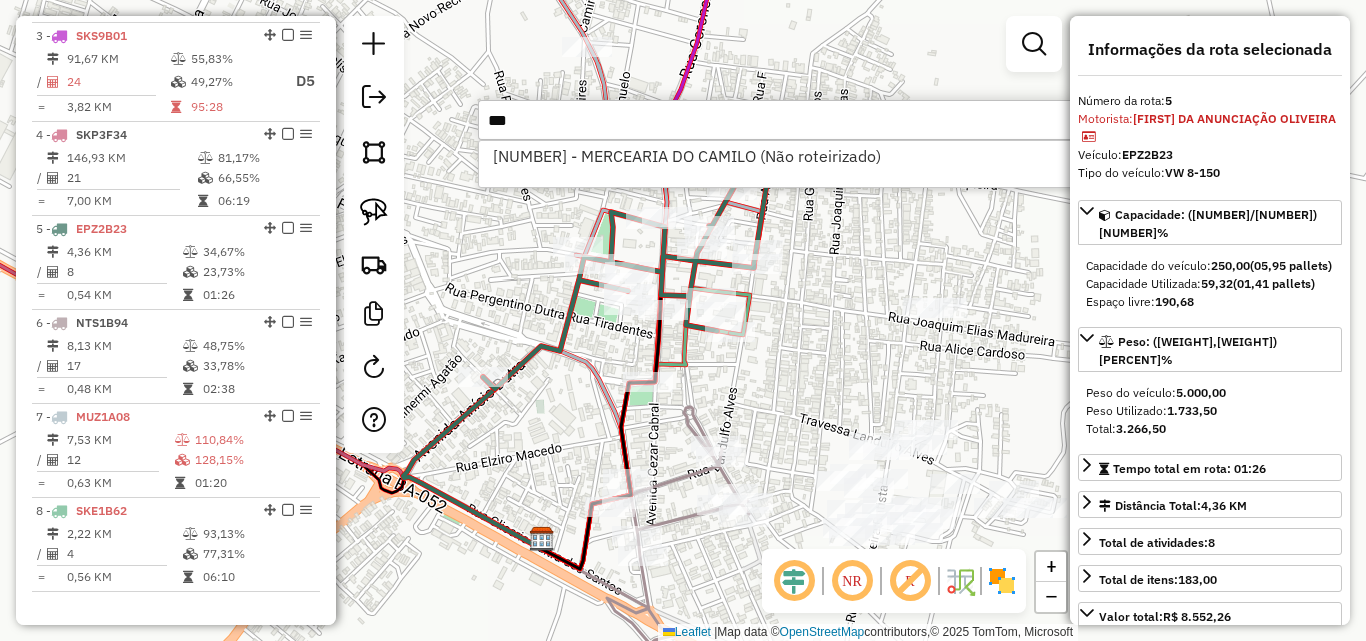 type on "***" 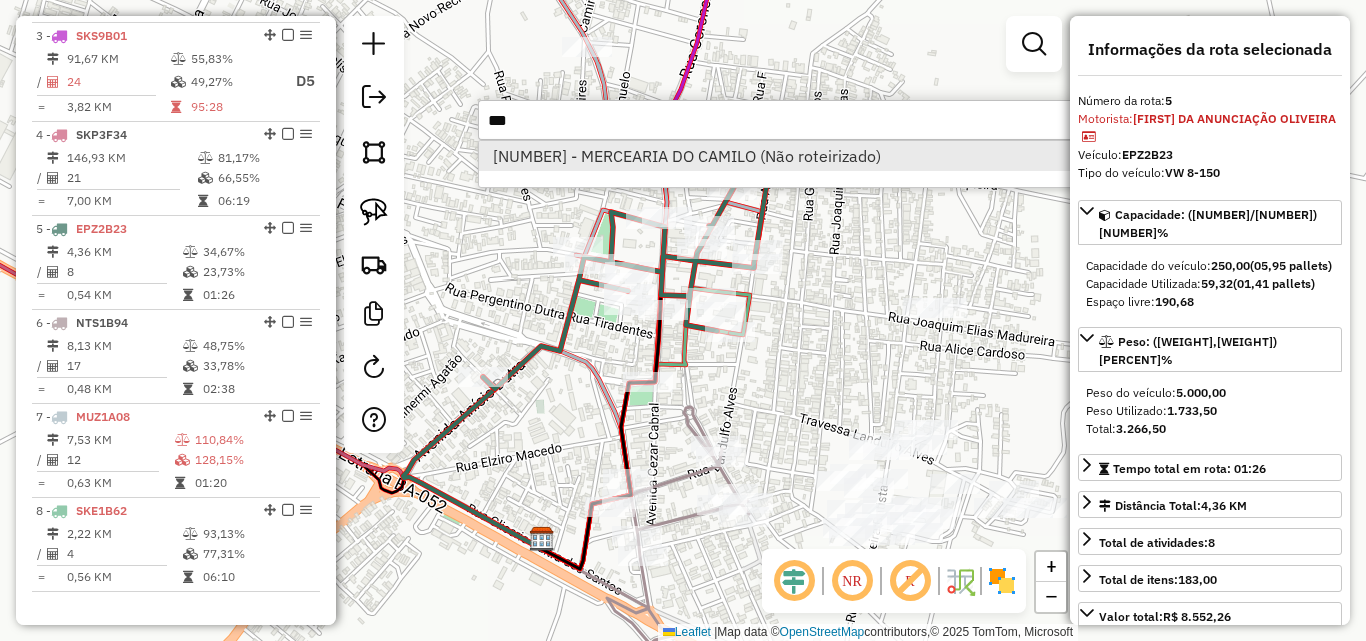 click on "[NUMBER] - MERCEARIA DO CAMILO (Não roteirizado)" at bounding box center [778, 156] 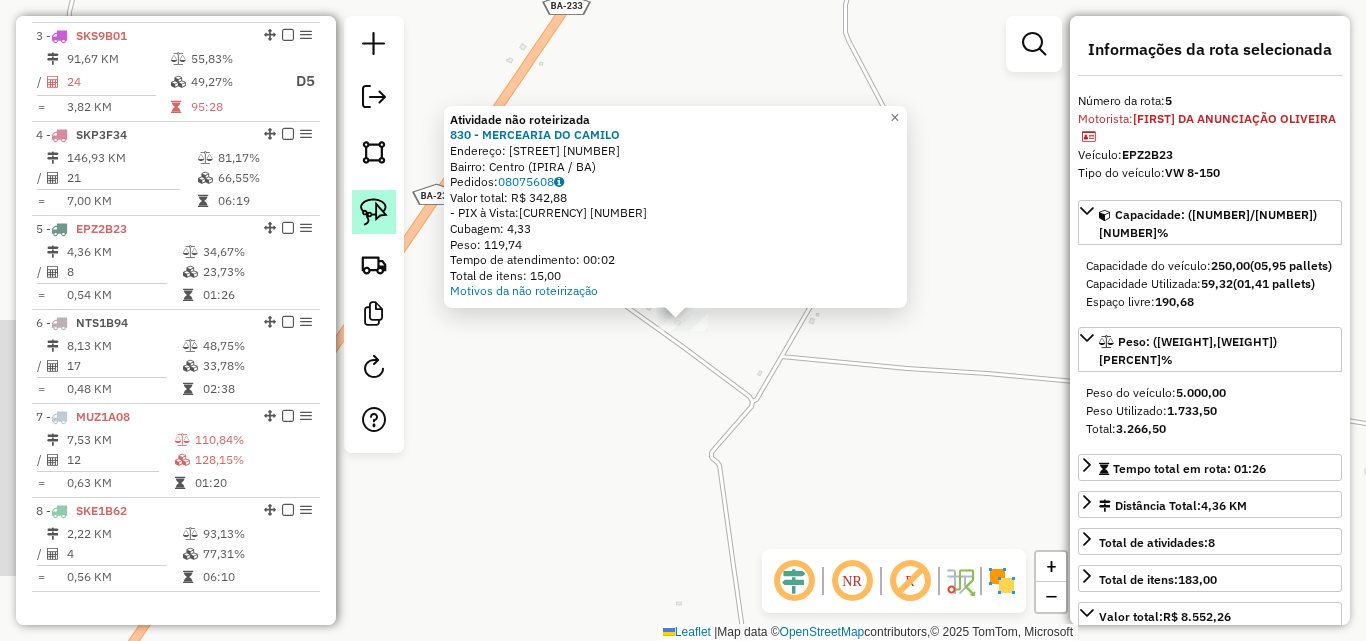 click 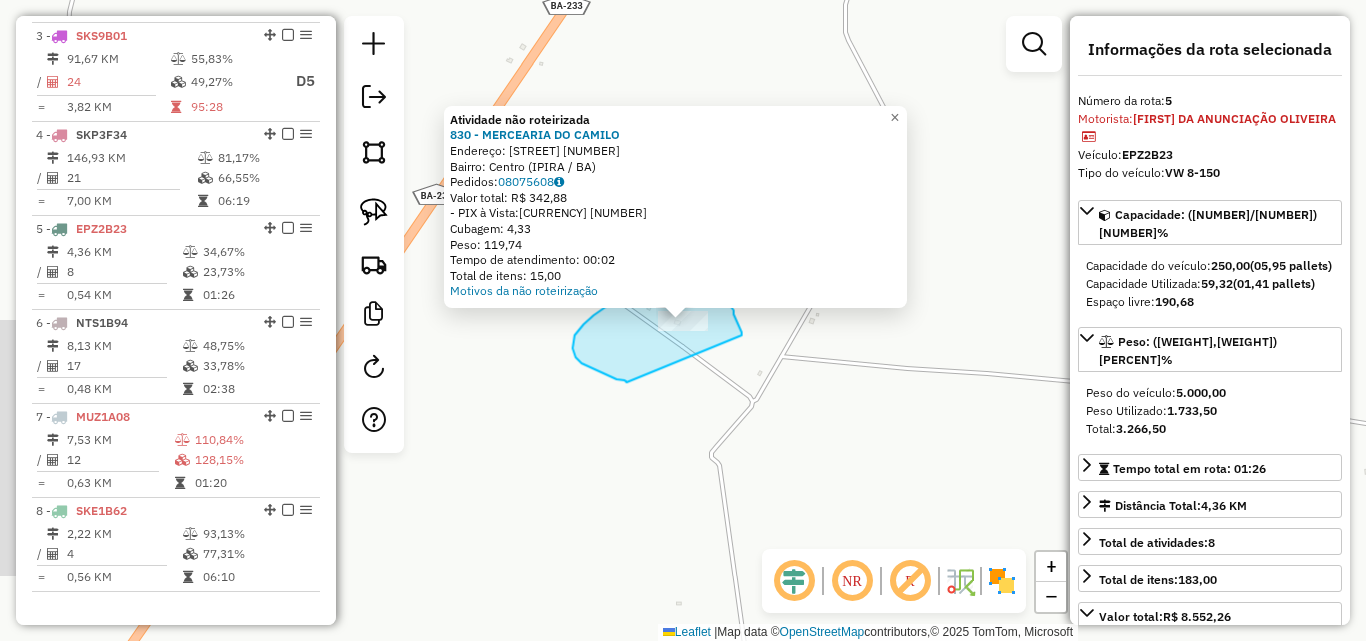 drag, startPoint x: 626, startPoint y: 382, endPoint x: 740, endPoint y: 338, distance: 122.19656 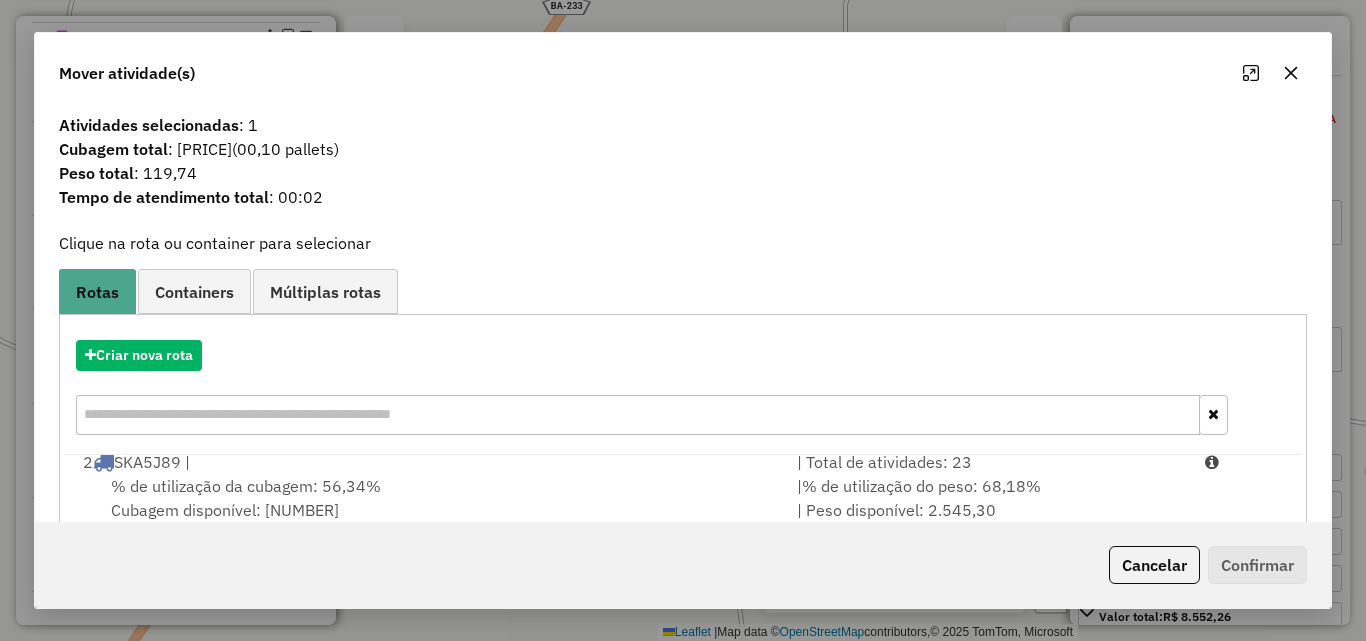 scroll, scrollTop: 248, scrollLeft: 0, axis: vertical 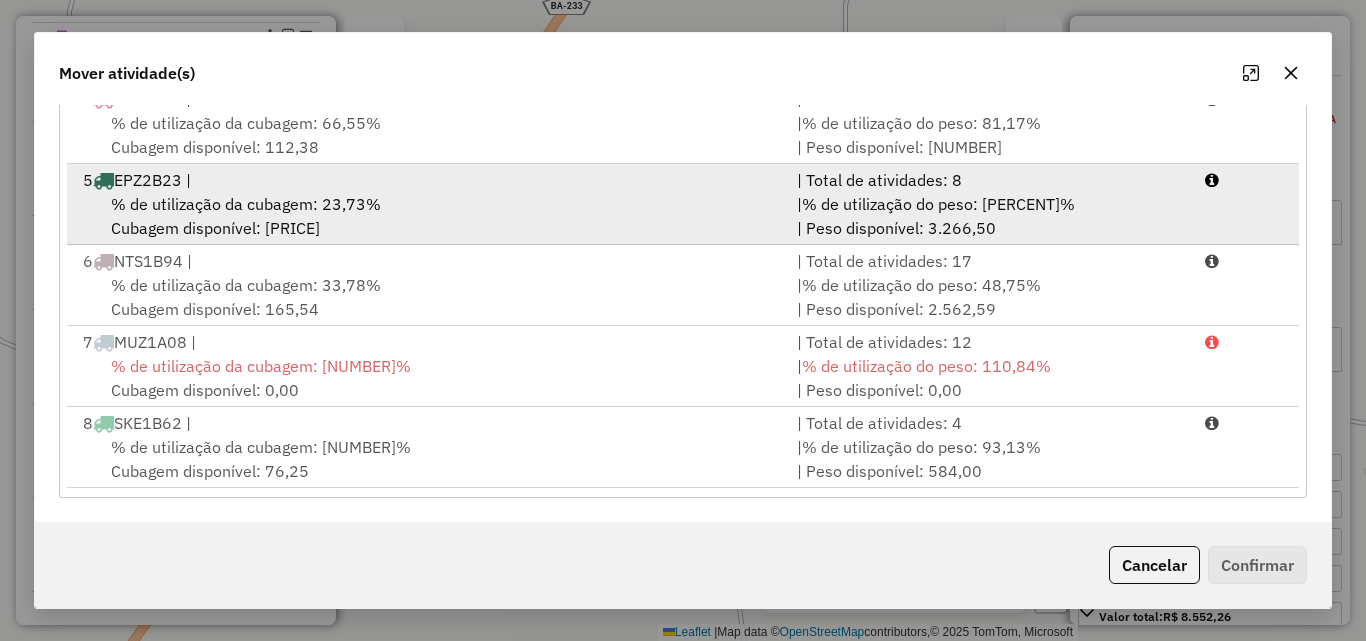 click on "% de utilização da cubagem: 23,73%" at bounding box center (246, 204) 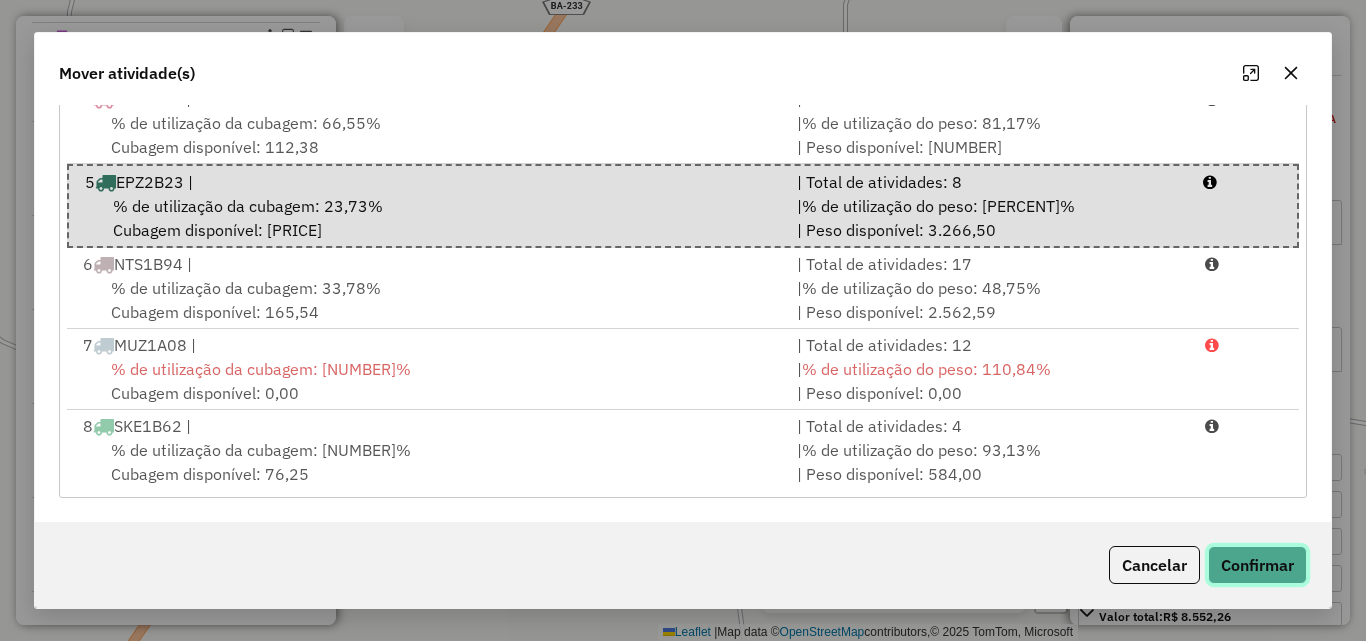 click on "Confirmar" 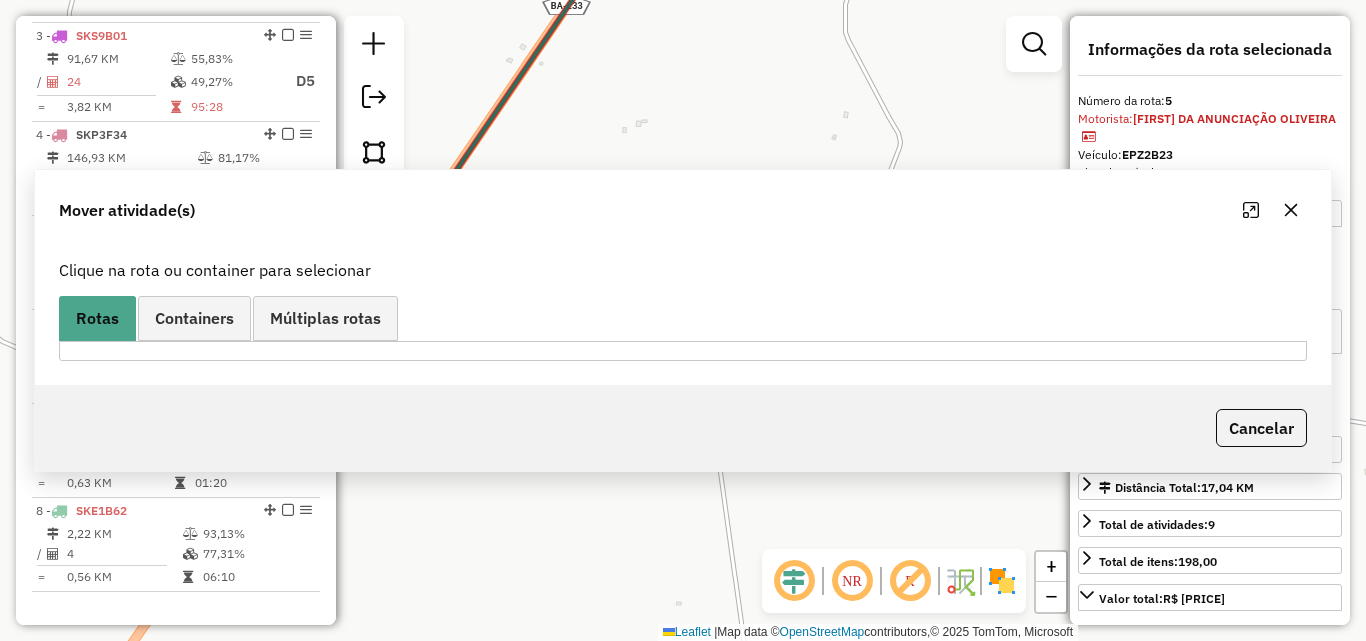 scroll, scrollTop: 0, scrollLeft: 0, axis: both 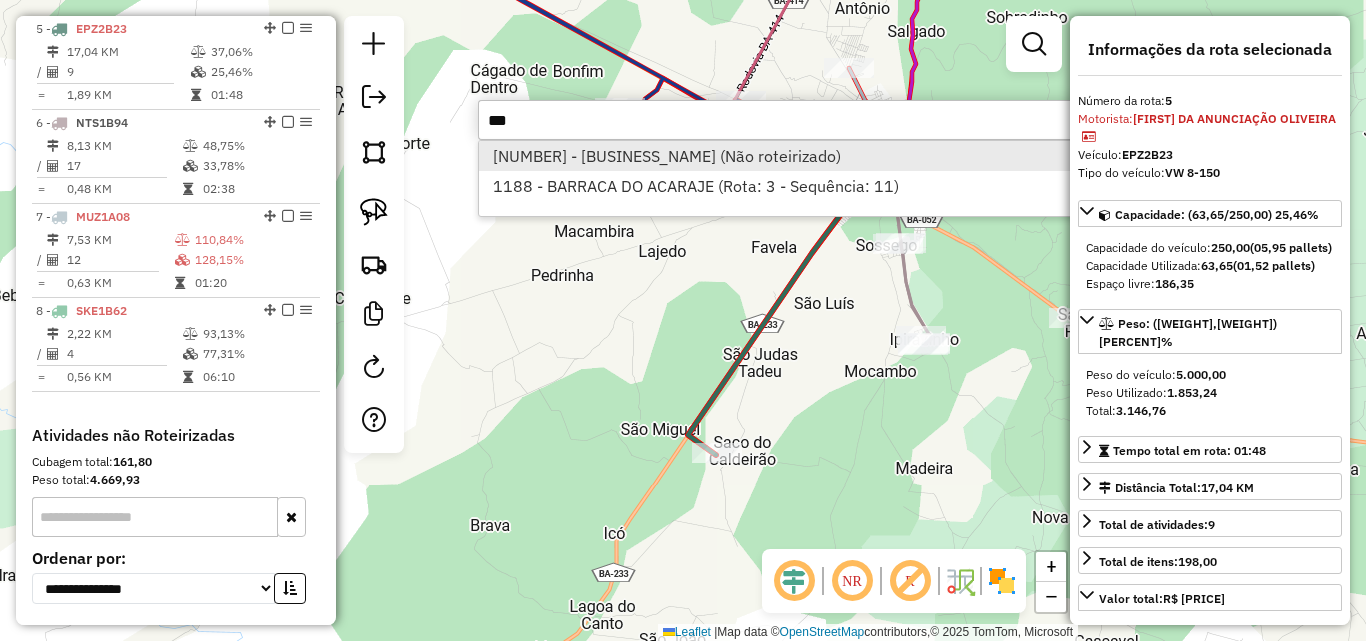 type on "***" 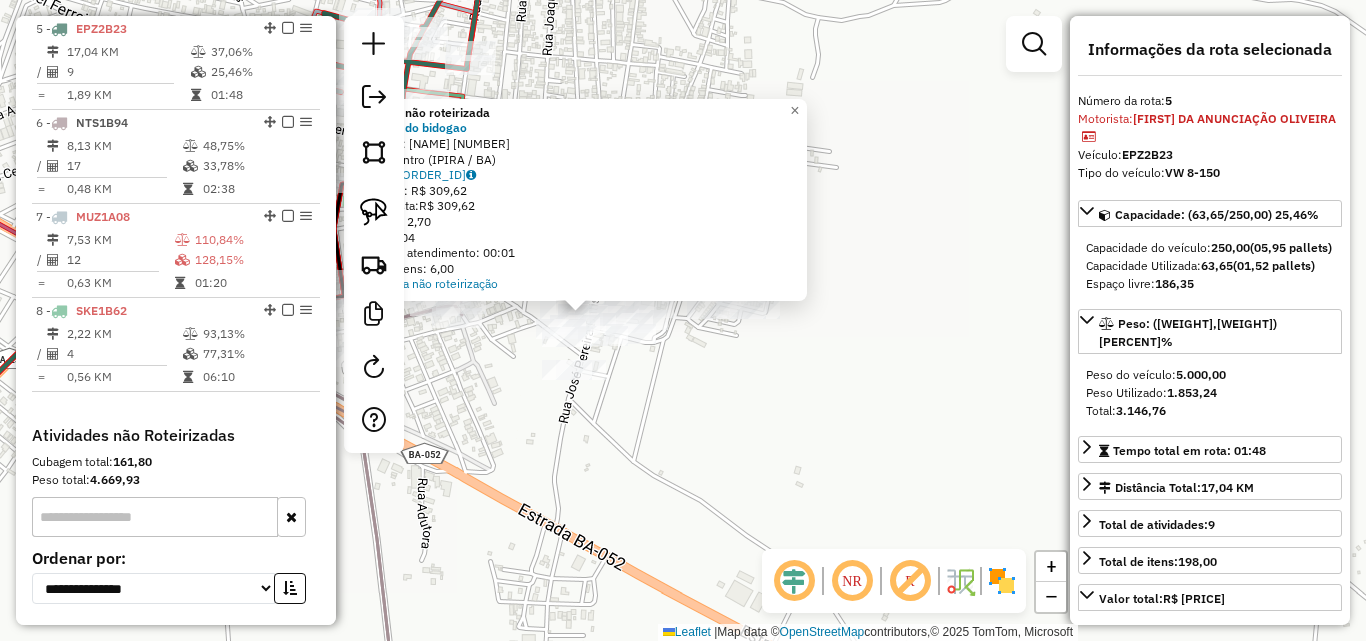 drag, startPoint x: 652, startPoint y: 406, endPoint x: 759, endPoint y: 399, distance: 107.22873 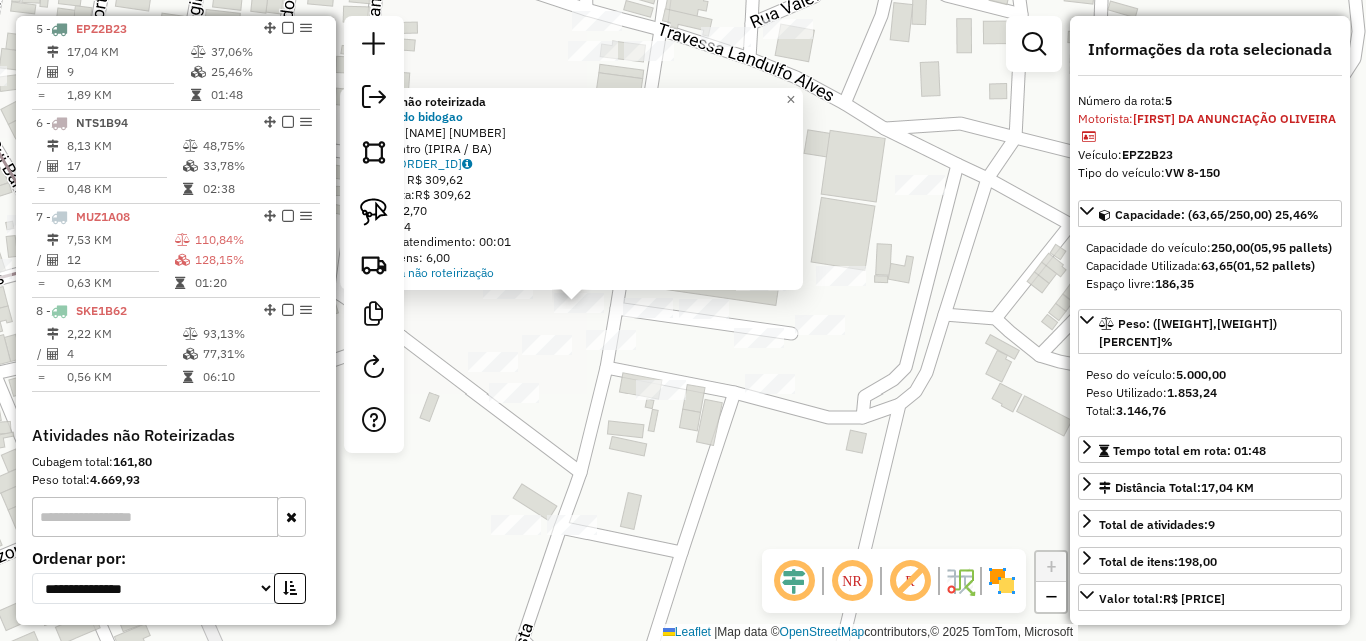 drag, startPoint x: 561, startPoint y: 334, endPoint x: 587, endPoint y: 387, distance: 59.03389 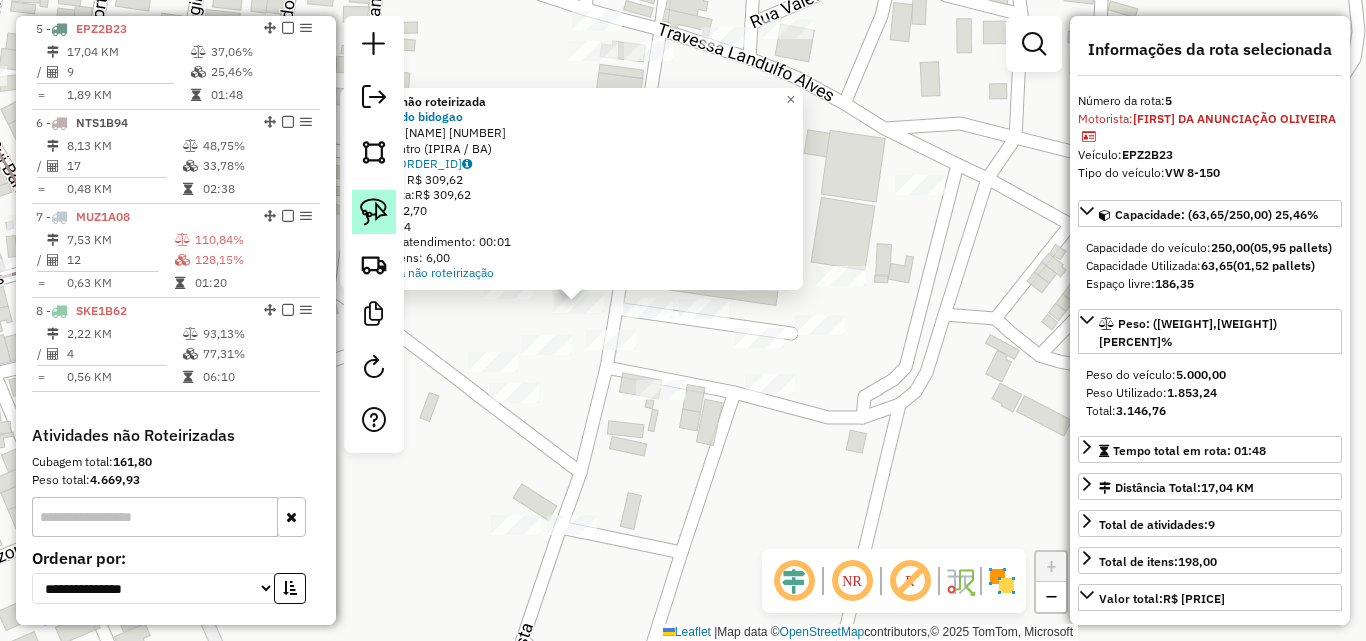 click 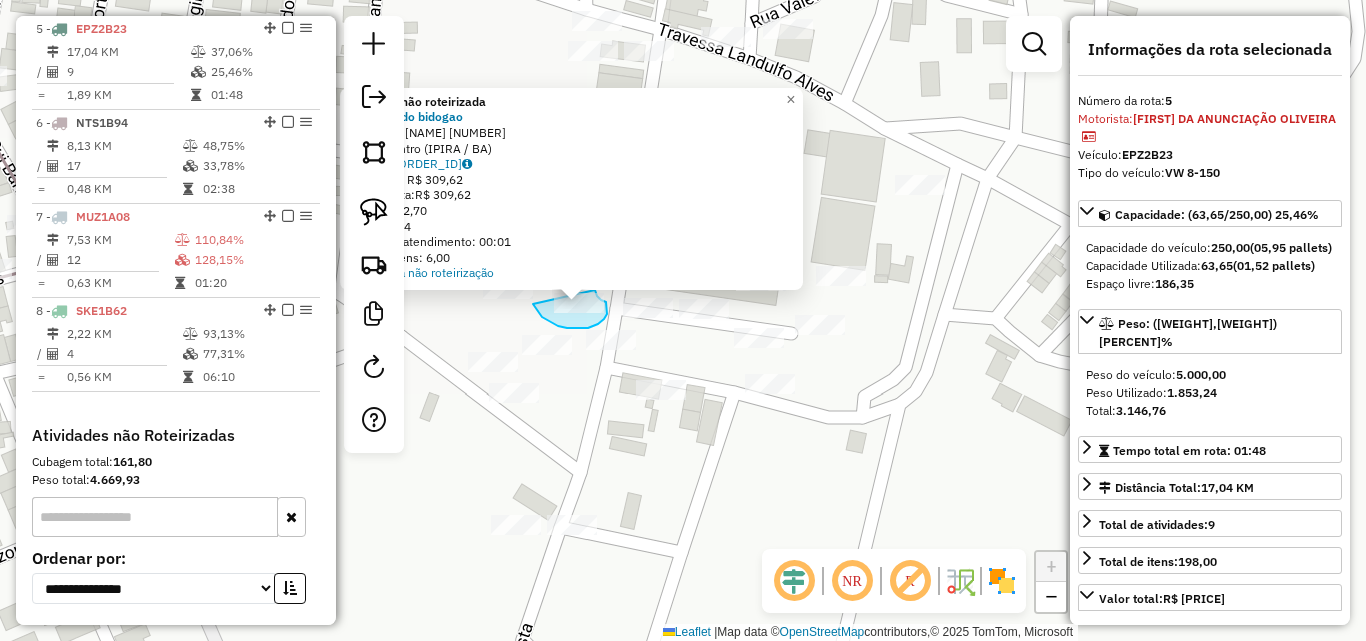 drag, startPoint x: 536, startPoint y: 308, endPoint x: 595, endPoint y: 290, distance: 61.68468 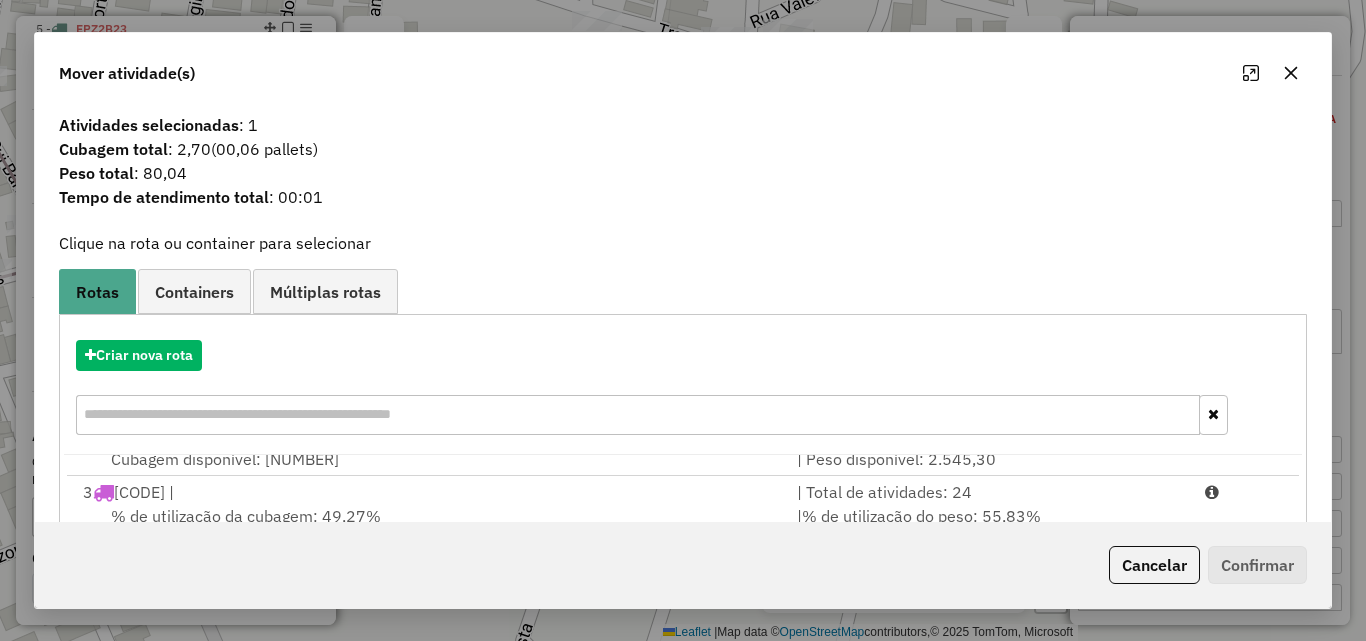 scroll, scrollTop: 248, scrollLeft: 0, axis: vertical 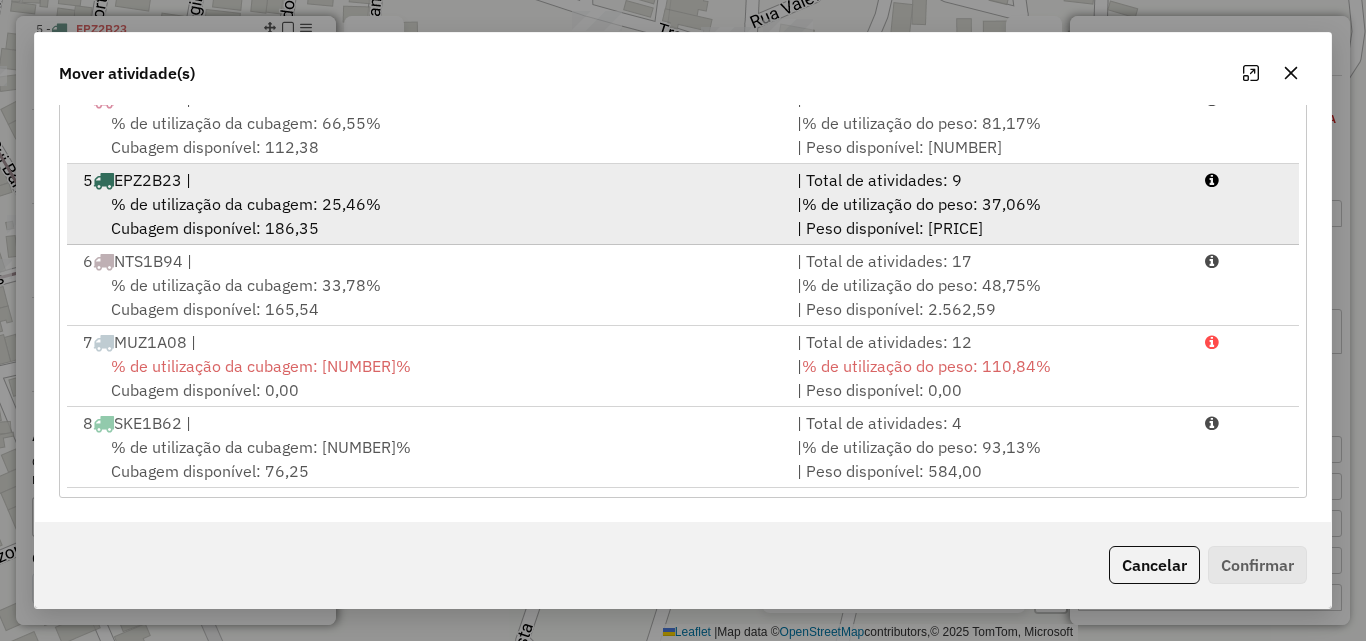 click on "5  EPZ2B23 |" at bounding box center (428, 180) 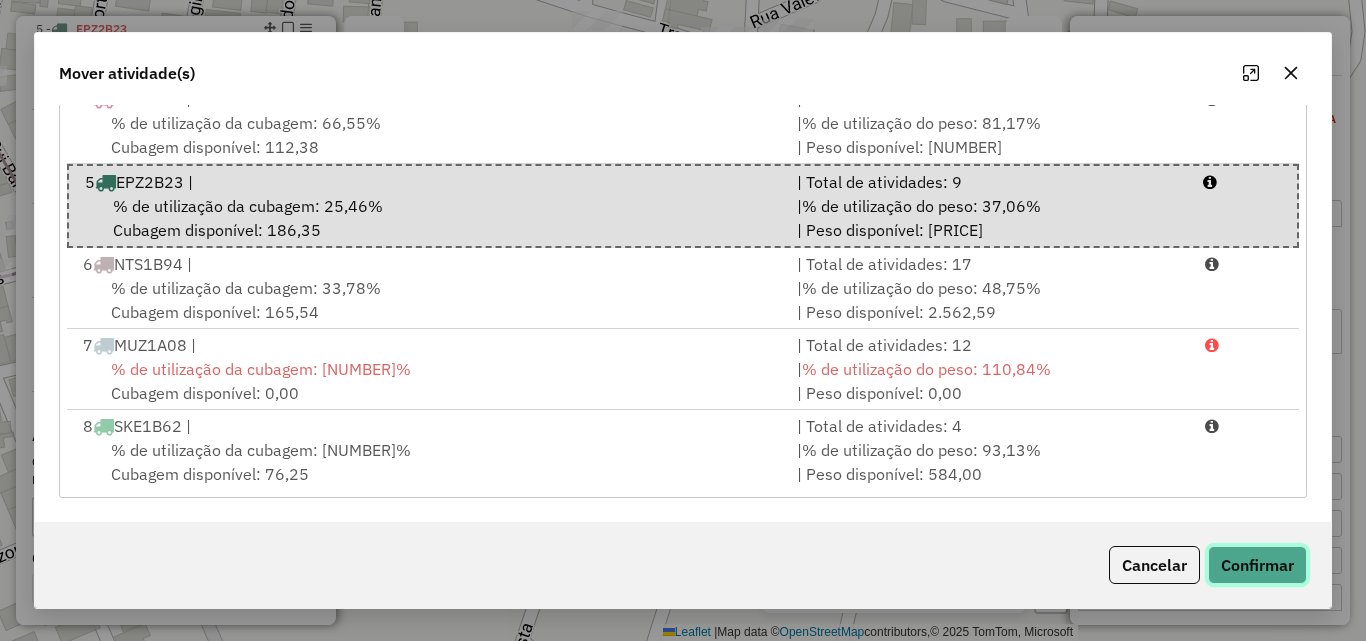 click on "Confirmar" 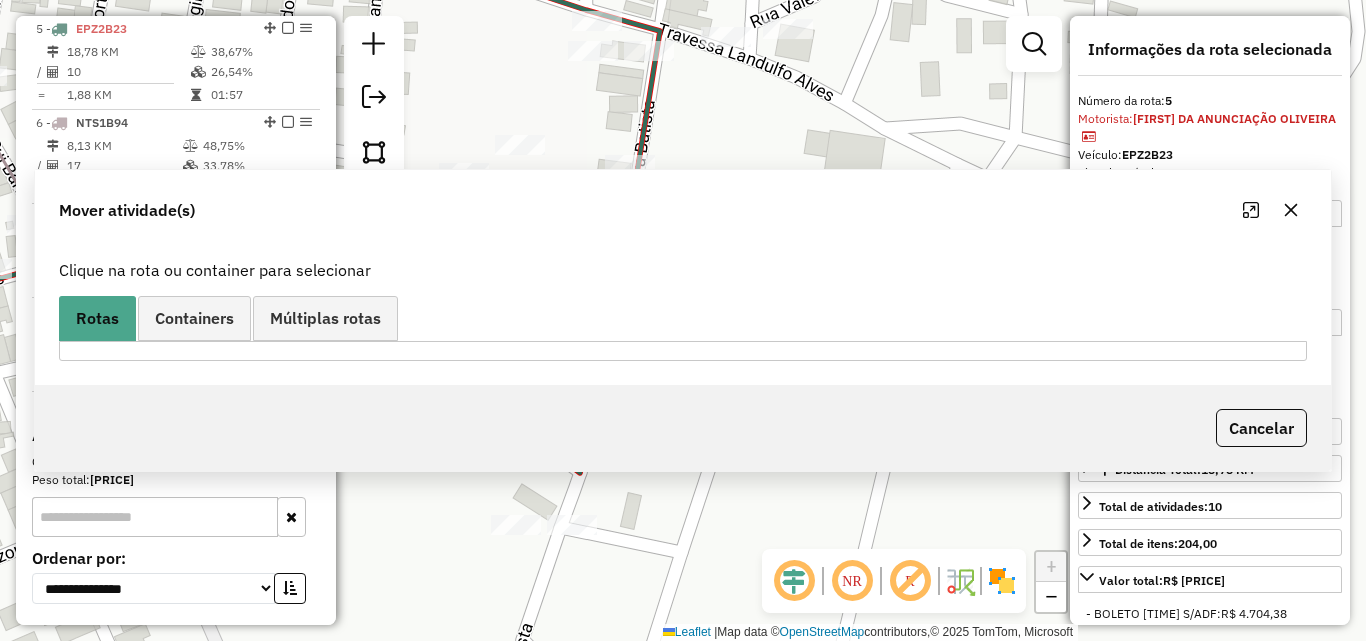 scroll, scrollTop: 0, scrollLeft: 0, axis: both 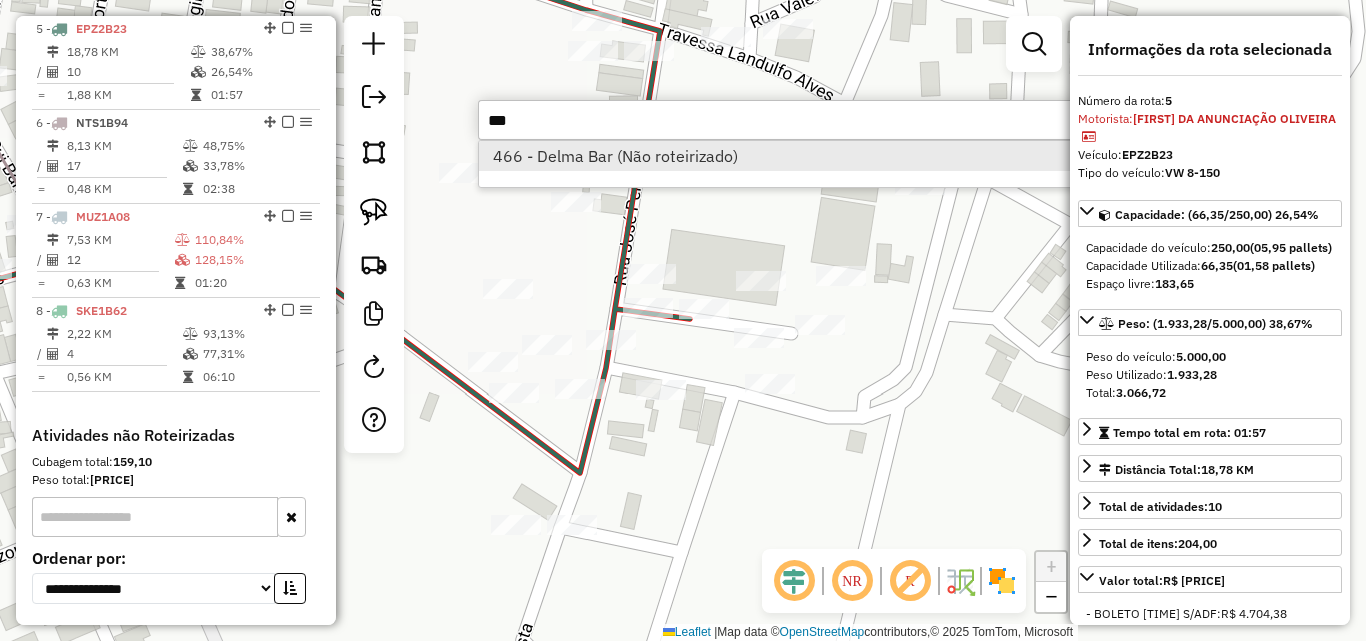 type on "***" 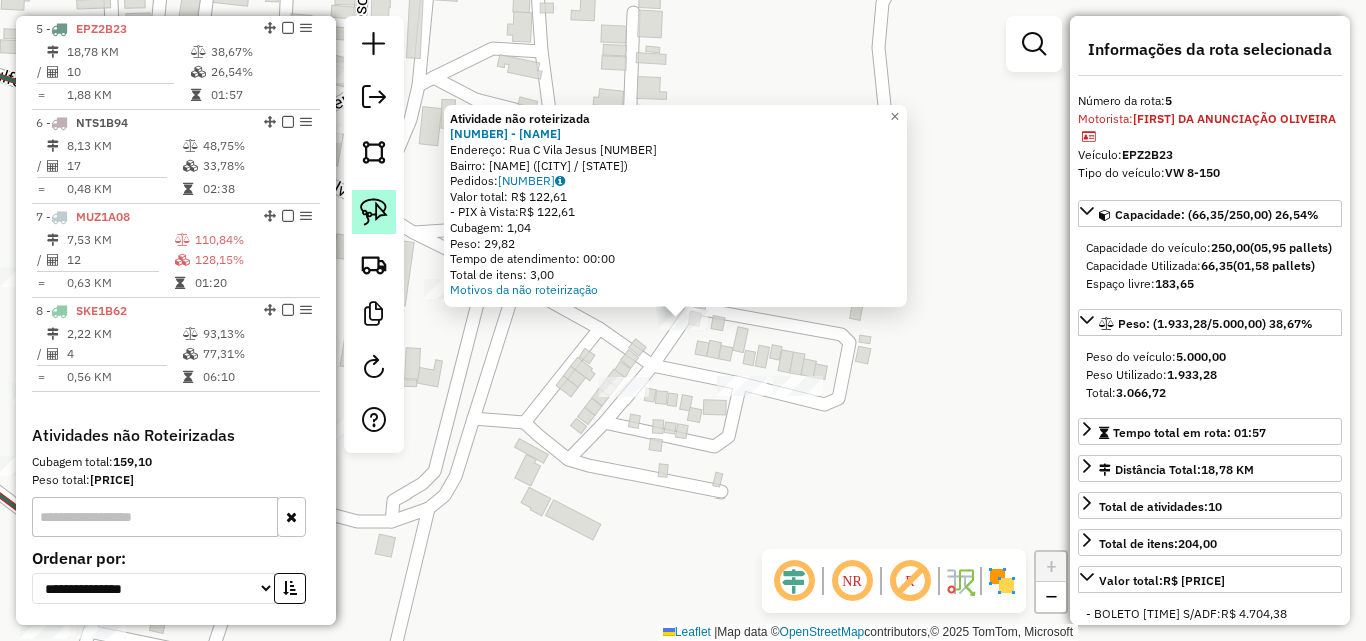 click 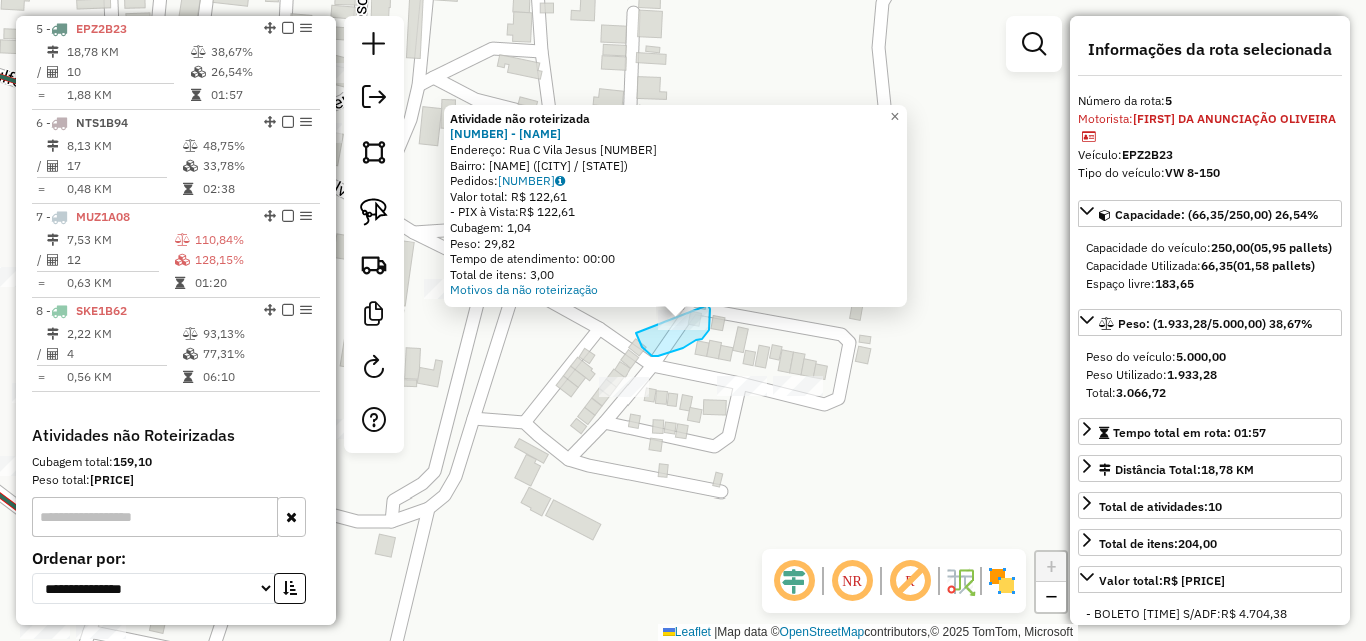 drag, startPoint x: 636, startPoint y: 333, endPoint x: 698, endPoint y: 297, distance: 71.693794 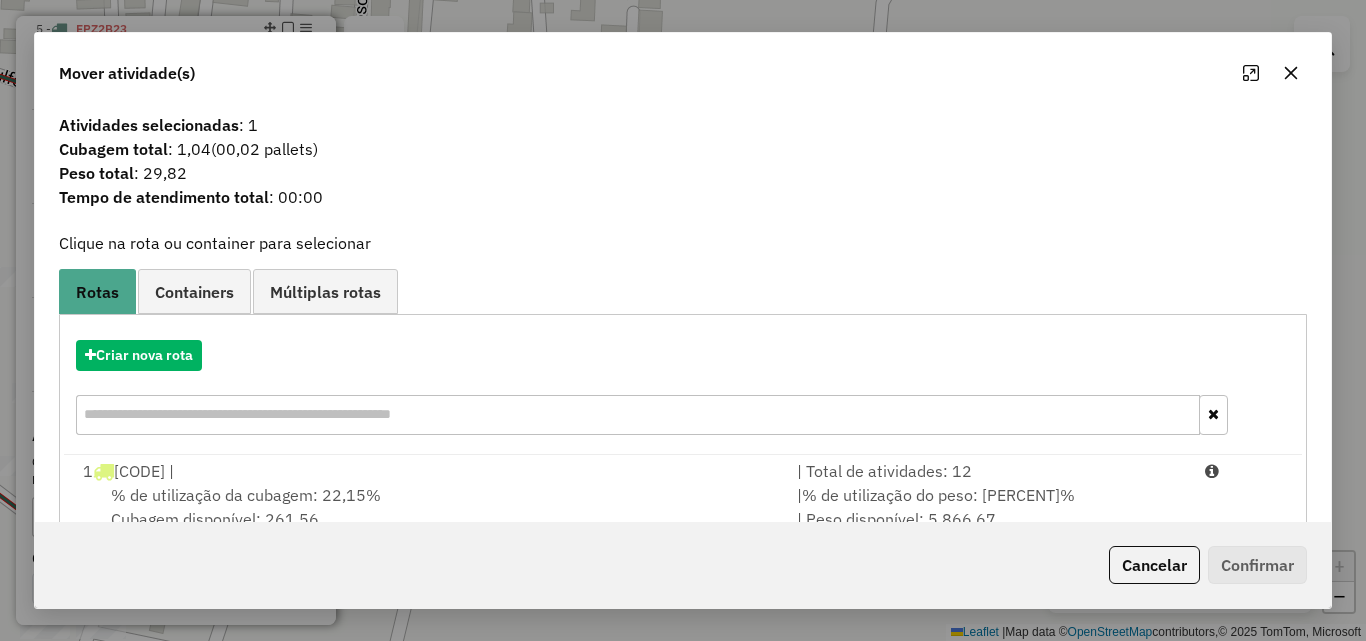 scroll, scrollTop: 367, scrollLeft: 0, axis: vertical 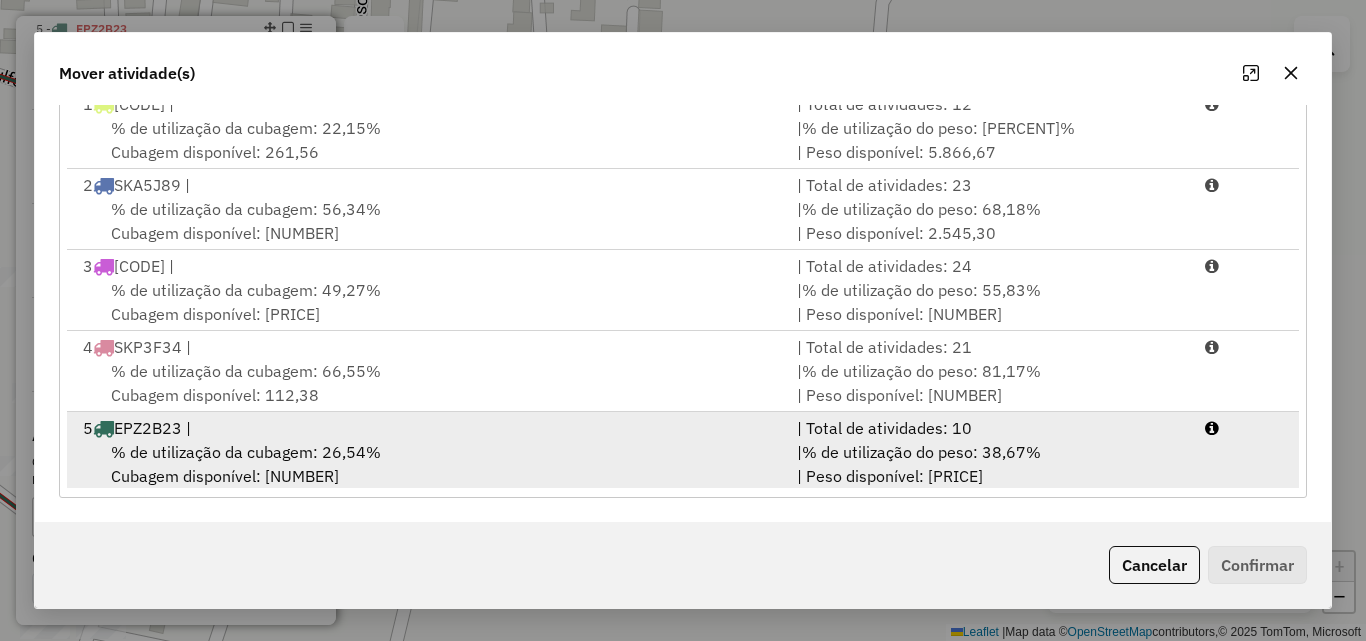 click on "% de utilização da cubagem: 26,54%" at bounding box center [246, 452] 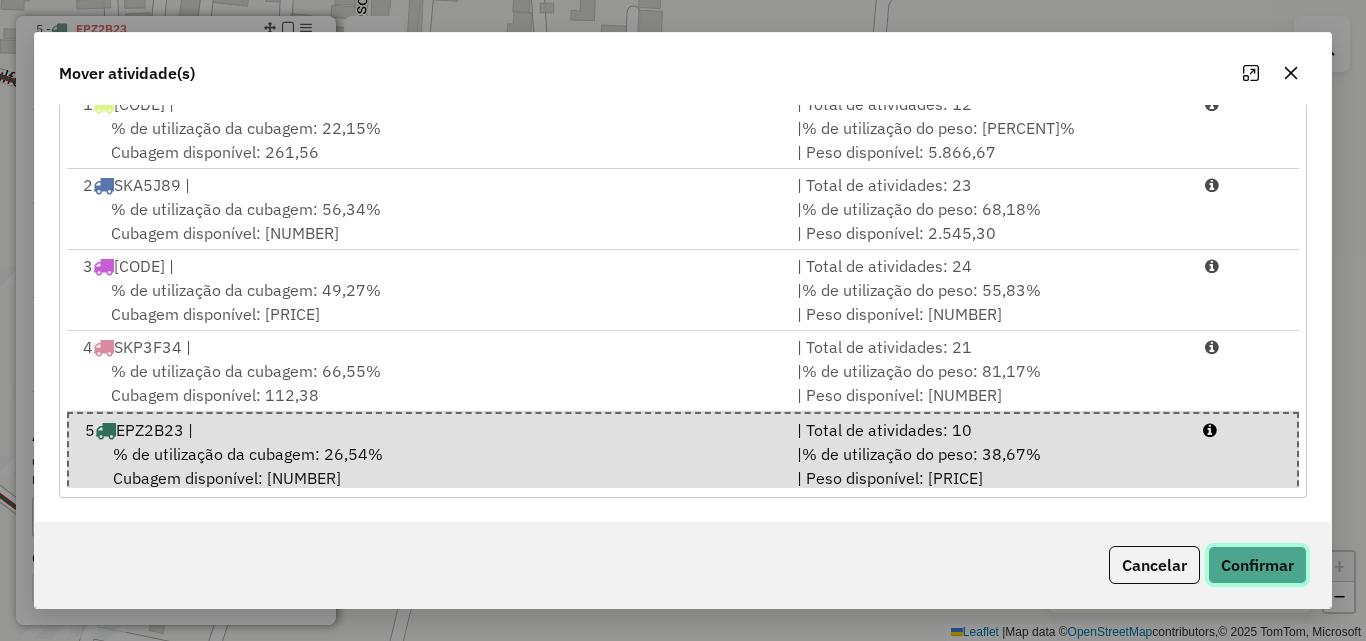 click on "Confirmar" 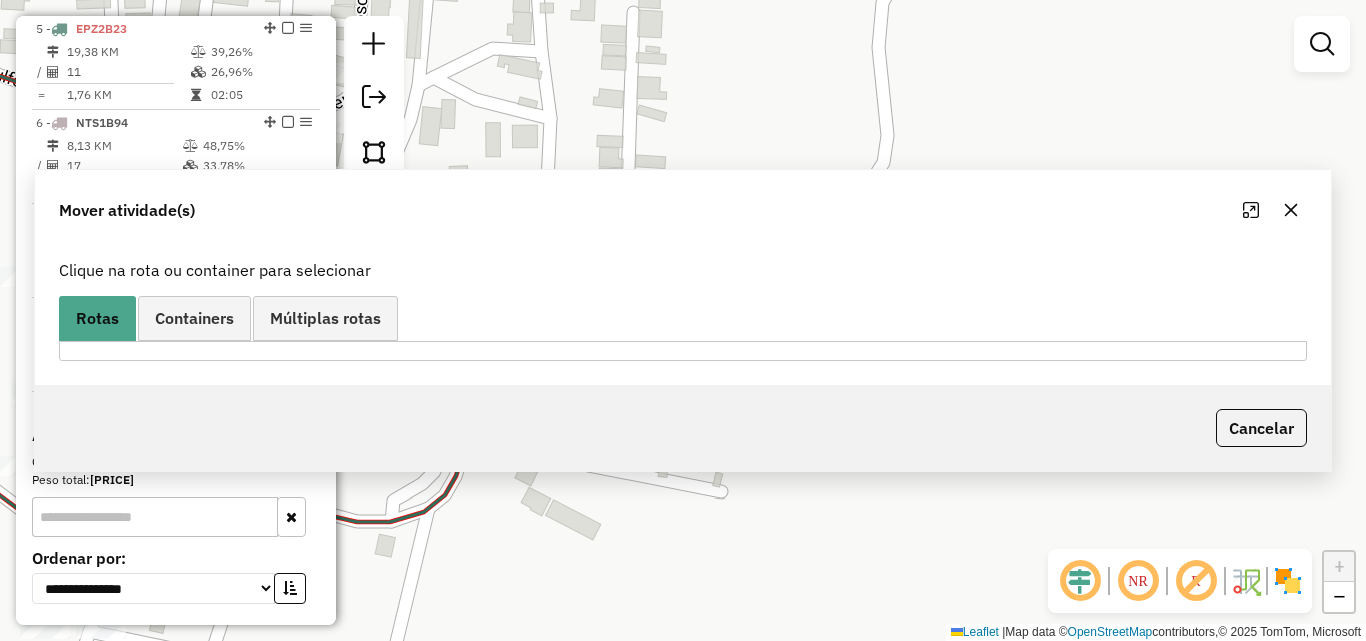 scroll, scrollTop: 0, scrollLeft: 0, axis: both 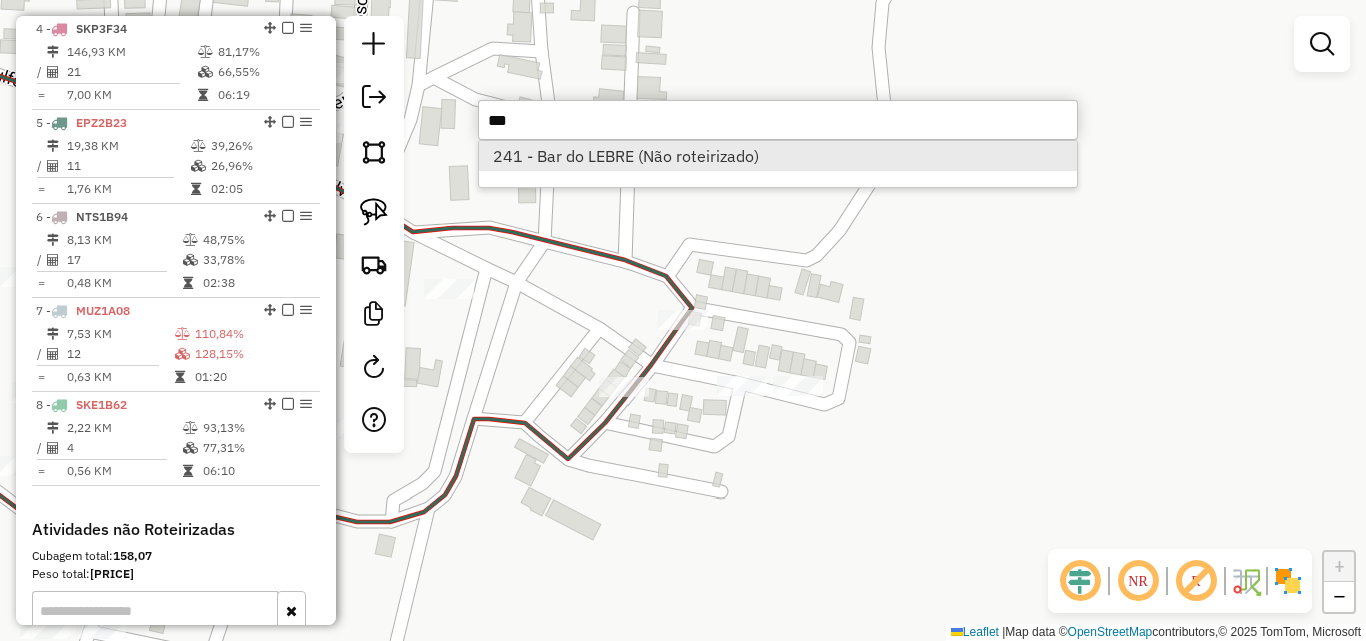 type on "***" 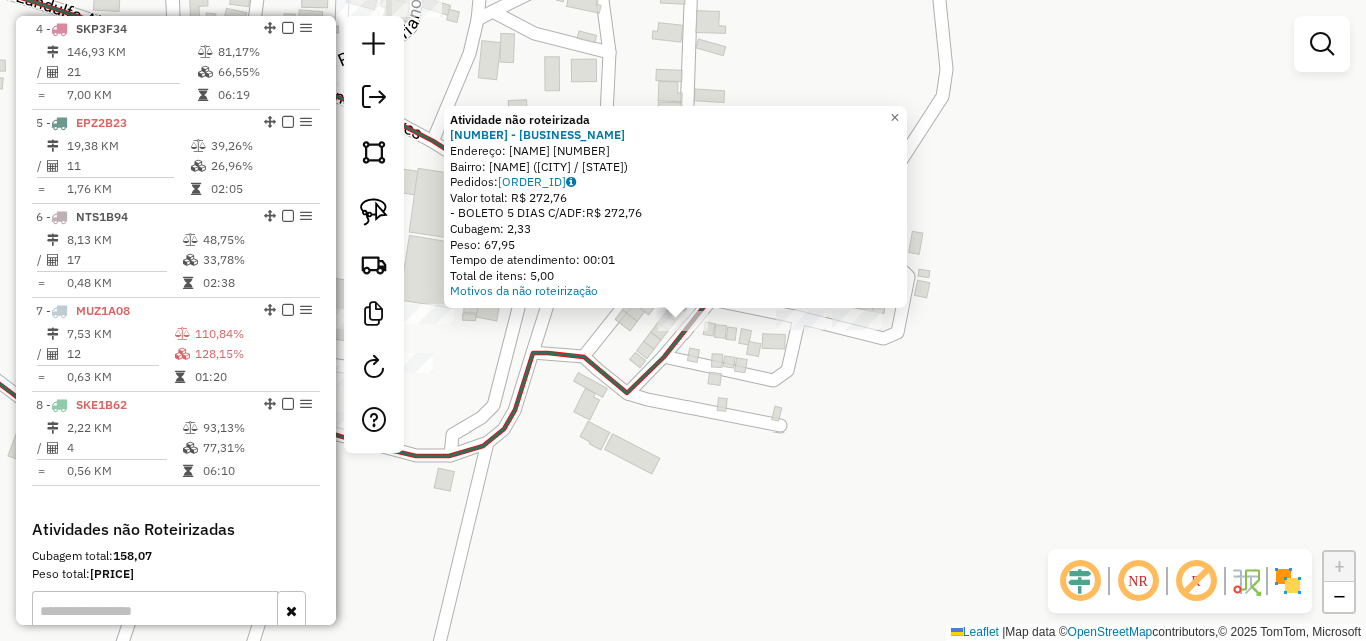 click on "Atividade não roteirizada [NUMBER] - [NAME] Endereço: [NAME] [NUMBER] Bairro: [NAME] ([CITY] / [STATE]) Pedidos: [NUMBER] Valor total: [CURRENCY] [NUMBER] - BOLETO [NUMBER] DIAS C/ADF: [CURRENCY] [NUMBER] Cubagem: [NUMBER] Peso: [NUMBER] Tempo de atendimento: [TIME] Total de itens: [NUMBER] Motivos da não roteirização × Janela de atendimento Grade de atendimento Capacidade Transportadoras Veículos Cliente Pedidos Rotas Selecione os dias de semana para filtrar as janelas de atendimento Seg Ter Qua Qui Sex Sáb Dom Informe o período da janela de atendimento: De: Até: Filtrar exatamente a janela do cliente Considerar janela de atendimento padrão Selecione os dias de semana para filtrar as grades de atendimento Seg Ter Qua Qui Sex Sáb Dom Considerar clientes sem dia de atendimento cadastrado Clientes fora do dia de atendimento selecionado Filtrar as atividades entre os valores definidos abaixo: Peso mínimo: **** Peso máximo: **** Cubagem mínima: Cubagem máxima: De: Até: Filtrar as atividades entre o tempo de atendimento definido abaixo: De: Até: Transportadora: Selecione um ou mais itens Tipo de veículo: Selecione um ou mais itens Veículo: Selecione um ou mais itens" 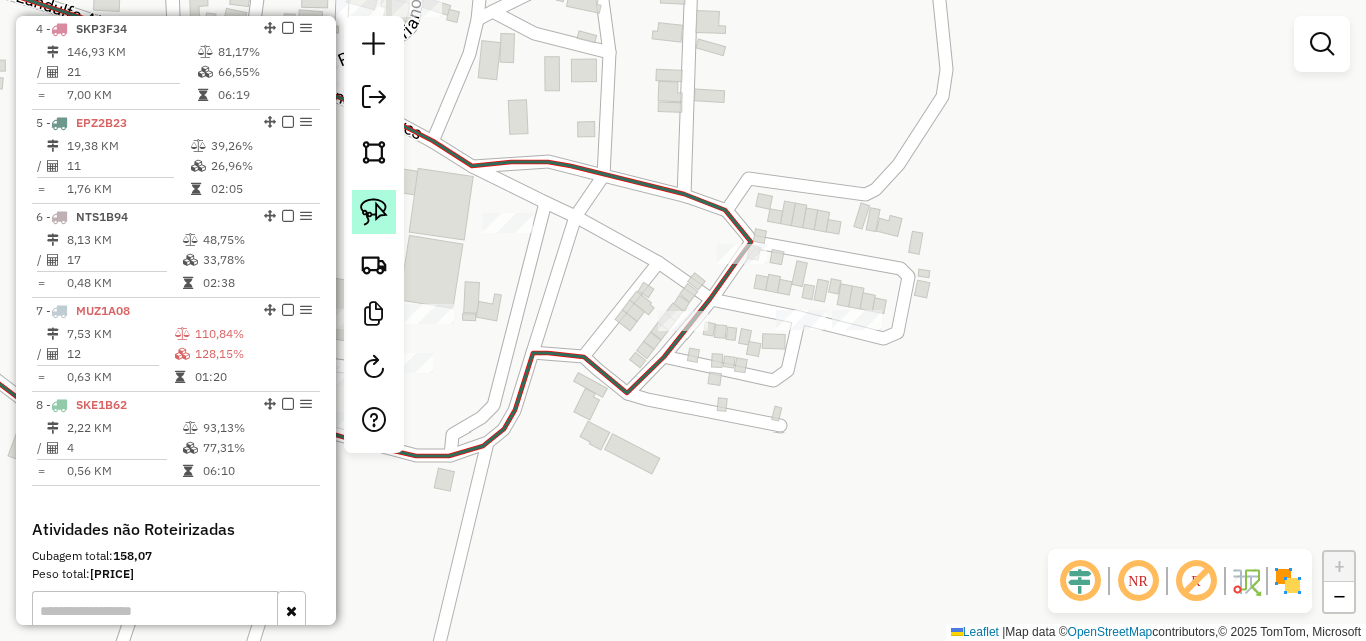 click 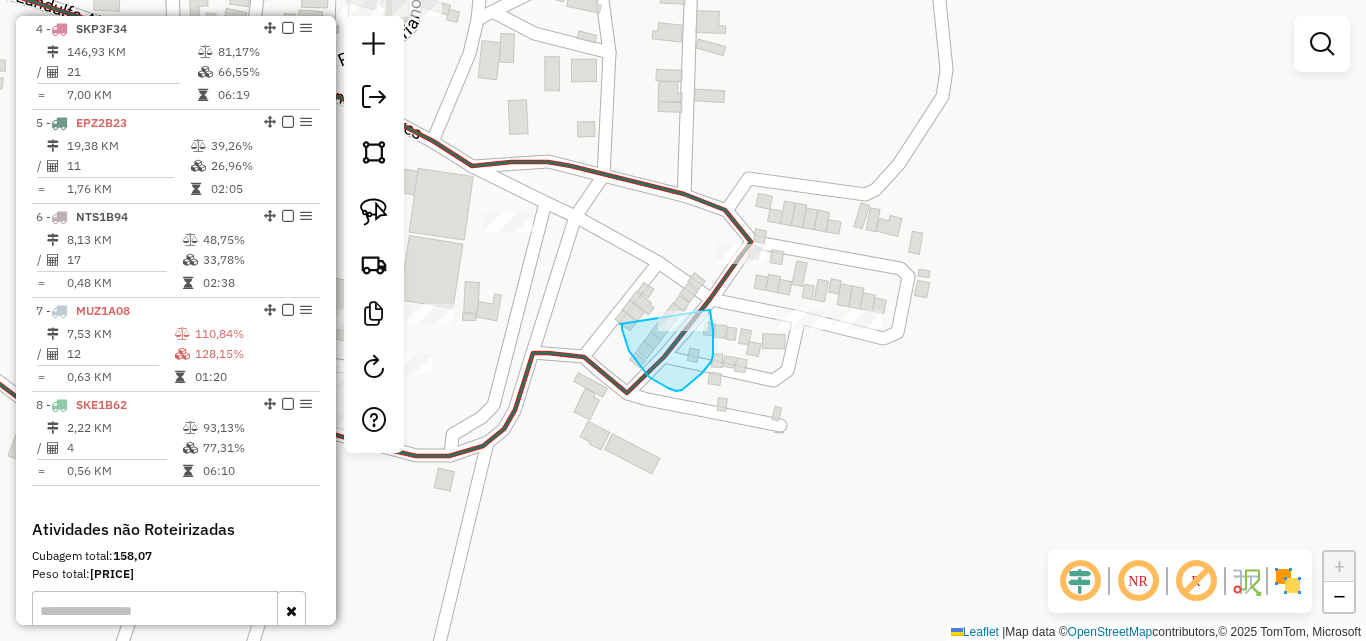 drag, startPoint x: 620, startPoint y: 324, endPoint x: 707, endPoint y: 301, distance: 89.98889 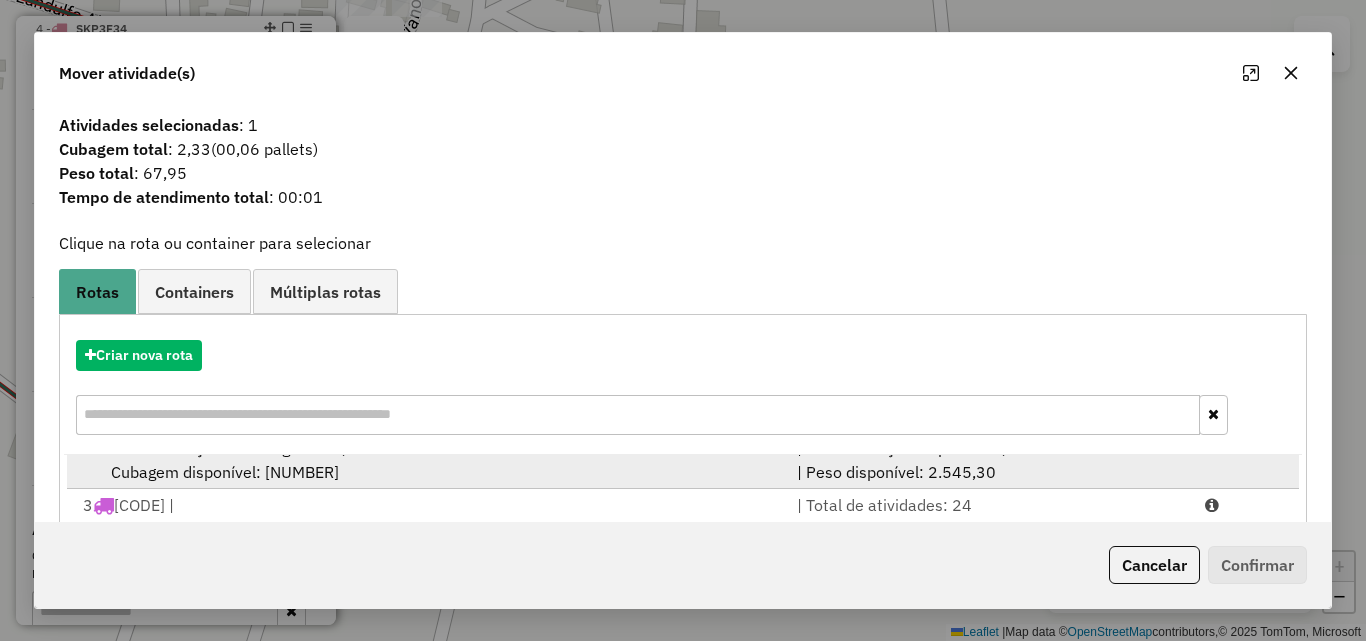 scroll, scrollTop: 248, scrollLeft: 0, axis: vertical 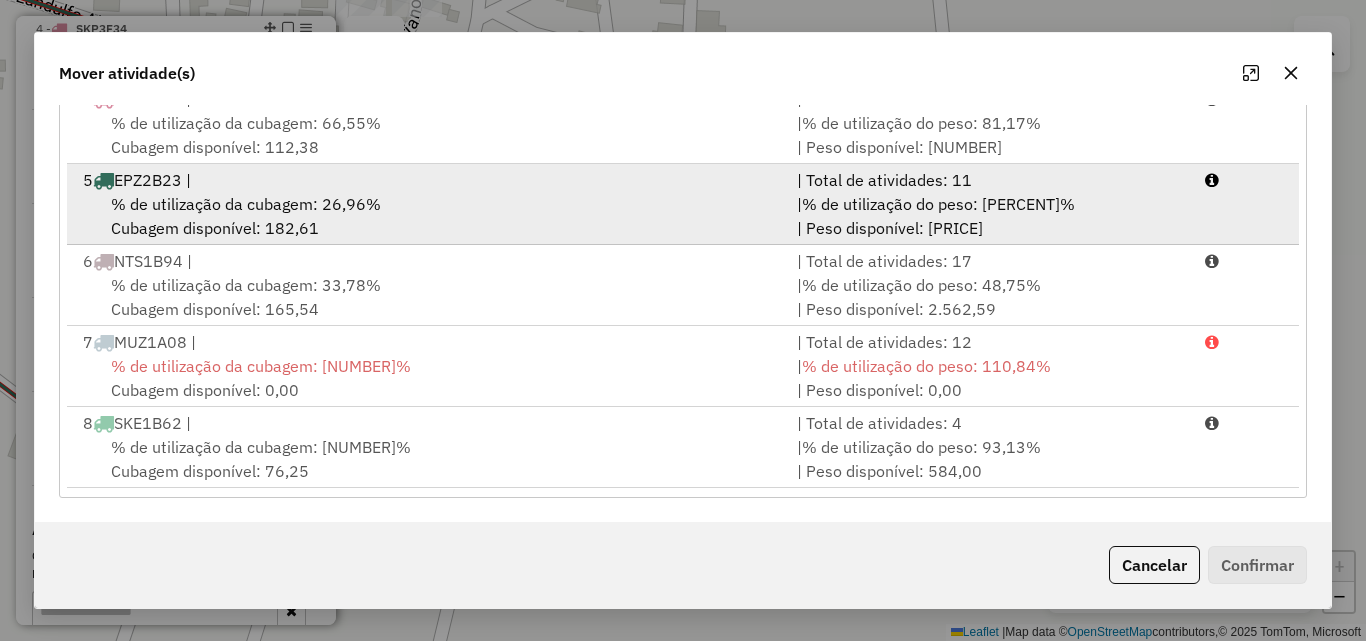 click on "5  EPZ2B23 |" at bounding box center [428, 180] 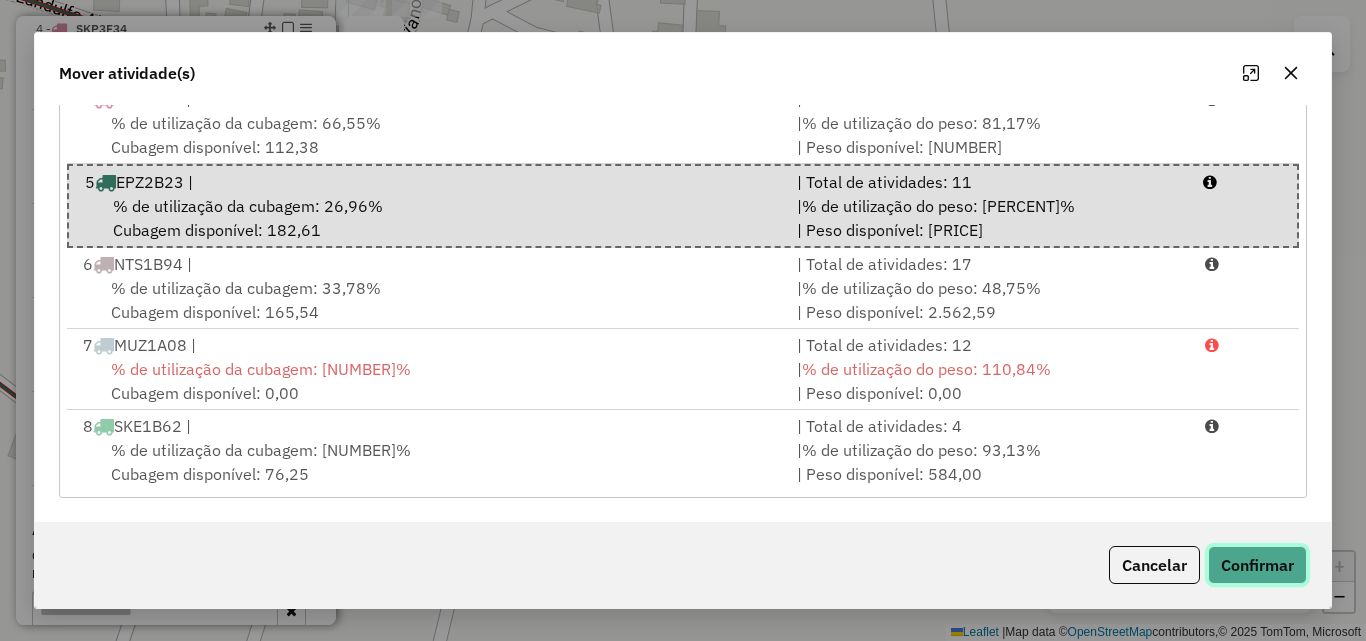 click on "Confirmar" 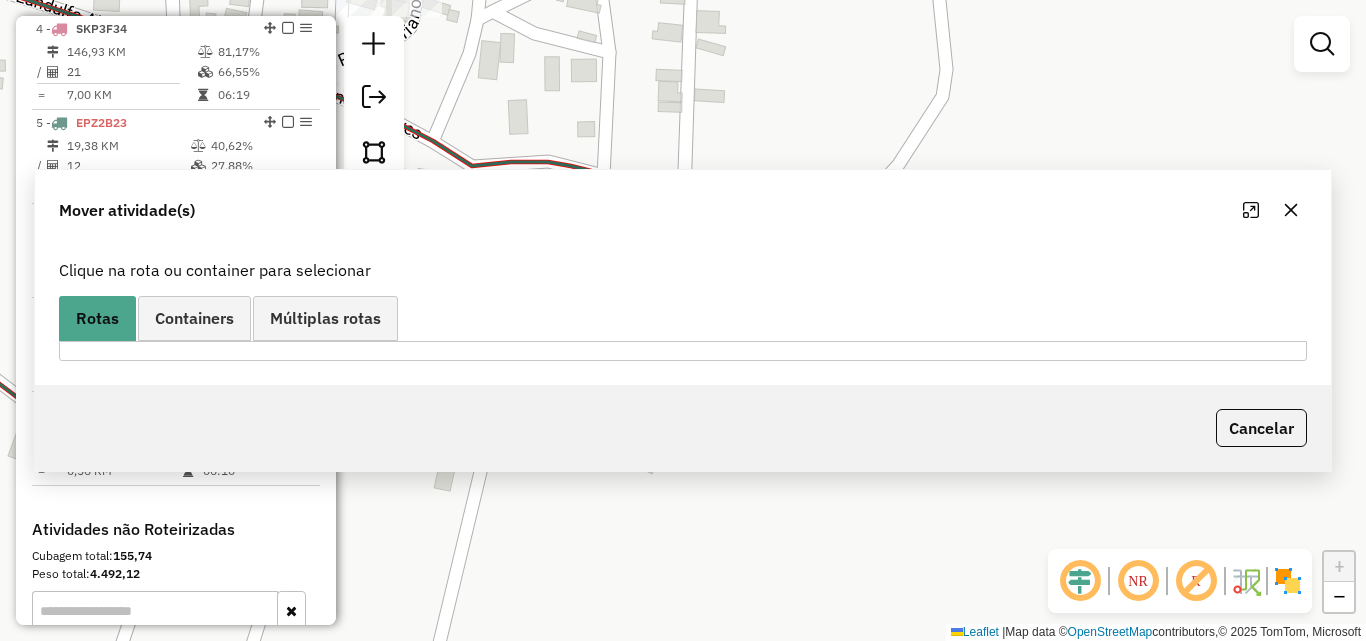 scroll, scrollTop: 0, scrollLeft: 0, axis: both 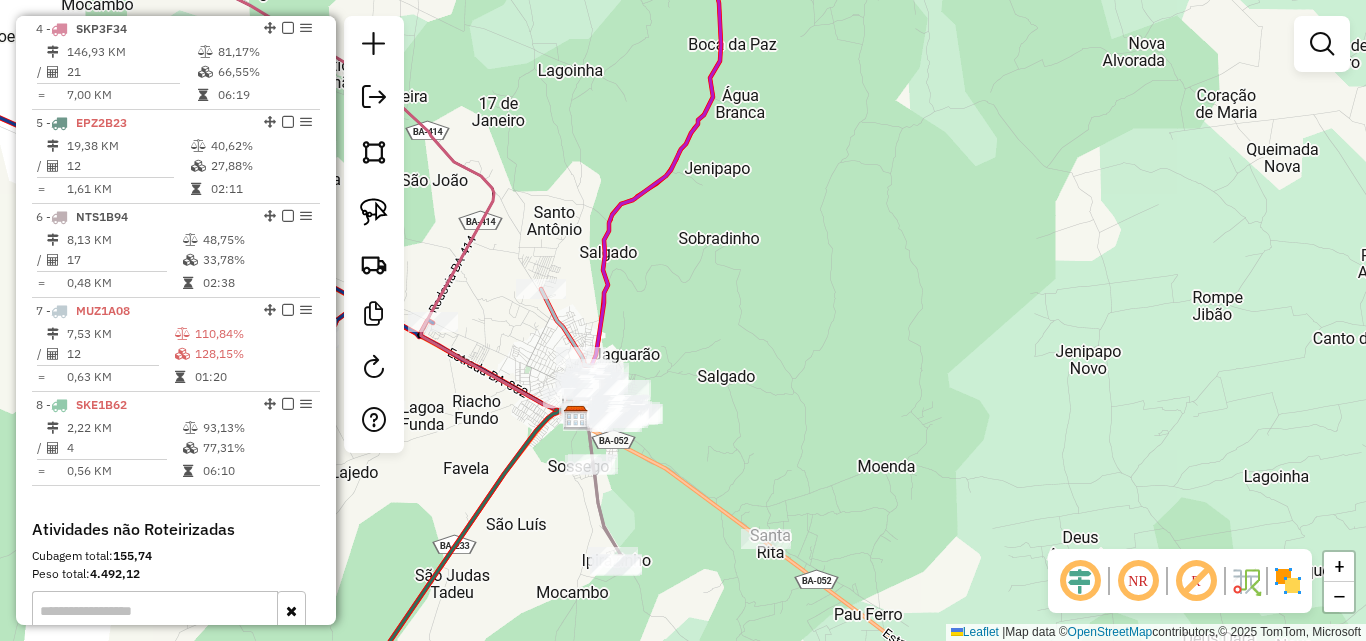 drag, startPoint x: 569, startPoint y: 506, endPoint x: 595, endPoint y: 381, distance: 127.67537 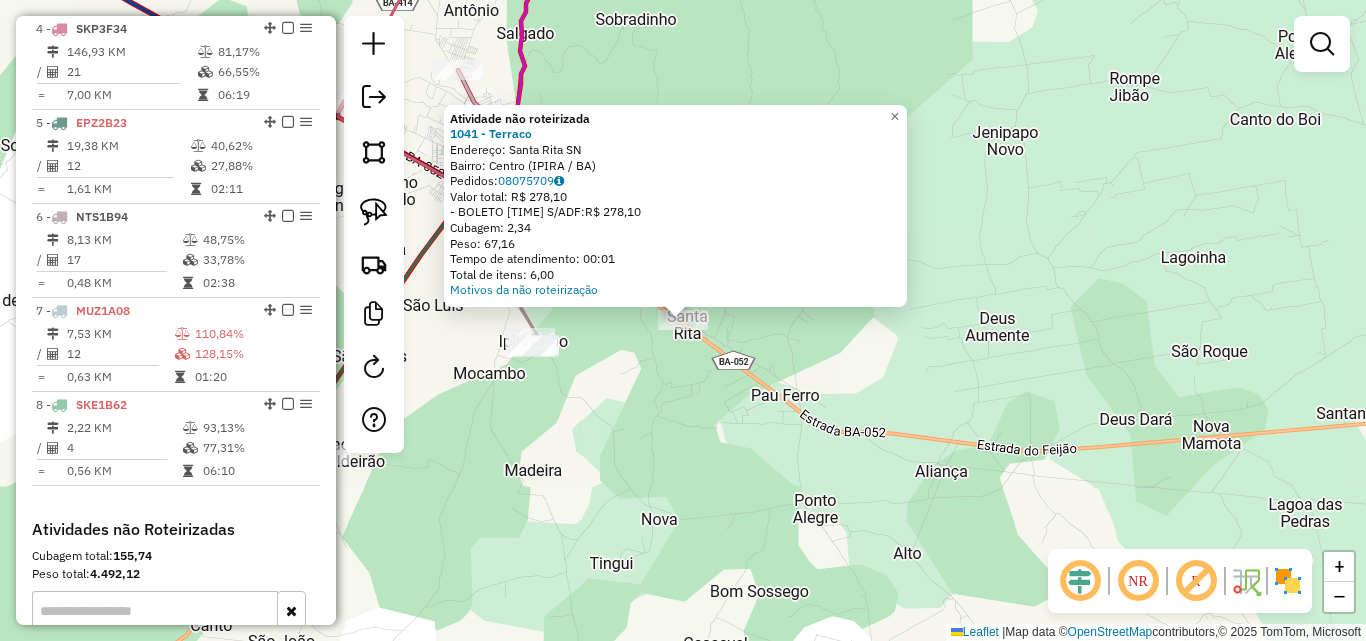 click on "Atividade não roteirizada [NUMBER] - [NAME] Endereço: [NAME] [NUMBER] Bairro: [NAME] ([CITY] / [STATE]) Pedidos: [NUMBER] Valor total: R$ [PRICE] - BOLETO [NUMBER] DIA S/ADF: R$ [PRICE] Cubagem: [NUMBER] Peso: [NUMBER] Tempo de atendimento: [TIME] Total de itens: [NUMBER] Motivos da não roteirização × Janela de atendimento Grade de atendimento Capacidade Transportadoras Veículos Cliente Pedidos Rotas Selecione os dias de semana para filtrar as janelas de atendimento Seg Ter Qua Qui Sex Sáb Dom Informe o período da janela de atendimento: De: [TIME] Até: [TIME] Filtrar exatamente a janela do cliente Considerar janela de atendimento padrão Selecione os dias de semana para filtrar as grades de atendimento Seg Ter Qua Qui Sex Sáb Dom Considerar clientes sem dia de atendimento cadastrado Clientes fora do dia de atendimento selecionado Filtrar as atividades entre os valores definidos abaixo: Peso mínimo: **** Peso máximo: **** Cubagem mínima: Cubagem máxima: De: [TIME] Até: [TIME] De: [NAME]" 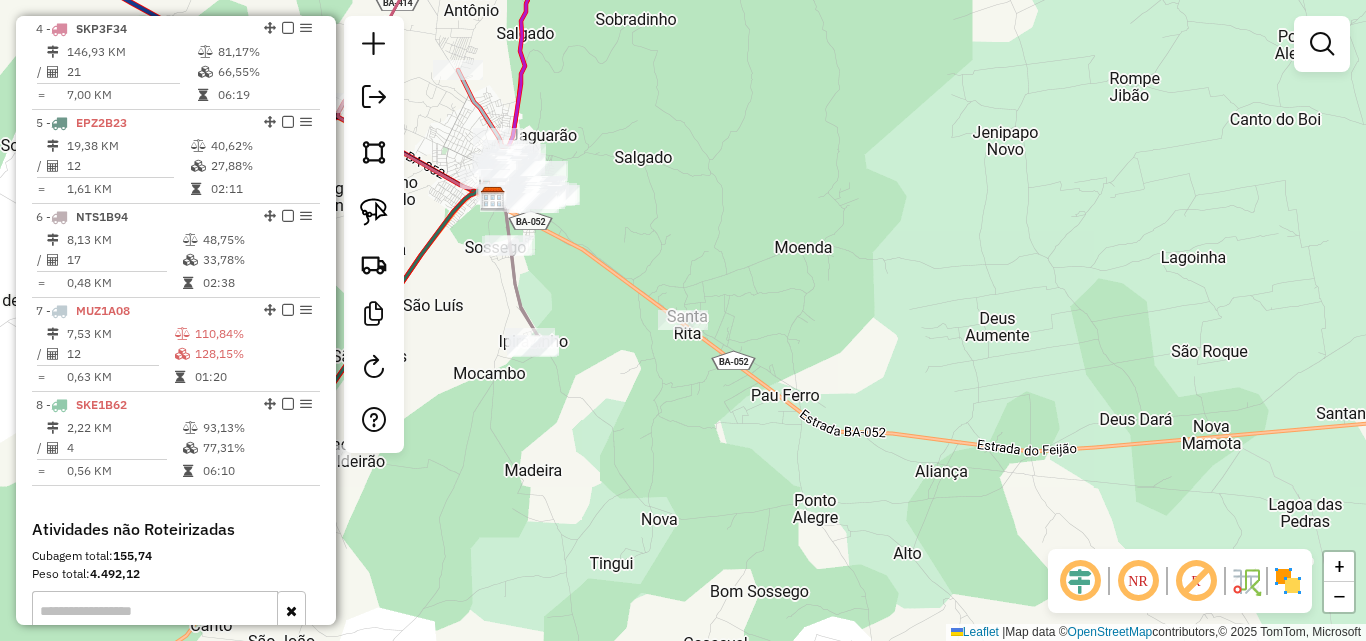 drag, startPoint x: 631, startPoint y: 444, endPoint x: 857, endPoint y: 514, distance: 236.59248 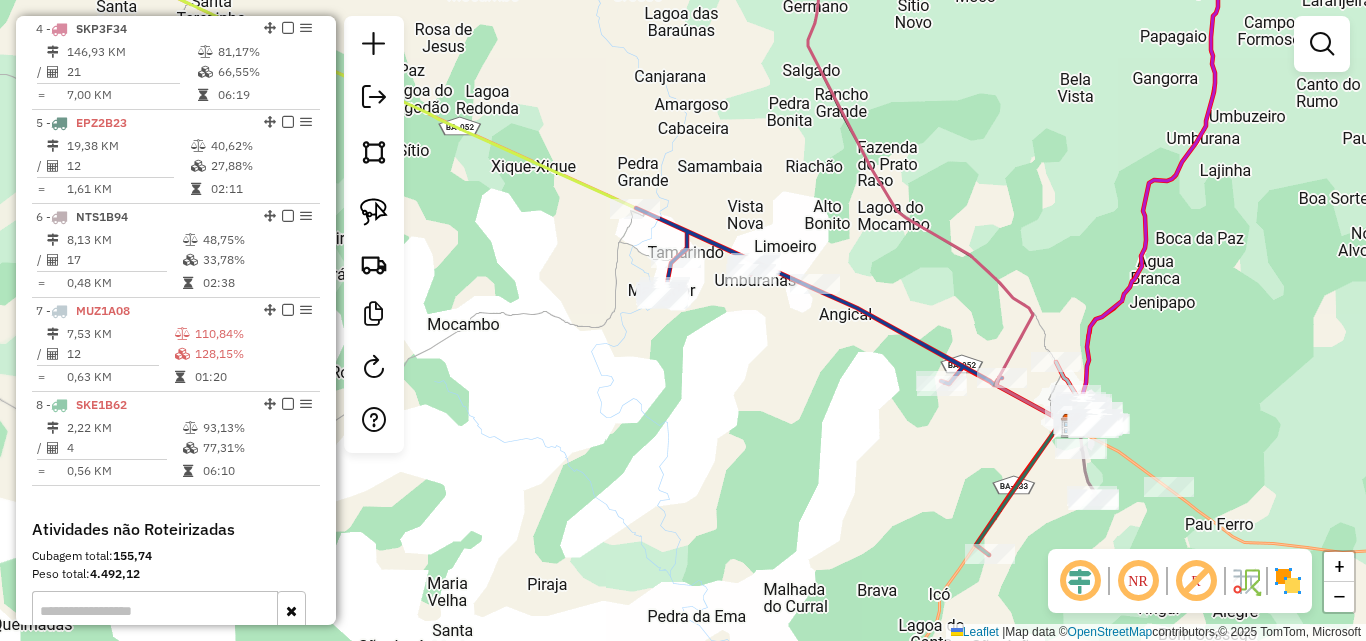 drag, startPoint x: 694, startPoint y: 474, endPoint x: 457, endPoint y: 317, distance: 284.28506 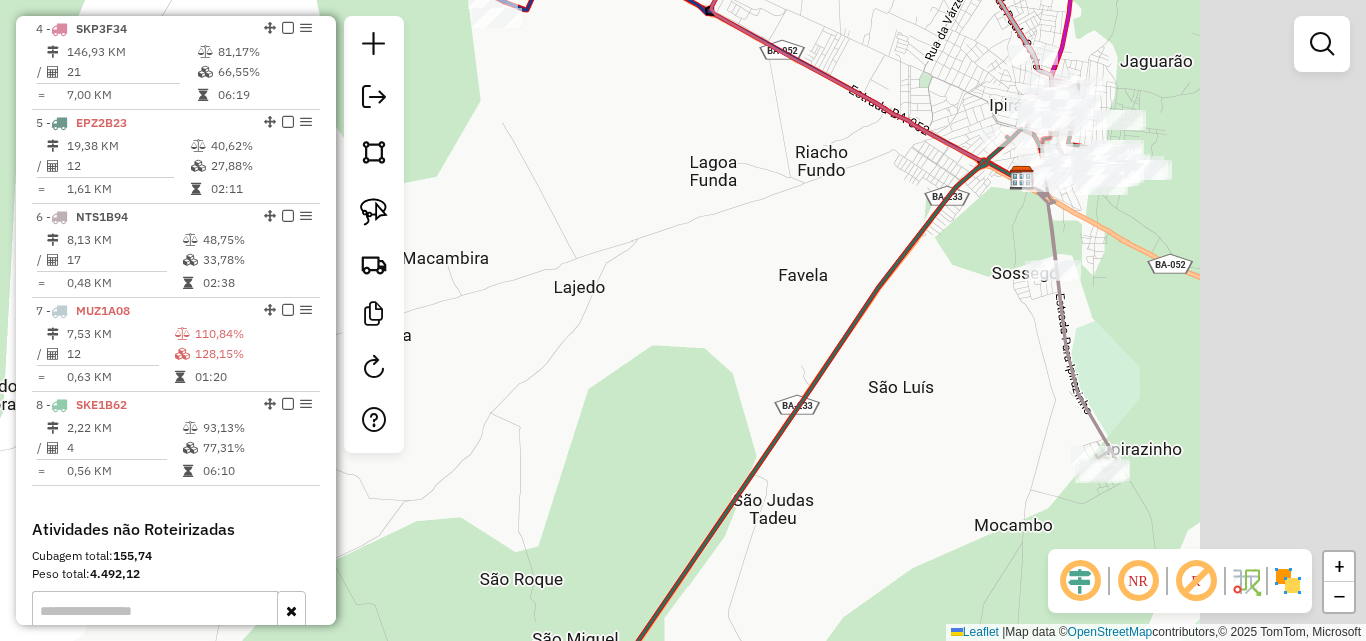 drag, startPoint x: 907, startPoint y: 414, endPoint x: 613, endPoint y: 438, distance: 294.97797 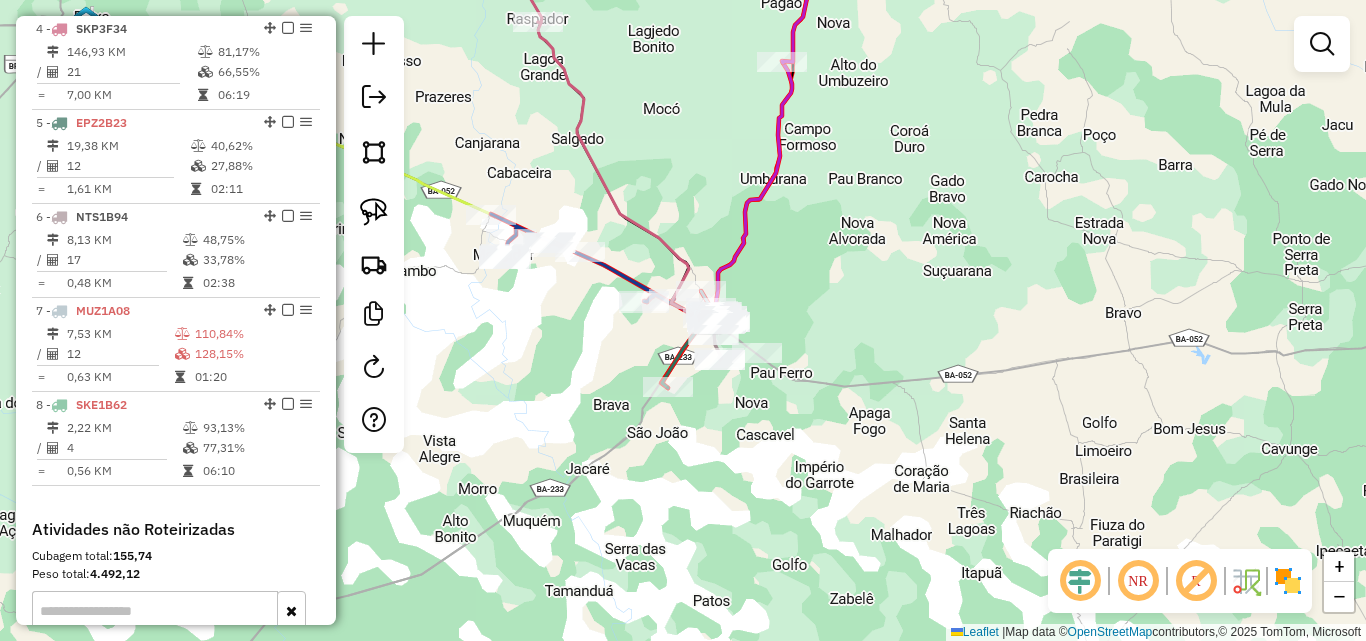 drag, startPoint x: 581, startPoint y: 373, endPoint x: 730, endPoint y: 436, distance: 161.77144 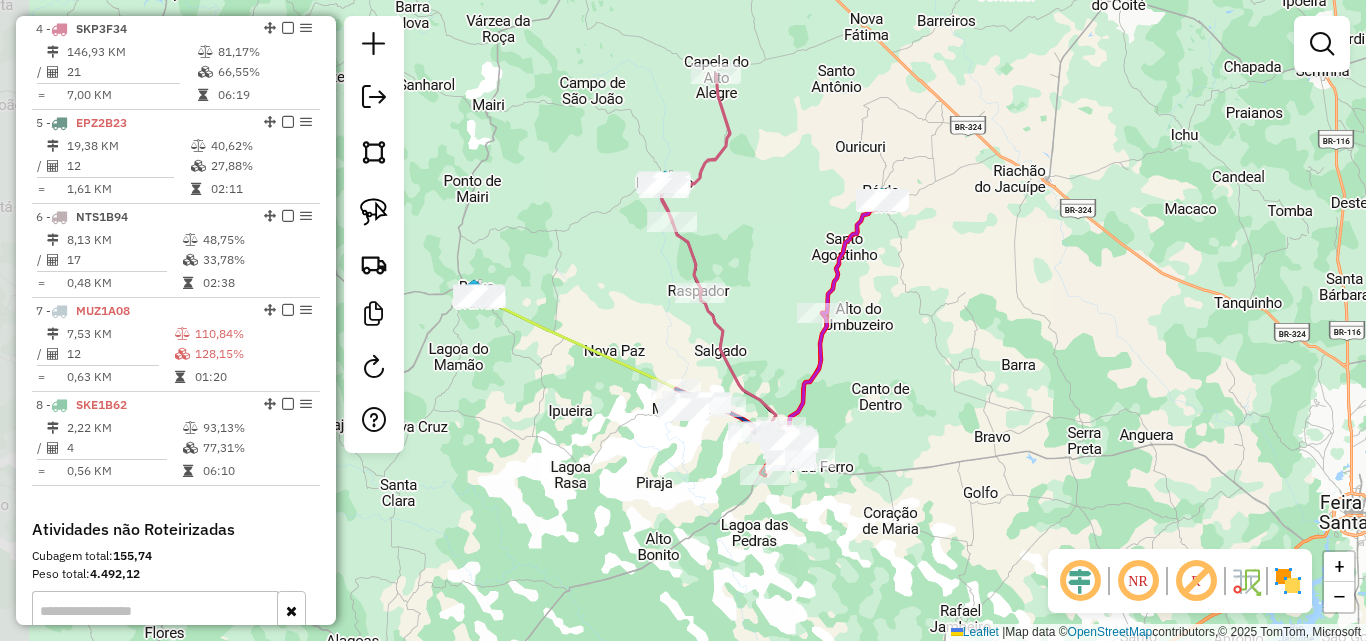drag, startPoint x: 594, startPoint y: 430, endPoint x: 624, endPoint y: 481, distance: 59.16925 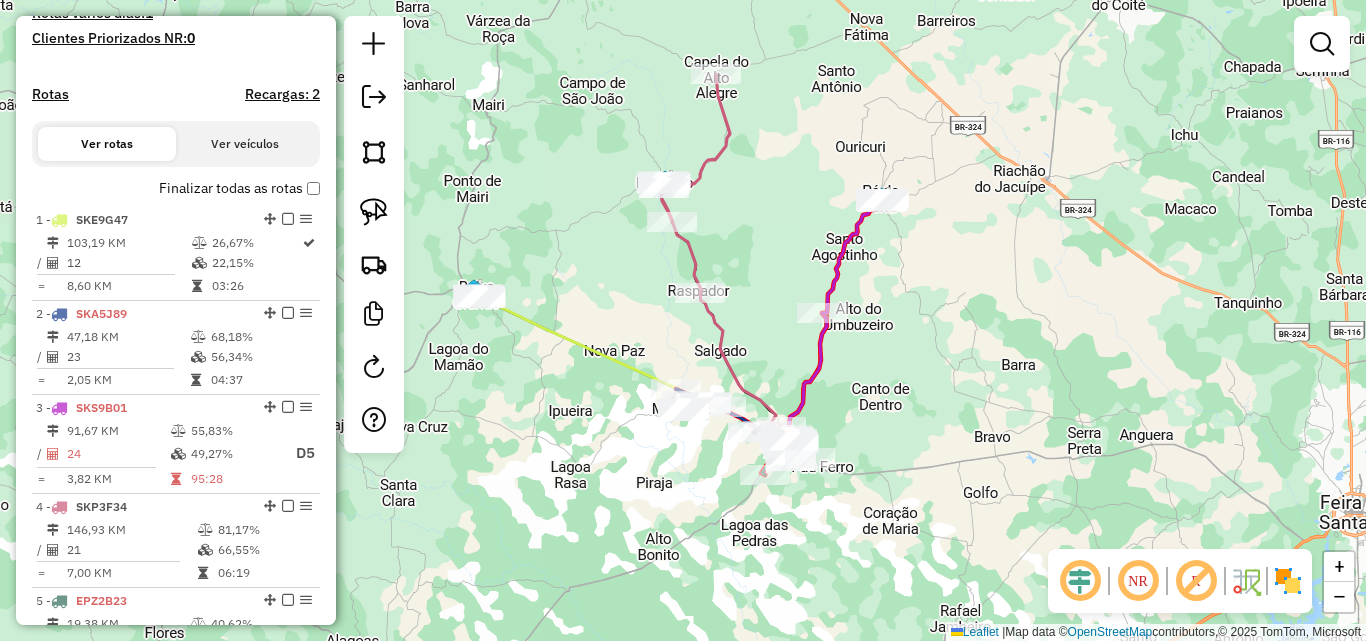 scroll, scrollTop: 561, scrollLeft: 0, axis: vertical 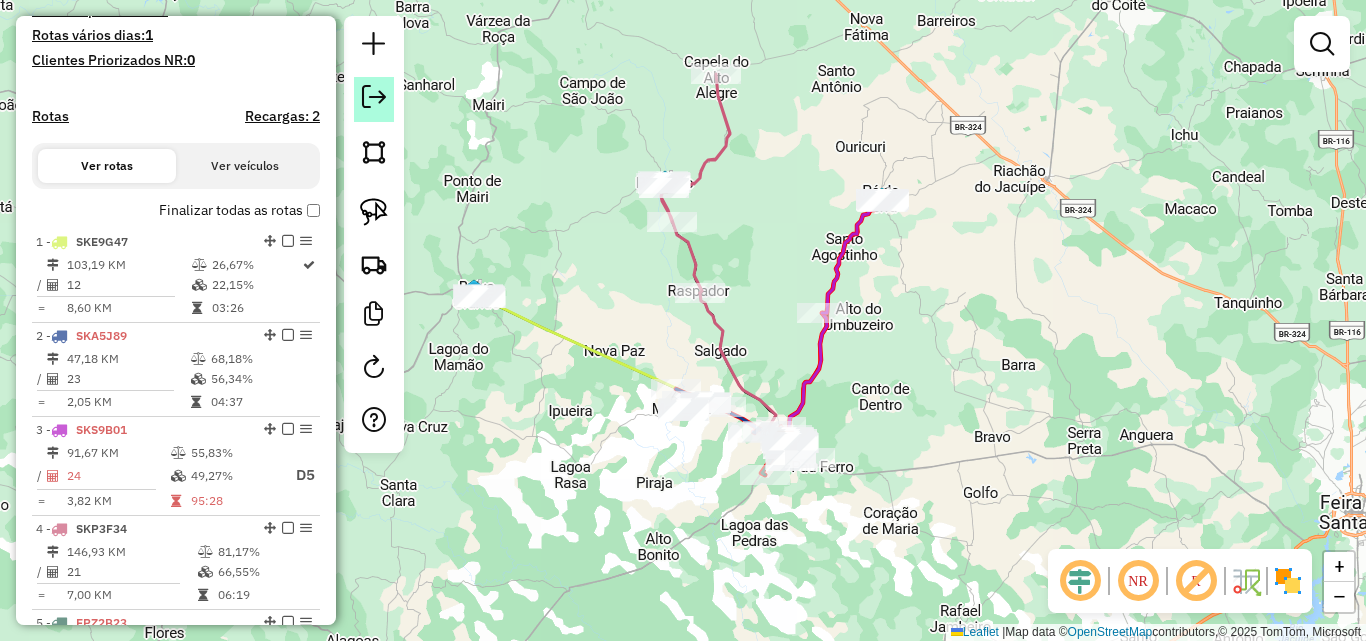 click 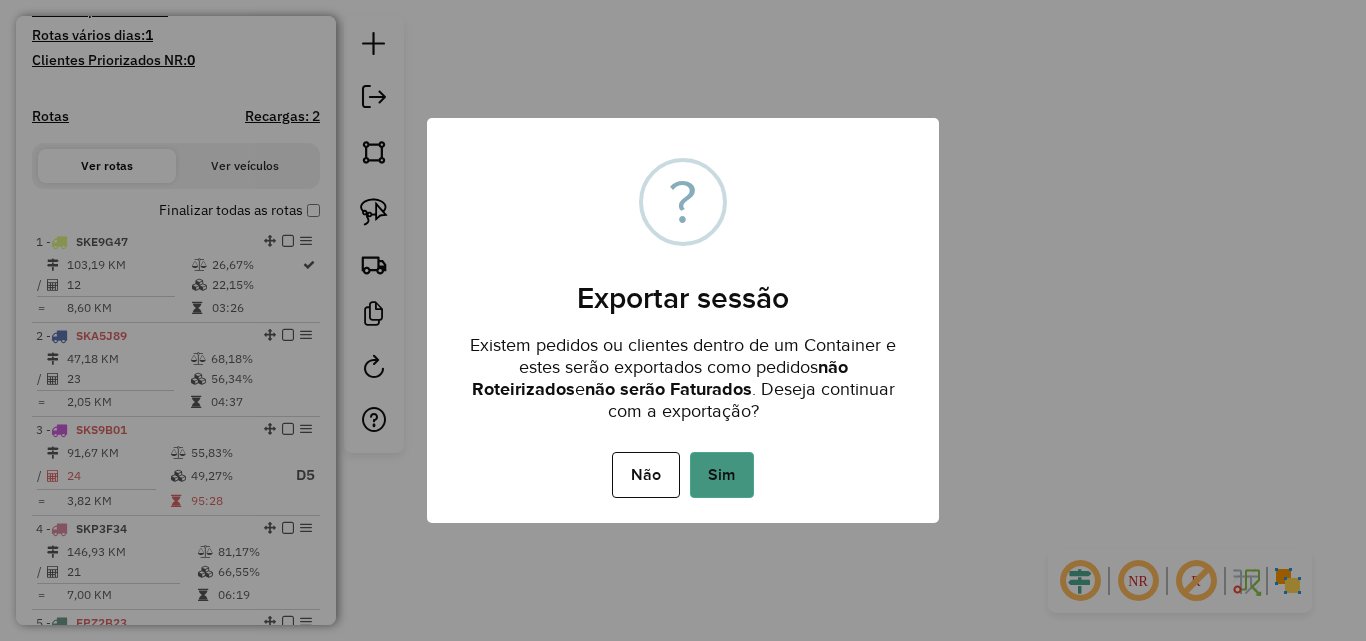 click on "Sim" at bounding box center [722, 475] 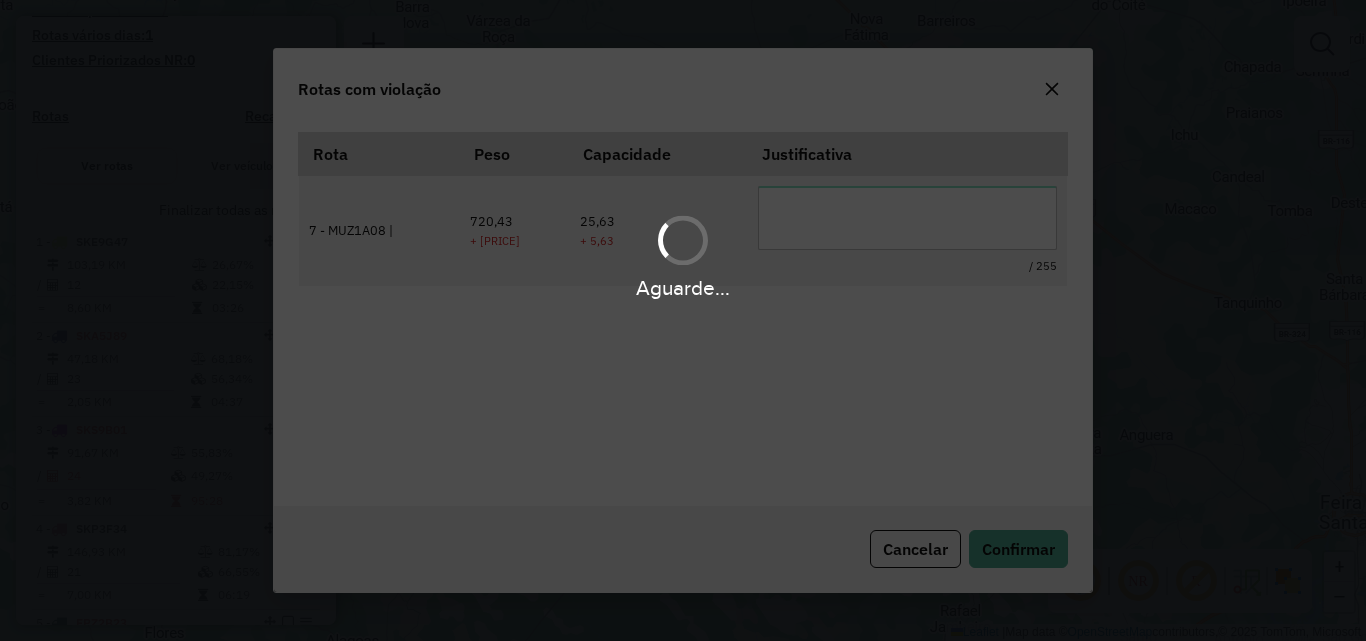 scroll, scrollTop: 37, scrollLeft: 0, axis: vertical 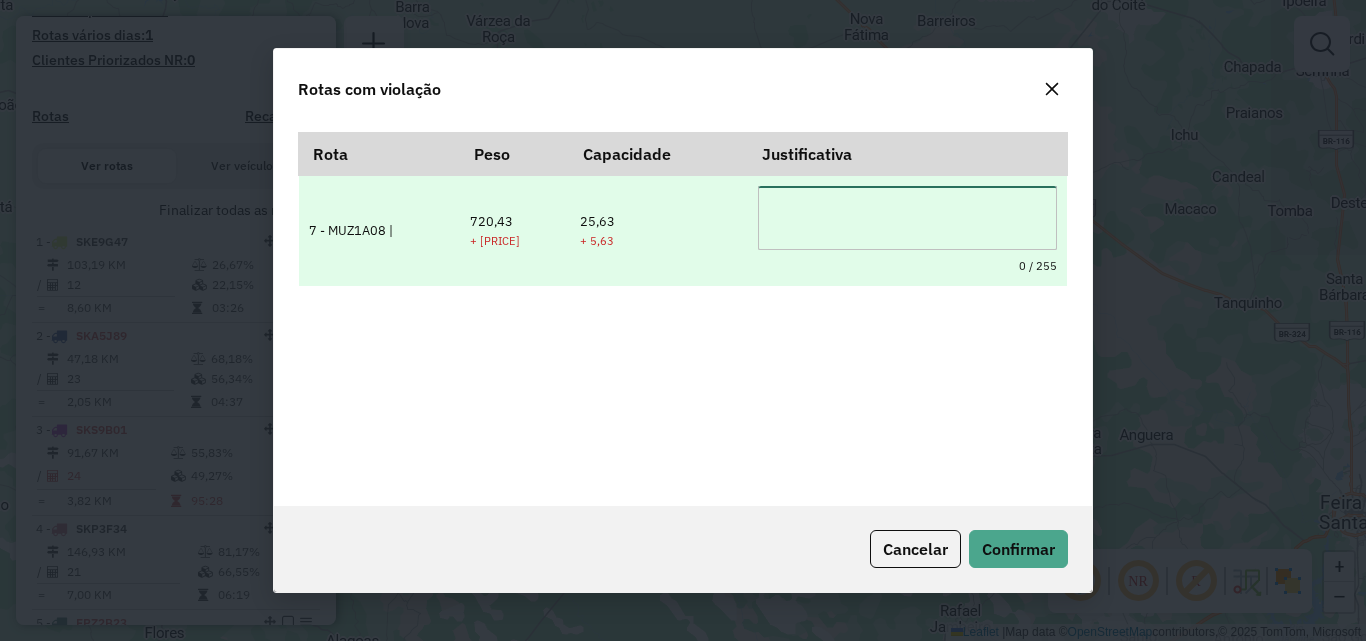 click at bounding box center (907, 218) 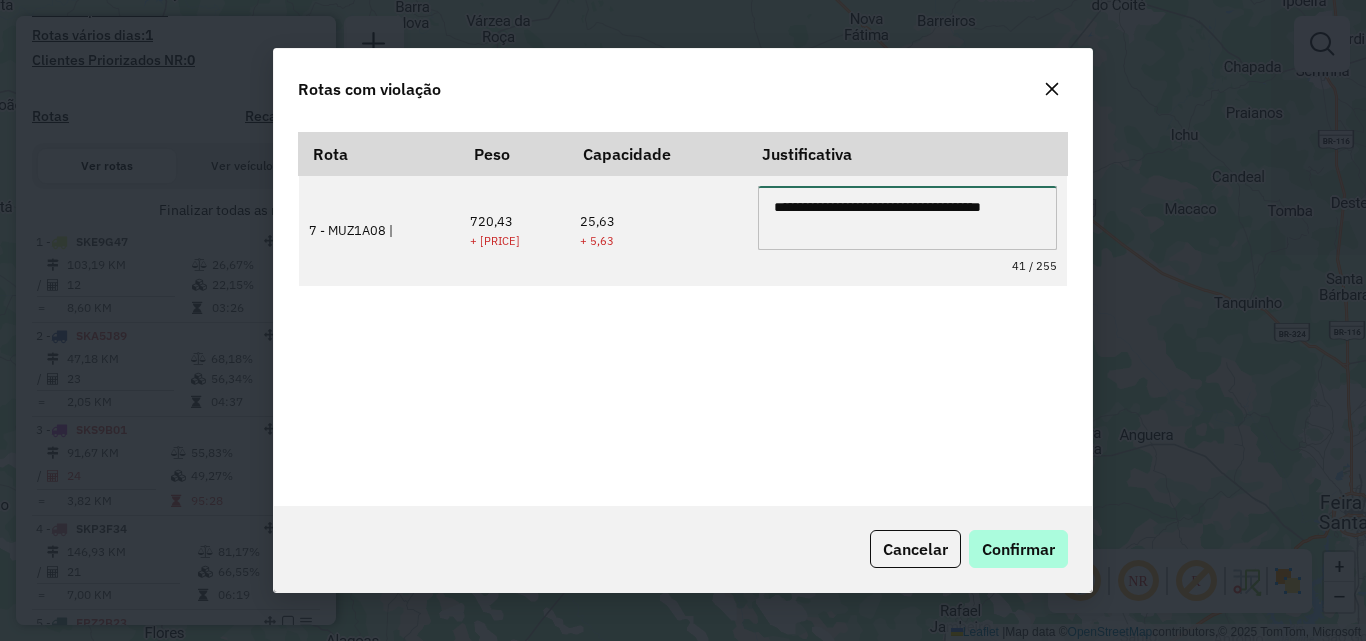 type on "**********" 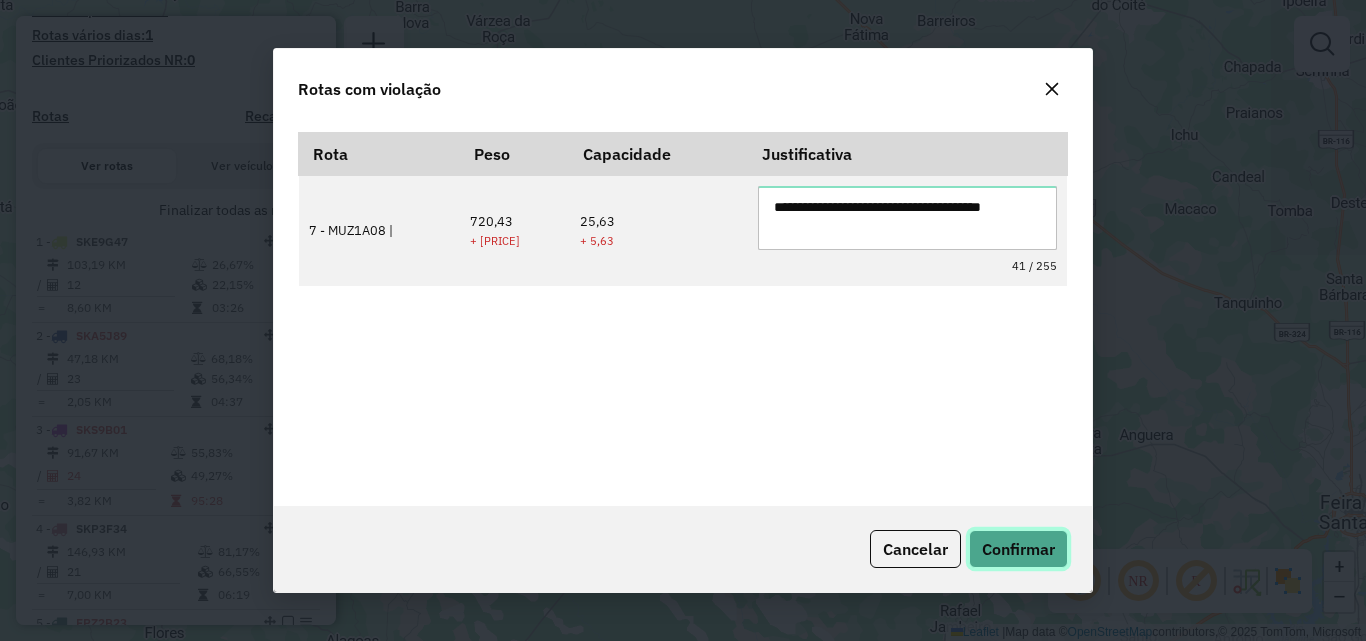 click on "Confirmar" 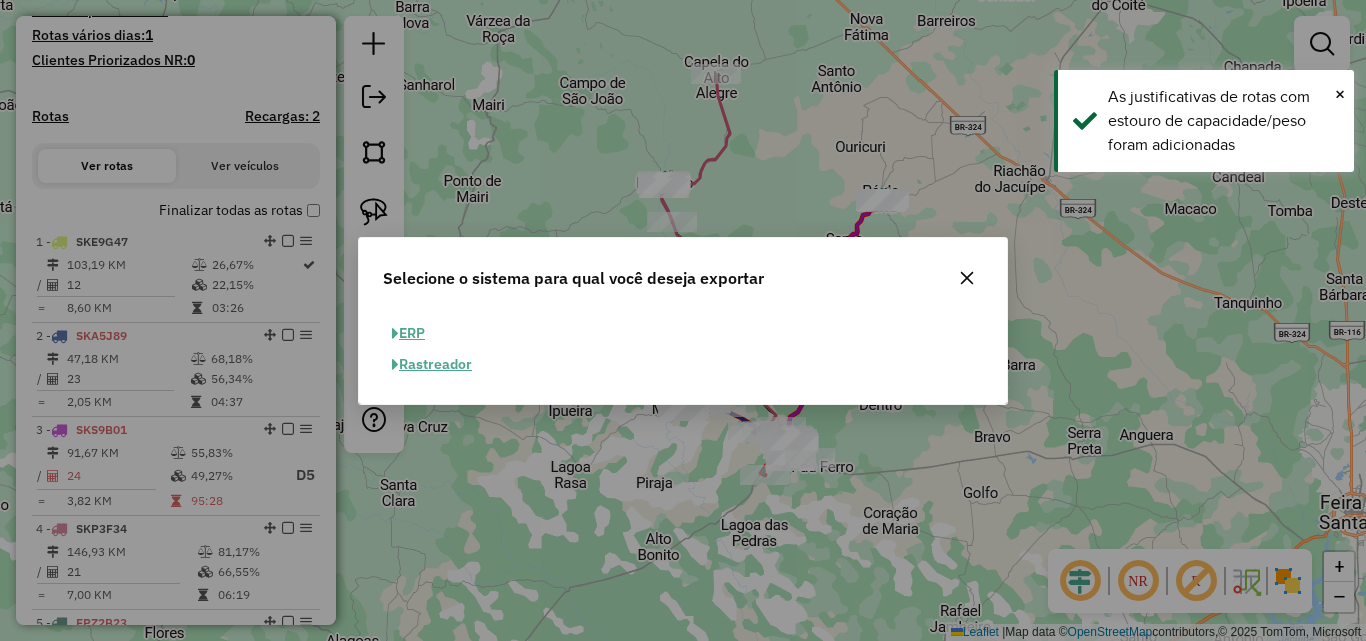 click on "ERP" 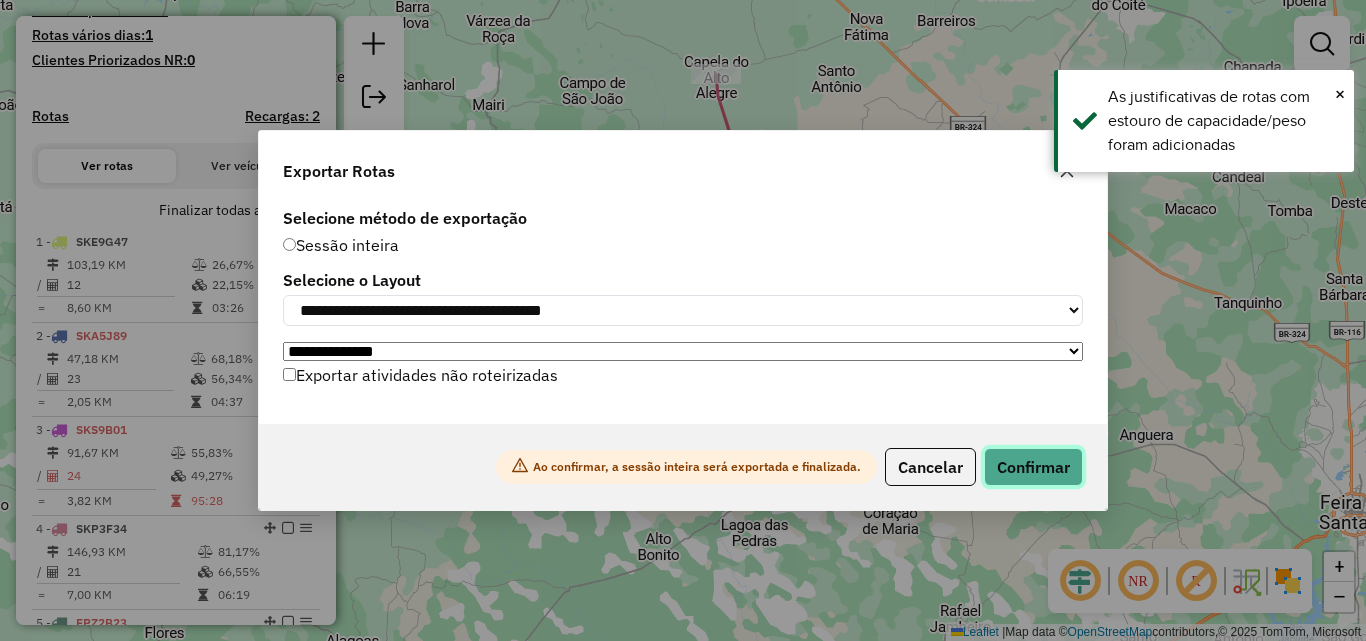 click on "Confirmar" 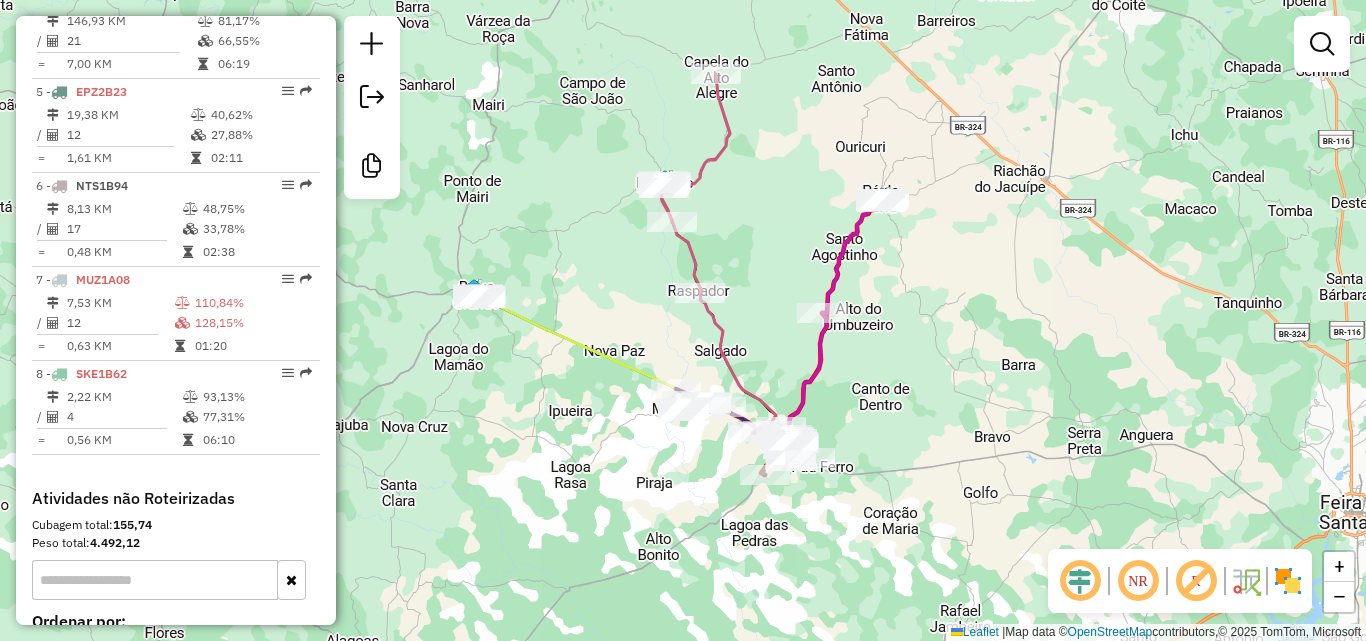 scroll, scrollTop: 1115, scrollLeft: 0, axis: vertical 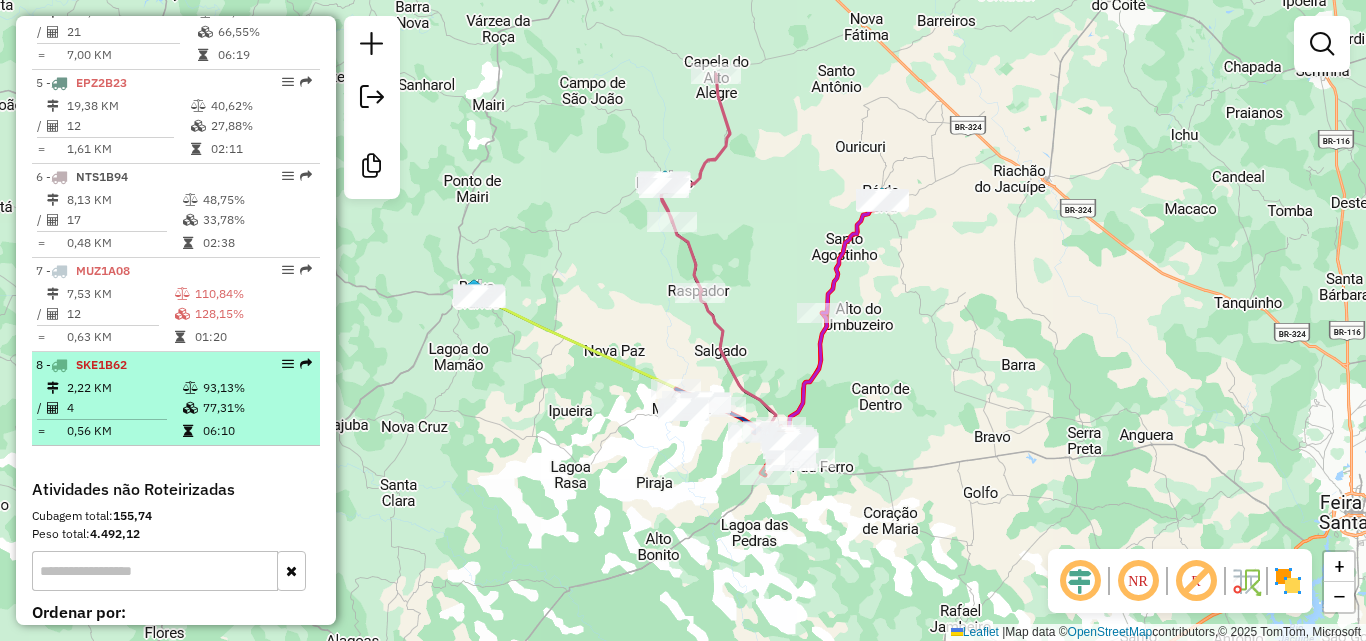 click at bounding box center (192, 388) 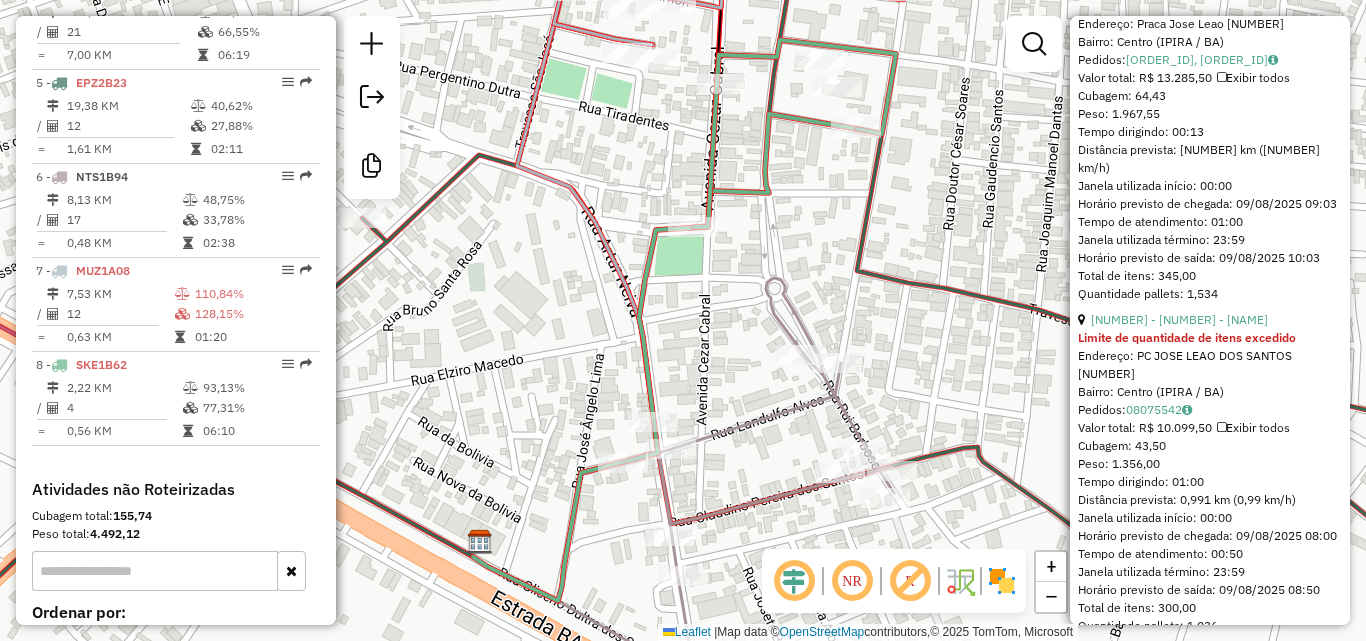 scroll, scrollTop: 1589, scrollLeft: 0, axis: vertical 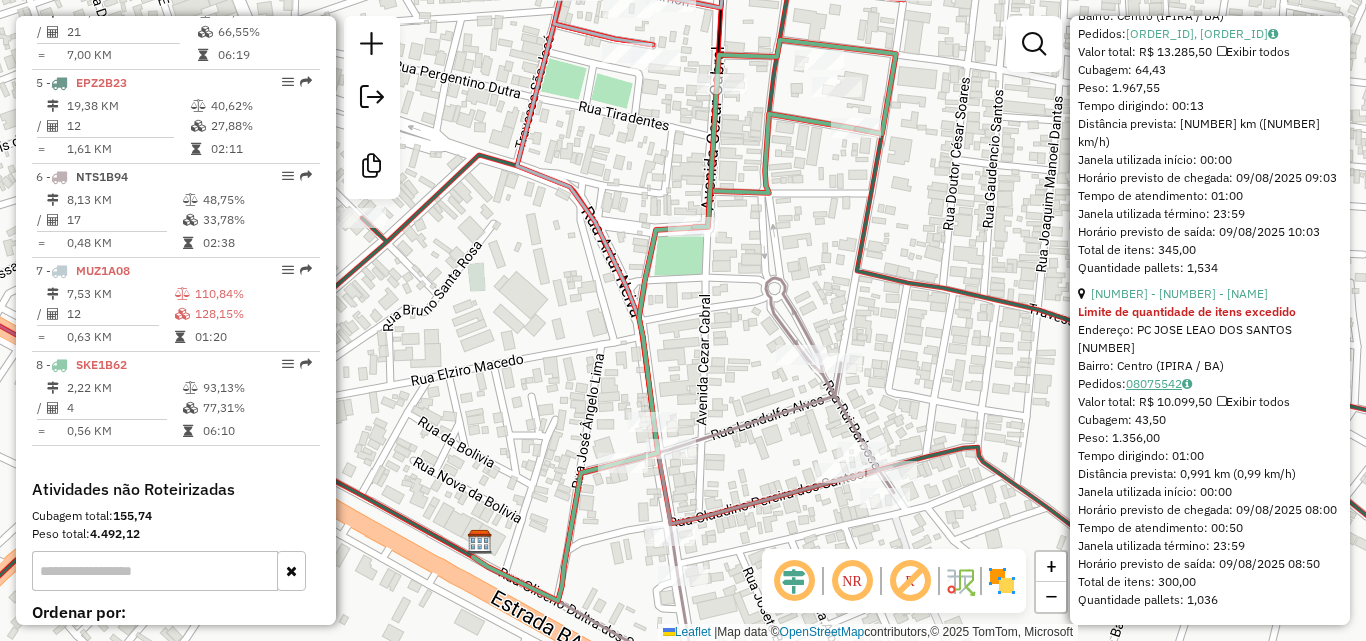 click on "08075542" at bounding box center [1159, 383] 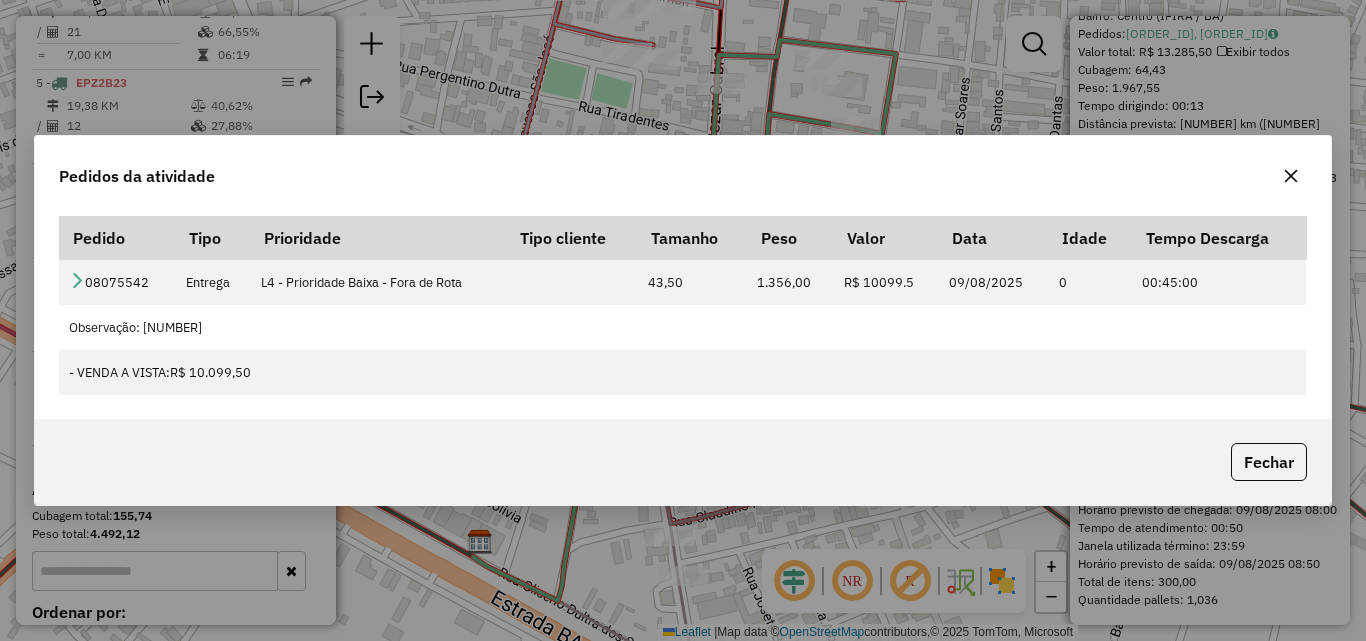 type 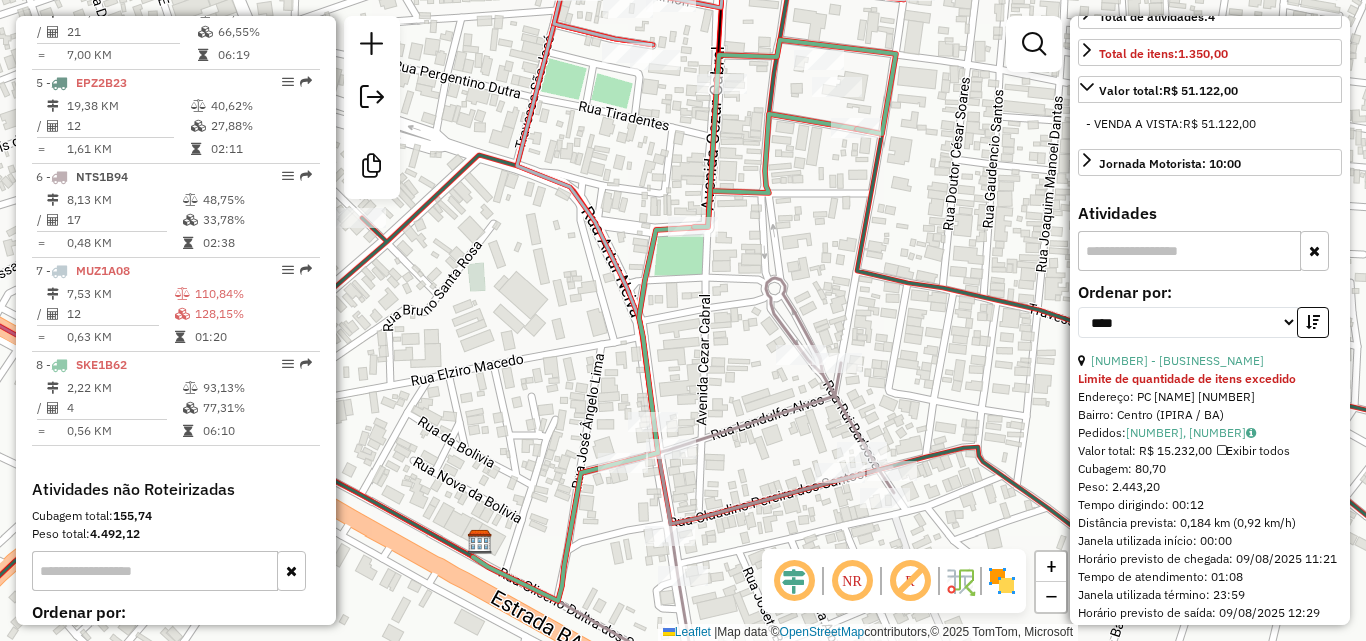 scroll, scrollTop: 489, scrollLeft: 0, axis: vertical 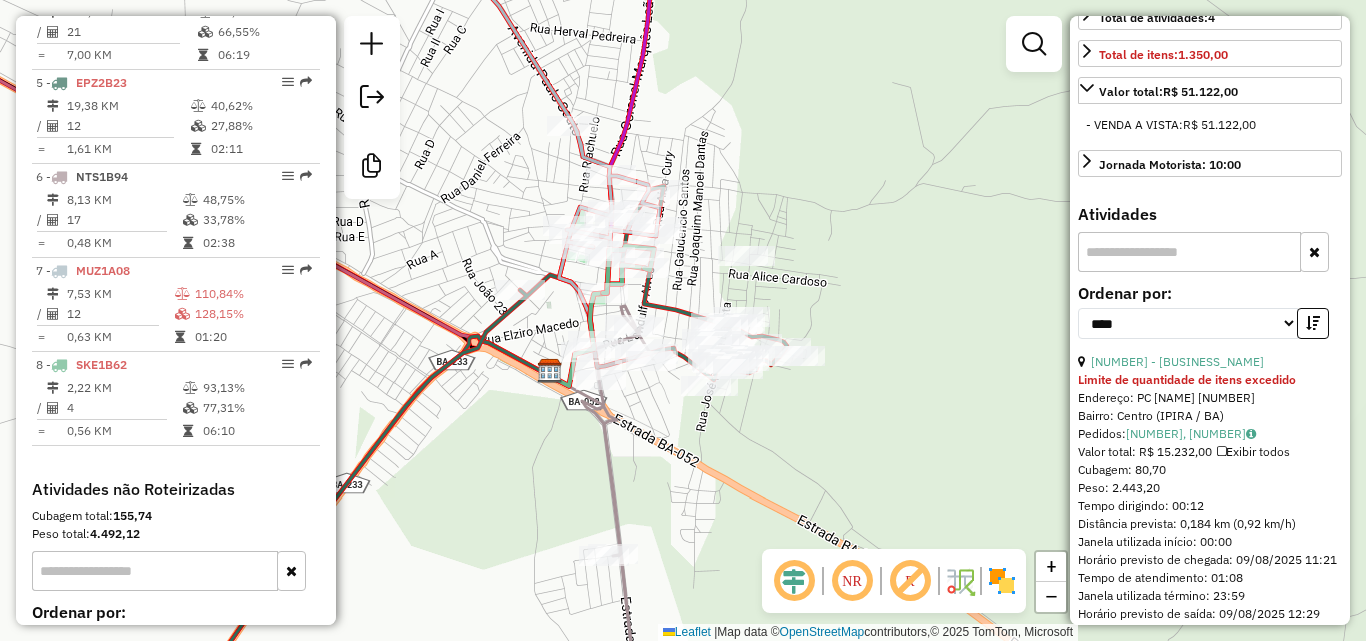 drag, startPoint x: 800, startPoint y: 215, endPoint x: 870, endPoint y: 295, distance: 106.30146 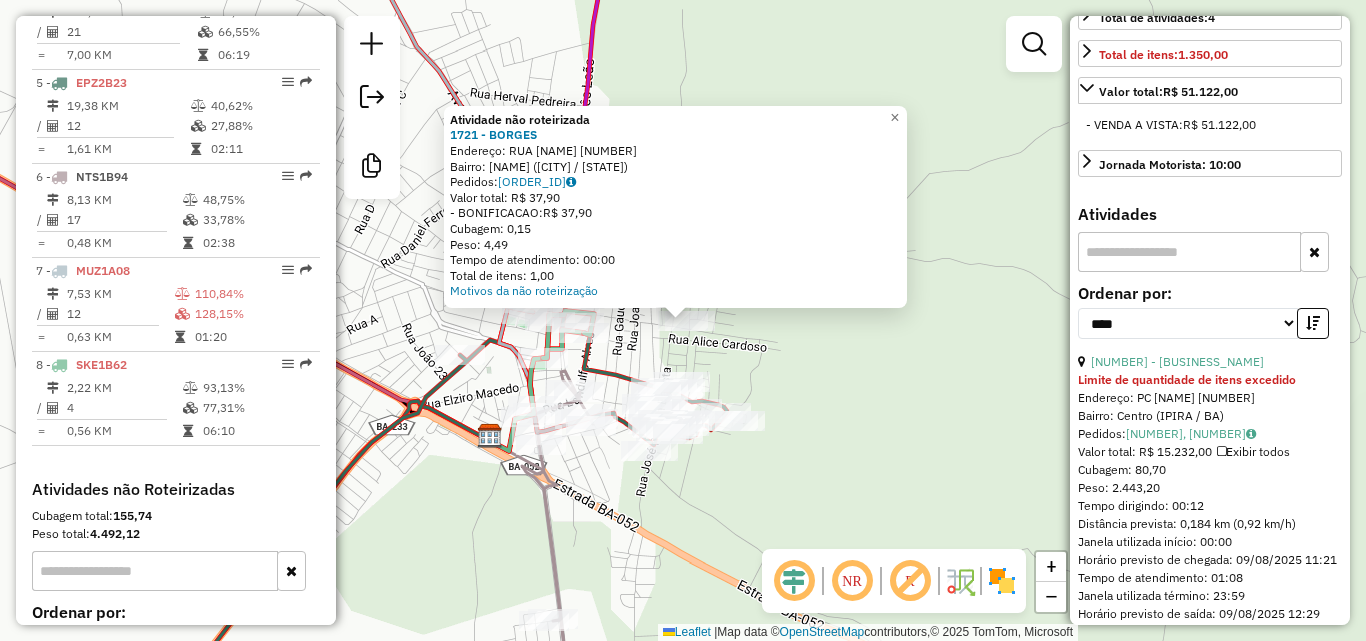 click on "Atividade não roteirizada 1721 - BORGES Endereço: RUA [NAME] [NUMBER] Bairro: [NAME] ([CITY] / [STATE]) Pedidos: 08075590 Valor total: R$ 37,90 -BONIFICACAO: R$ 37,90 Cubagem: 0,15 Peso: 4,49 Tempo de atendimento: 00:00 Total de itens: 1,00 Motivos da não roteirização × Janela de atendimento Grade de atendimento Capacidade Transportadoras Veículos Cliente Pedidos Rotas Selecione os dias de semana para filtrar as janelas de atendimento Seg Ter Qua Qui Sex Sáb Dom Informe o período da janela de atendimento: De: Até: Filtrar exatamente a janela do cliente Considerar janela de atendimento padrão Selecione os dias de semana para filtrar as grades de atendimento Seg Ter Qua Qui Sex Sáb Dom Considerar clientes sem dia de atendimento cadastrado Clientes fora do dia de atendimento selecionado Filtrar as atividades entre os valores definidos abaixo: Peso mínimo: **** Peso máximo: **** Cubagem mínima: Cubagem máxima: De: Até: De:" 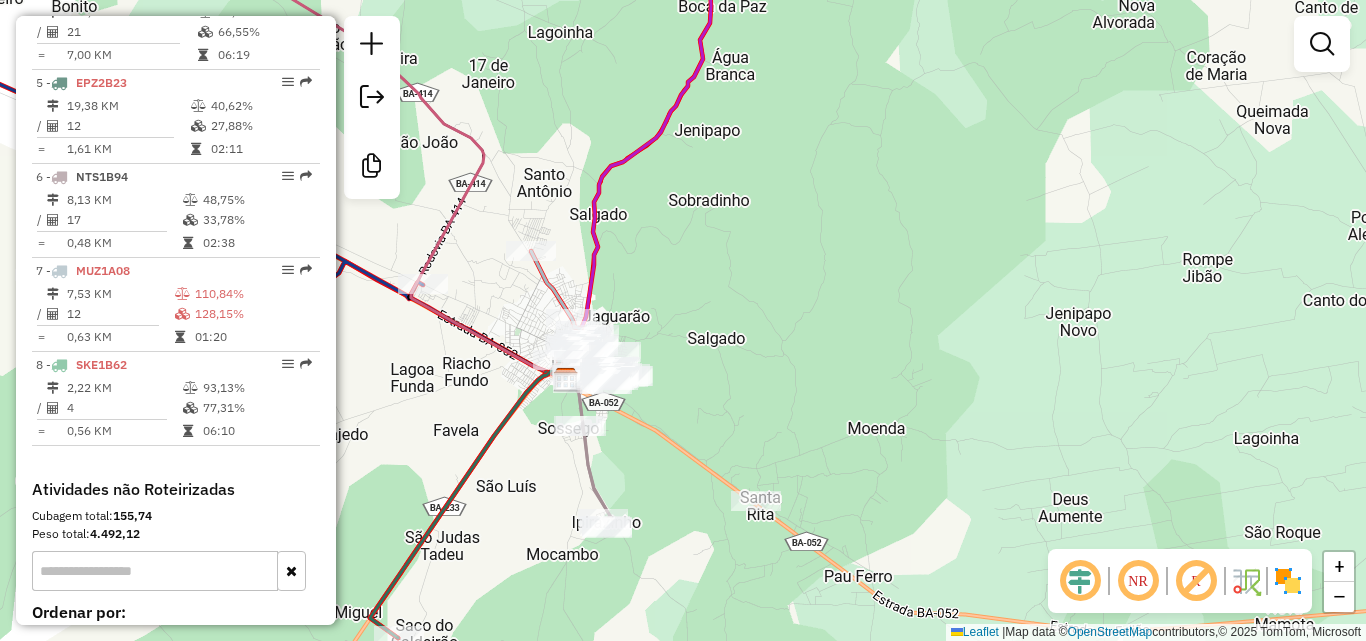 drag, startPoint x: 439, startPoint y: 356, endPoint x: 471, endPoint y: 366, distance: 33.526108 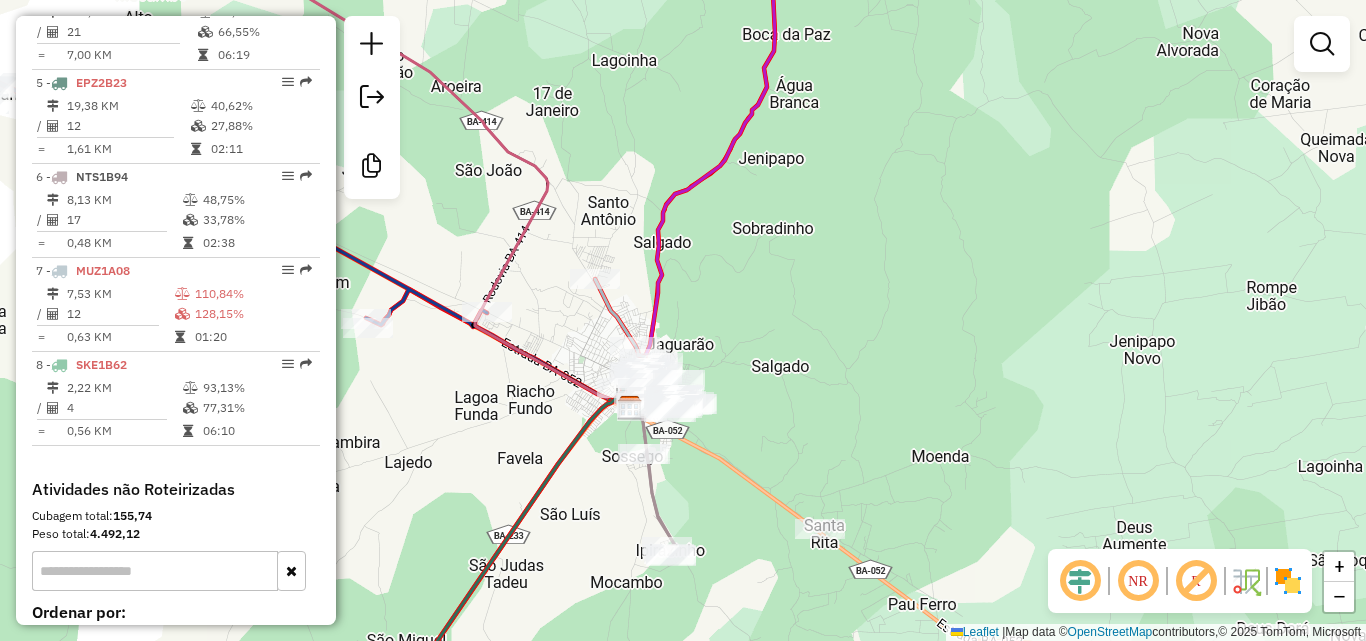 drag, startPoint x: 470, startPoint y: 368, endPoint x: 534, endPoint y: 396, distance: 69.856995 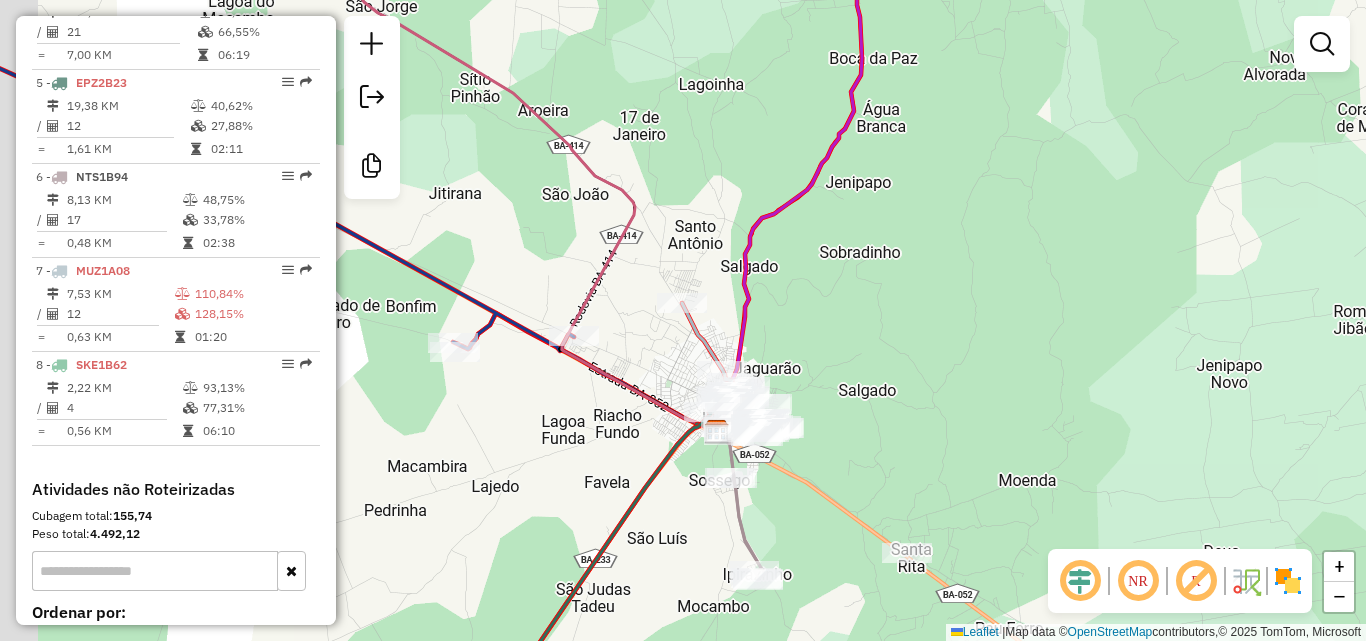 drag, startPoint x: 455, startPoint y: 389, endPoint x: 542, endPoint y: 413, distance: 90.24966 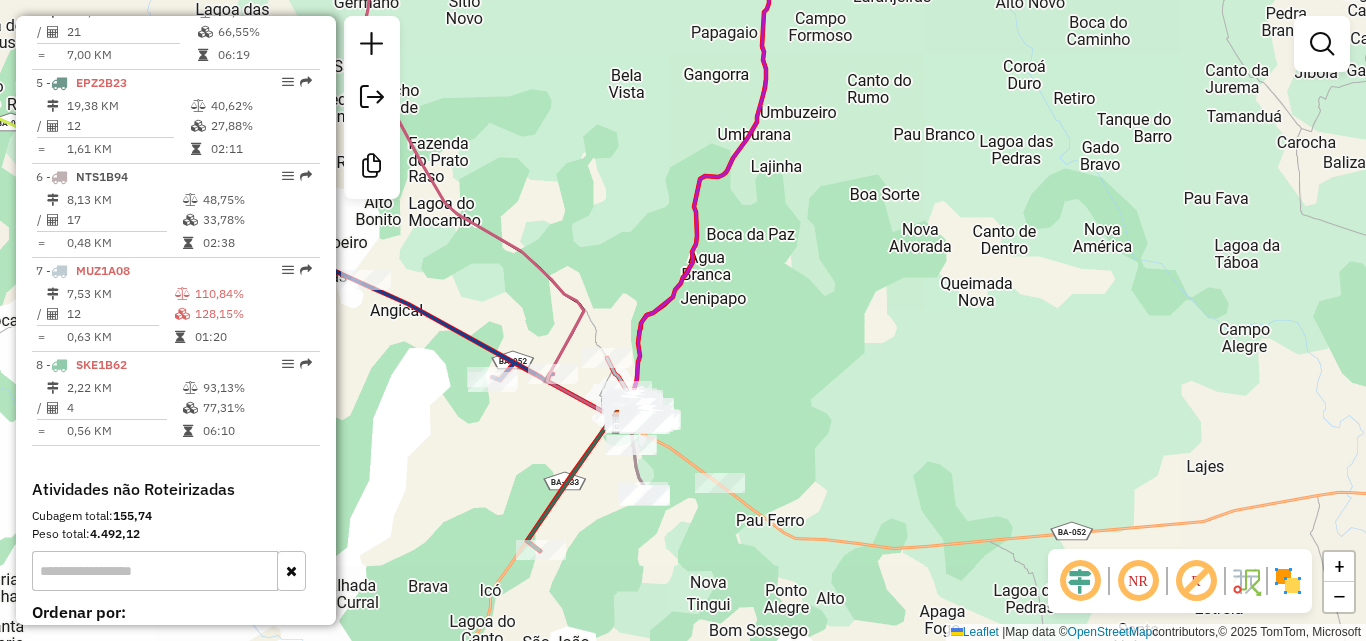 drag, startPoint x: 513, startPoint y: 430, endPoint x: 571, endPoint y: 433, distance: 58.077534 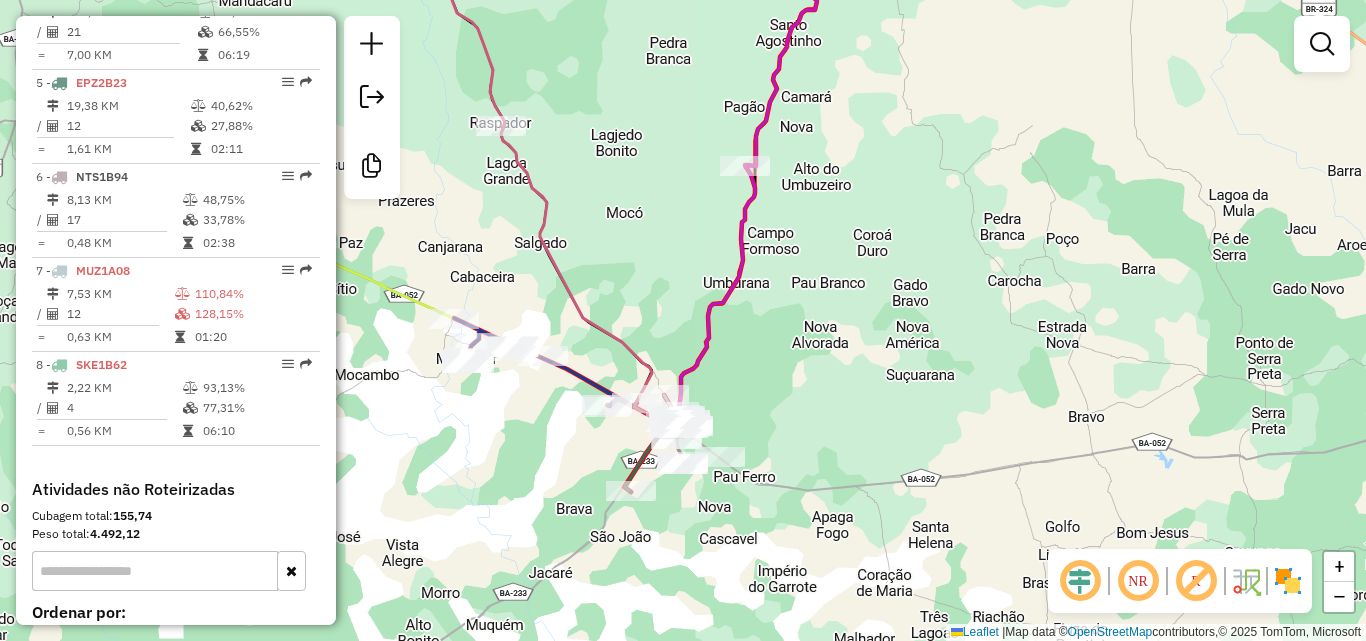 drag, startPoint x: 498, startPoint y: 434, endPoint x: 558, endPoint y: 435, distance: 60.00833 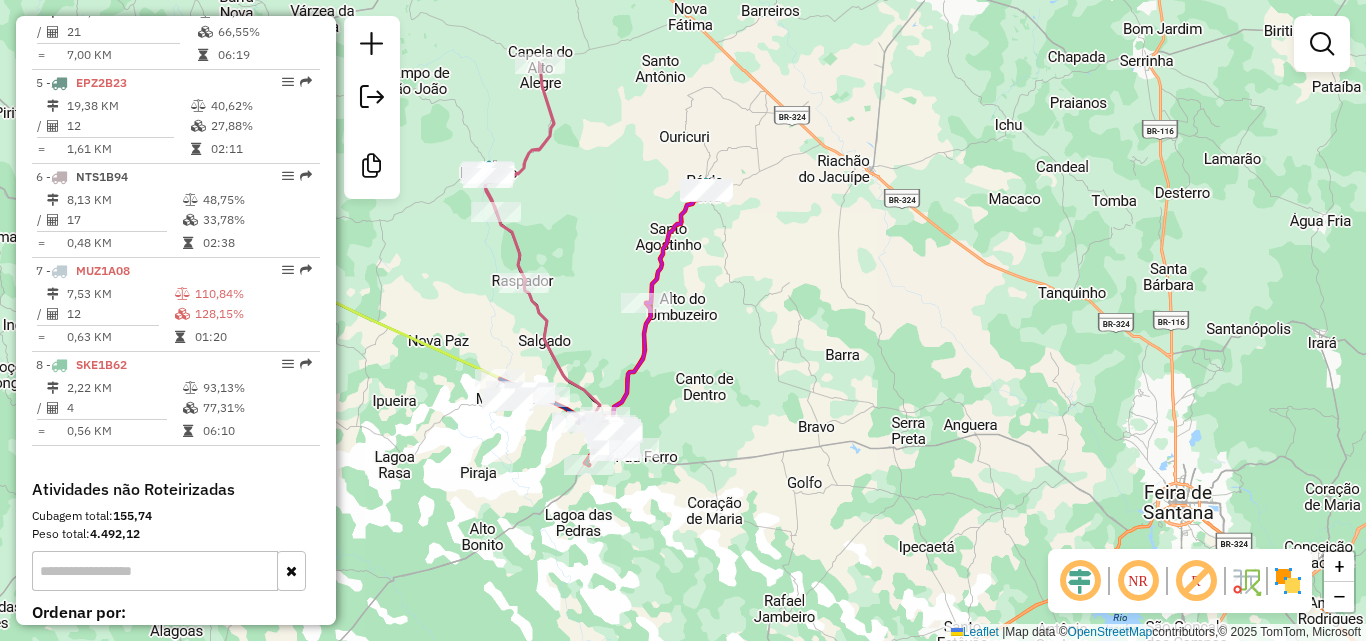 drag, startPoint x: 485, startPoint y: 442, endPoint x: 541, endPoint y: 438, distance: 56.142673 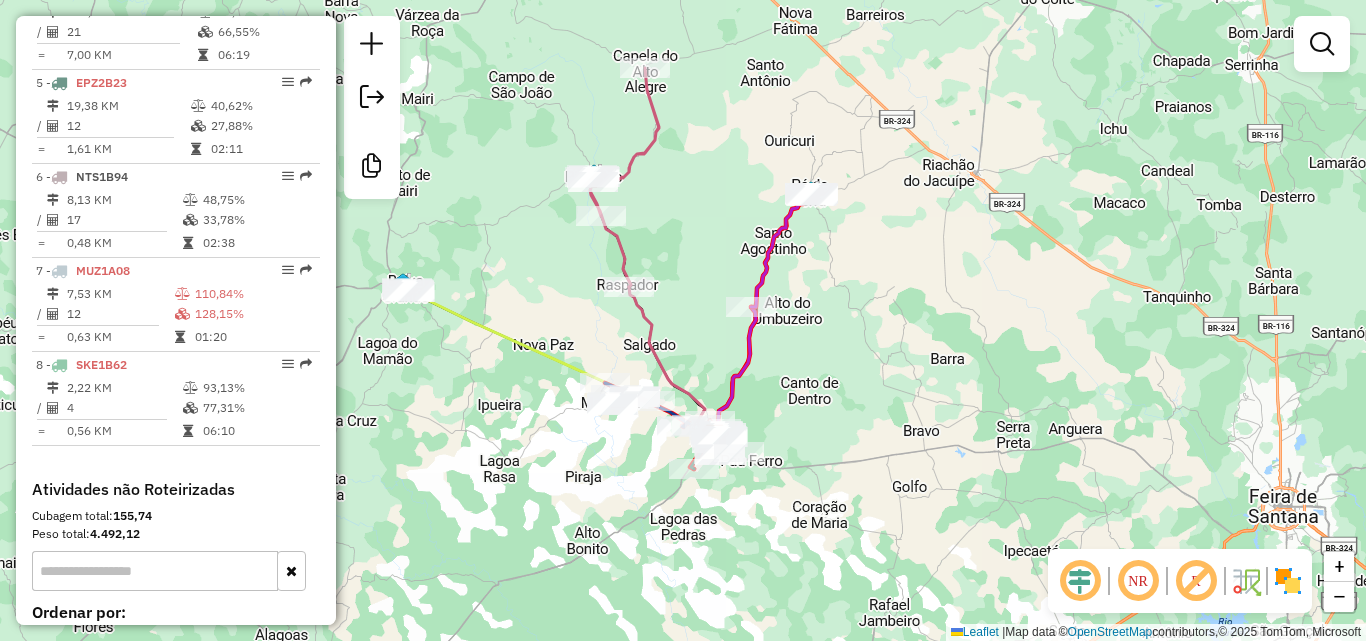 drag, startPoint x: 462, startPoint y: 453, endPoint x: 519, endPoint y: 458, distance: 57.21888 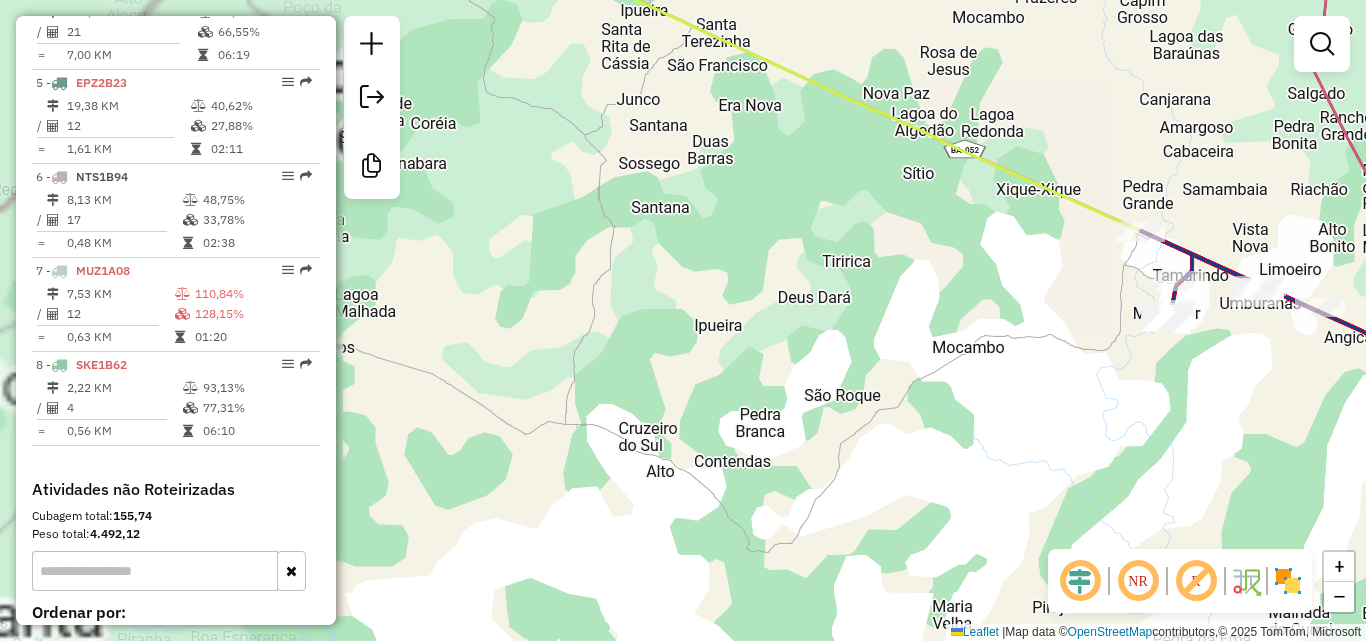 drag, startPoint x: 642, startPoint y: 454, endPoint x: 575, endPoint y: 454, distance: 67 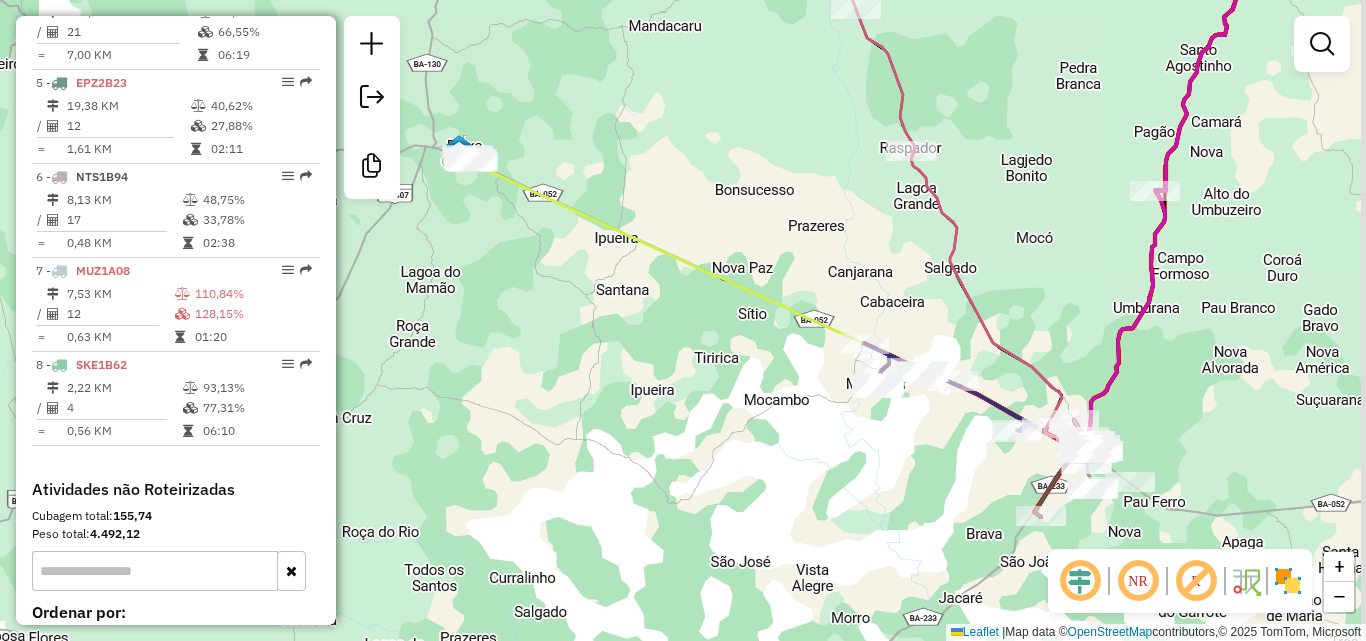 drag, startPoint x: 708, startPoint y: 446, endPoint x: 602, endPoint y: 456, distance: 106.47065 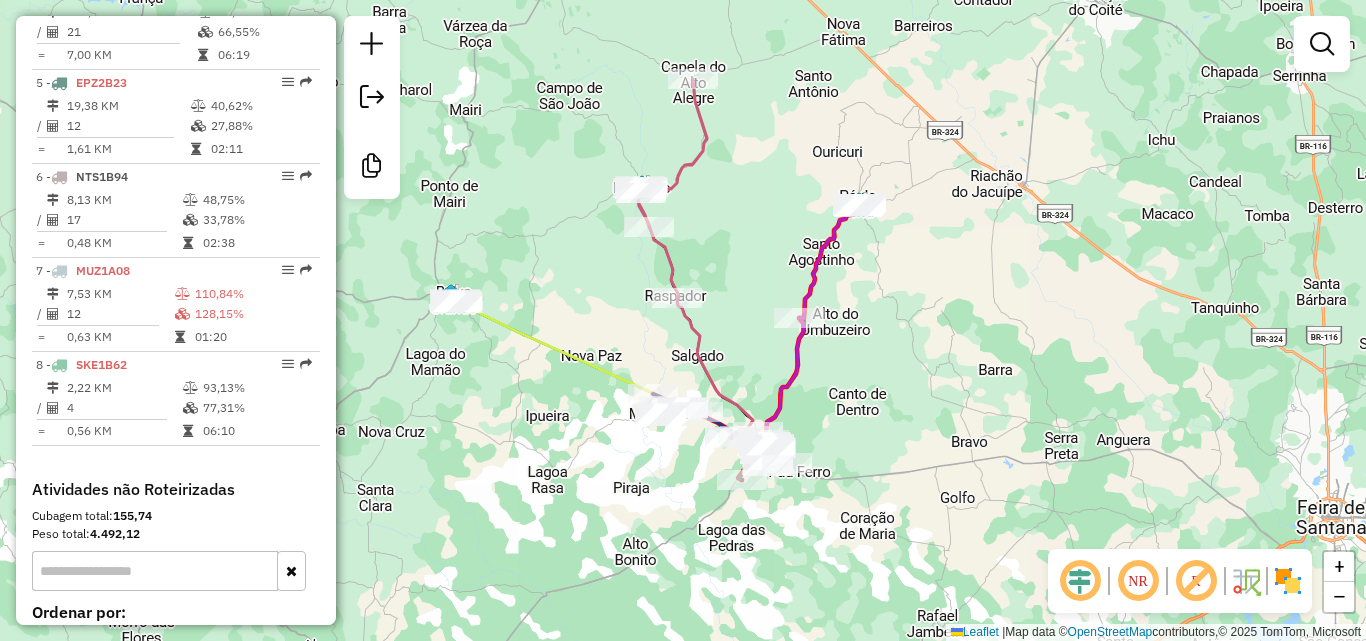 drag, startPoint x: 626, startPoint y: 465, endPoint x: 596, endPoint y: 457, distance: 31.04835 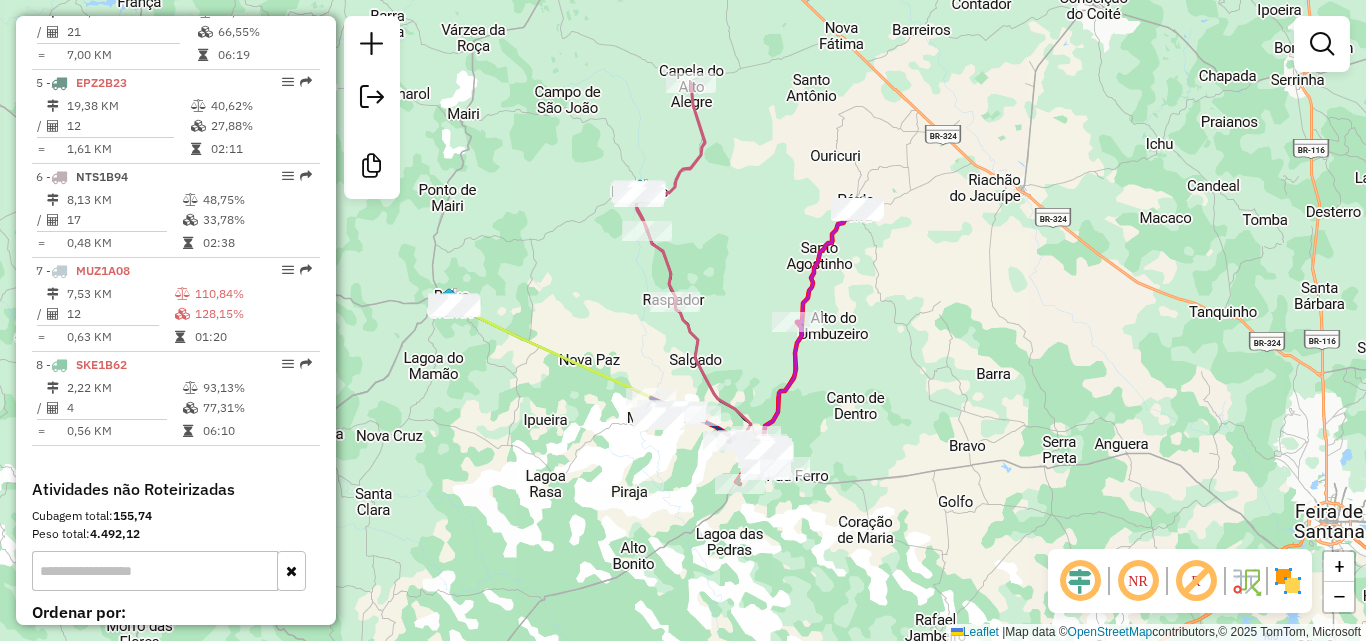 click on "Janela de atendimento Grade de atendimento Capacidade Transportadoras Veículos Cliente Pedidos  Rotas Selecione os dias de semana para filtrar as janelas de atendimento  Seg   Ter   Qua   Qui   Sex   Sáb   Dom  Informe o período da janela de atendimento: De: Até:  Filtrar exatamente a janela do cliente  Considerar janela de atendimento padrão  Selecione os dias de semana para filtrar as grades de atendimento  Seg   Ter   Qua   Qui   Sex   Sáb   Dom   Considerar clientes sem dia de atendimento cadastrado  Clientes fora do dia de atendimento selecionado Filtrar as atividades entre os valores definidos abaixo:  Peso mínimo:  ****  Peso máximo:  ****  Cubagem mínima:   Cubagem máxima:   De:   Até:  Filtrar as atividades entre o tempo de atendimento definido abaixo:  De:   Até:   Considerar capacidade total dos clientes não roteirizados Transportadora: Selecione um ou mais itens Tipo de veículo: Selecione um ou mais itens Veículo: Selecione um ou mais itens Motorista: Selecione um ou mais itens De:" 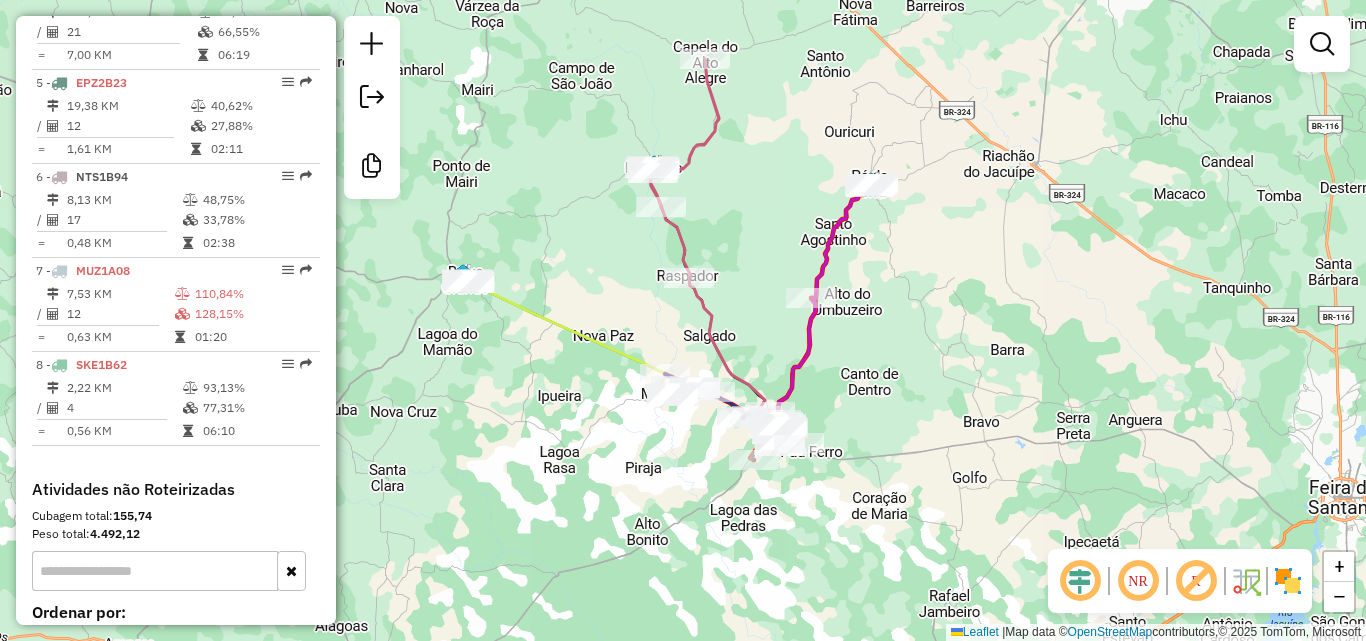drag, startPoint x: 643, startPoint y: 480, endPoint x: 657, endPoint y: 456, distance: 27.784887 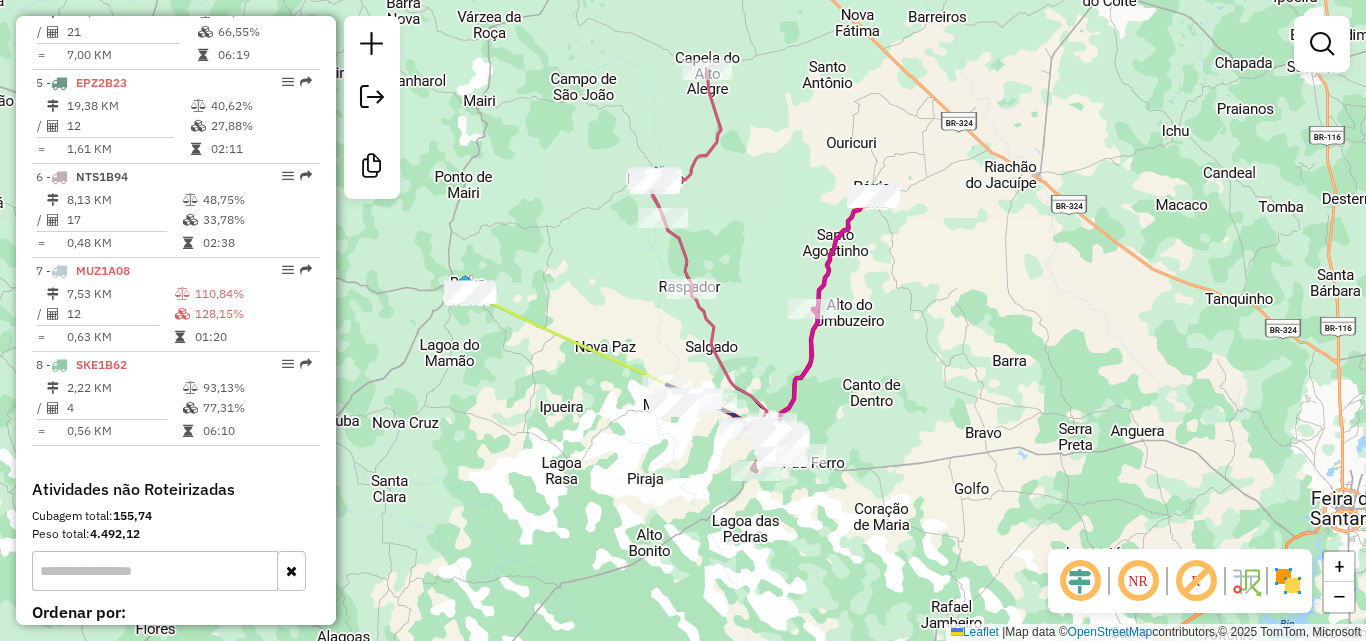 drag, startPoint x: 593, startPoint y: 413, endPoint x: 598, endPoint y: 431, distance: 18.681541 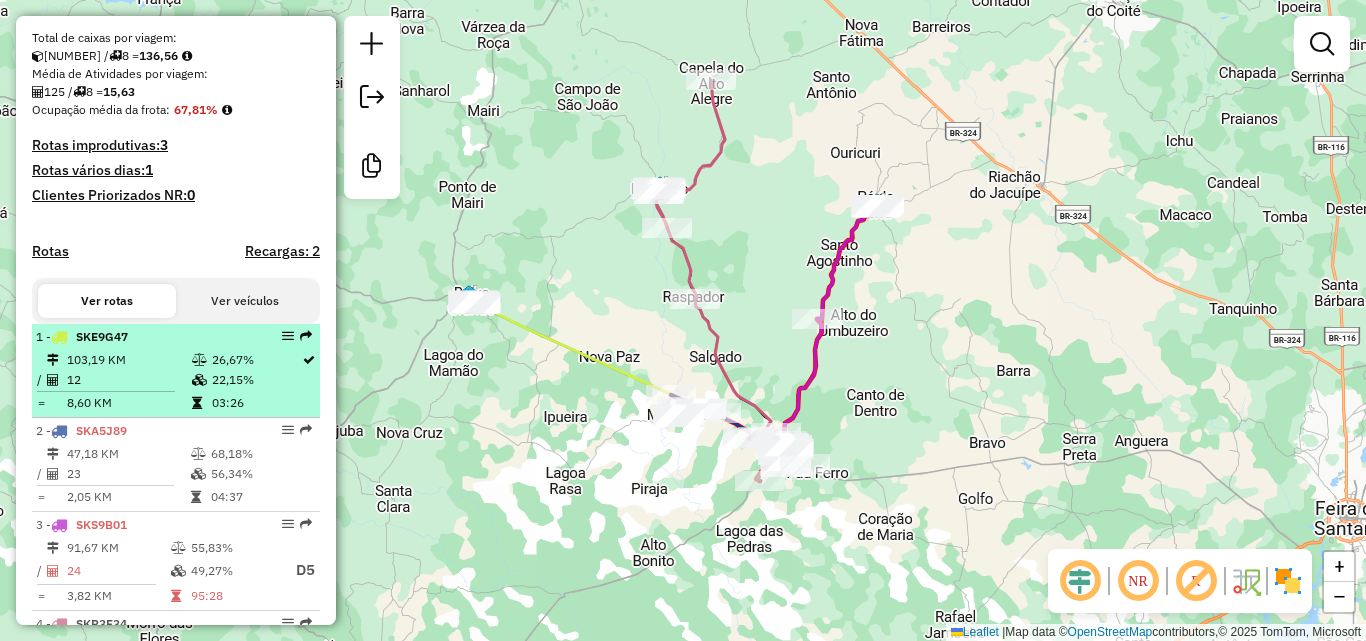 scroll, scrollTop: 515, scrollLeft: 0, axis: vertical 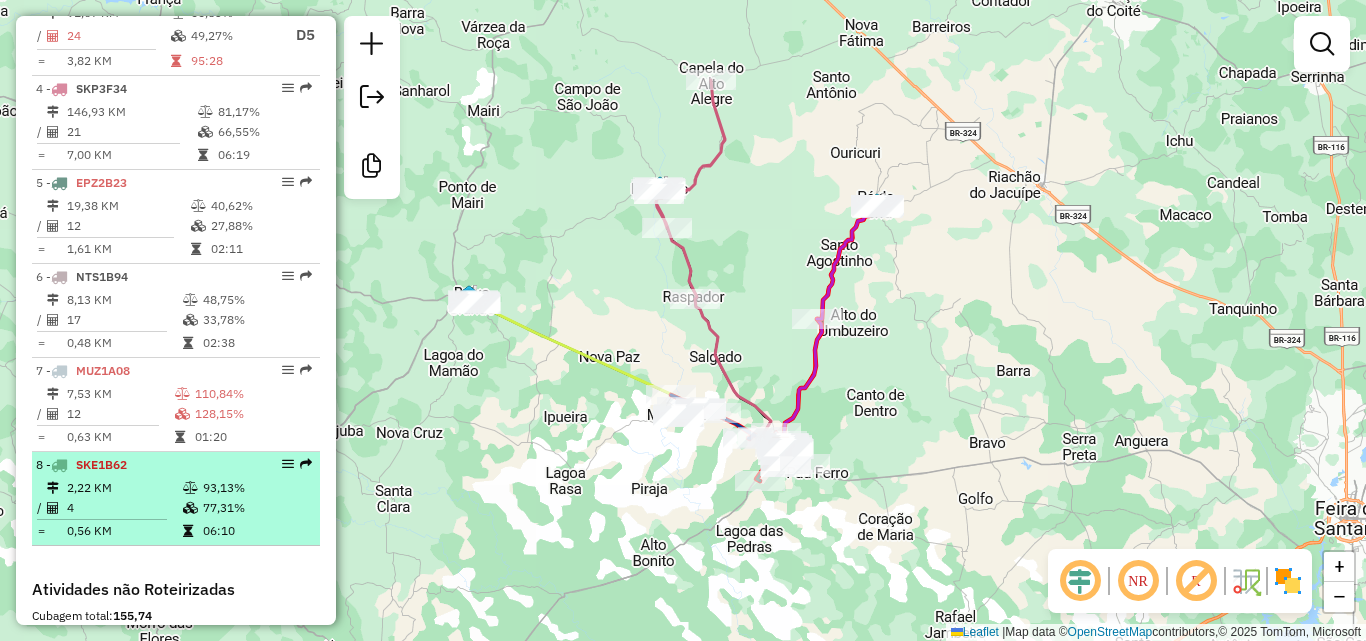 click on "2,22 KM" at bounding box center [124, 488] 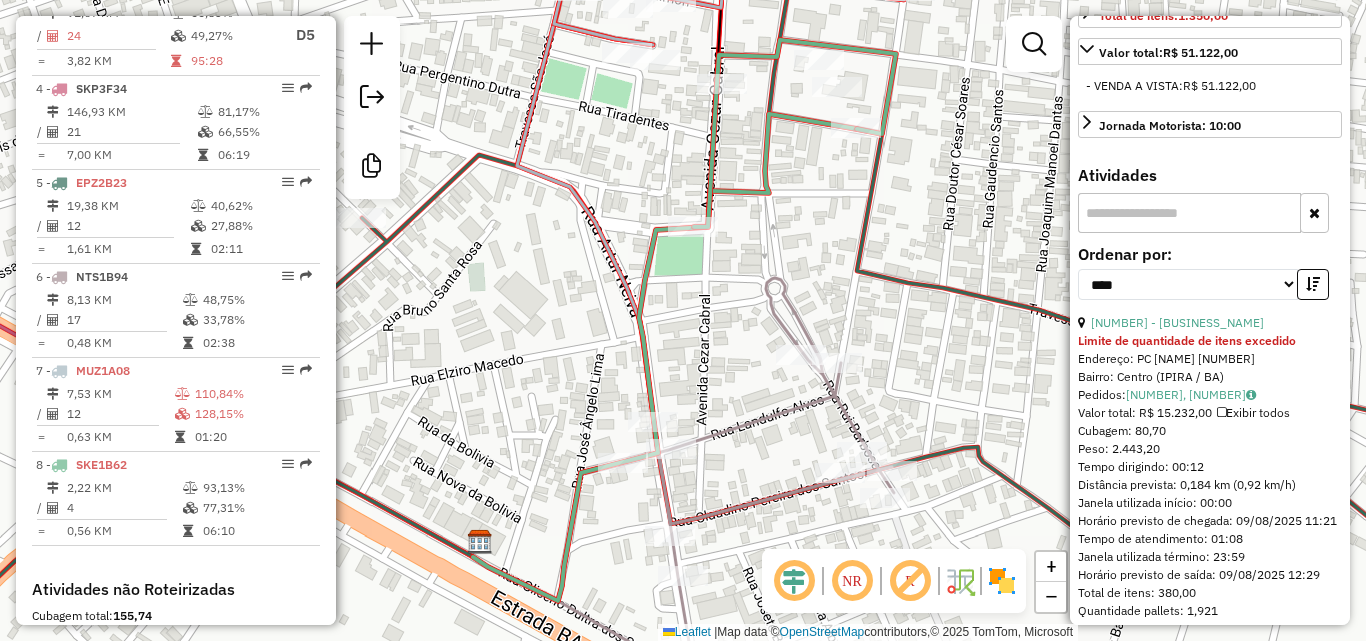 scroll, scrollTop: 600, scrollLeft: 0, axis: vertical 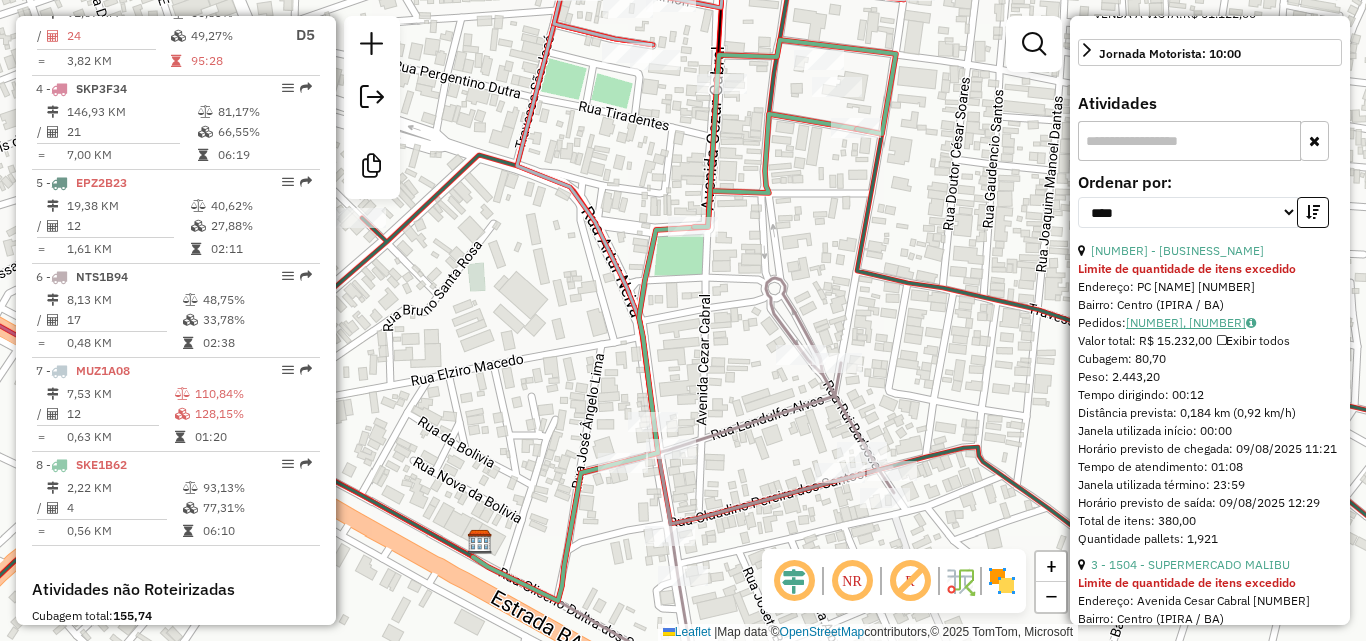 click on "[NUMBER], [NUMBER]" at bounding box center (1191, 322) 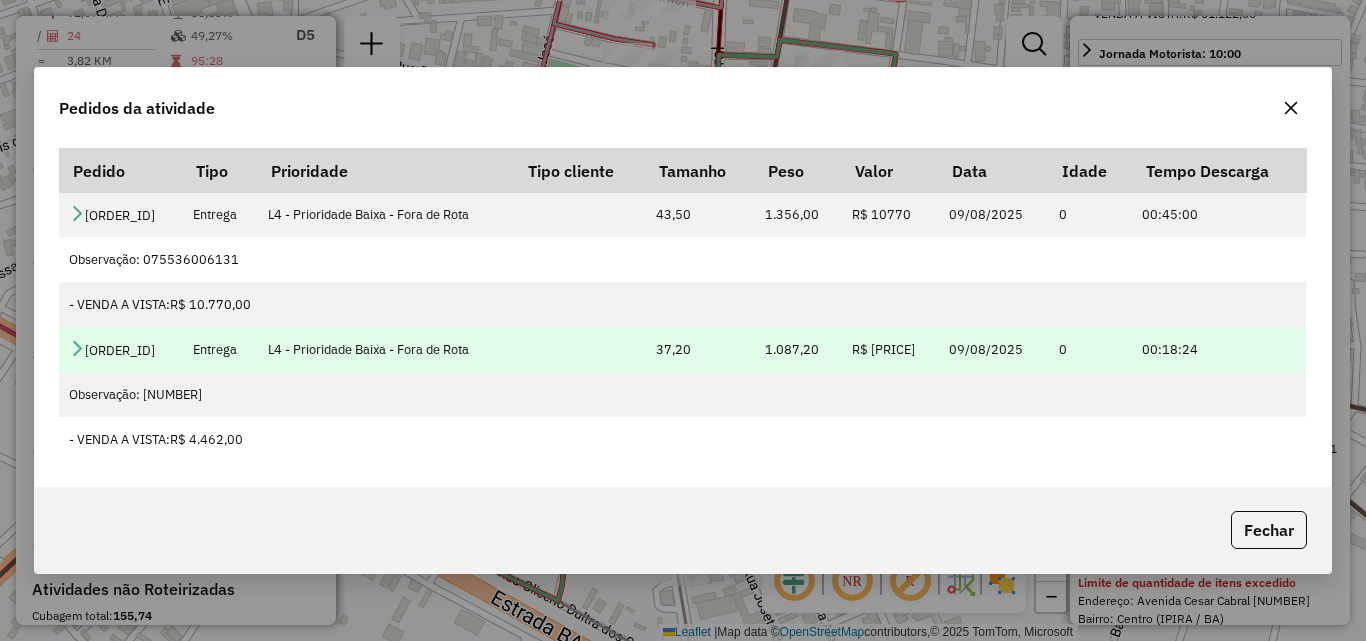 type 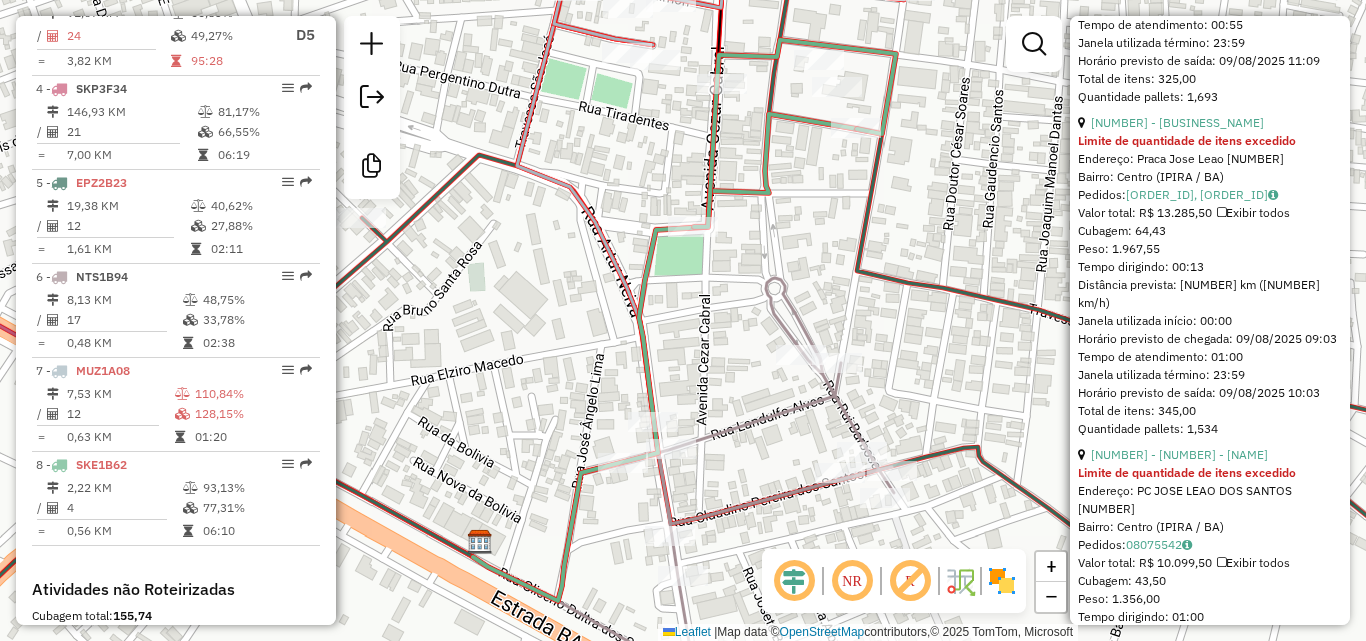 scroll, scrollTop: 1400, scrollLeft: 0, axis: vertical 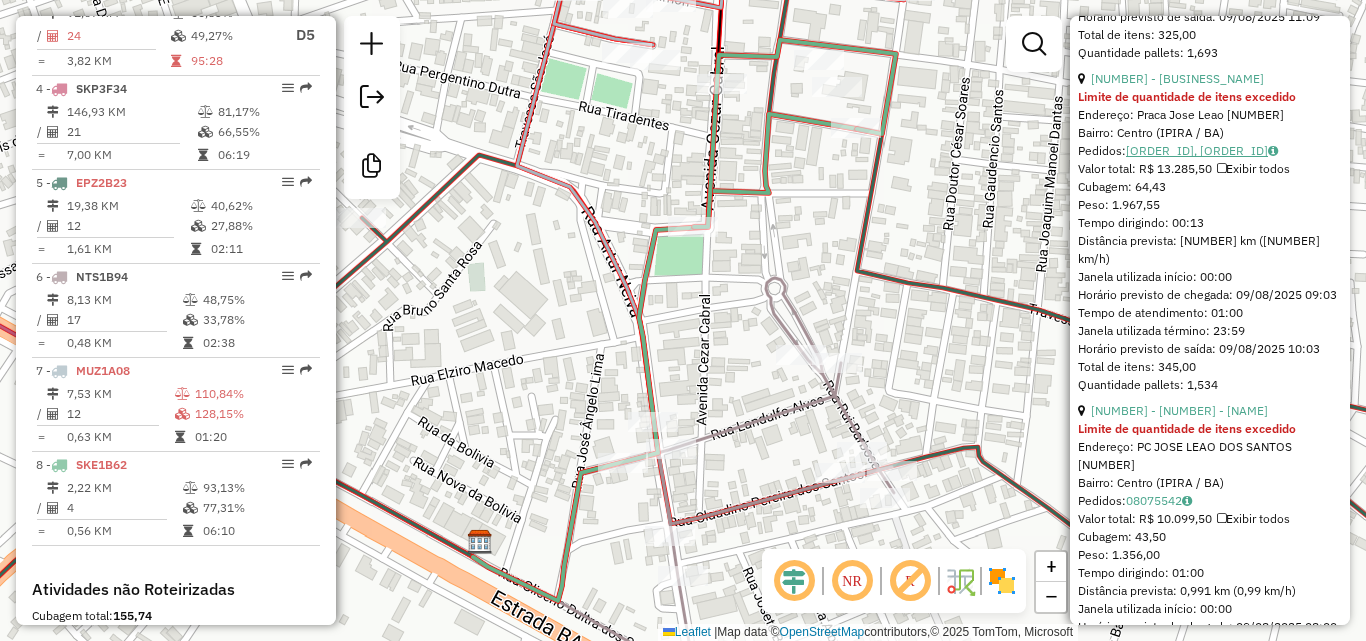 click on "[ORDER_ID], [ORDER_ID]" at bounding box center (1202, 150) 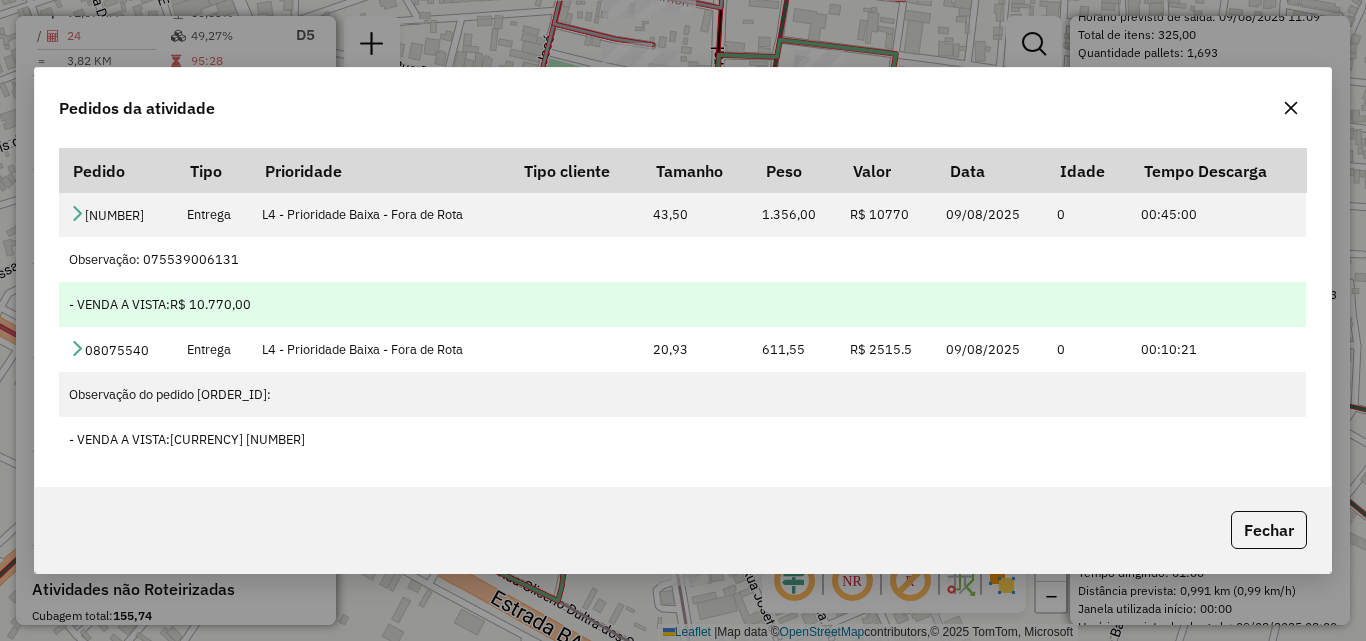 type 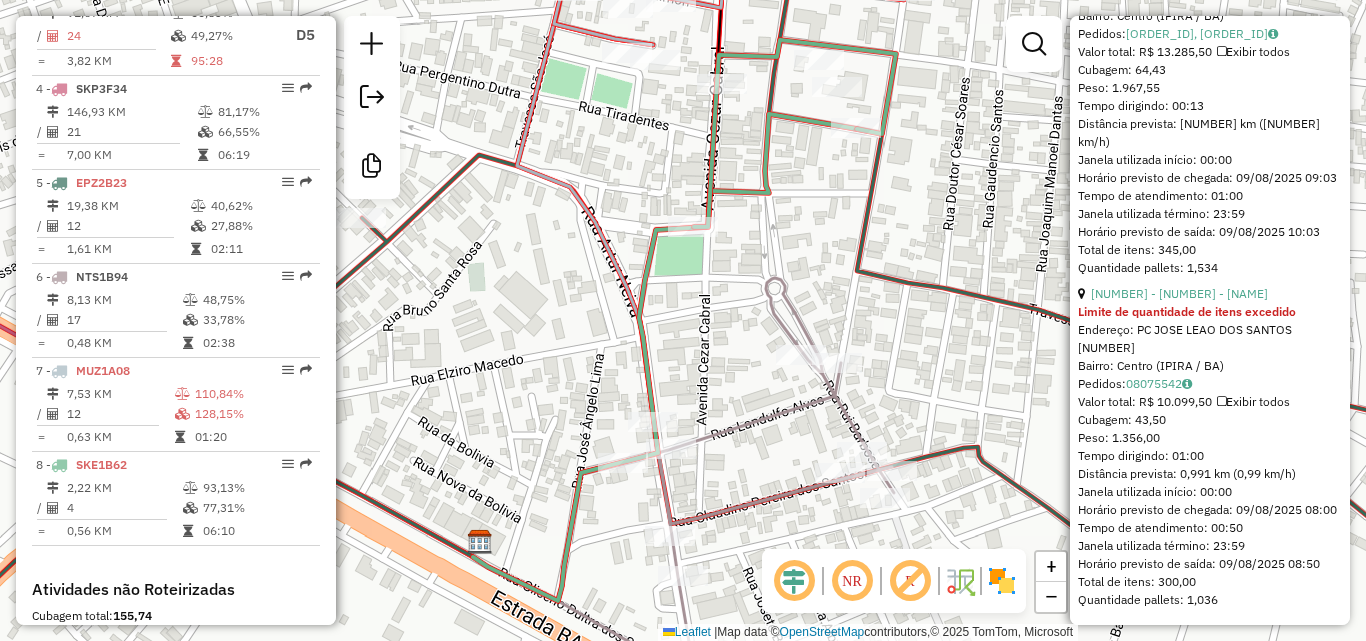 scroll, scrollTop: 1589, scrollLeft: 0, axis: vertical 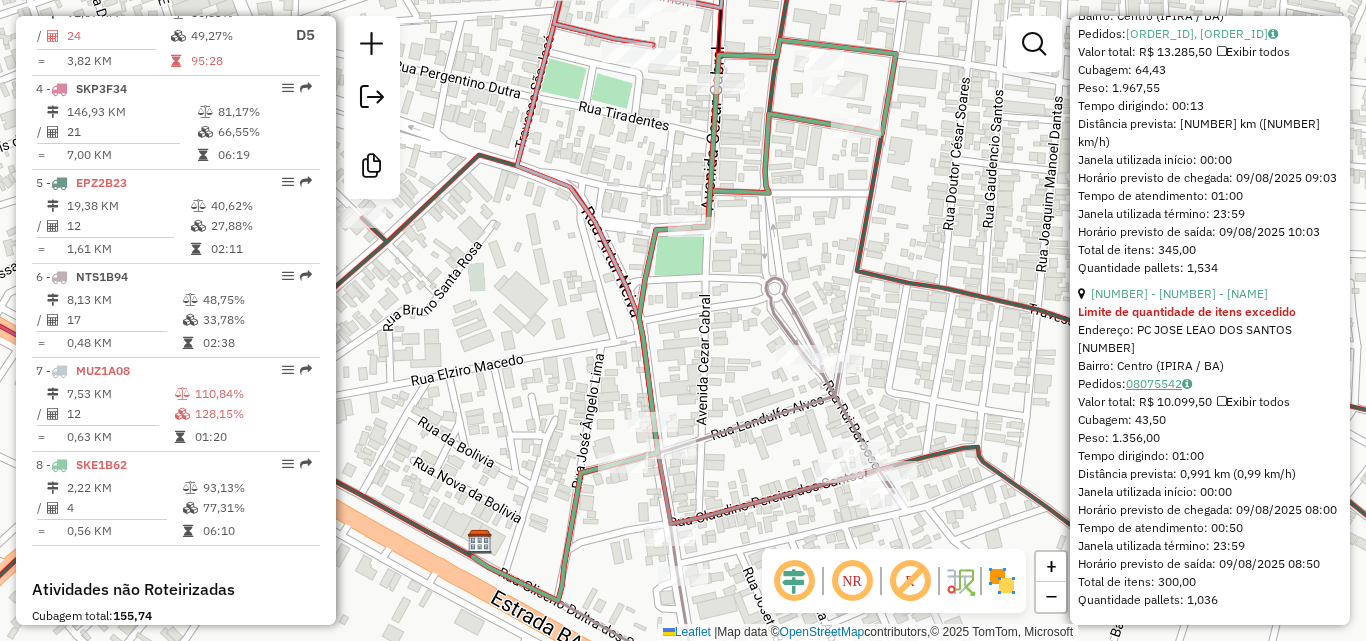 click on "08075542" at bounding box center (1159, 383) 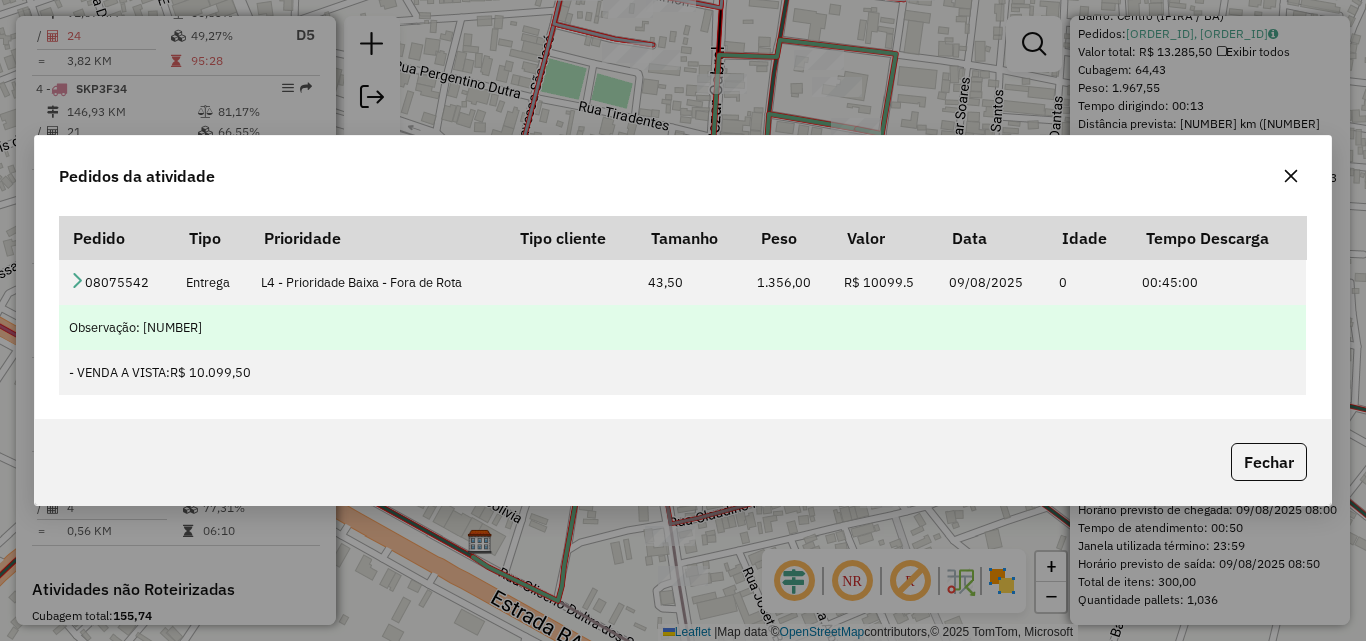 type 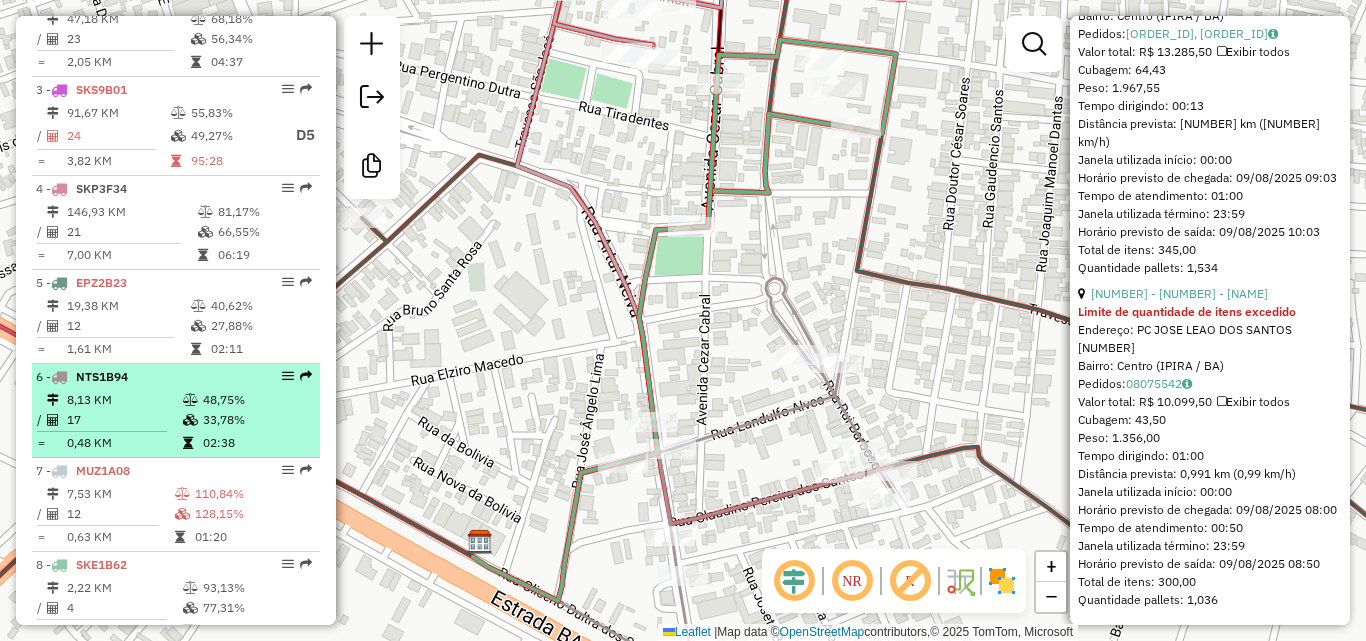 scroll, scrollTop: 1115, scrollLeft: 0, axis: vertical 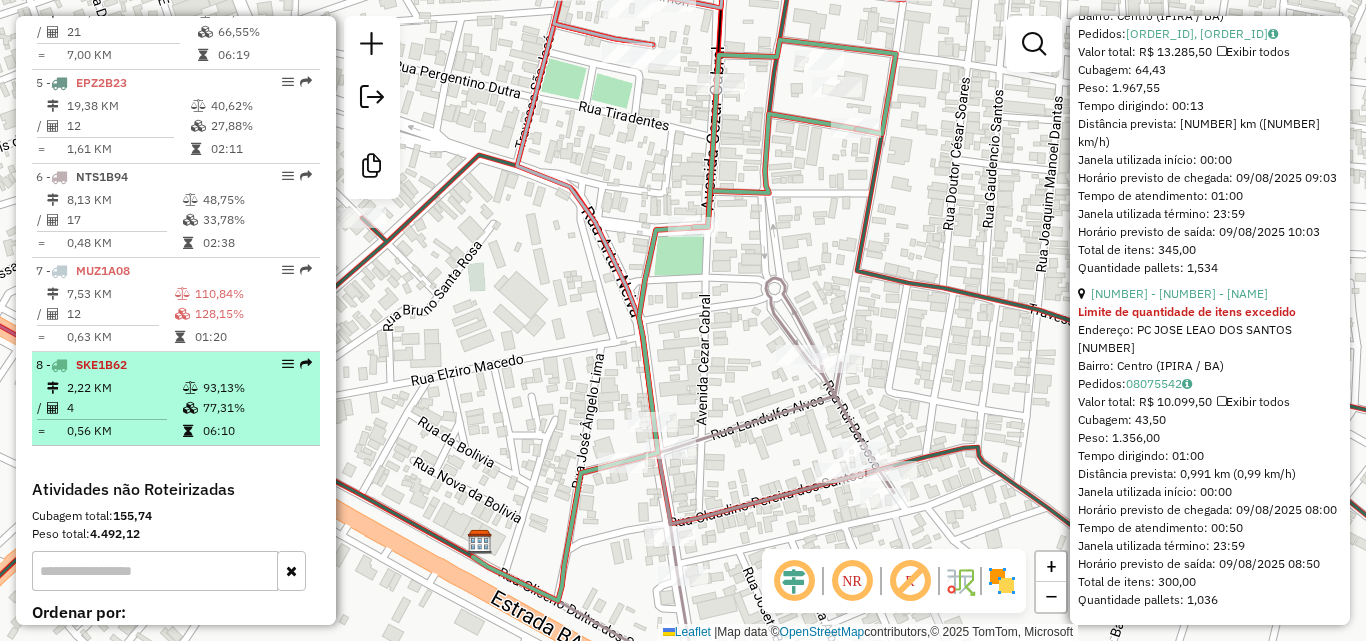 click at bounding box center (109, 419) 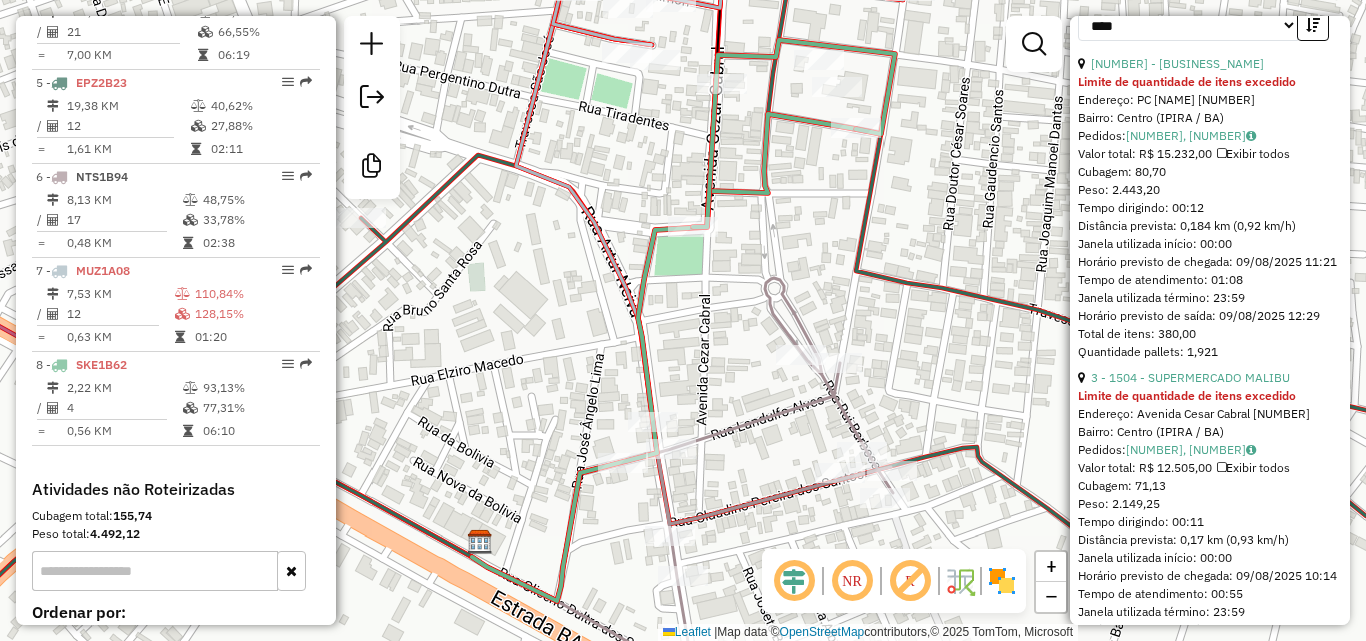 scroll, scrollTop: 689, scrollLeft: 0, axis: vertical 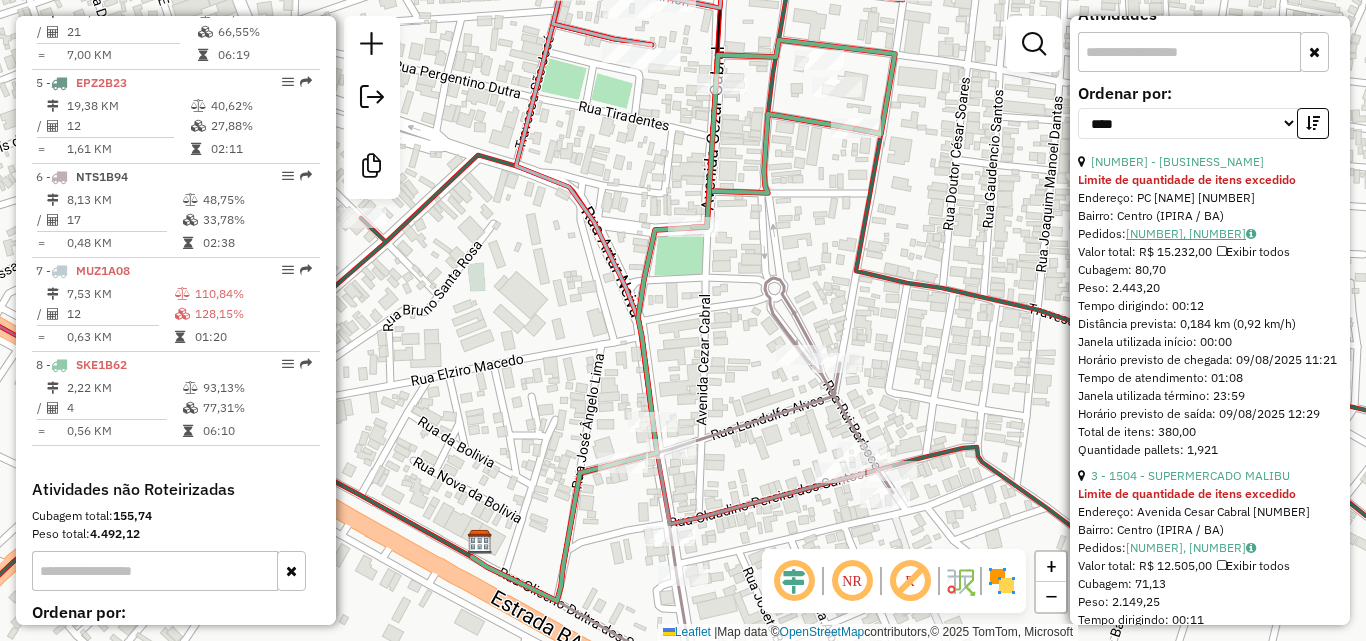 click on "[NUMBER], [NUMBER]" at bounding box center (1191, 233) 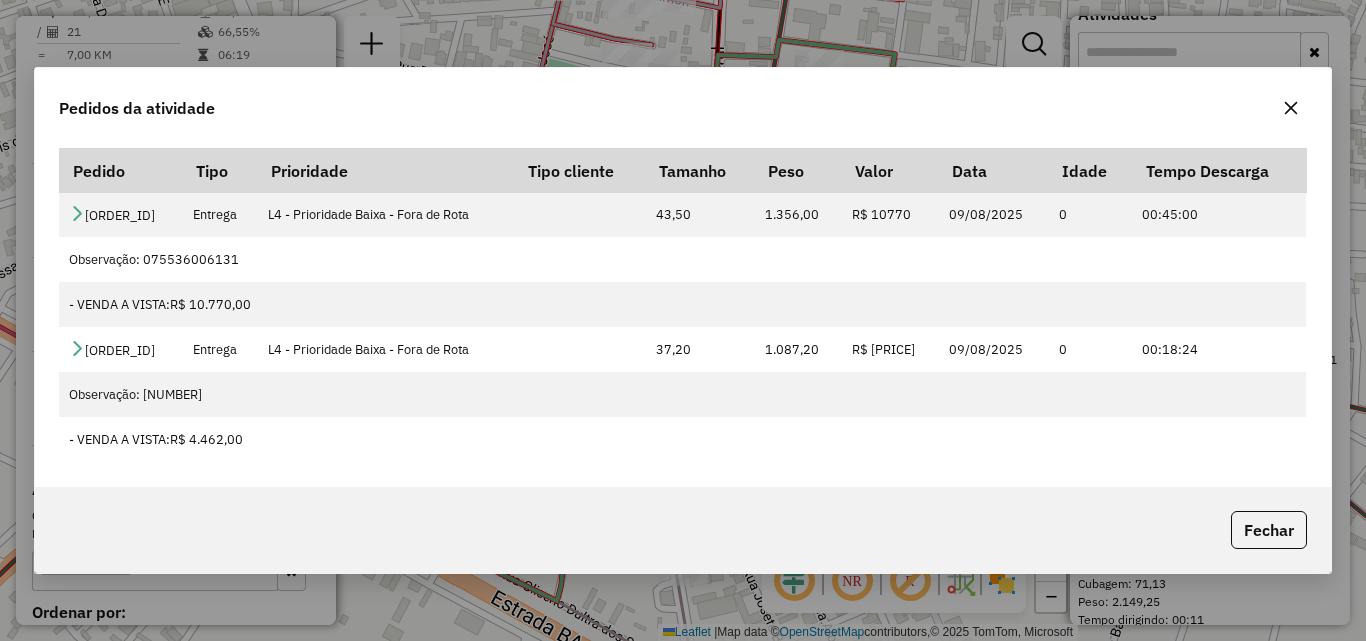 click 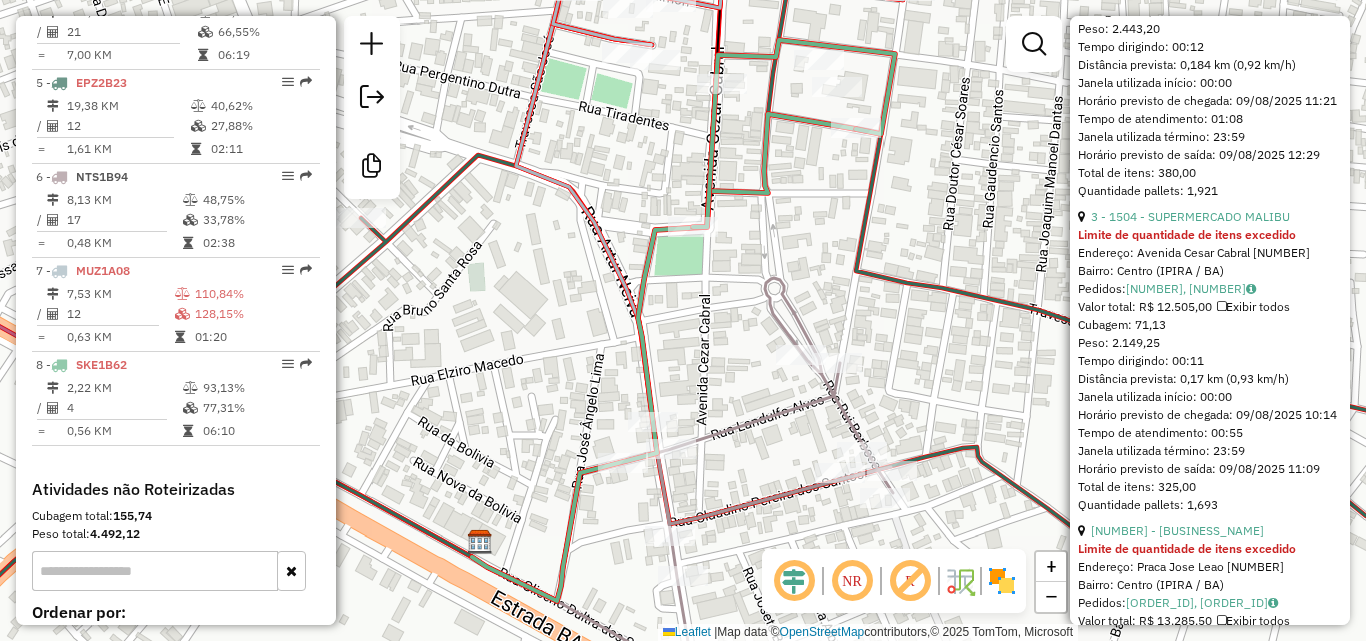 scroll, scrollTop: 989, scrollLeft: 0, axis: vertical 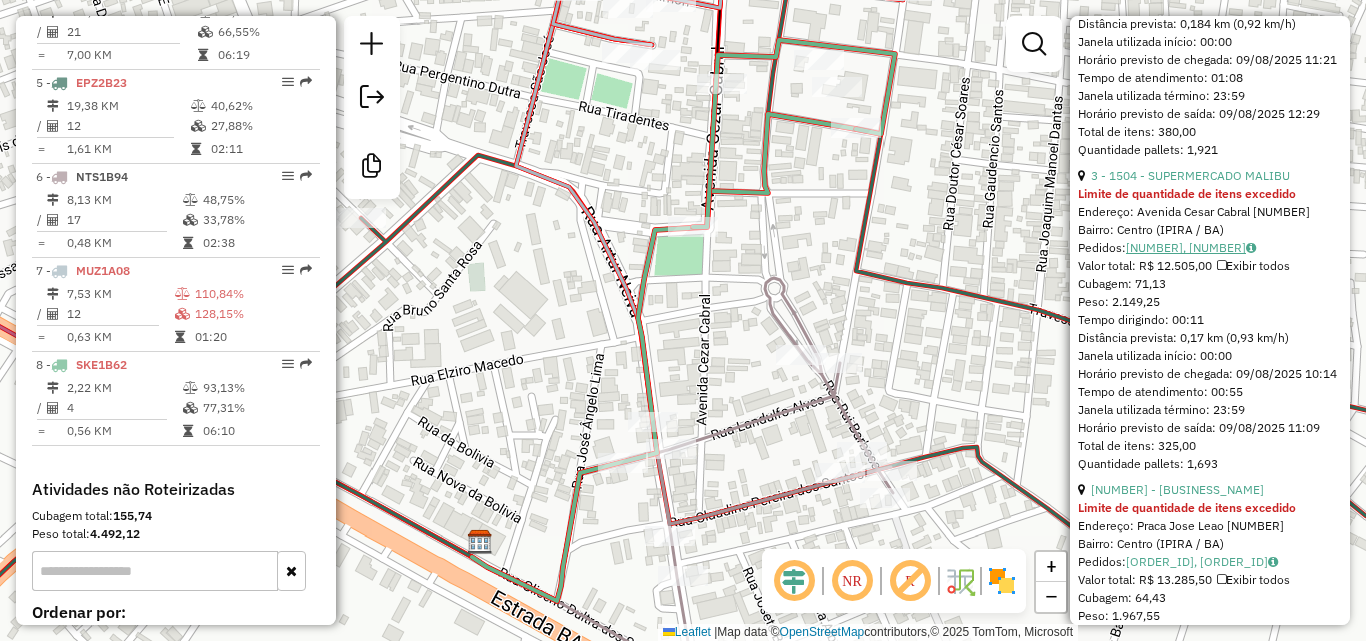 click on "[NUMBER], [NUMBER]" at bounding box center (1191, 247) 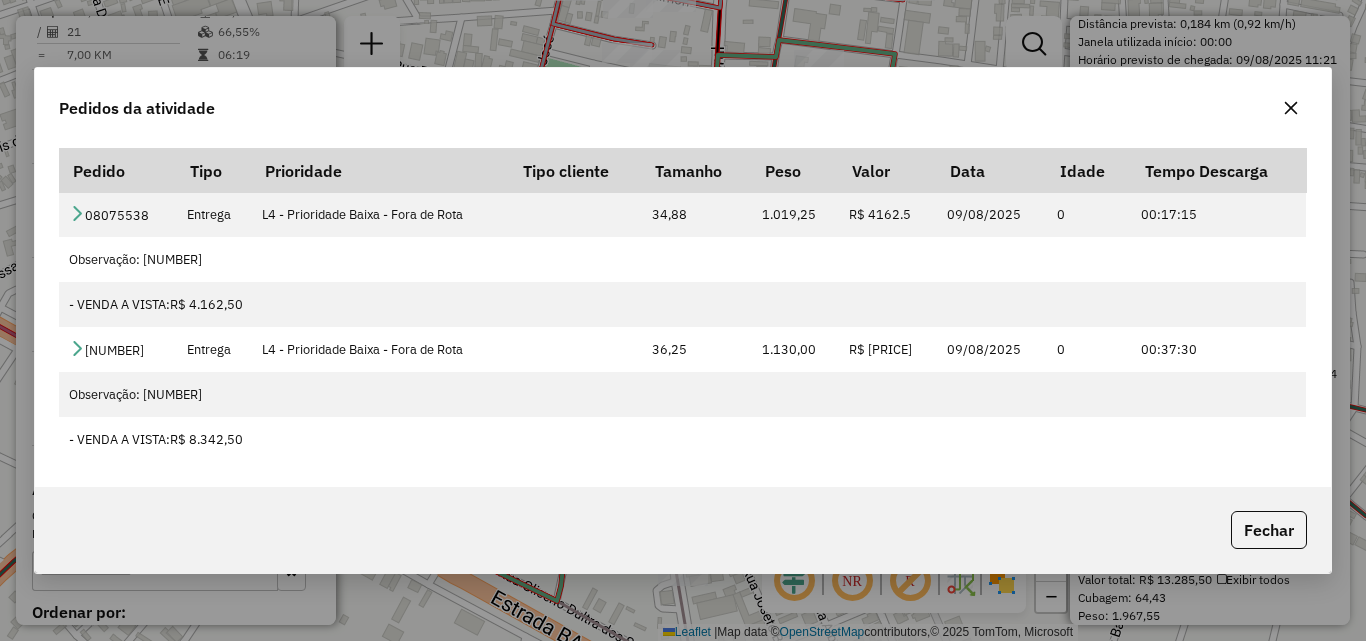 click 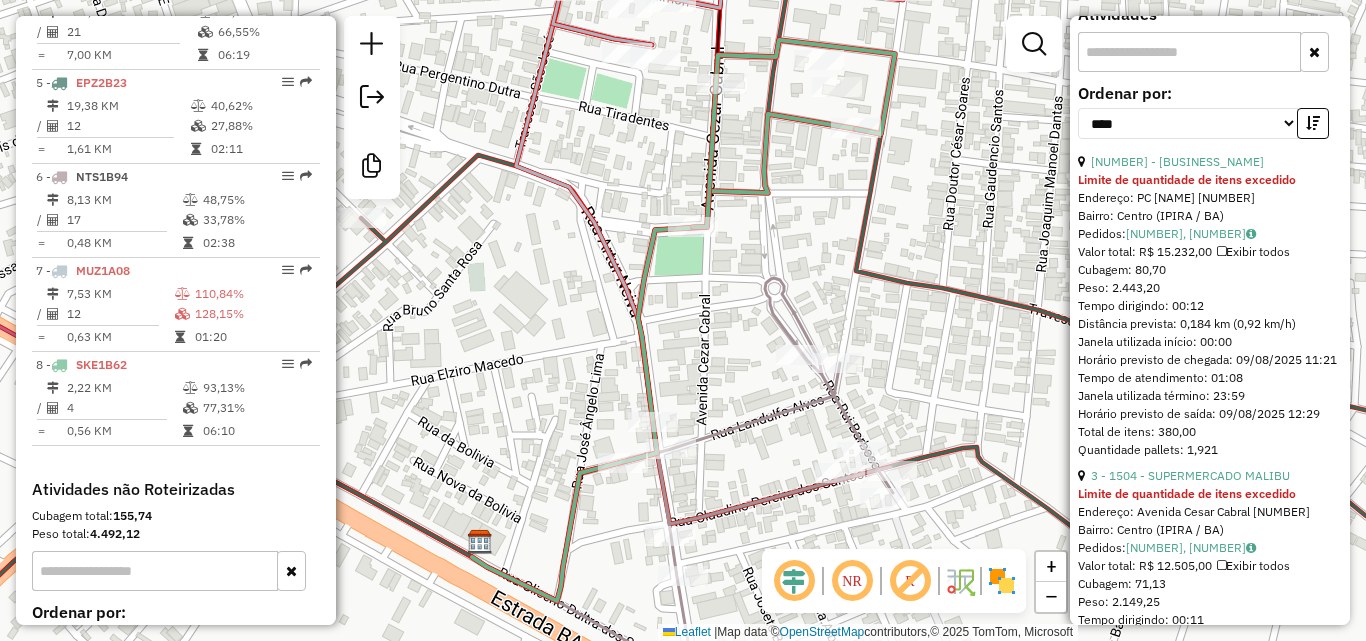 scroll, scrollTop: 589, scrollLeft: 0, axis: vertical 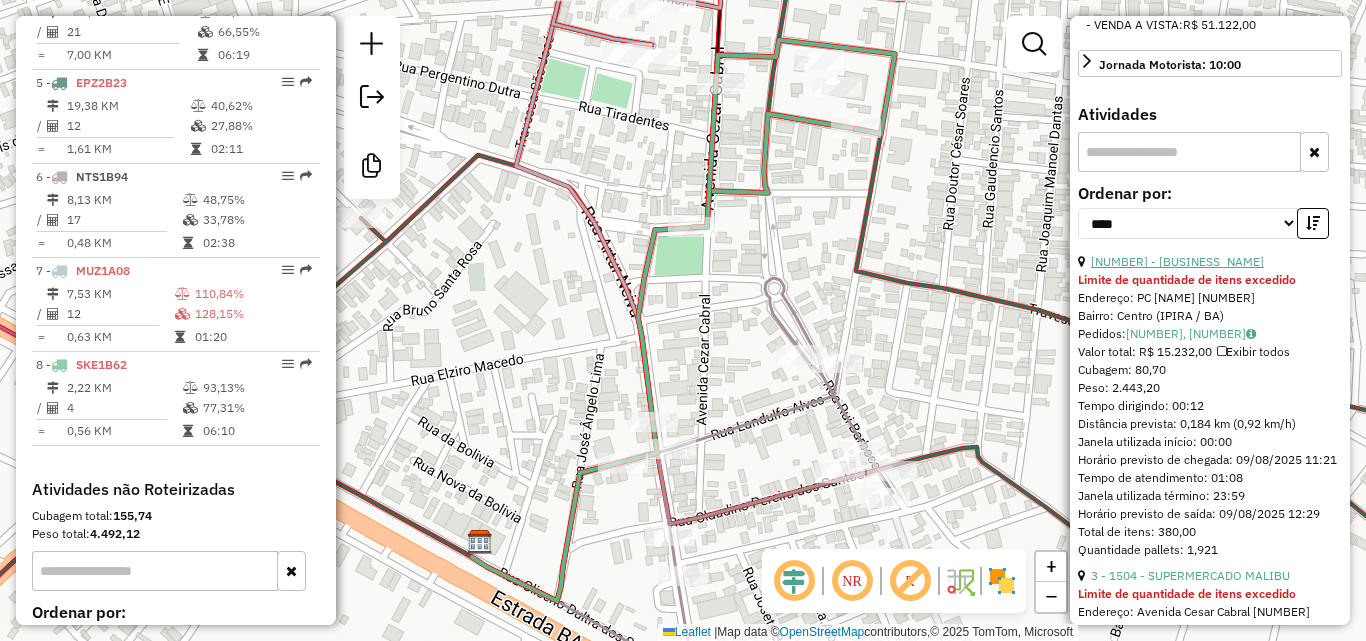 click on "[NUMBER] - [BUSINESS_NAME]" at bounding box center [1177, 261] 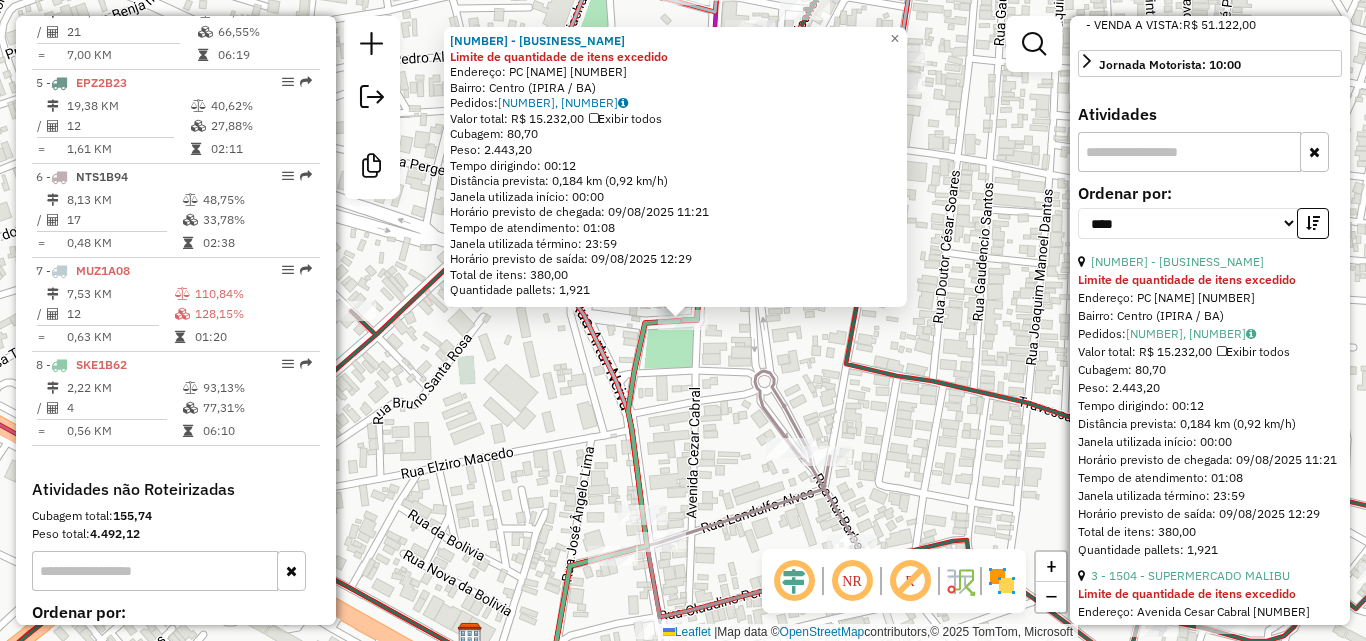 click on "[NUMBER] - SUPER AVENIDA Limite de quantidade de itens excedido  Endereço:  [STREET] [NUMBER]   Bairro: [CITY] ([STATE])   Pedidos:  [ORDER_ID], [ORDER_ID]   Valor total: R$ 15.232,00   Exibir todos   Cubagem: 80,70  Peso: 2.443,20  Tempo dirigindo: 00:12   Distância prevista: 0,184 km (0,92 km/h)   Janela utilizada início: 00:00   Horário previsto de chegada: 09/08/2025 11:21   Tempo de atendimento: 01:08   Janela utilizada término: 23:59   Horário previsto de saída: 09/08/2025 12:29   Total de itens: 380,00   Quantidade pallets: 1,921  × Janela de atendimento Grade de atendimento Capacidade Transportadoras Veículos Cliente Pedidos  Rotas Selecione os dias de semana para filtrar as janelas de atendimento  Seg   Ter   Qua   Qui   Sex   Sáb   Dom  Informe o período da janela de atendimento: De: Até:  Filtrar exatamente a janela do cliente  Considerar janela de atendimento padrão  Selecione os dias de semana para filtrar as grades de atendimento  Seg   Ter   Qua   Qui   Sex   Sáb   Dom  **** ****" 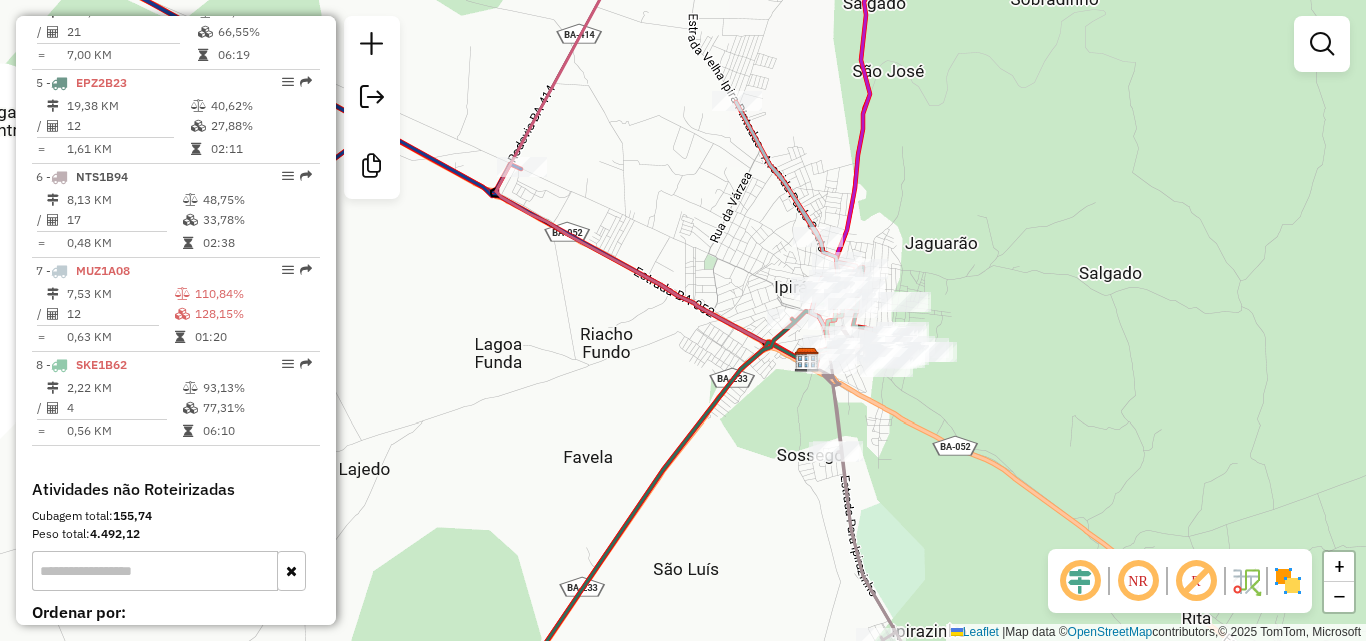 drag, startPoint x: 788, startPoint y: 406, endPoint x: 862, endPoint y: 399, distance: 74.330345 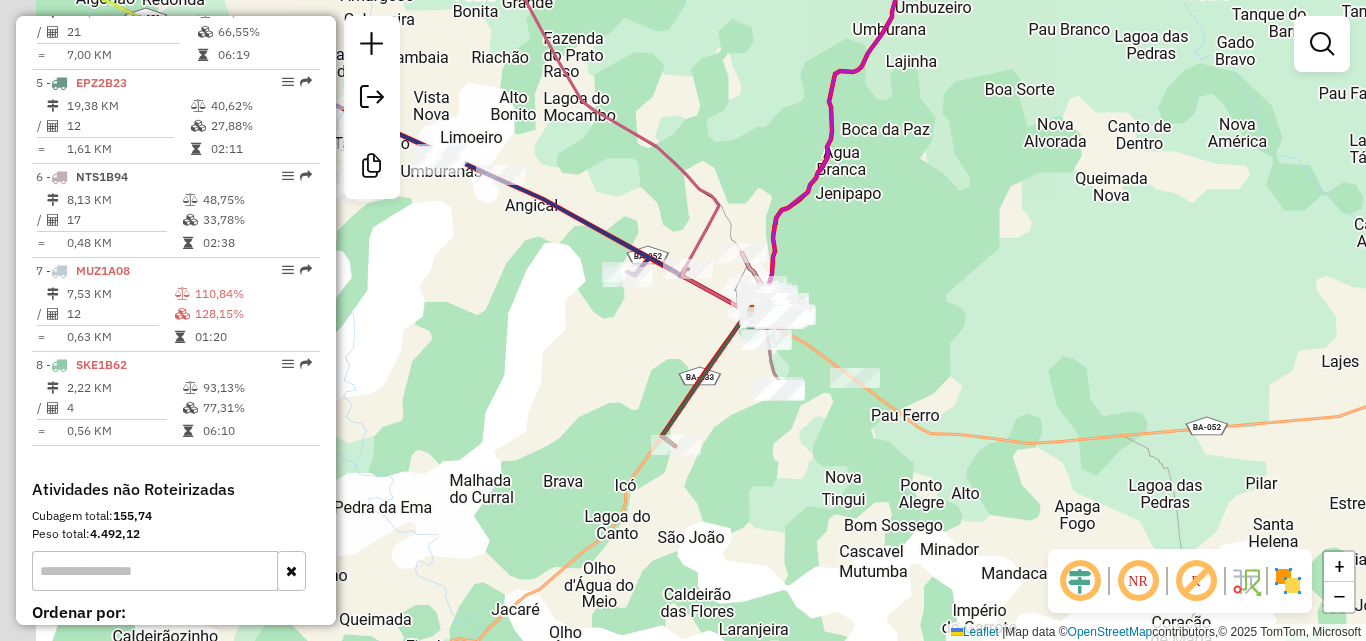 drag, startPoint x: 616, startPoint y: 359, endPoint x: 690, endPoint y: 314, distance: 86.608315 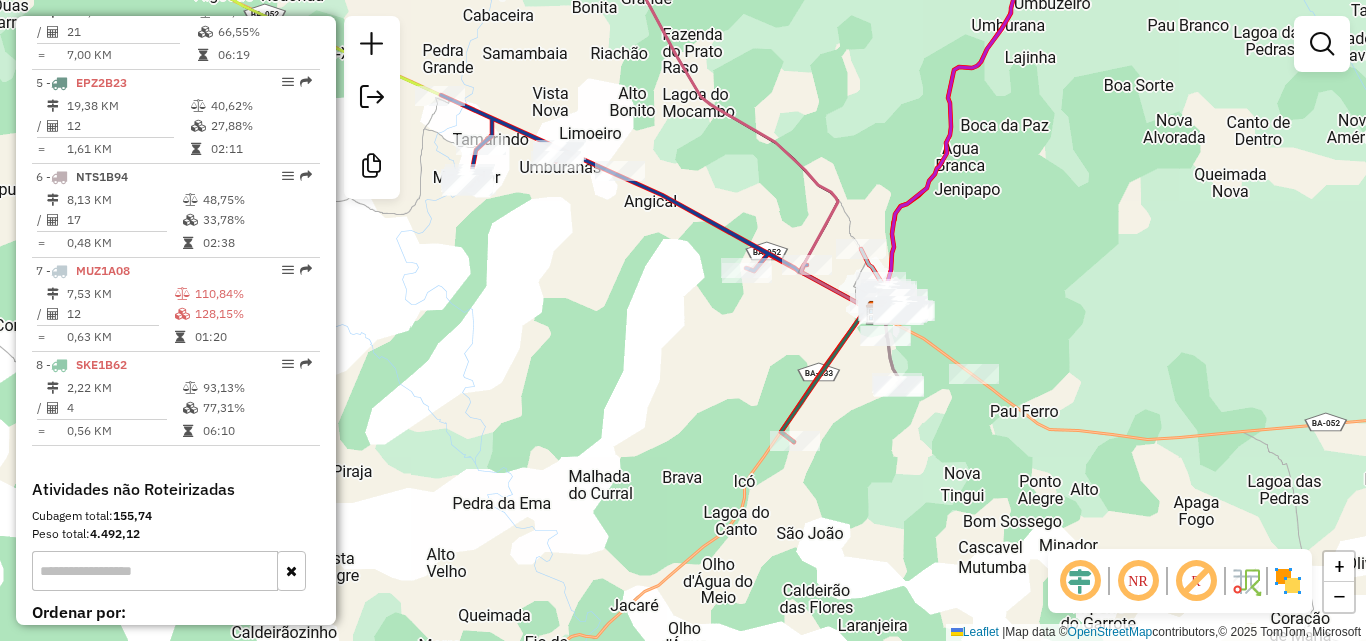 drag, startPoint x: 593, startPoint y: 360, endPoint x: 696, endPoint y: 367, distance: 103.23759 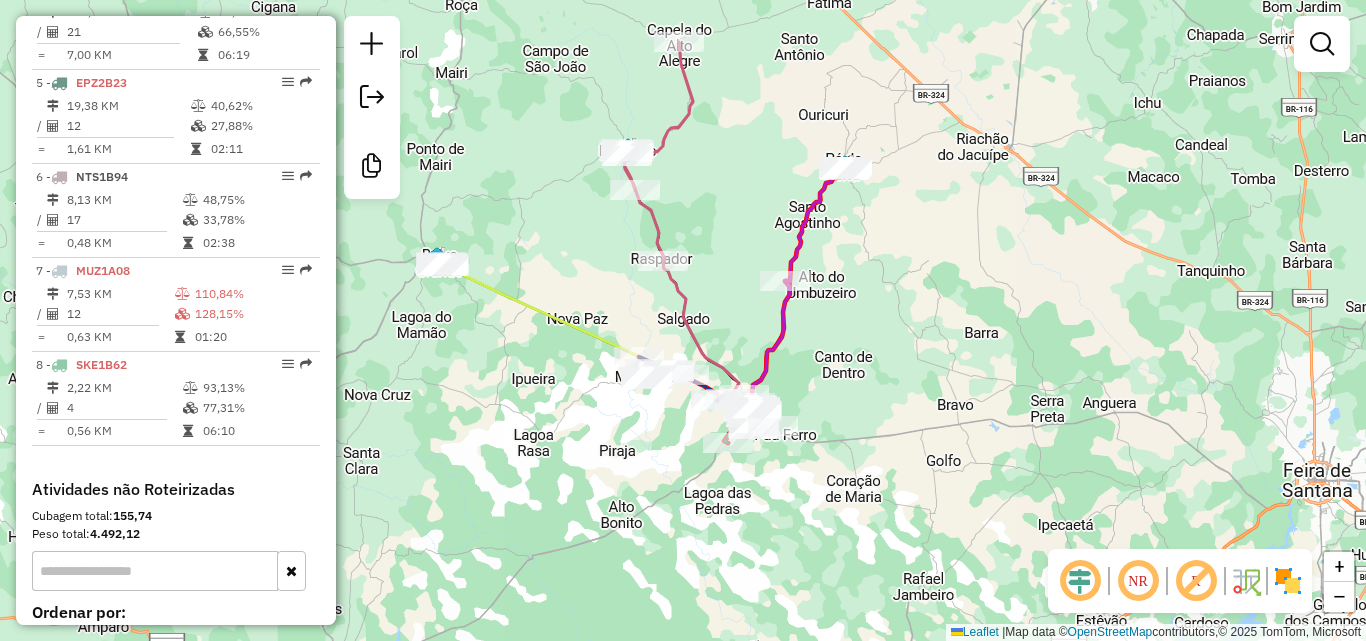 drag, startPoint x: 586, startPoint y: 339, endPoint x: 557, endPoint y: 428, distance: 93.60555 